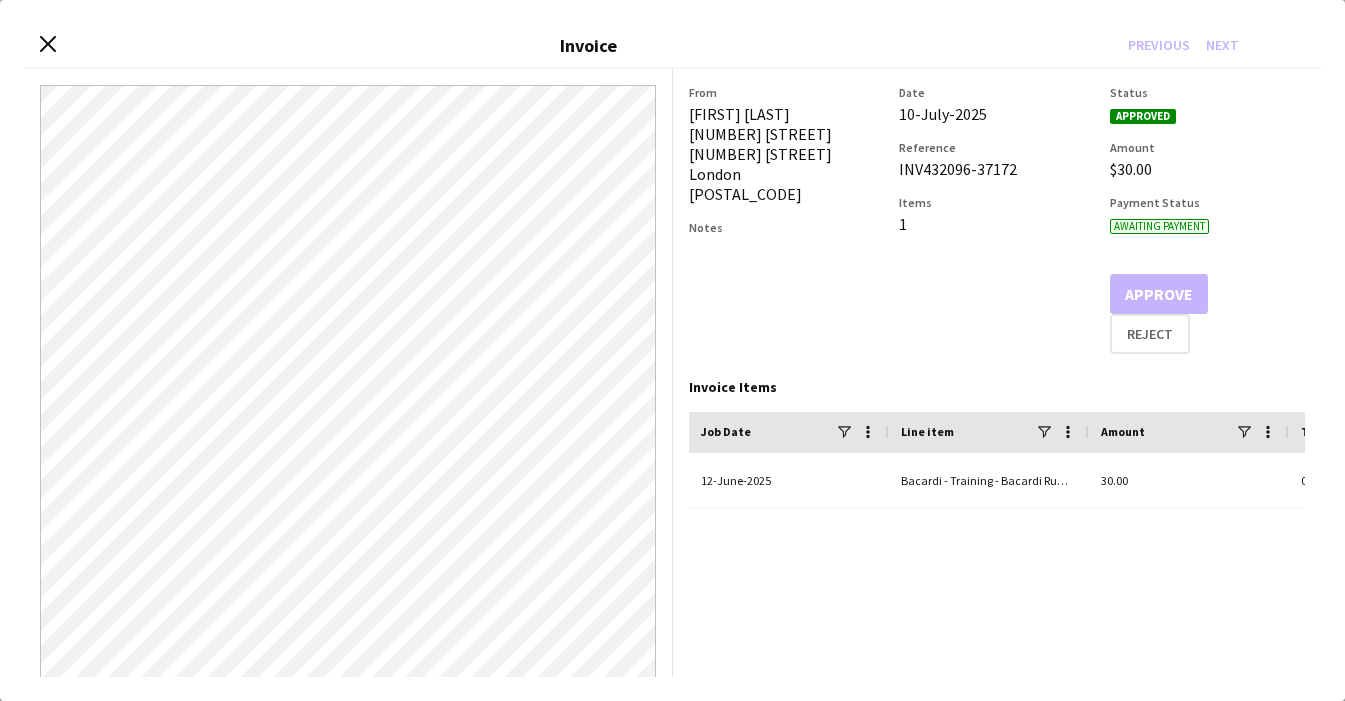 scroll, scrollTop: 0, scrollLeft: 0, axis: both 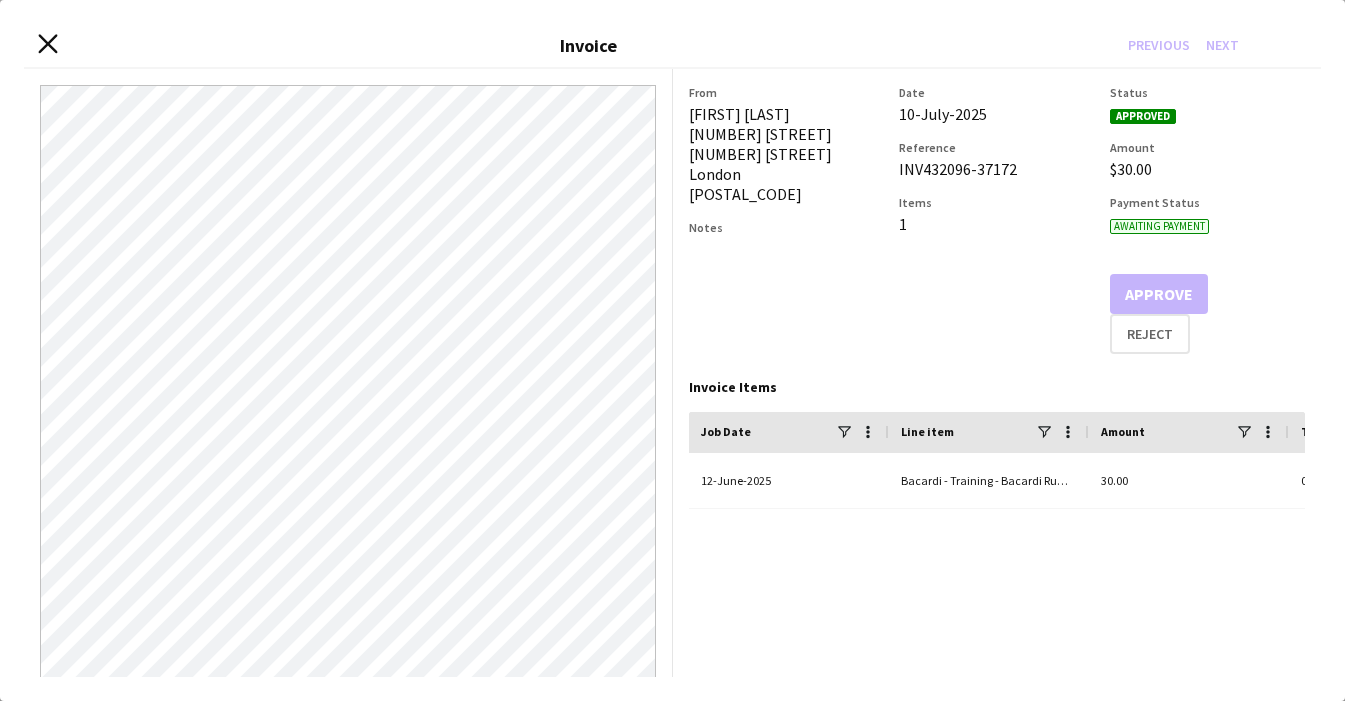 click on "Close invoice dialog" 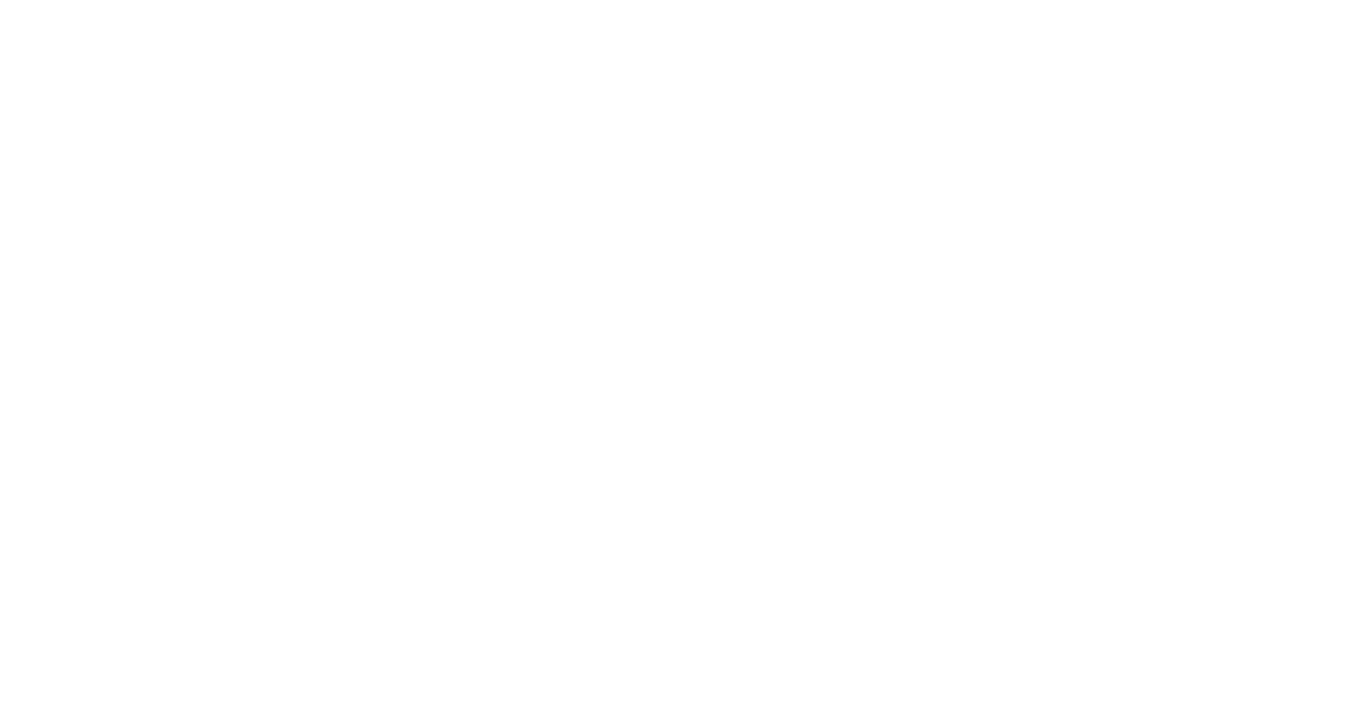 scroll, scrollTop: 0, scrollLeft: 0, axis: both 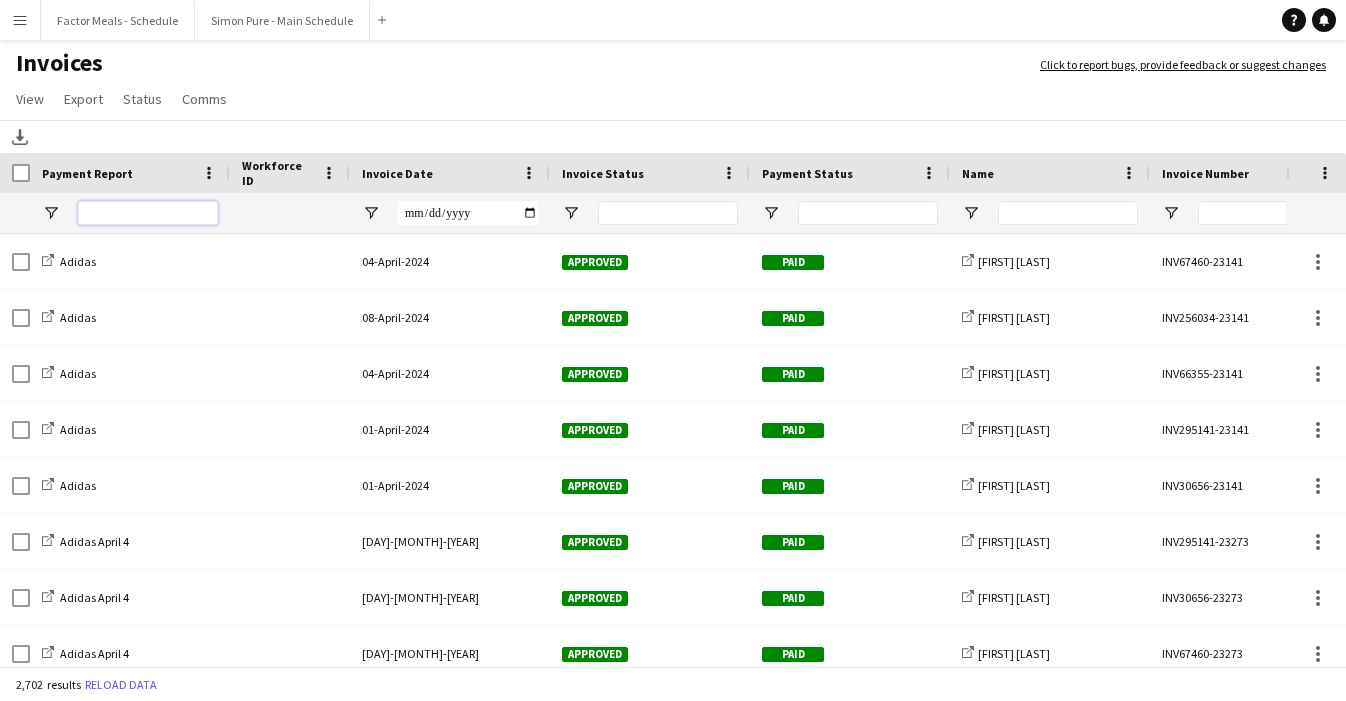 click at bounding box center [148, 213] 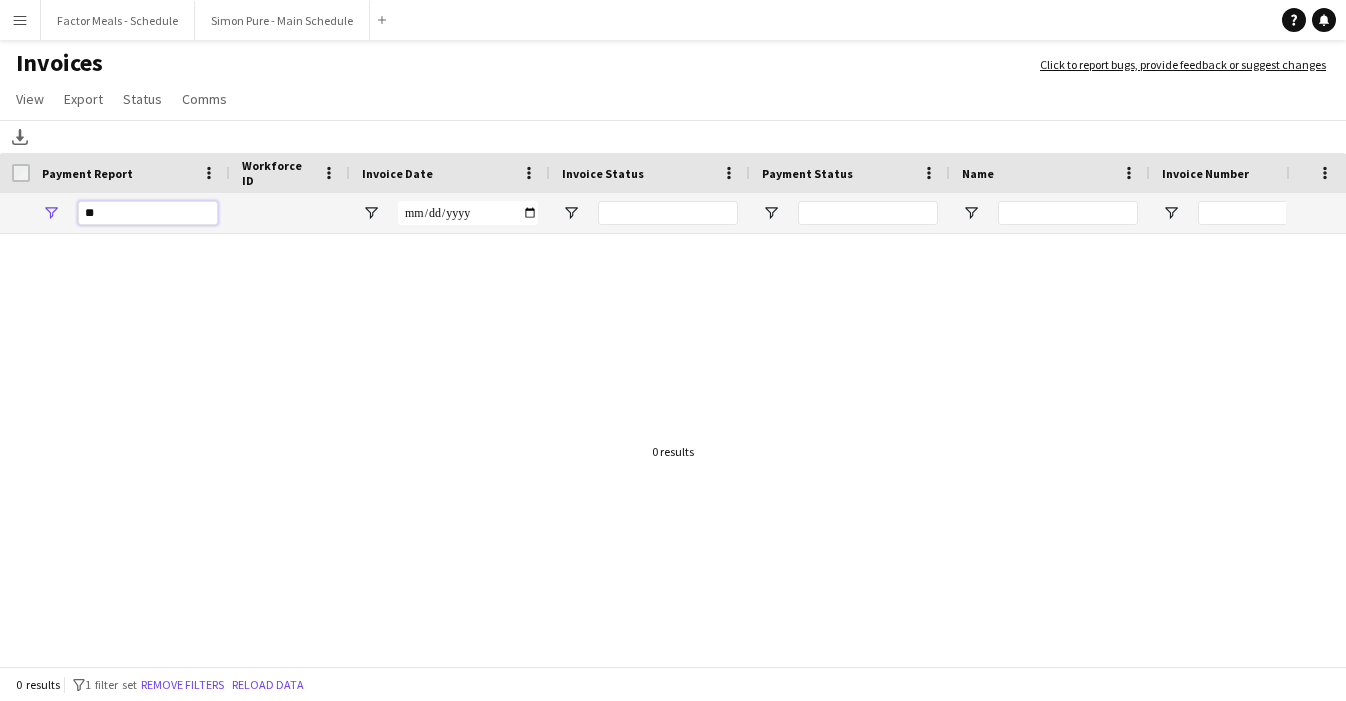 type on "*" 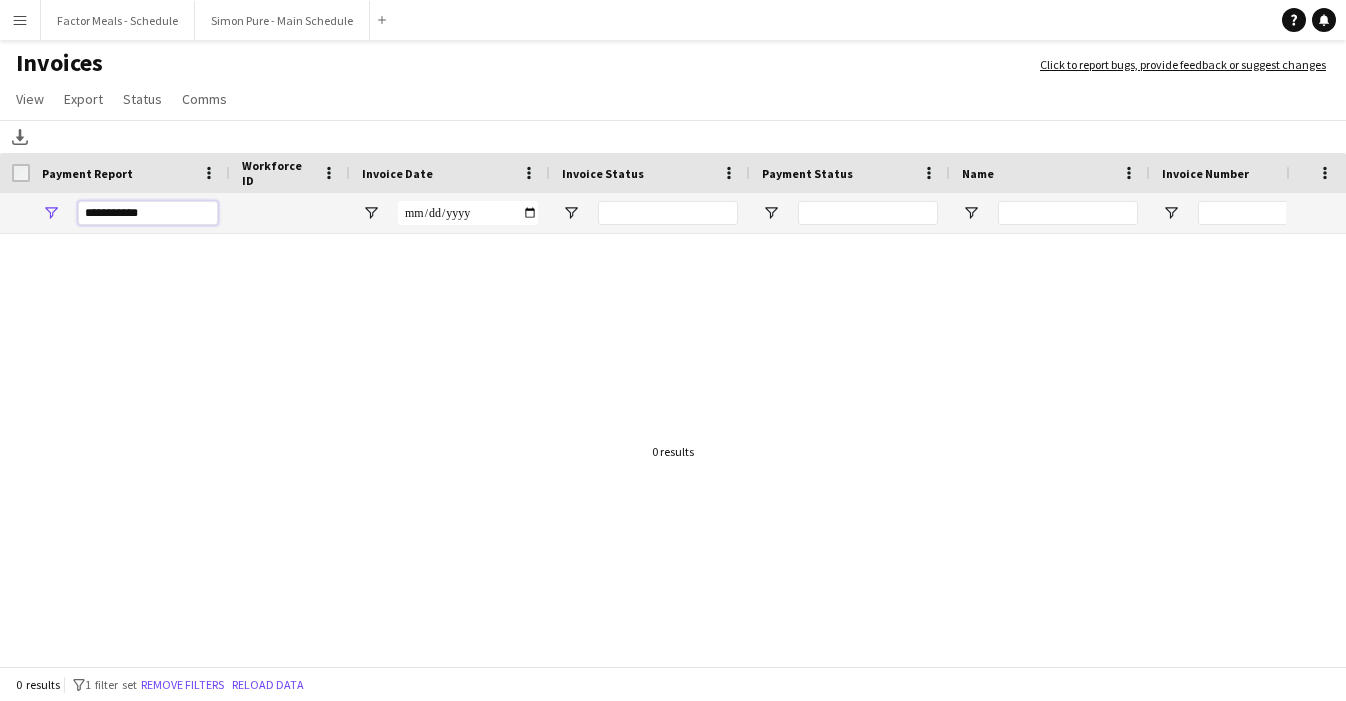 scroll, scrollTop: 0, scrollLeft: 31, axis: horizontal 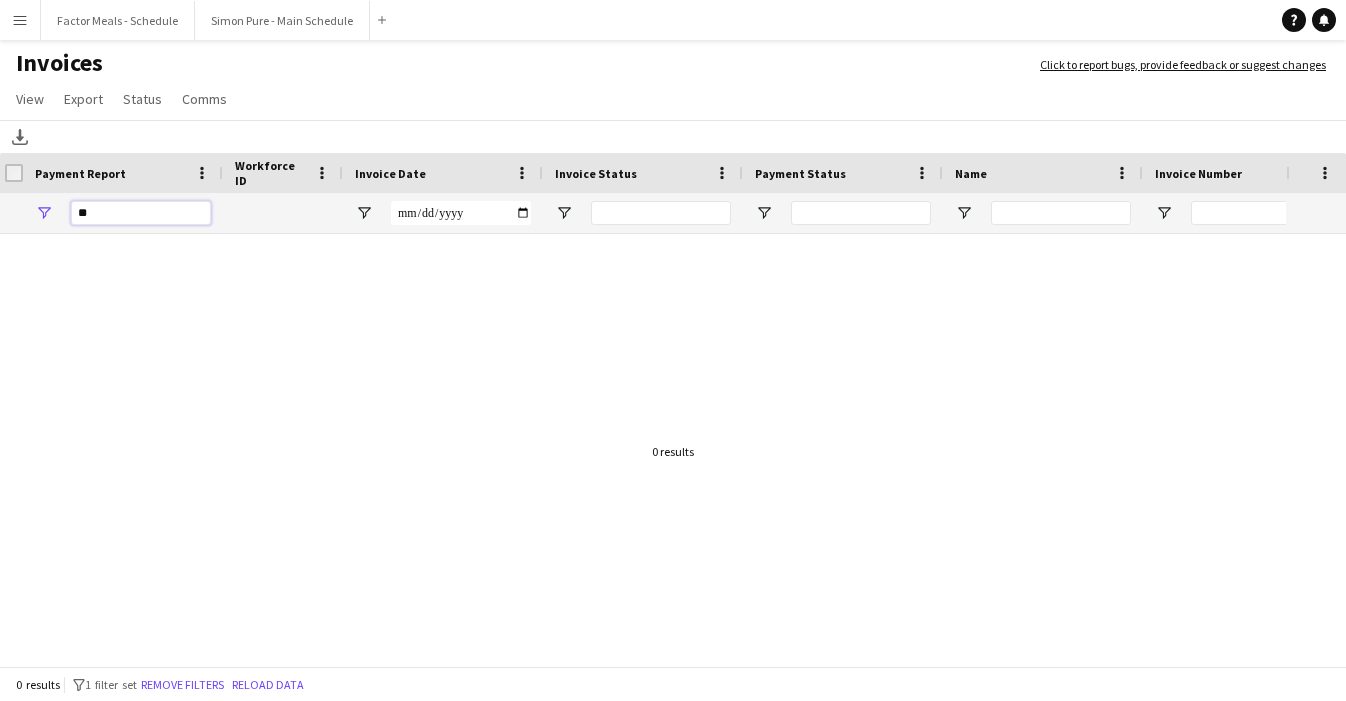 type on "*" 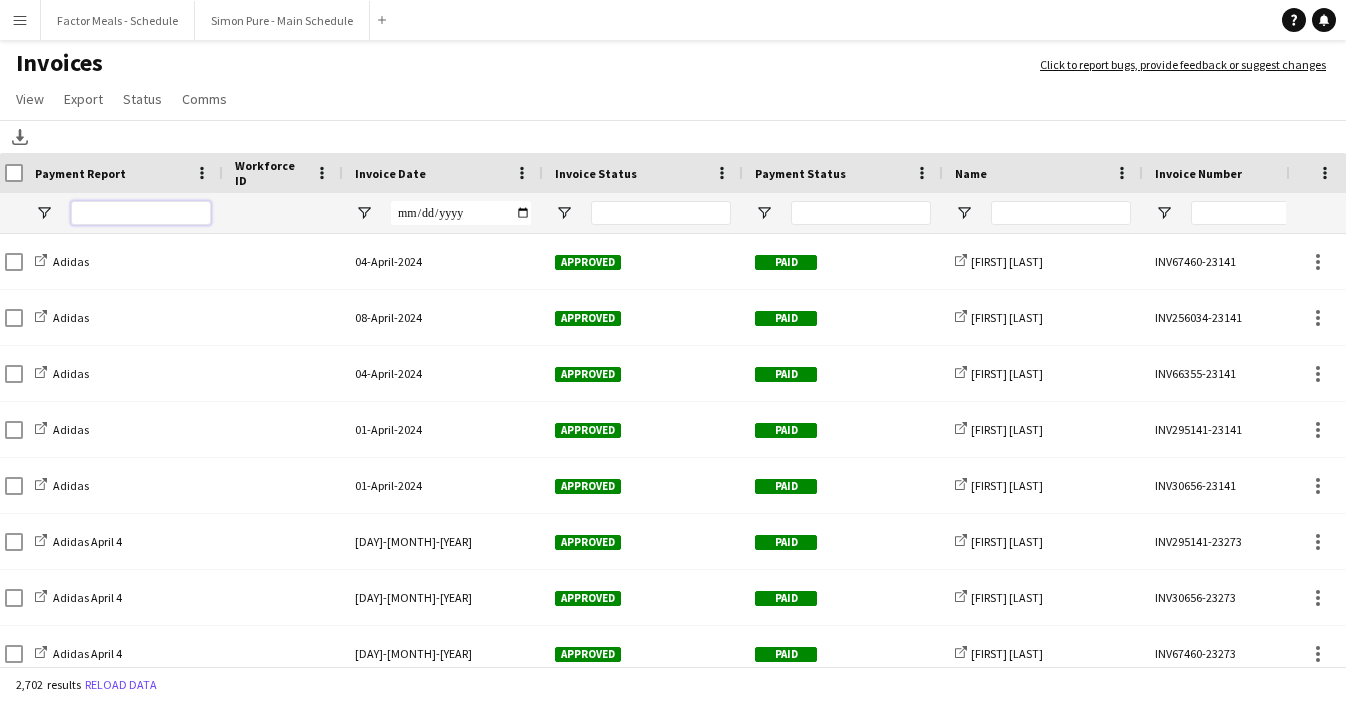 type 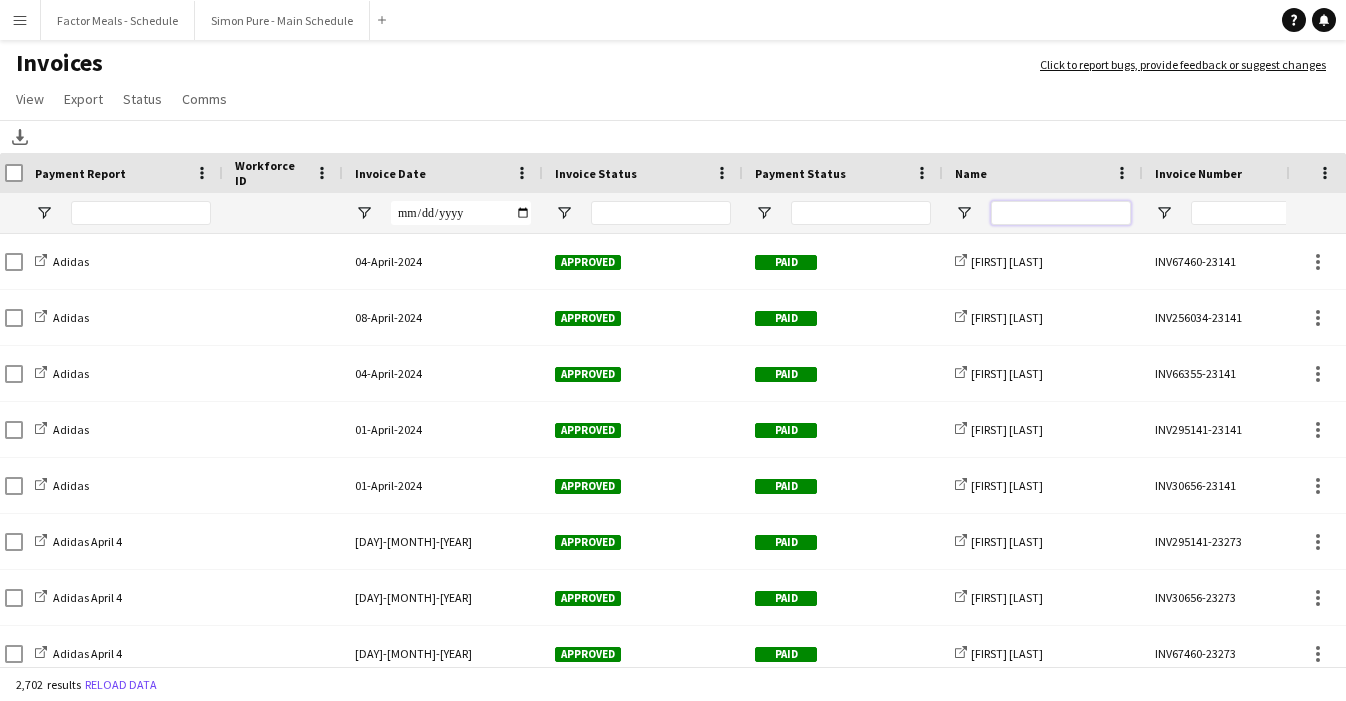 click at bounding box center [1061, 213] 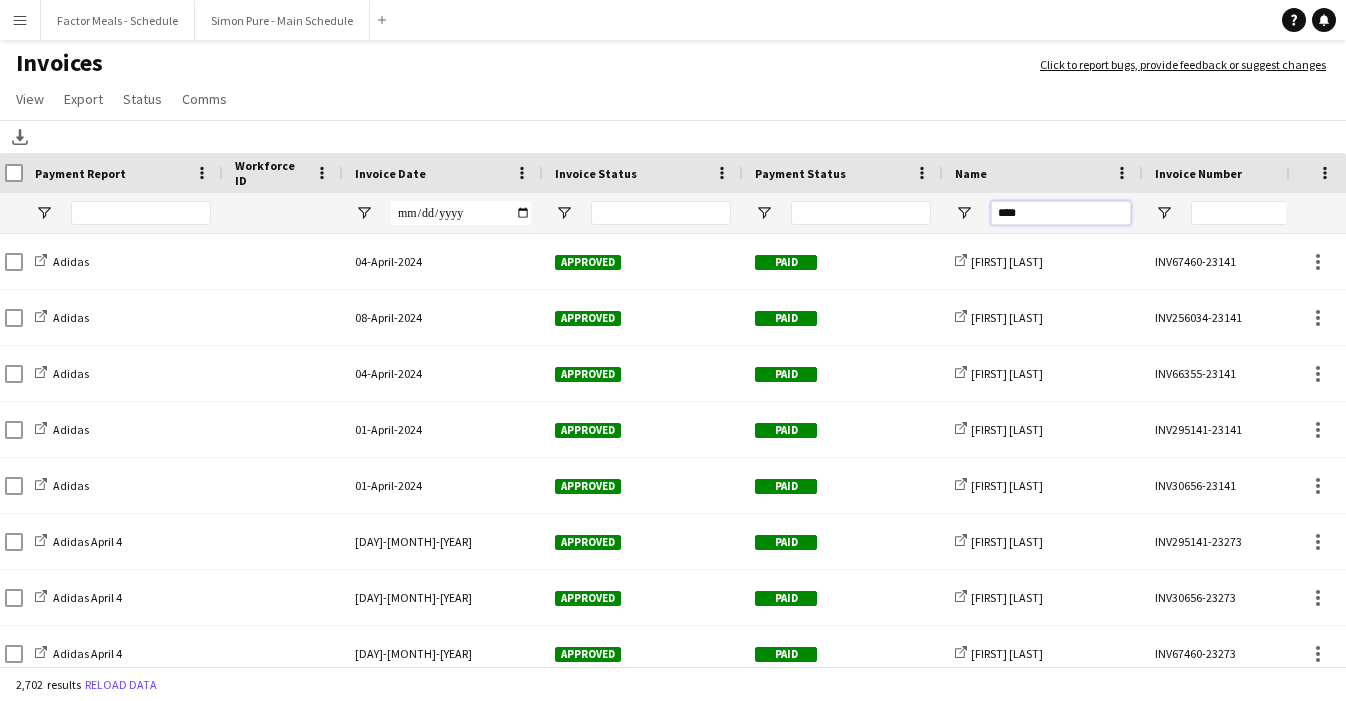 type on "*****" 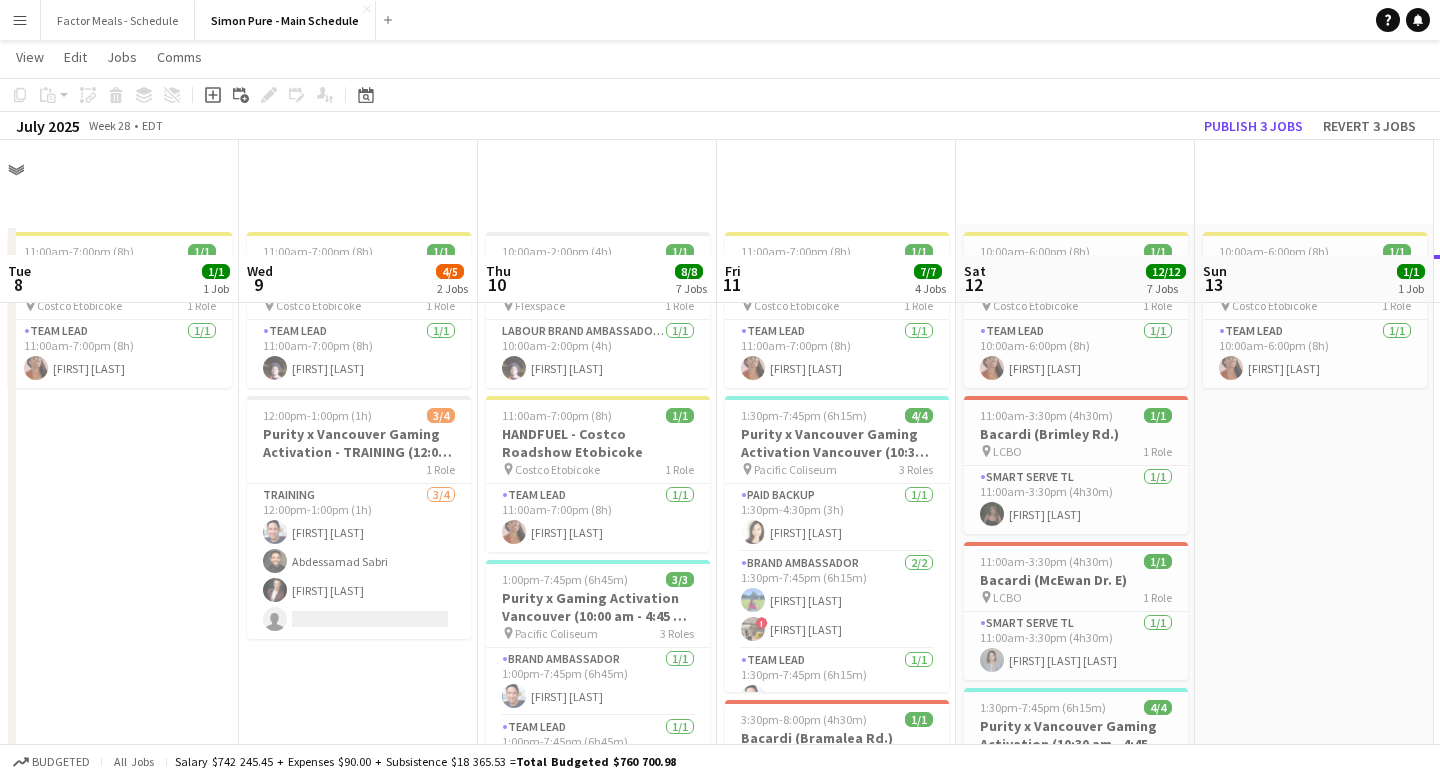 scroll, scrollTop: 467, scrollLeft: 0, axis: vertical 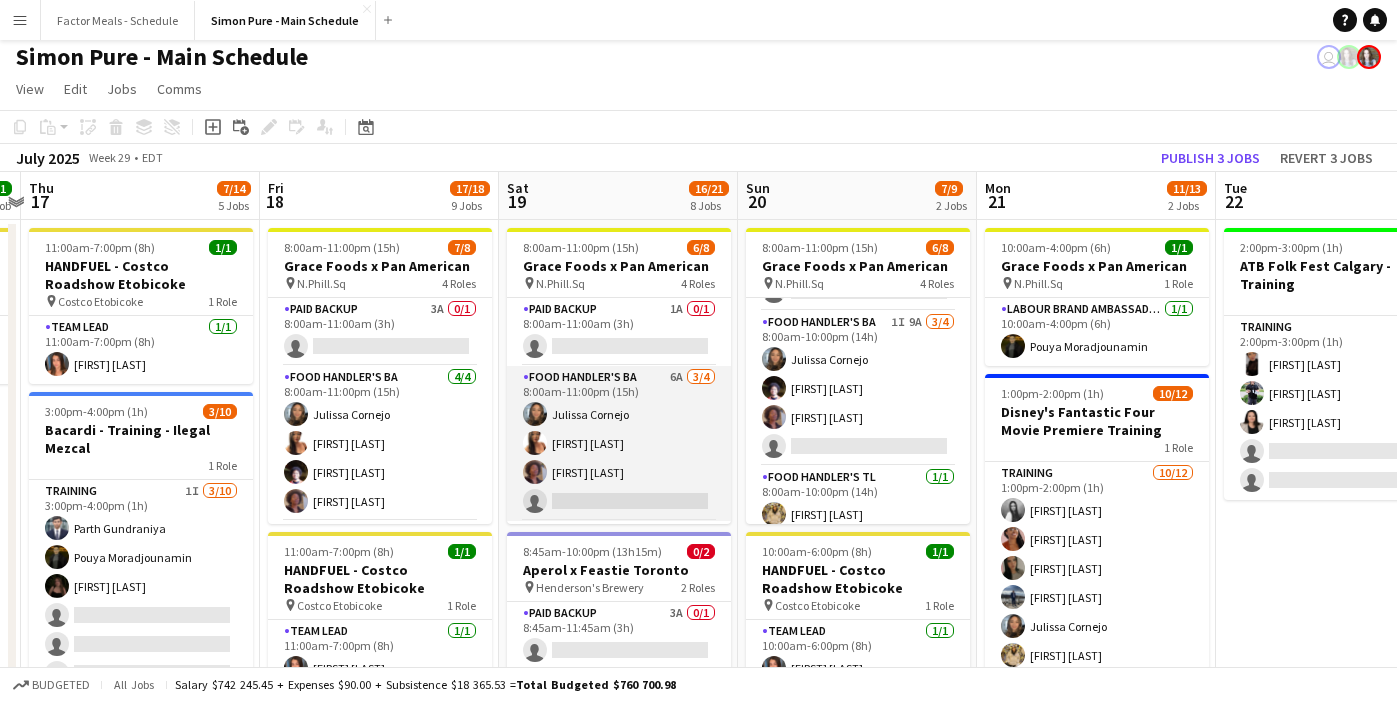 click on "Food Handler's BA   6A   3/4   8:00am-11:00pm (15h)
[NAME] [NAME] [NAME]
single-neutral-actions" at bounding box center (619, 443) 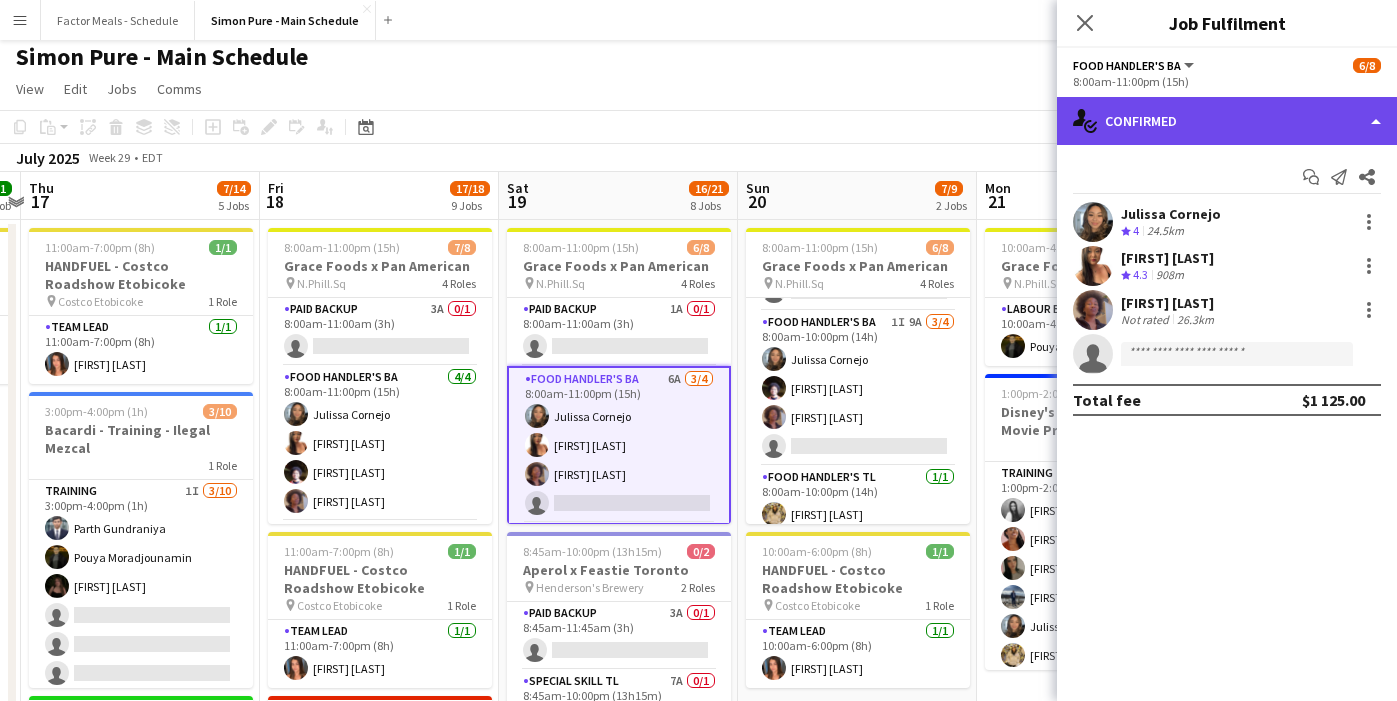 click on "single-neutral-actions-check-2
Confirmed" 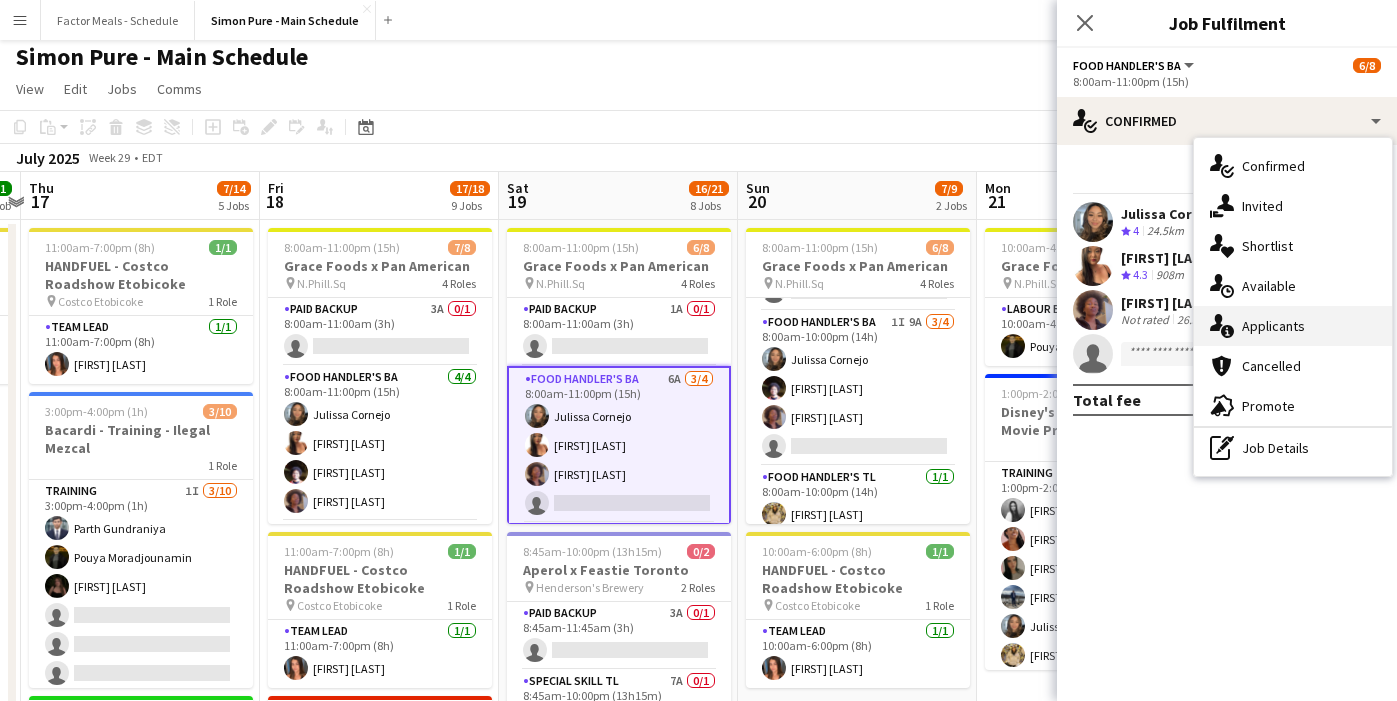 click on "single-neutral-actions-information
Applicants" at bounding box center (1293, 326) 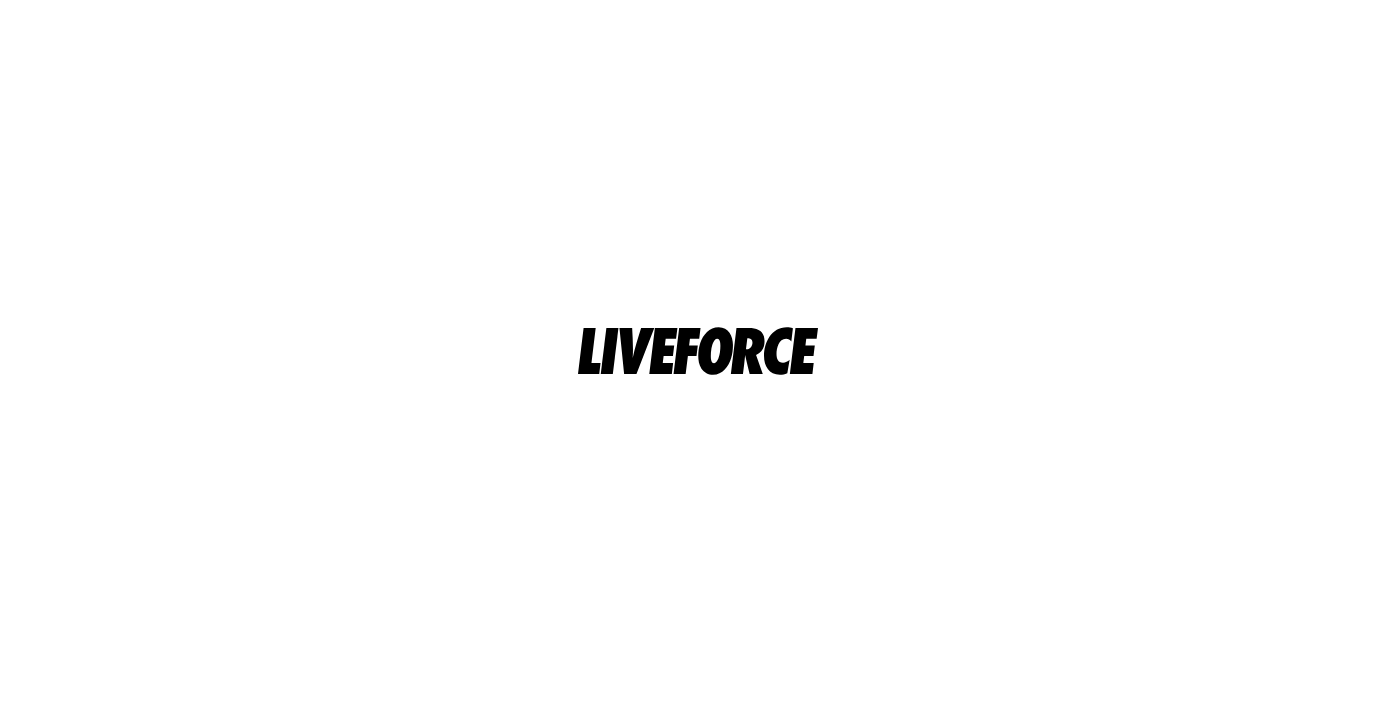 scroll, scrollTop: 0, scrollLeft: 0, axis: both 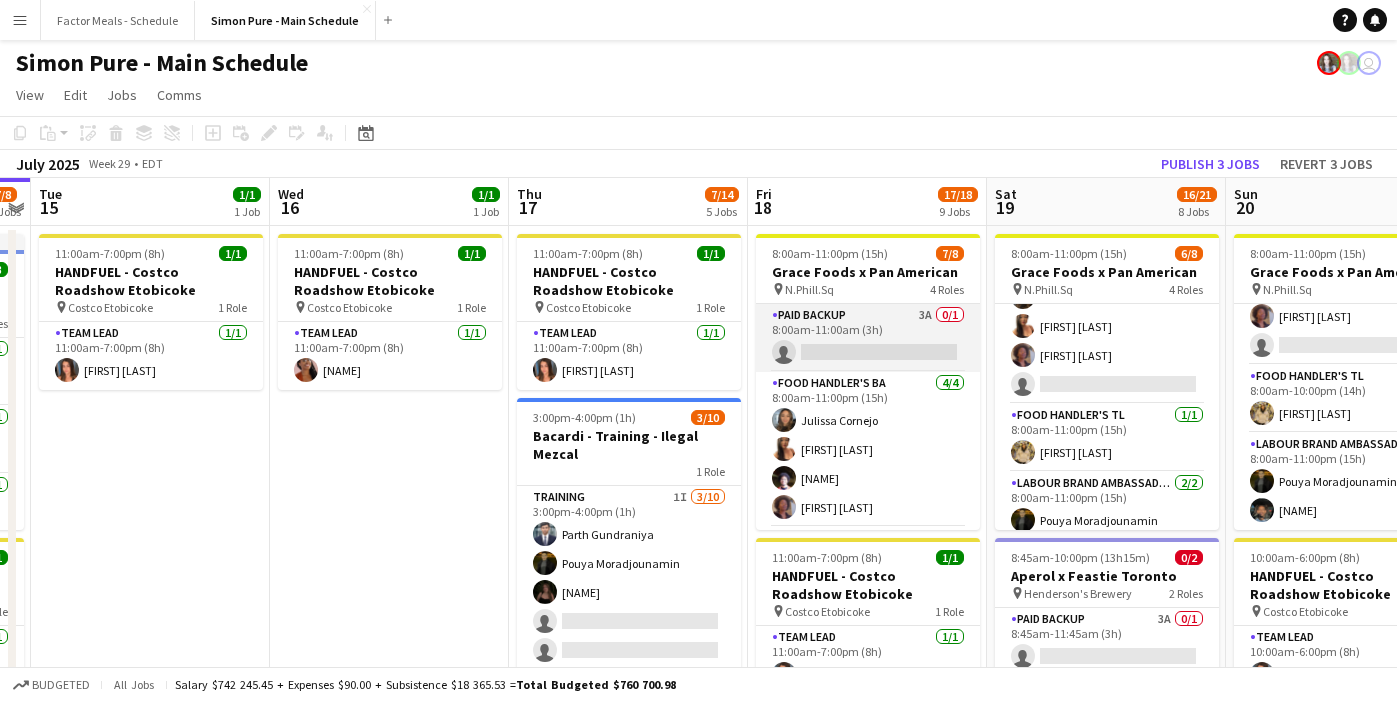 click on "Paid Backup   3A   0/1   8:00am-11:00am (3h)
single-neutral-actions" at bounding box center (868, 338) 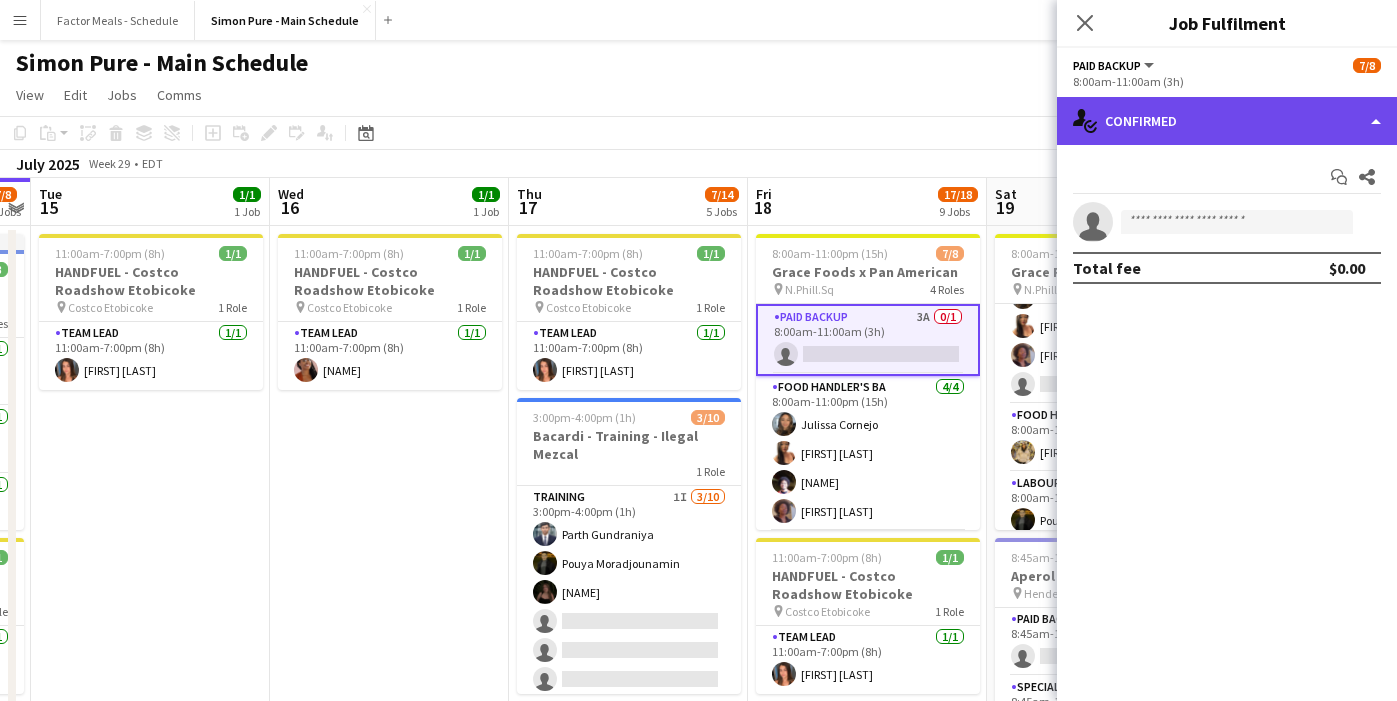 click on "single-neutral-actions-check-2
Confirmed" 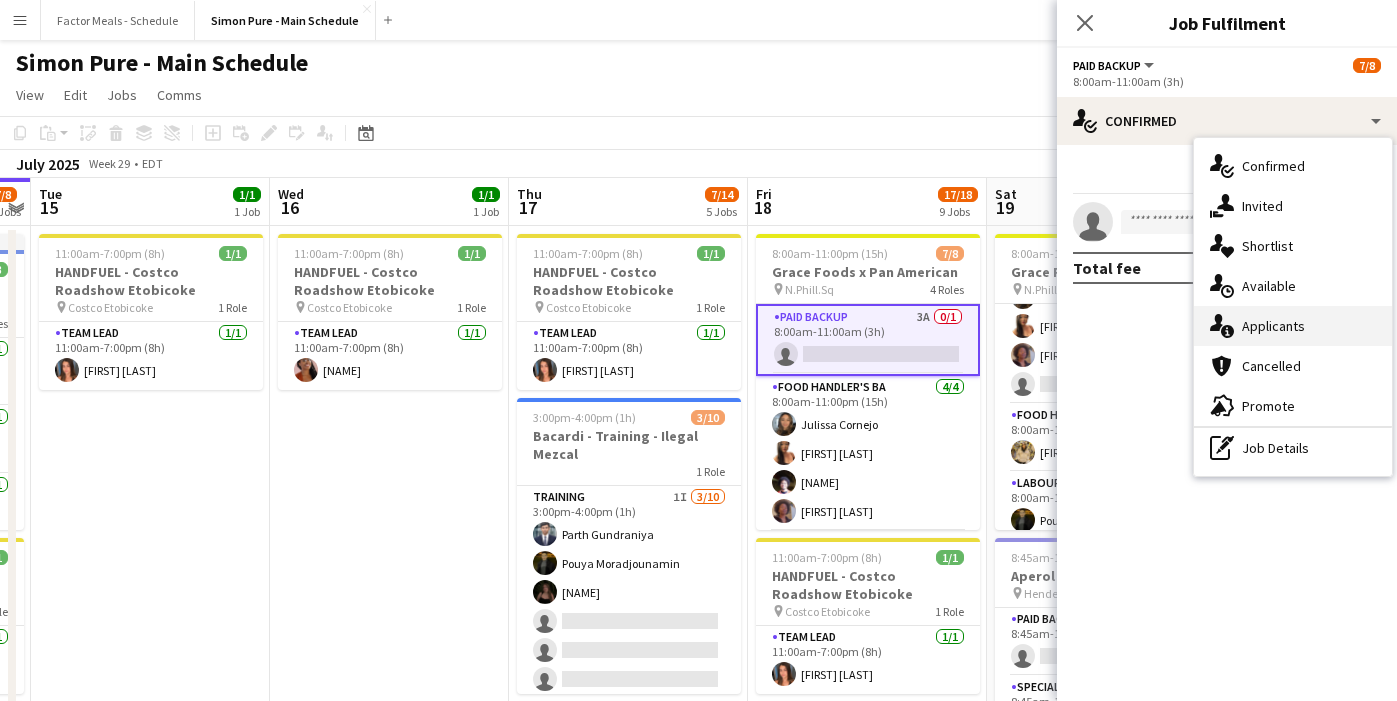 click on "single-neutral-actions-information
Applicants" at bounding box center [1293, 326] 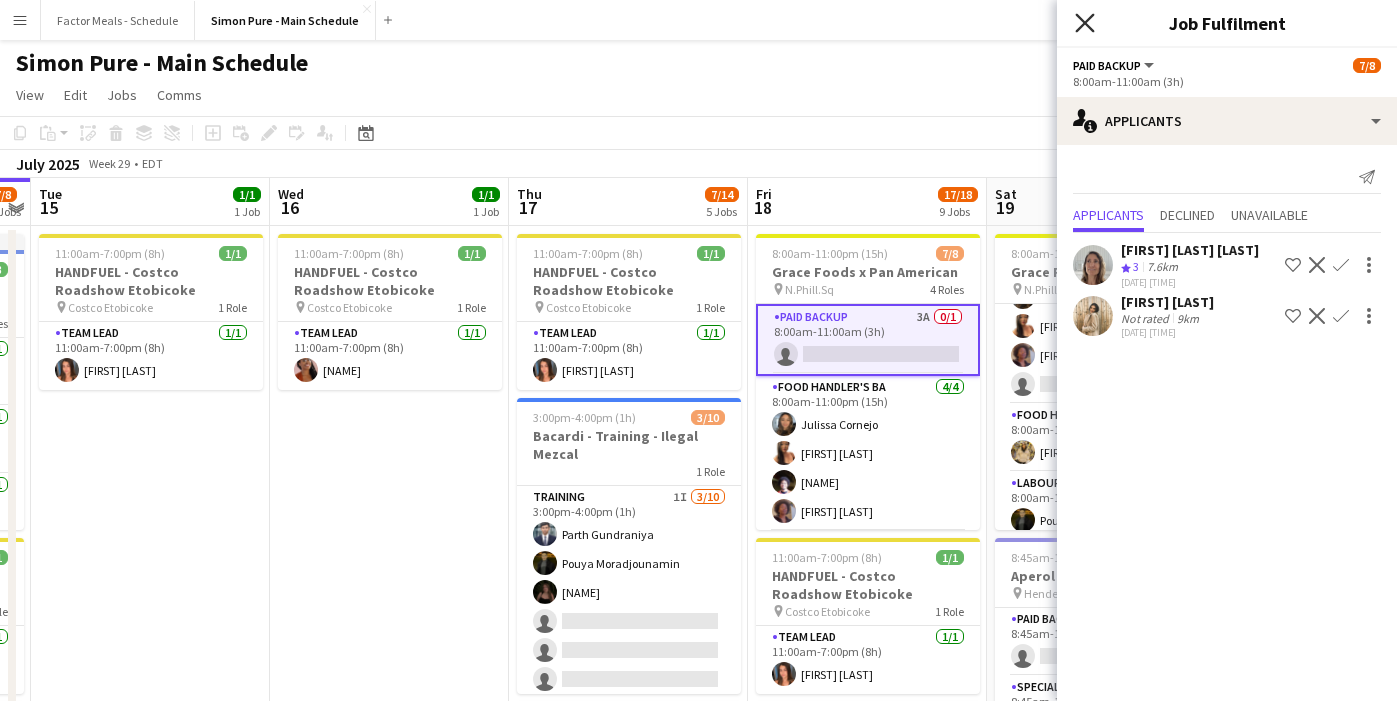 click on "Close pop-in" 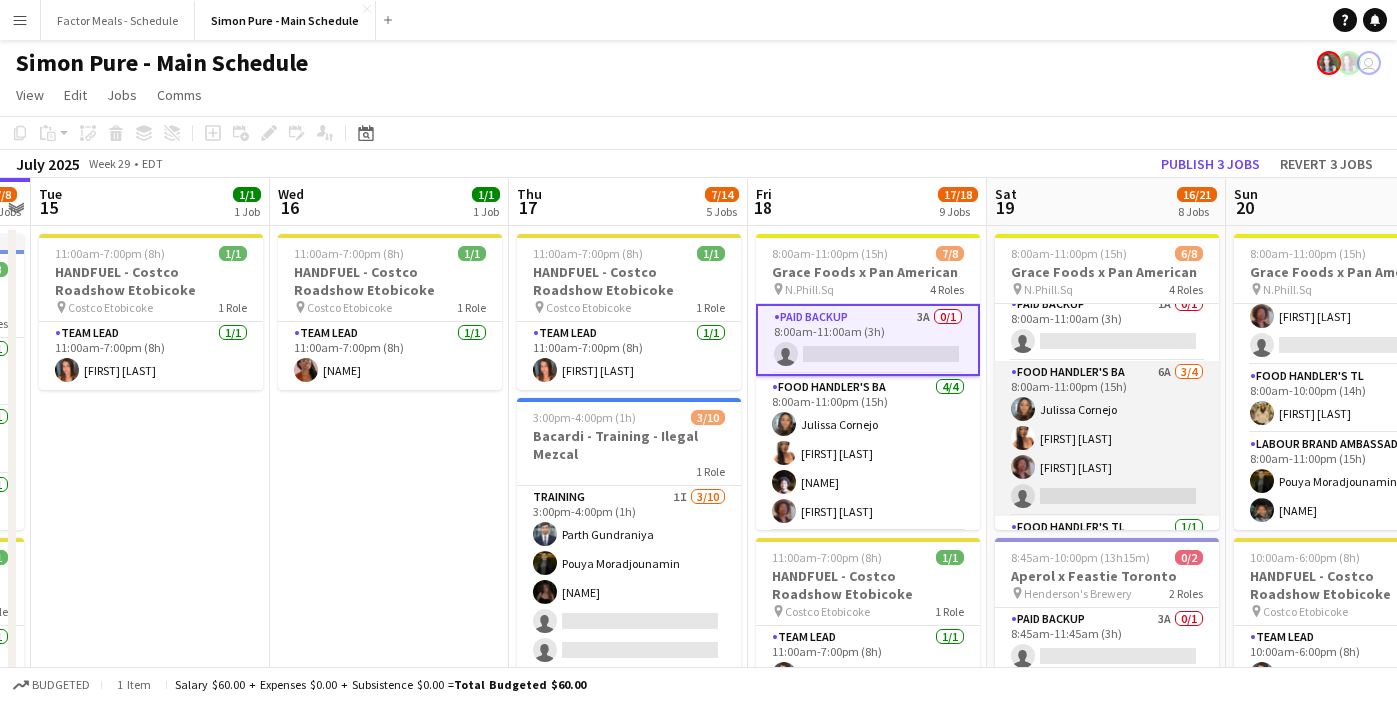 scroll, scrollTop: 0, scrollLeft: 0, axis: both 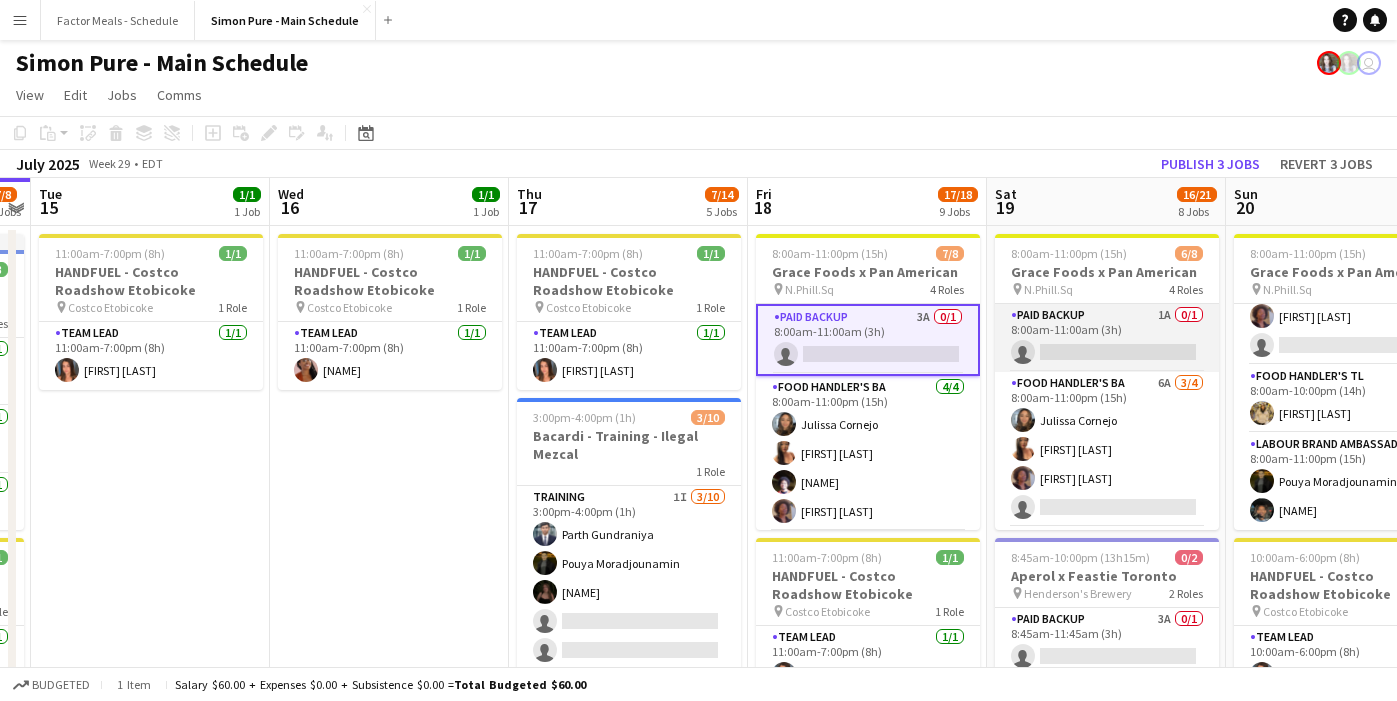 click on "Paid Backup   1A   0/1   8:00am-11:00am (3h)
single-neutral-actions" at bounding box center [1107, 338] 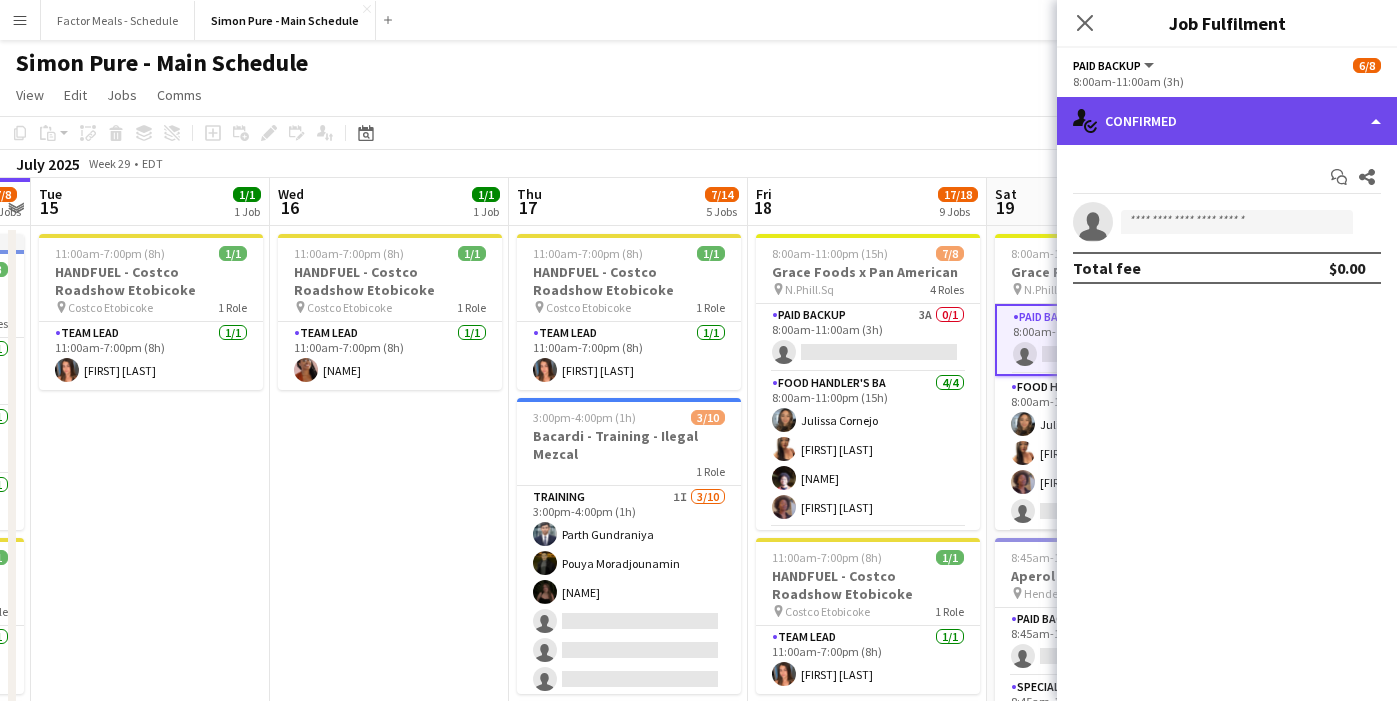 click on "single-neutral-actions-check-2
Confirmed" 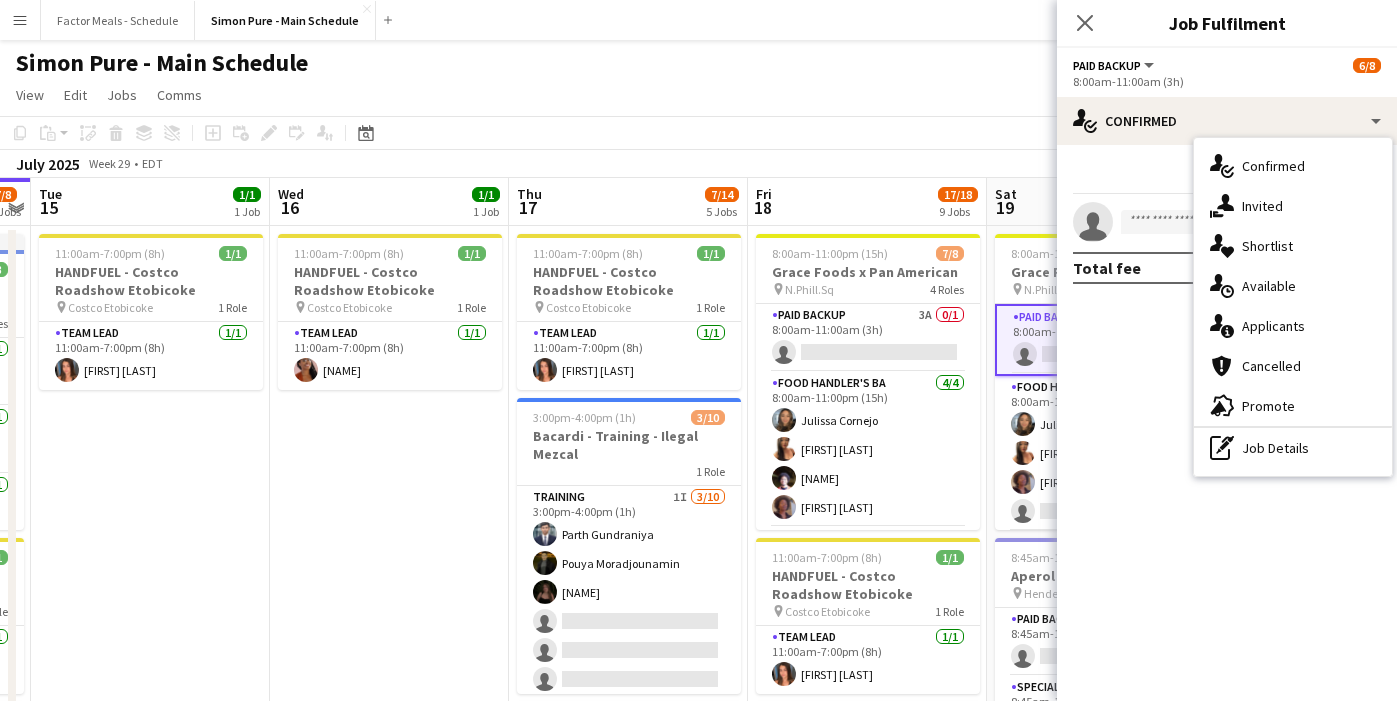 click on "single-neutral-actions-information
Applicants" at bounding box center [1293, 326] 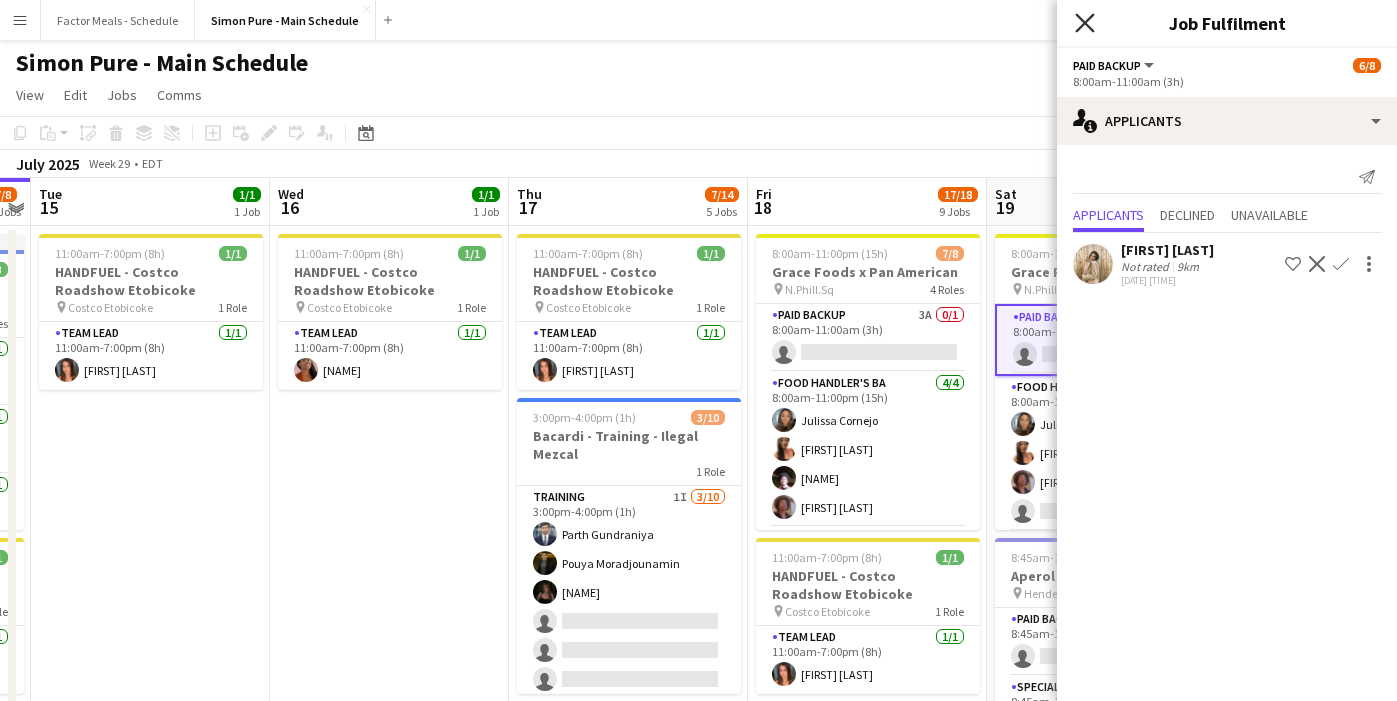 click 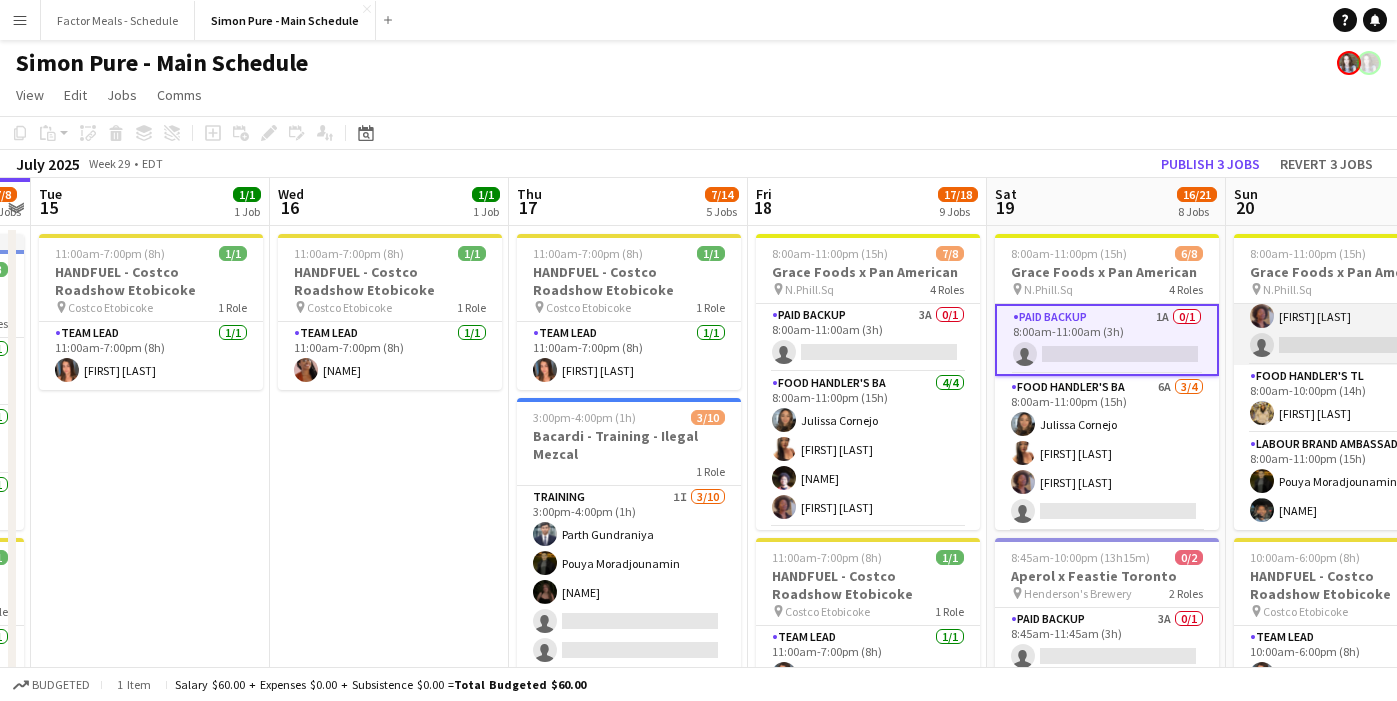 scroll, scrollTop: 0, scrollLeft: 751, axis: horizontal 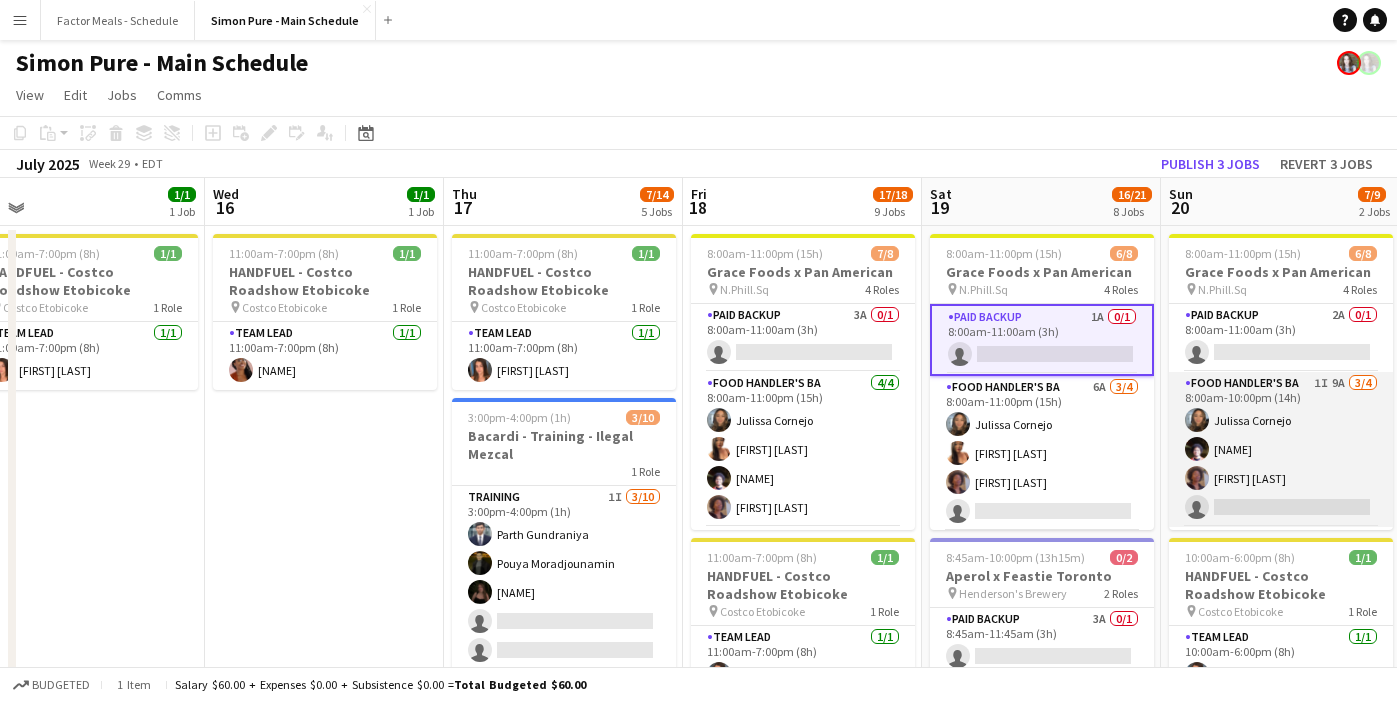 click on "Paid Backup   2A   0/1   8:00am-11:00am (3h)
single-neutral-actions" at bounding box center [1281, 338] 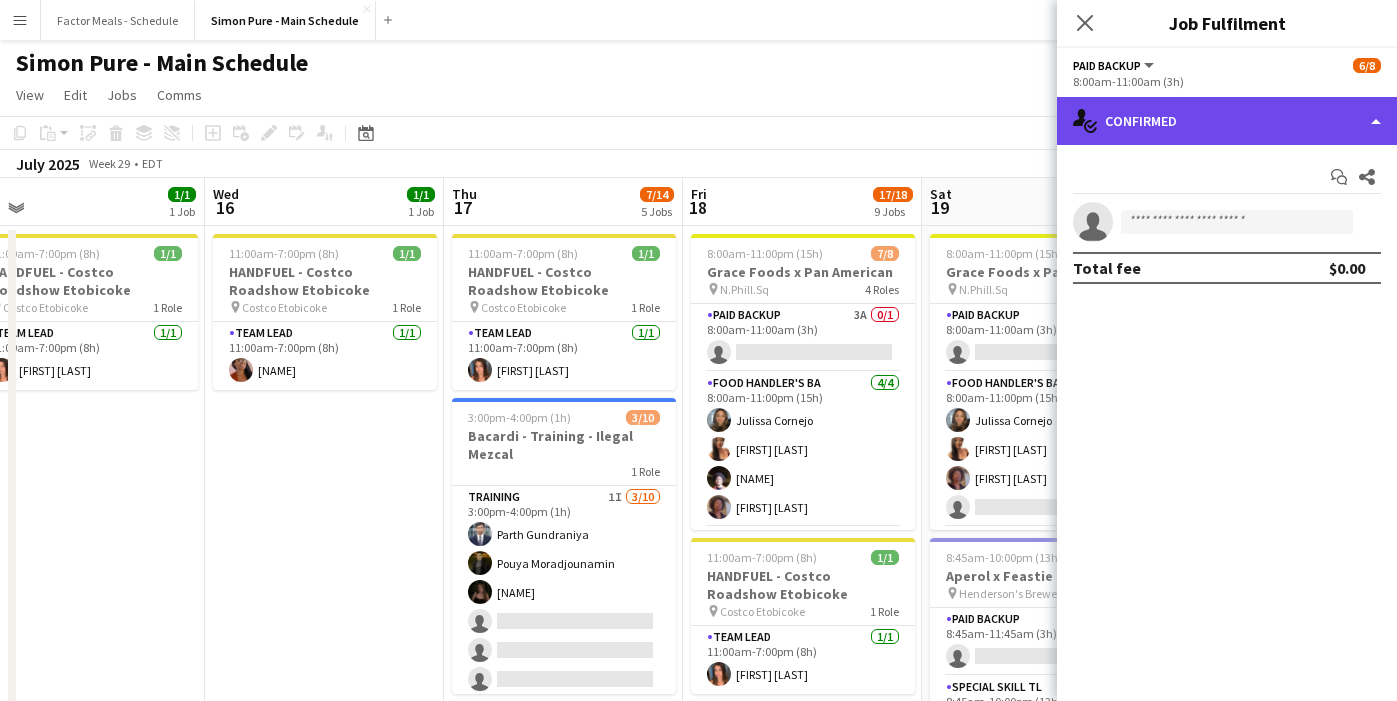 click on "single-neutral-actions-check-2
Confirmed" 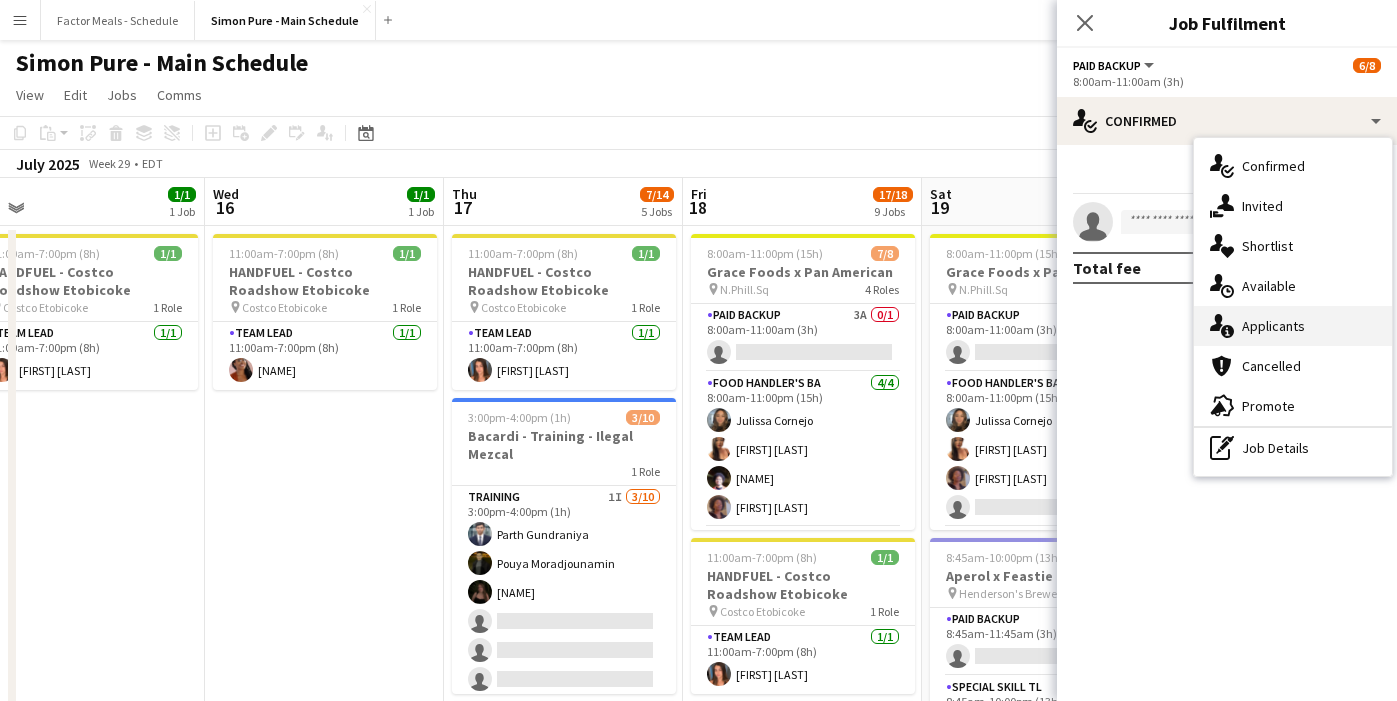 click on "single-neutral-actions-information
Applicants" at bounding box center (1293, 326) 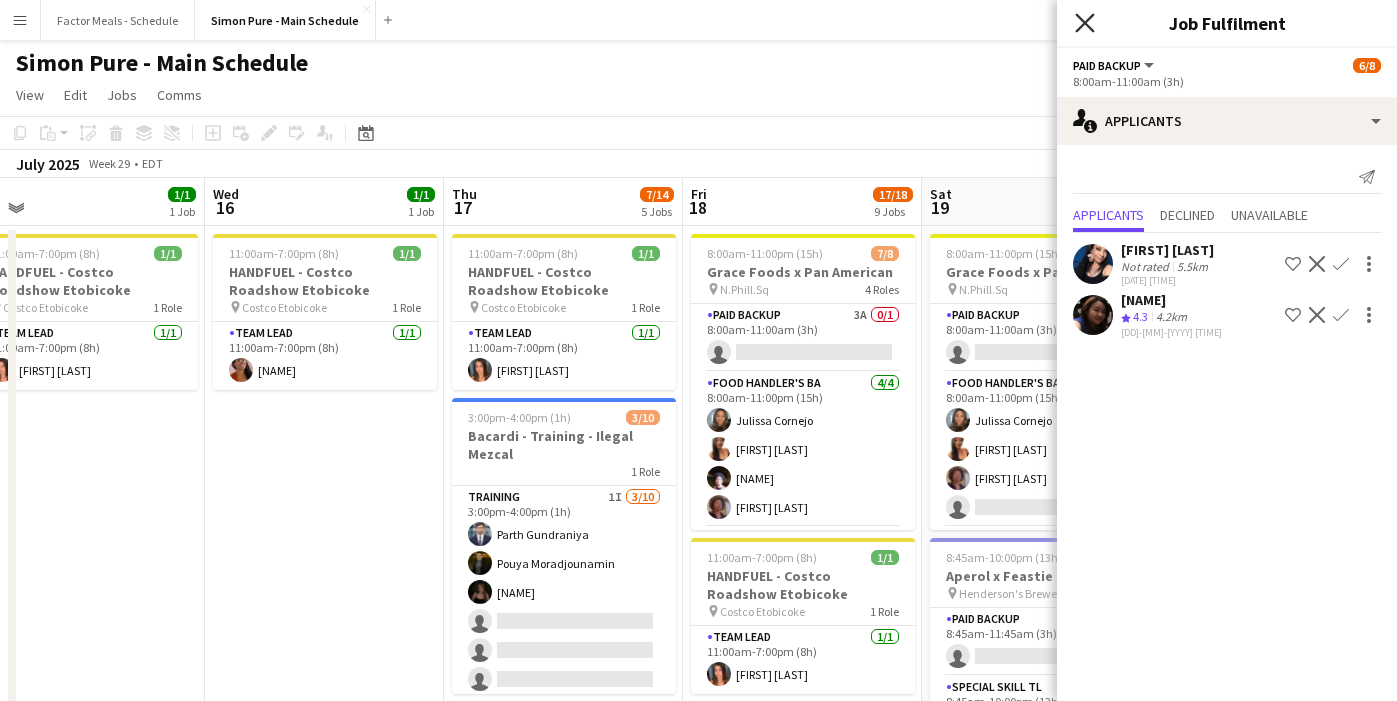 click on "Close pop-in" 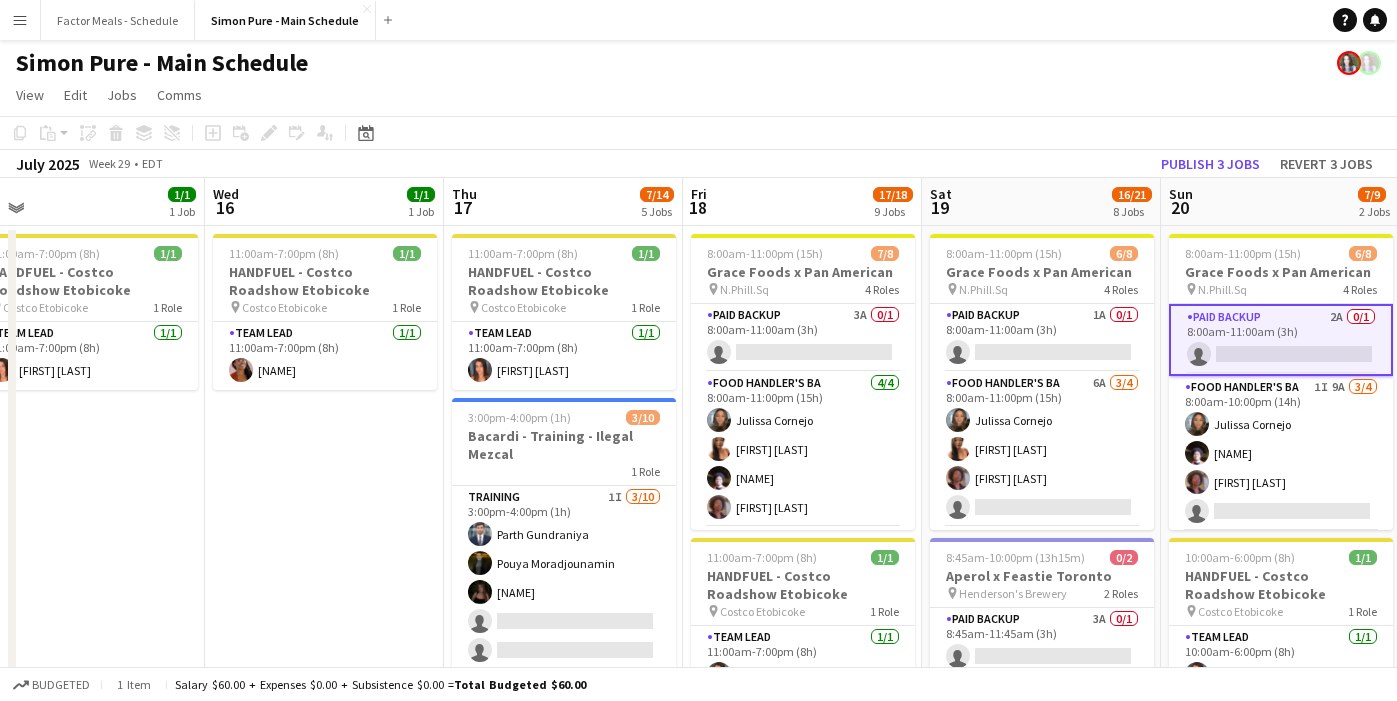 click on "View  Day view expanded Day view collapsed Month view Date picker Jump to today Expand Linked Jobs Collapse Linked Jobs  Edit  Copy
Command
C  Paste  Without Crew
Command
V With Crew
Command
Shift
V Paste as linked job  Group  Group Ungroup  Jobs  New Job Edit Job Delete Job New Linked Job Edit Linked Jobs Job fulfilment Promote Role Copy Role URL  Comms  Notify confirmed crew Create chat" 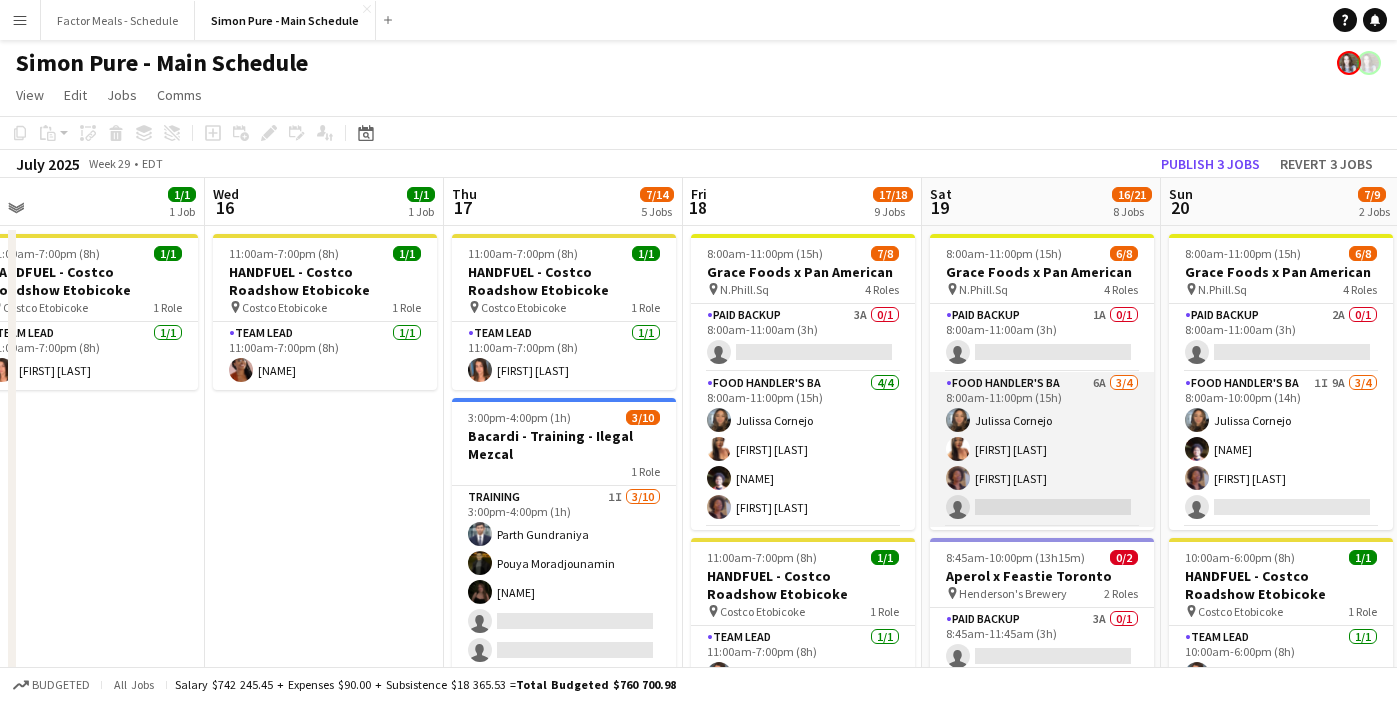 click on "Food Handler's BA   6A   3/4   8:00am-11:00pm (15h)
[NAME] [NAME] [NAME]
single-neutral-actions" at bounding box center (1042, 449) 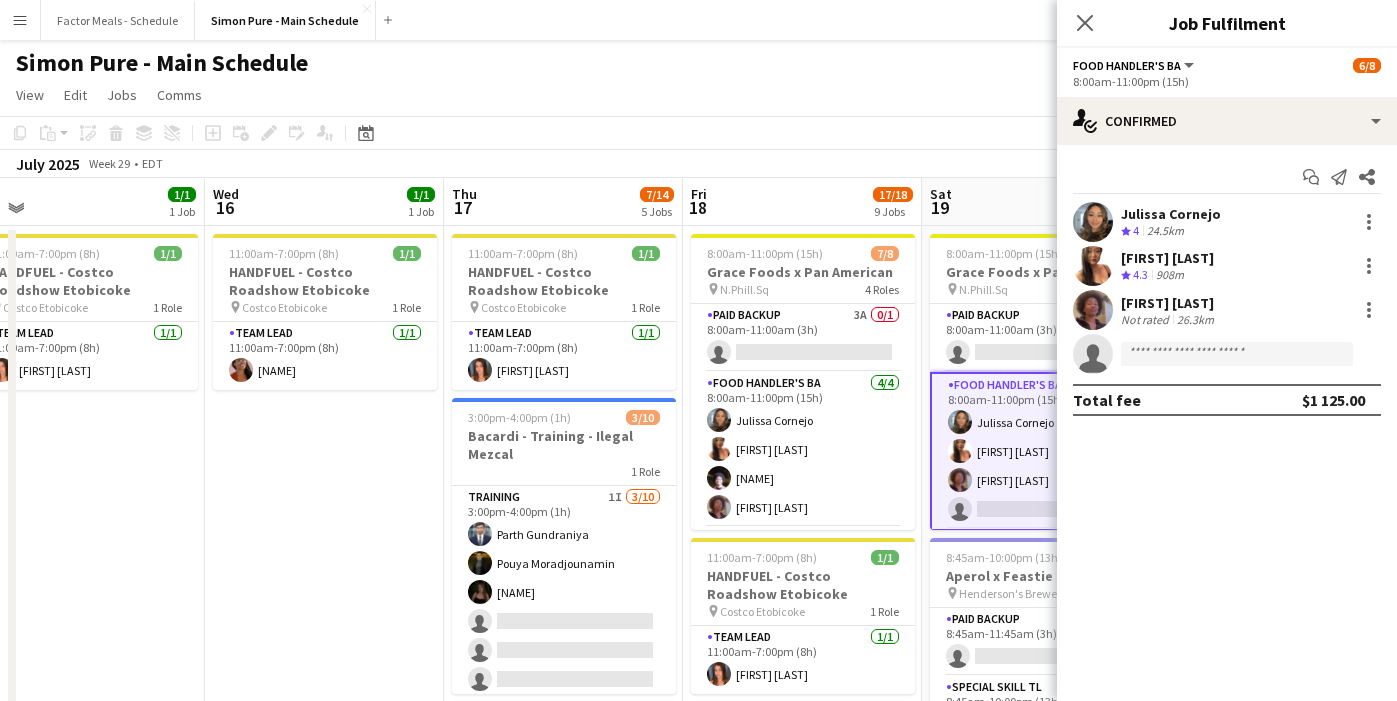 click on "Close pop-in" 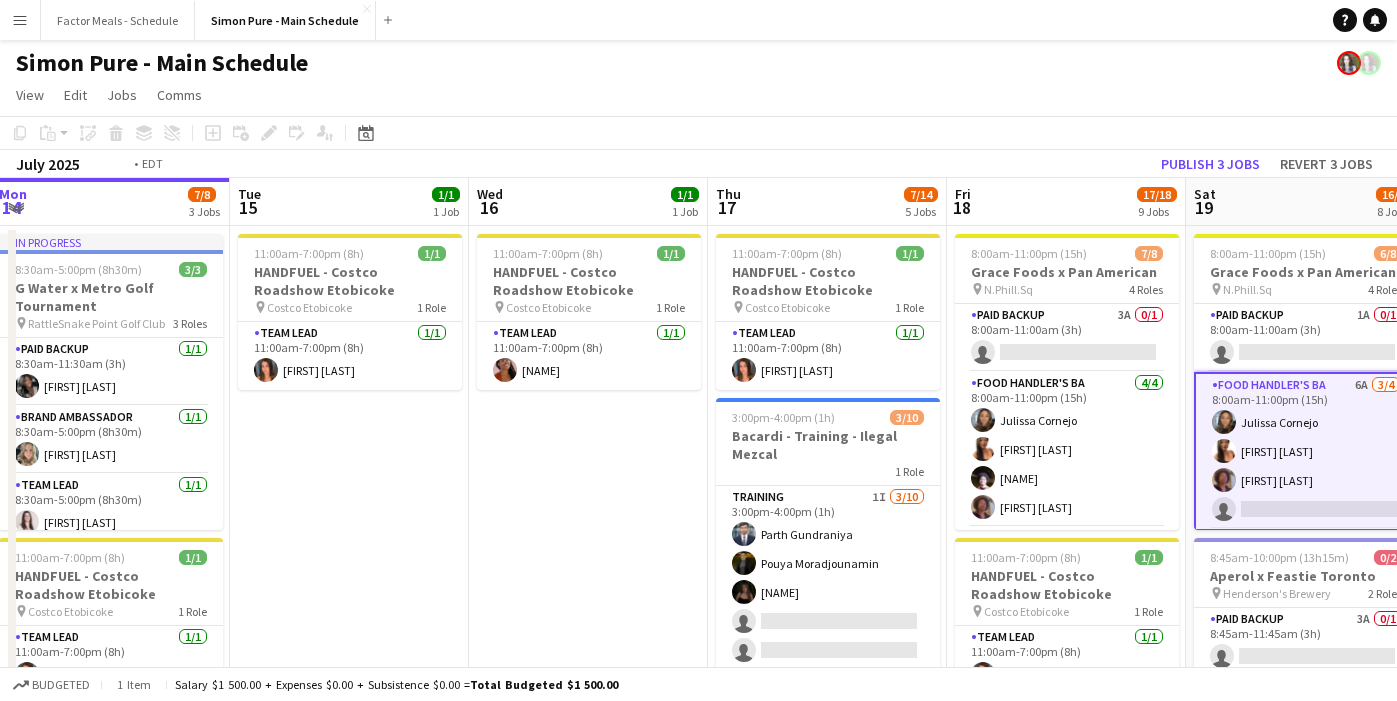 scroll, scrollTop: 0, scrollLeft: 427, axis: horizontal 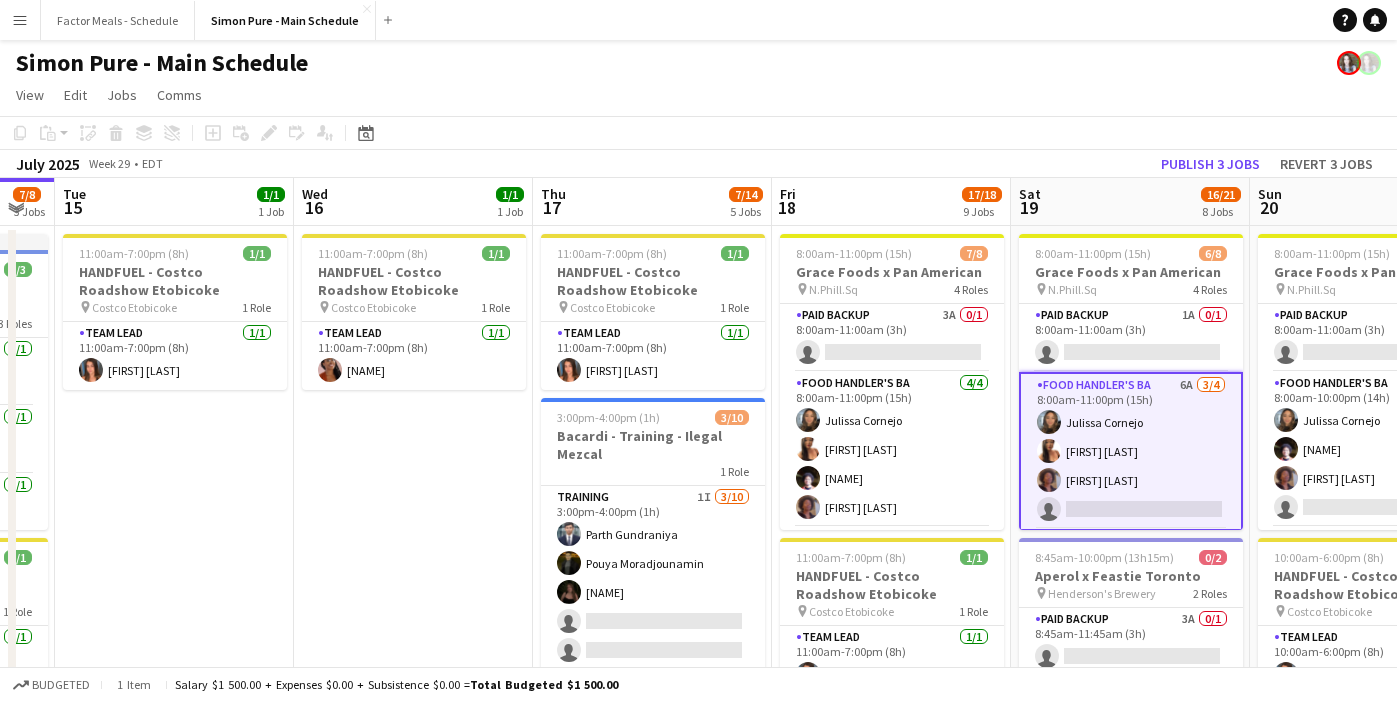 click on "11:00am-7:00pm (8h)    1/1   HANDFUEL - Costco Roadshow [CITY]
pin
Costco [CITY]   1 Role   Team Lead   1/1   11:00am-7:00pm (8h)
[FIRST] [LAST]" at bounding box center (413, 1110) 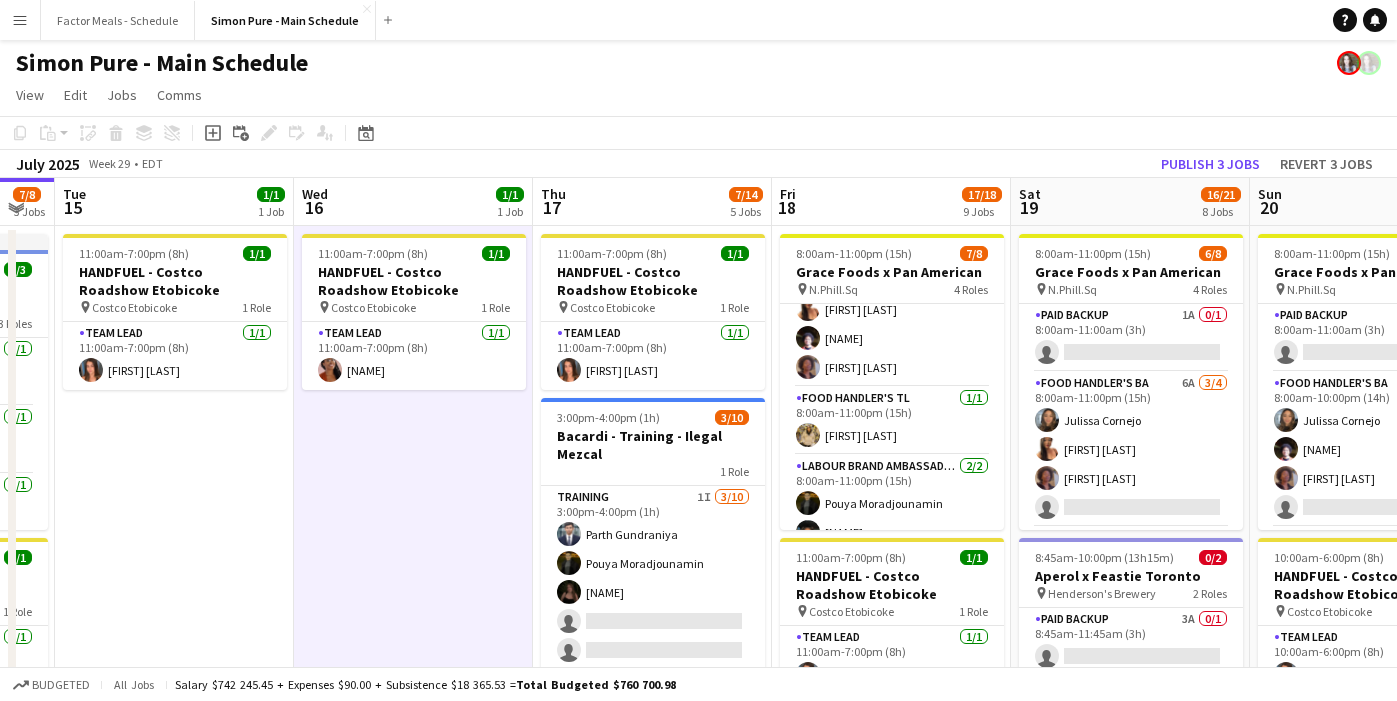 scroll, scrollTop: 162, scrollLeft: 0, axis: vertical 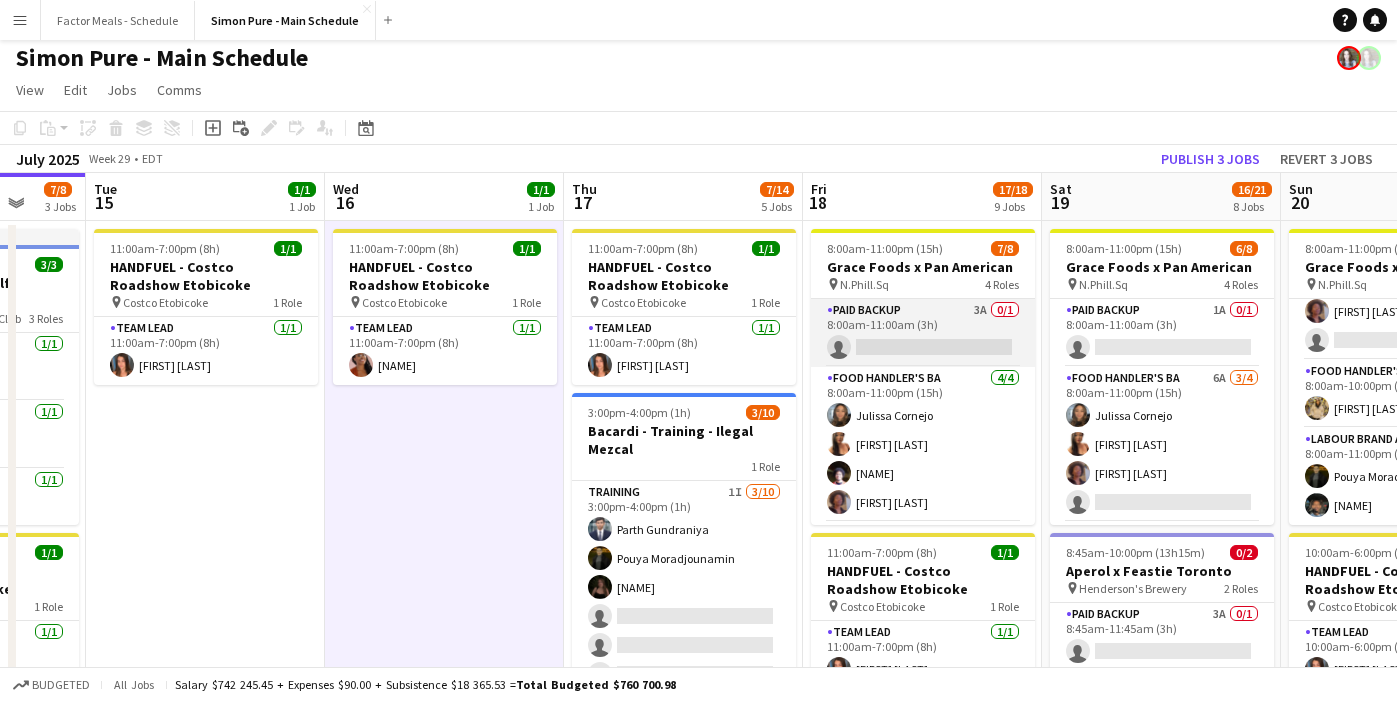 click on "Paid Backup   3A   0/1   8:00am-11:00am (3h)
single-neutral-actions" at bounding box center (923, 333) 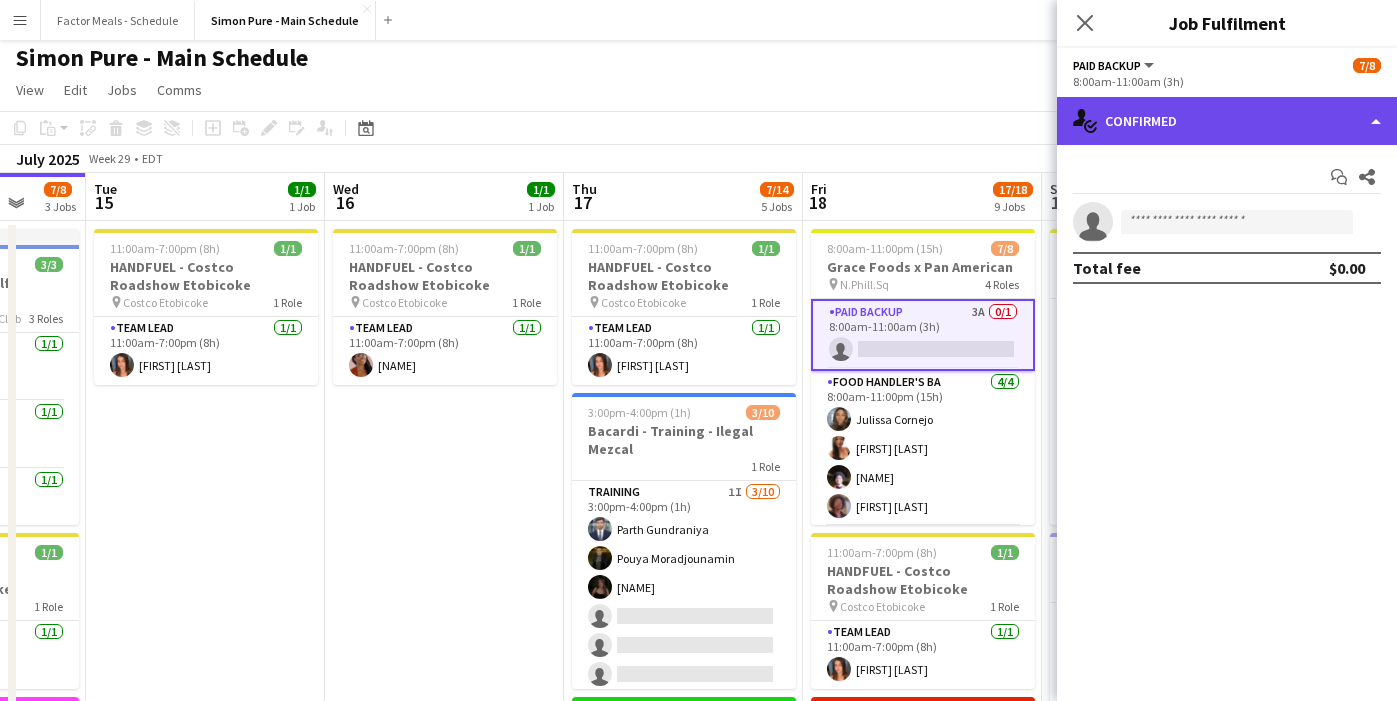 click on "single-neutral-actions-check-2
Confirmed" 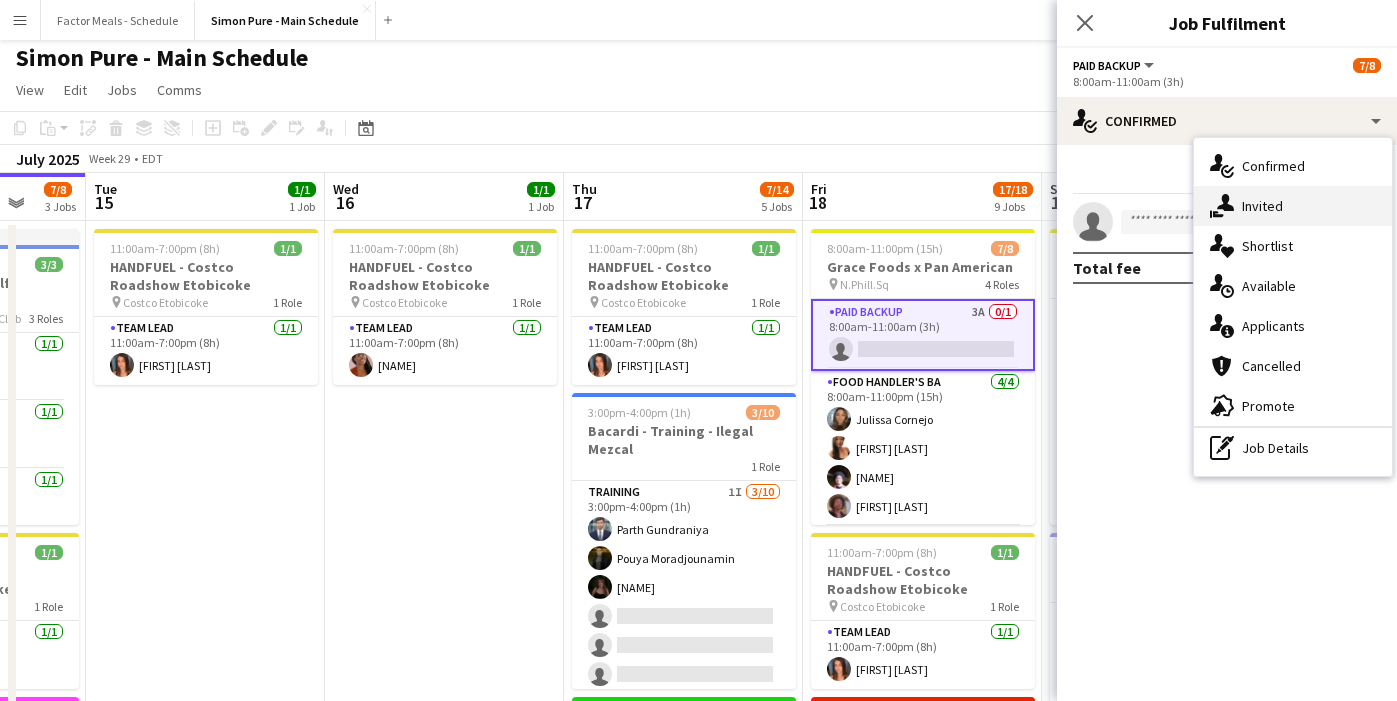 click on "single-neutral-actions-share-1
Invited" at bounding box center [1293, 206] 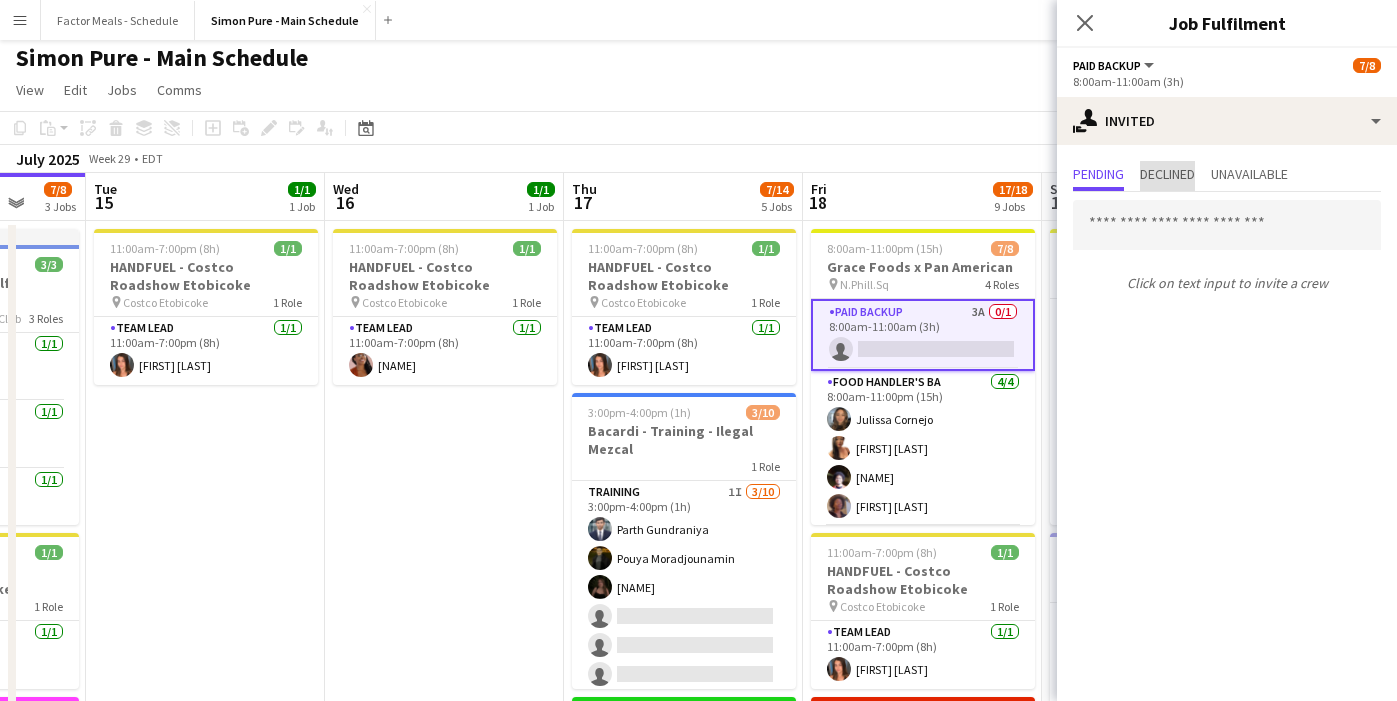click on "Declined" at bounding box center [1167, 176] 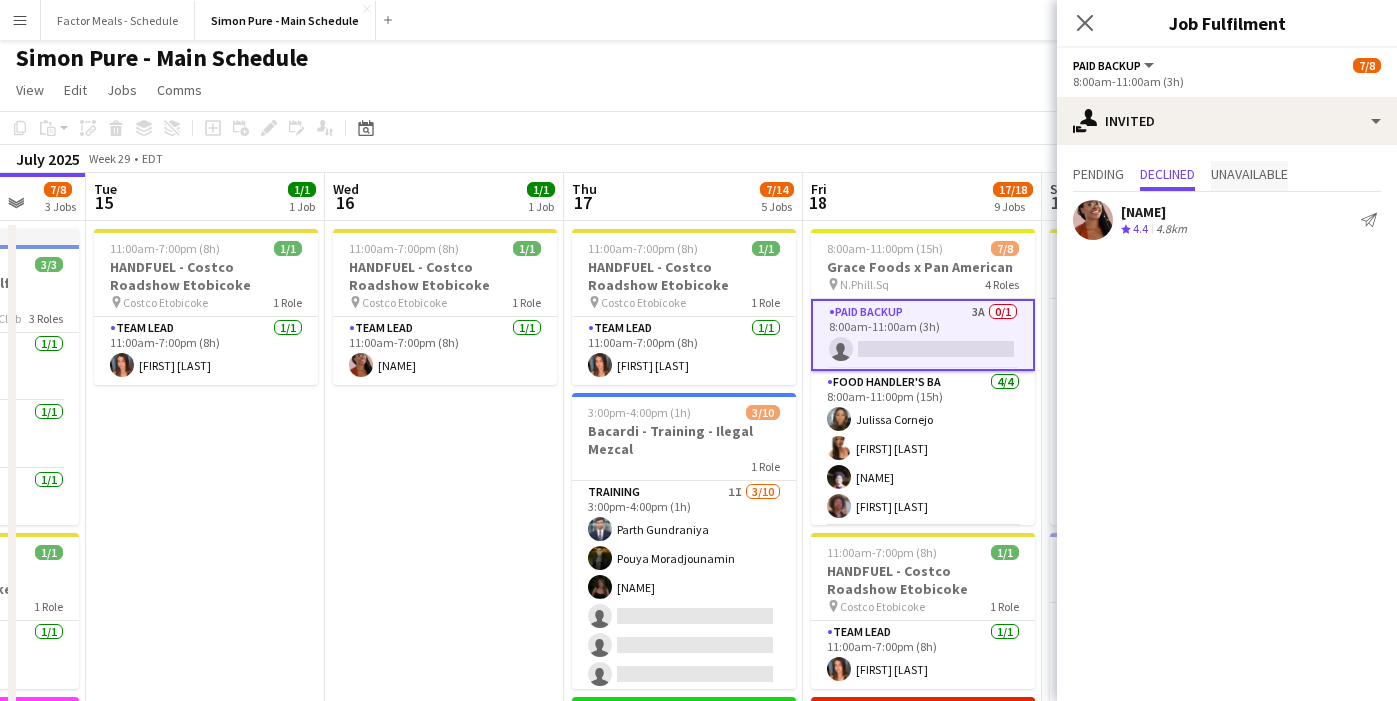 click on "Unavailable" at bounding box center (1249, 174) 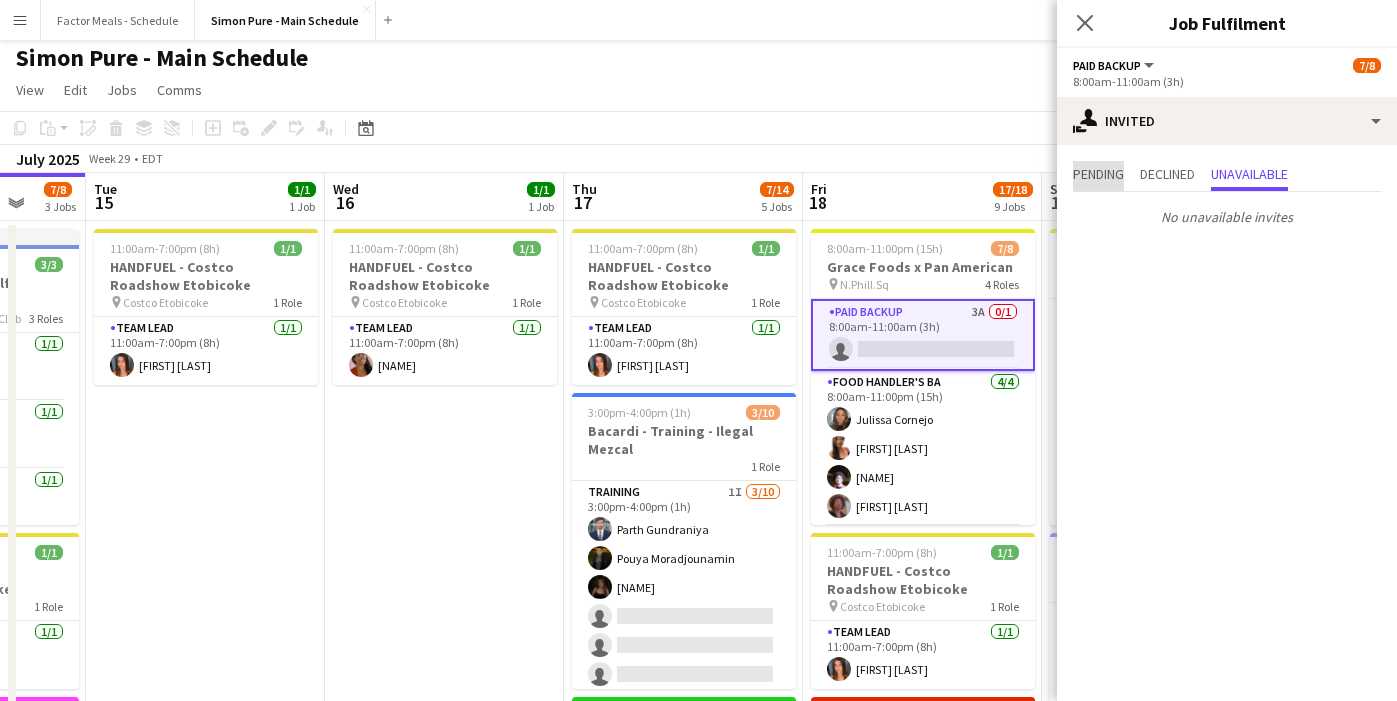 click on "Pending" at bounding box center [1098, 176] 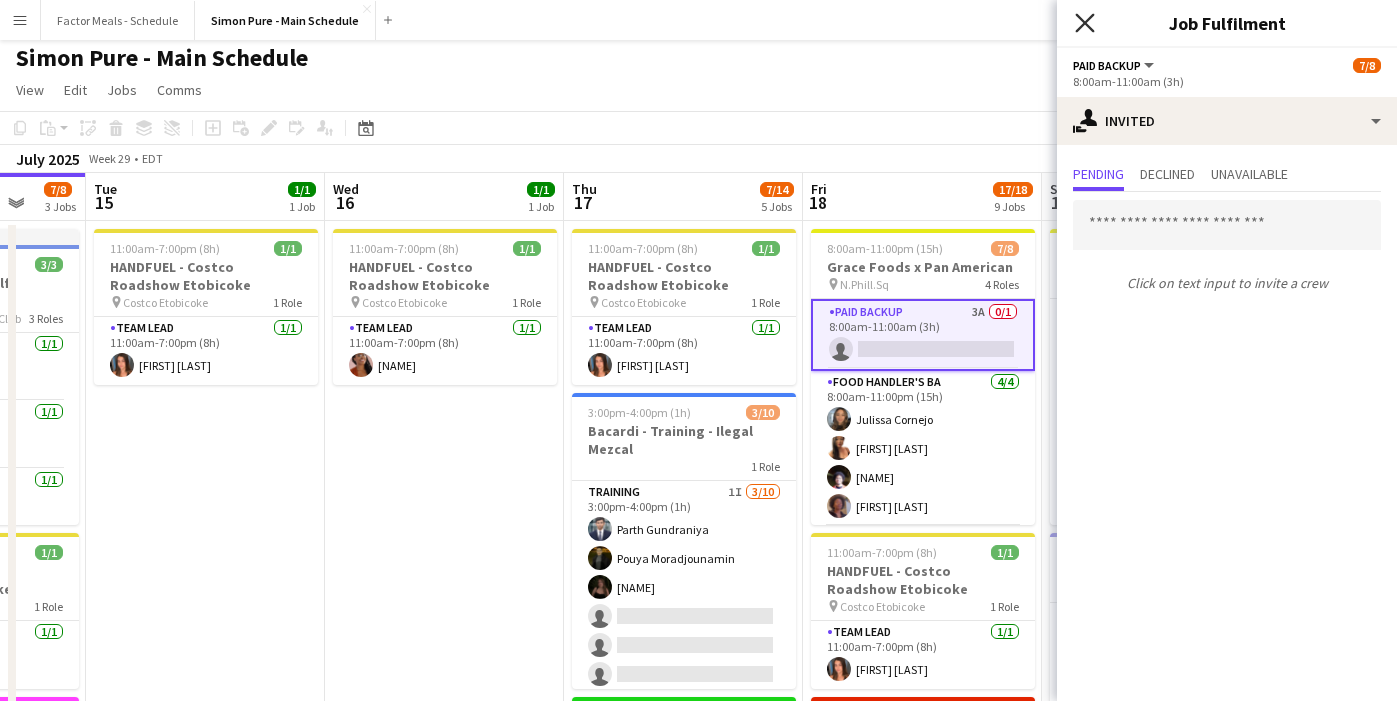 click 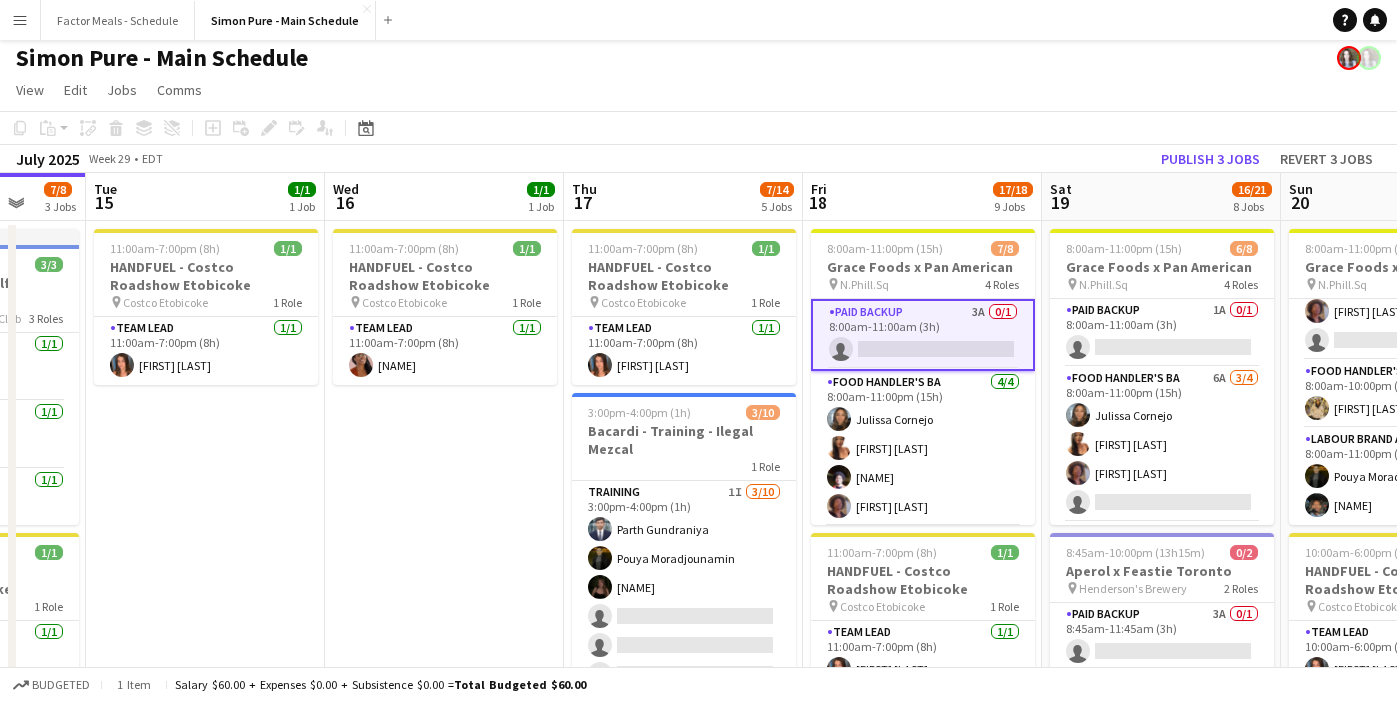 click on "[MONTH] [YEAR]   Week [NUMBER]
•   EDT   Publish 3 jobs   Revert 3 jobs" 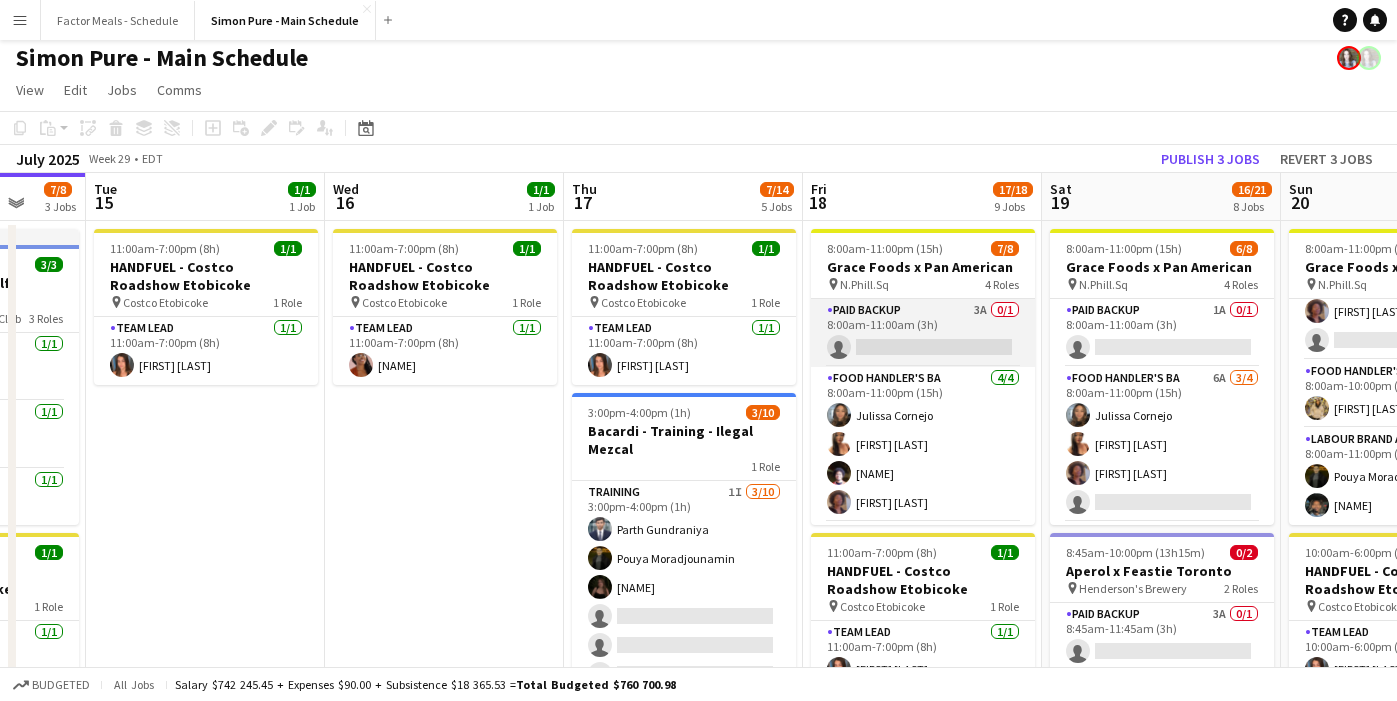 scroll, scrollTop: 0, scrollLeft: 0, axis: both 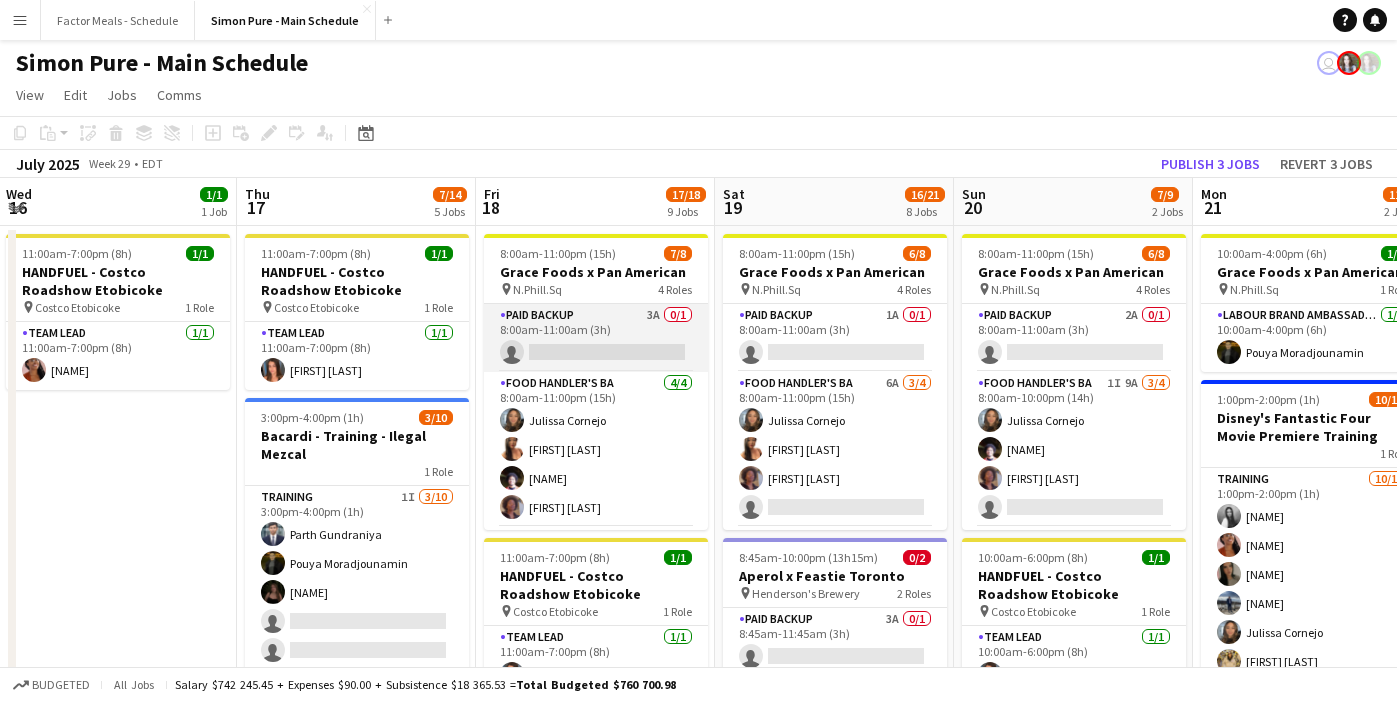 click on "Paid Backup   3A   0/1   8:00am-11:00am (3h)
single-neutral-actions" at bounding box center [596, 338] 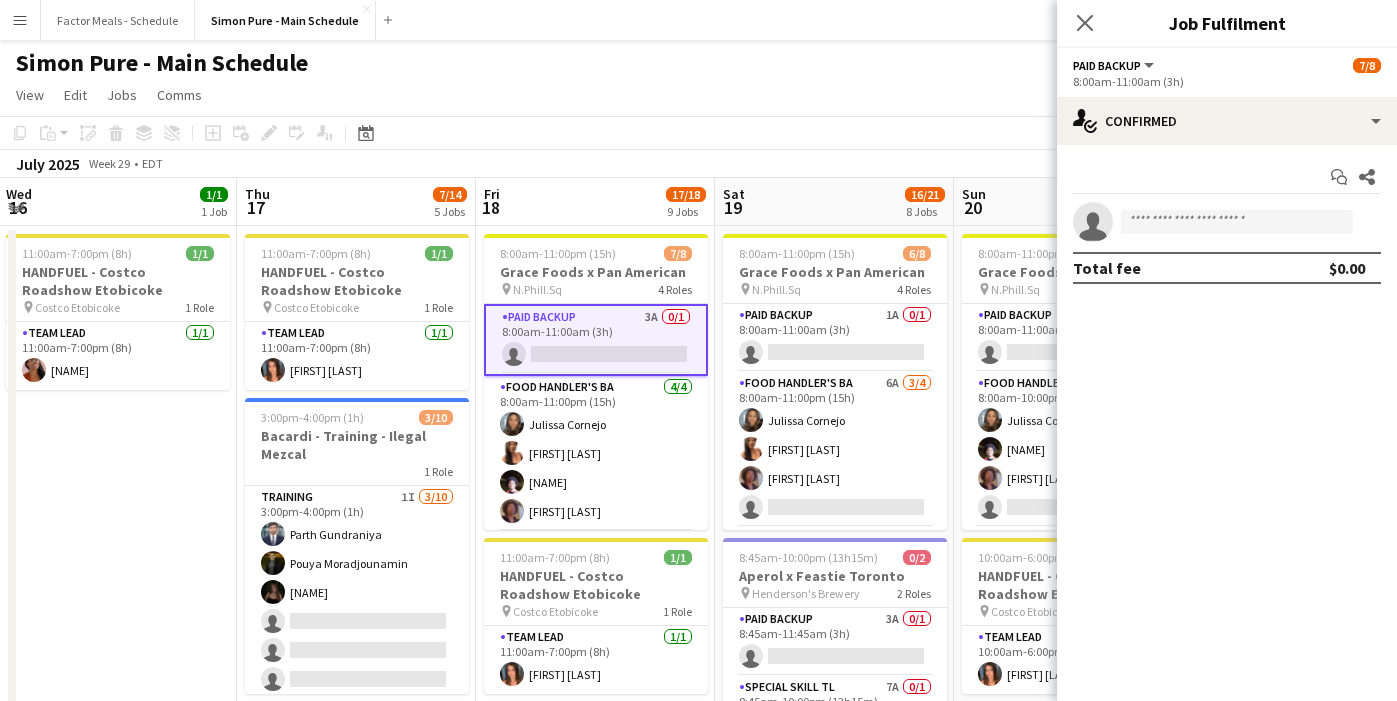 click on "Simon Pure - Main Schedule
user" 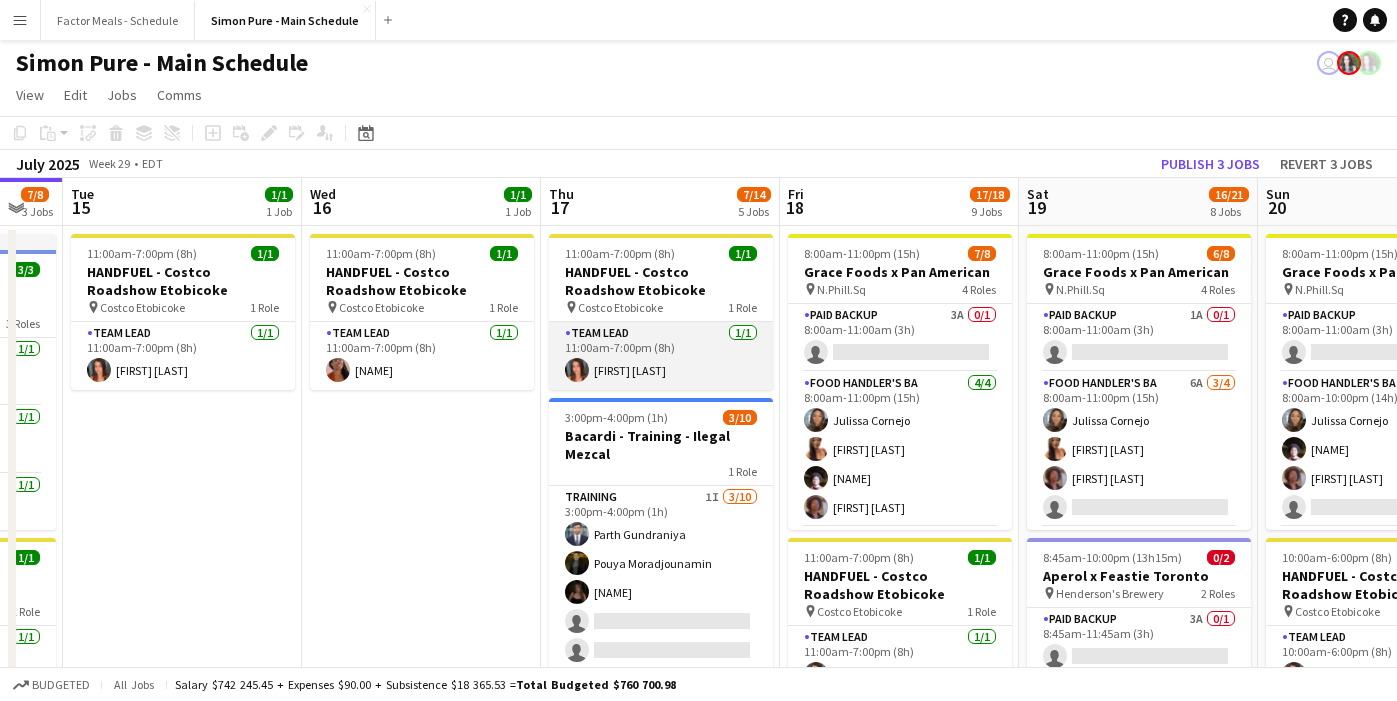scroll, scrollTop: 0, scrollLeft: 695, axis: horizontal 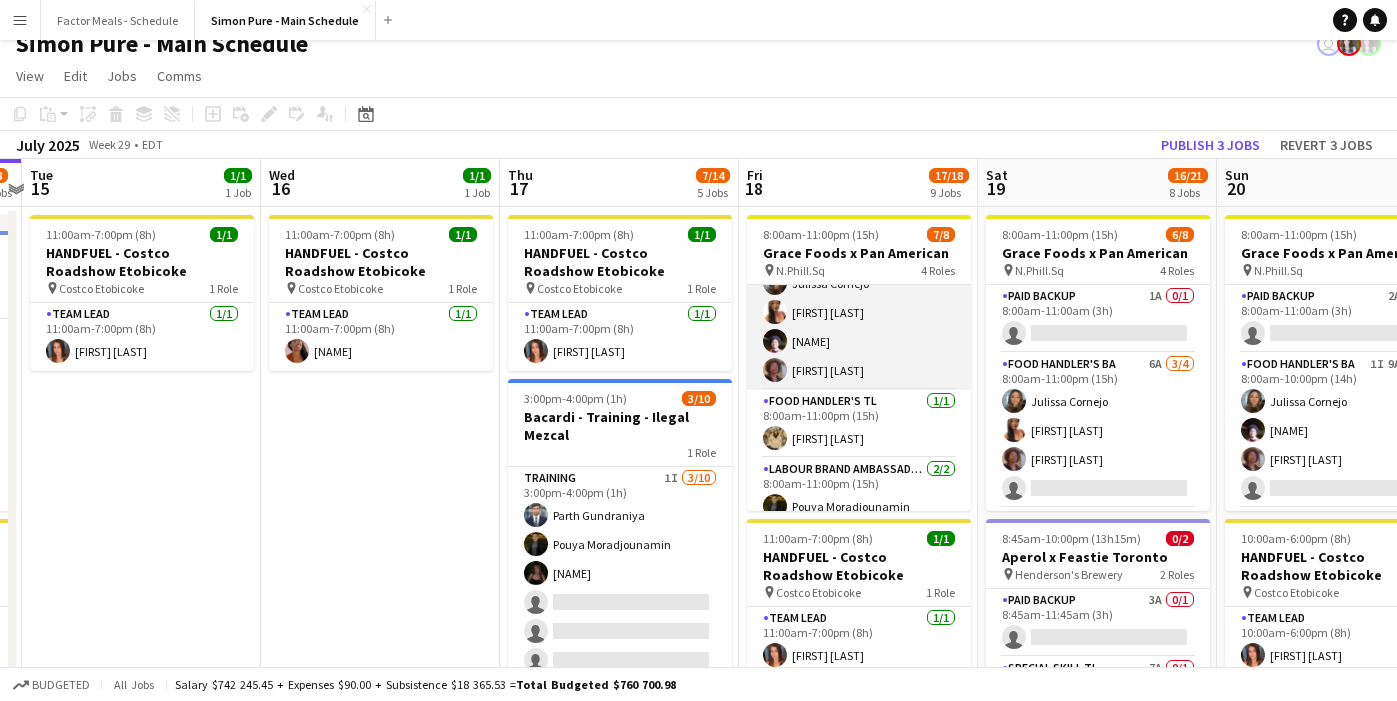 click on "Food Handler's BA   4/4   8:00am-11:00pm (15h)
[NAME] [NAME] [NAME] [NAME]" at bounding box center (859, 312) 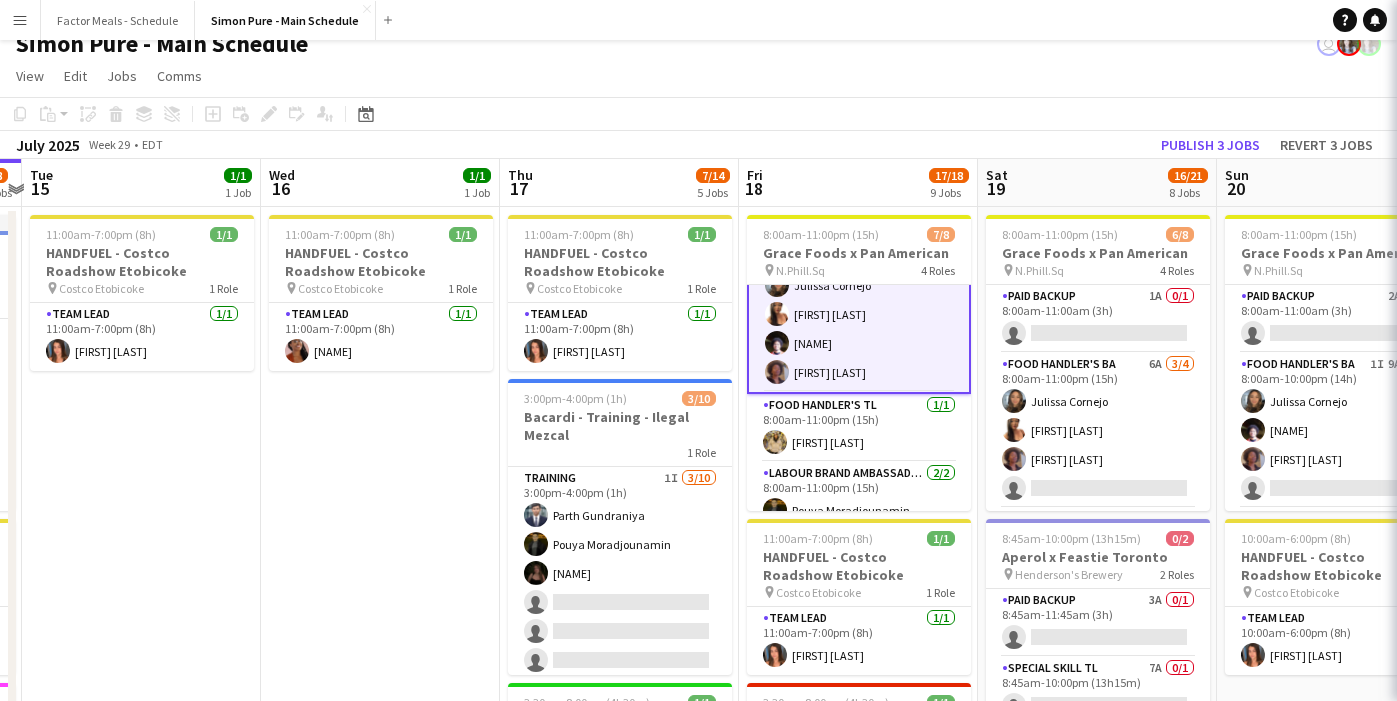 scroll, scrollTop: 120, scrollLeft: 0, axis: vertical 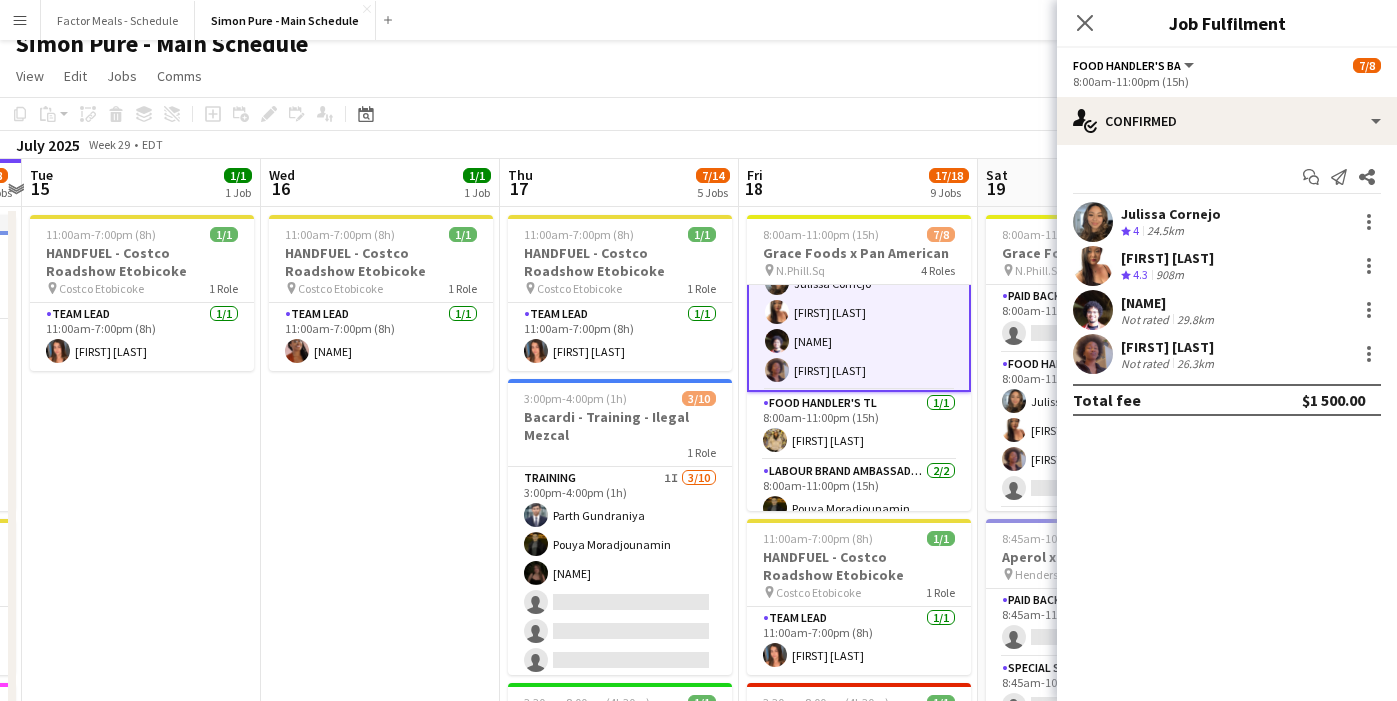 click on "[FIRST] [LAST]" at bounding box center [1169, 347] 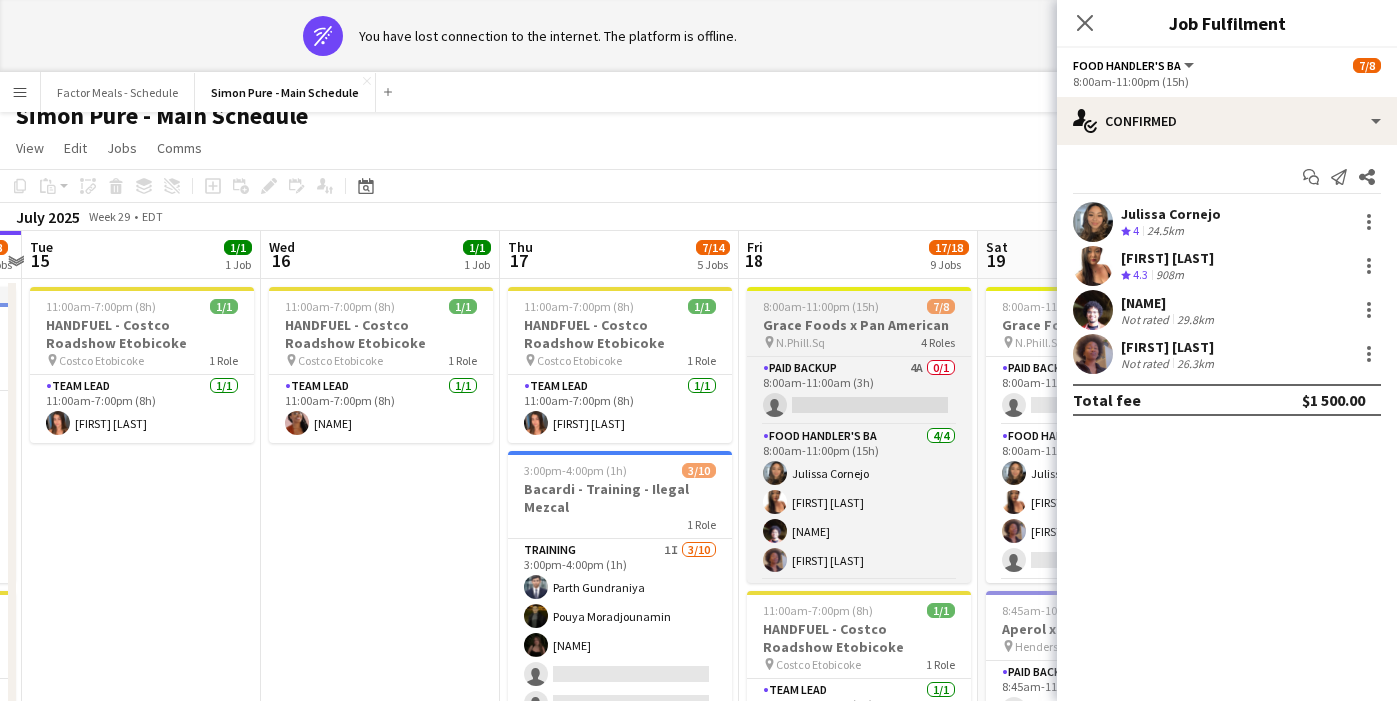 scroll, scrollTop: 0, scrollLeft: 0, axis: both 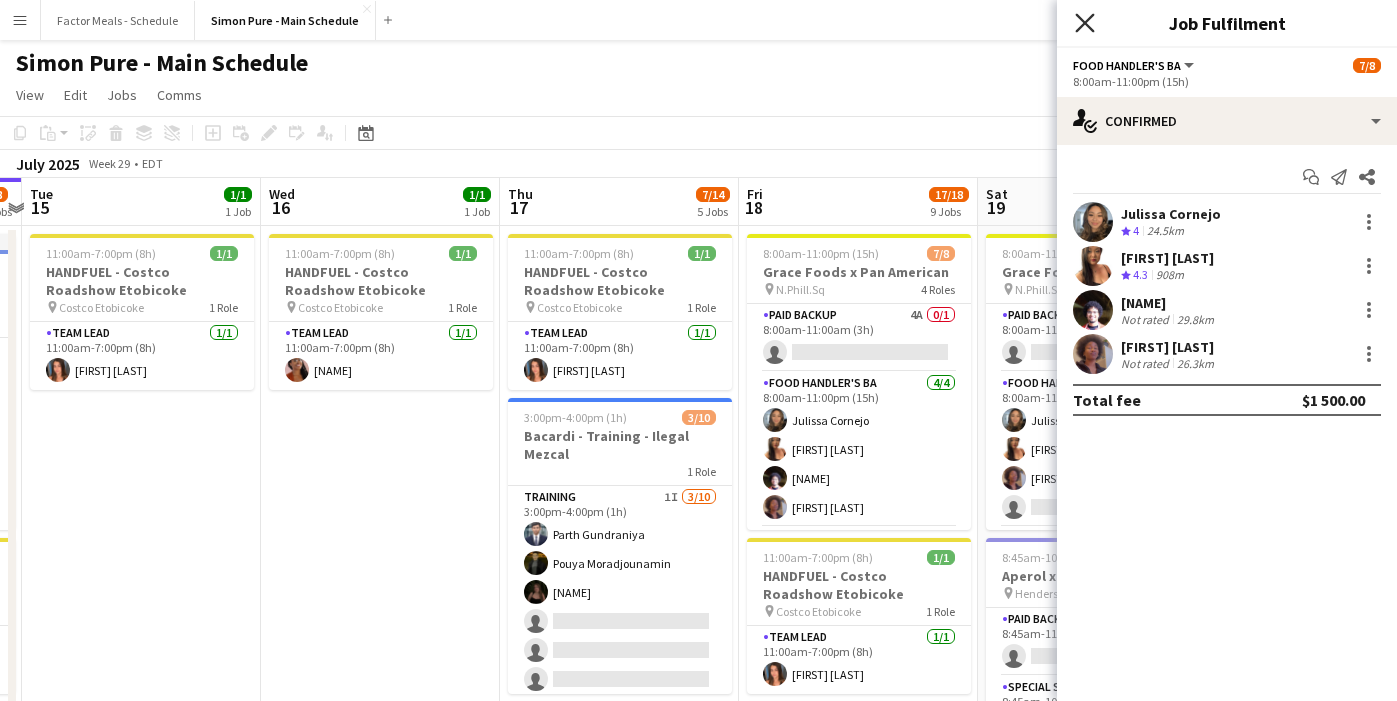 click on "Close pop-in" 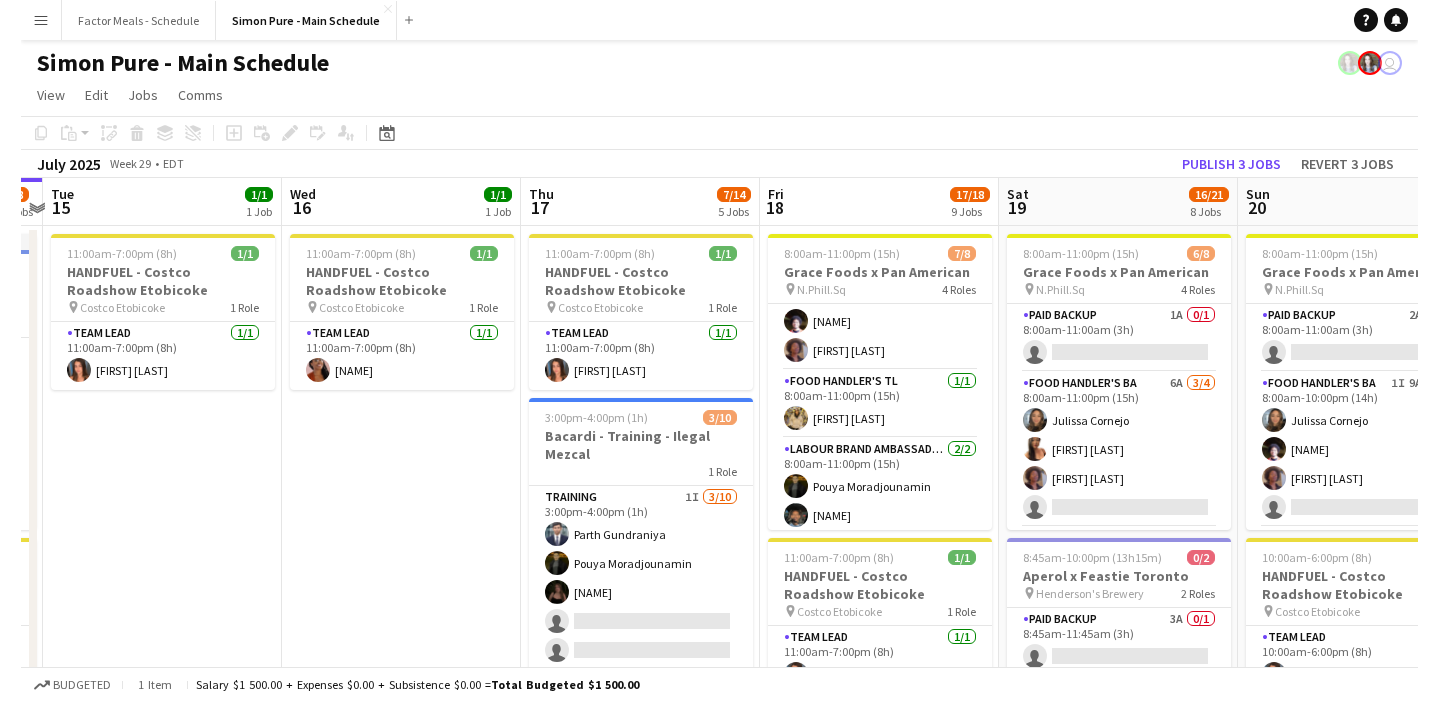 scroll, scrollTop: 162, scrollLeft: 0, axis: vertical 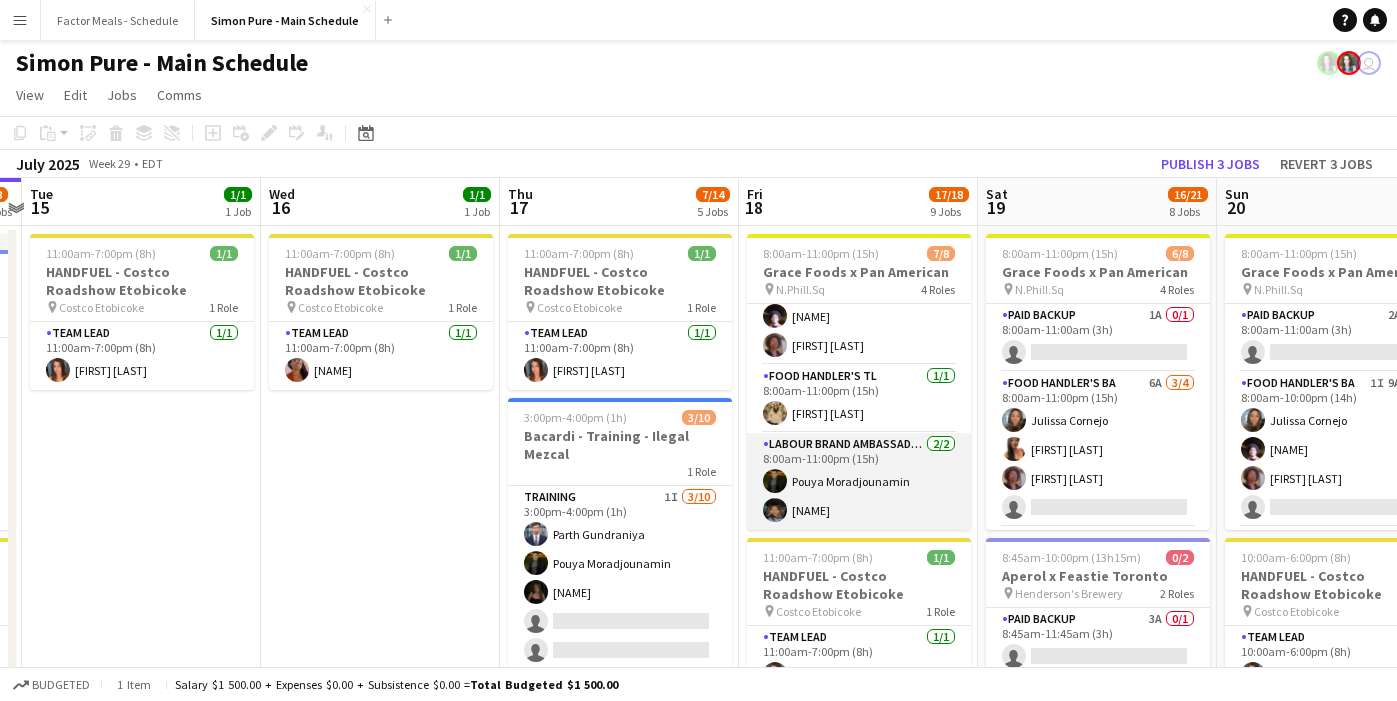 click on "Labour Brand Ambassadors    2/2   8:00am-11:00pm (15h)
[NAME] [NAME]" at bounding box center (859, 481) 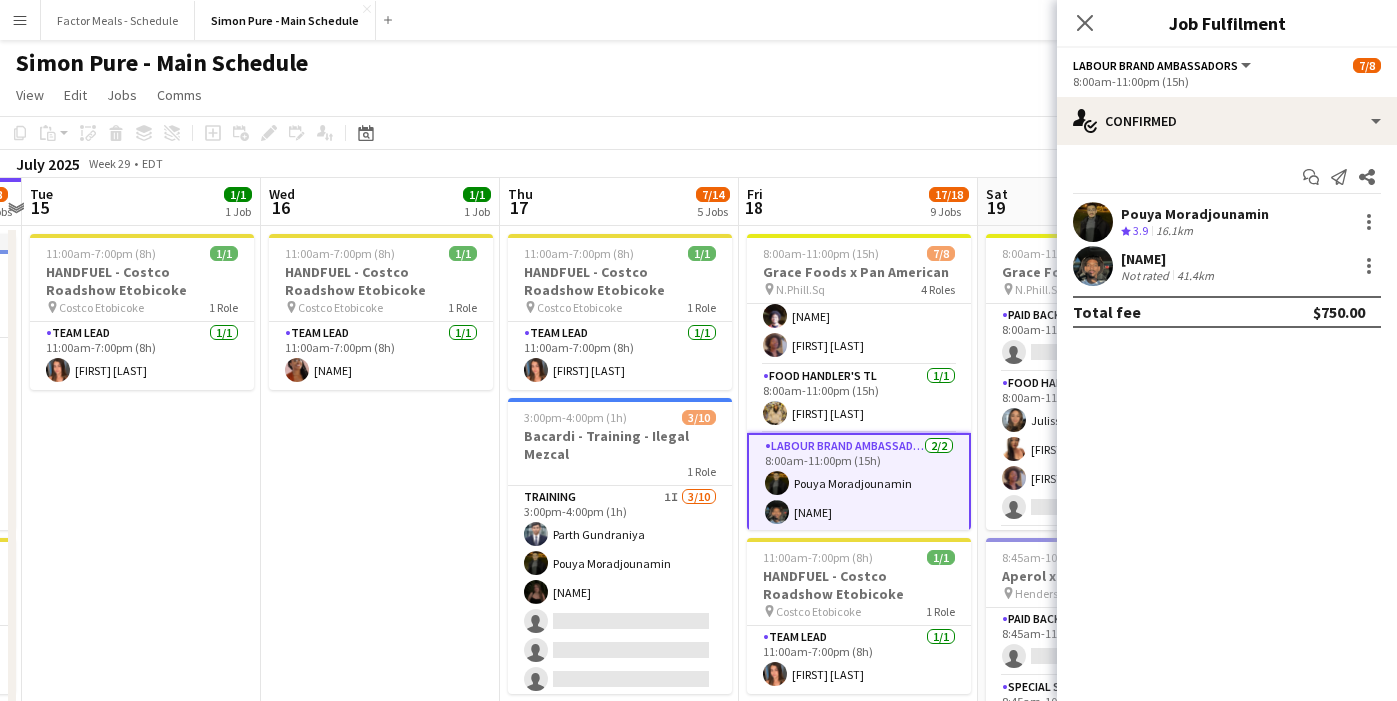 click on "[FIRST] [LAST]   Not rated   41.4km" at bounding box center [1227, 266] 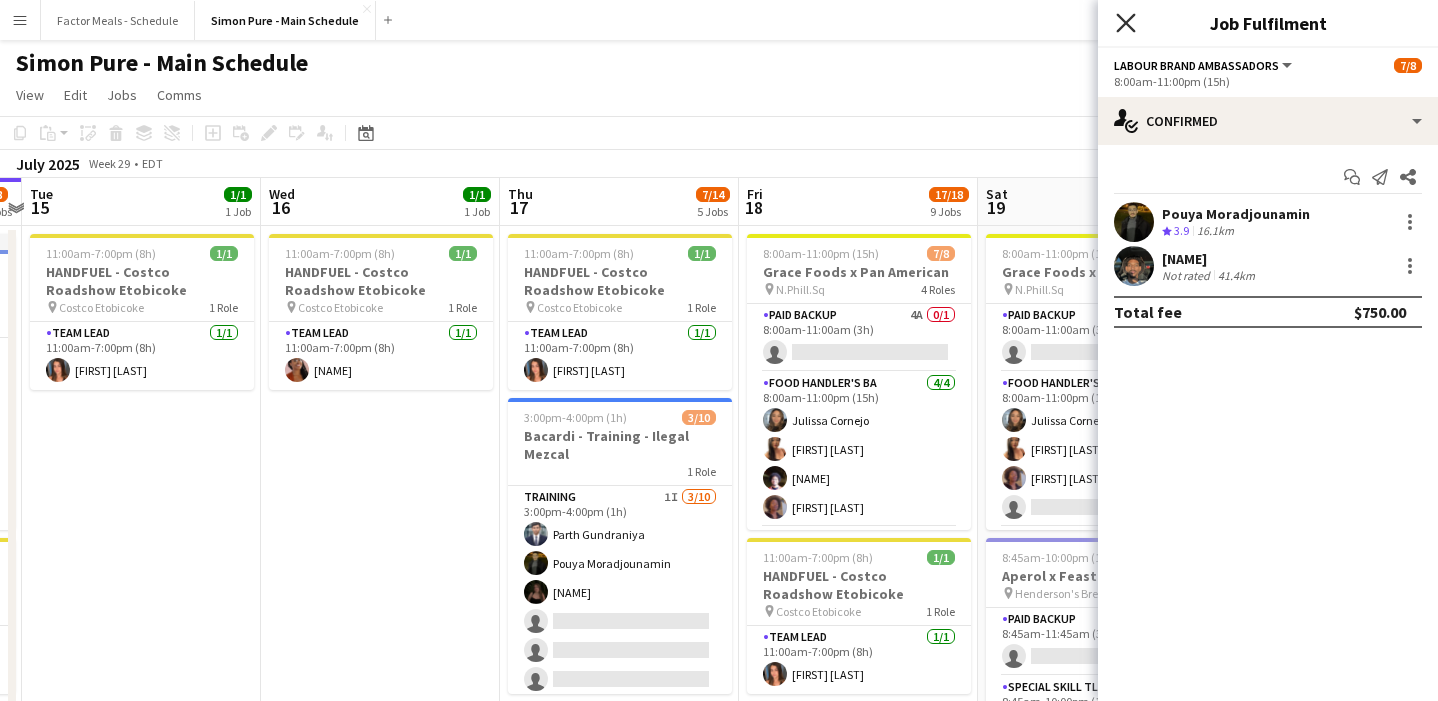 click on "Close pop-in" 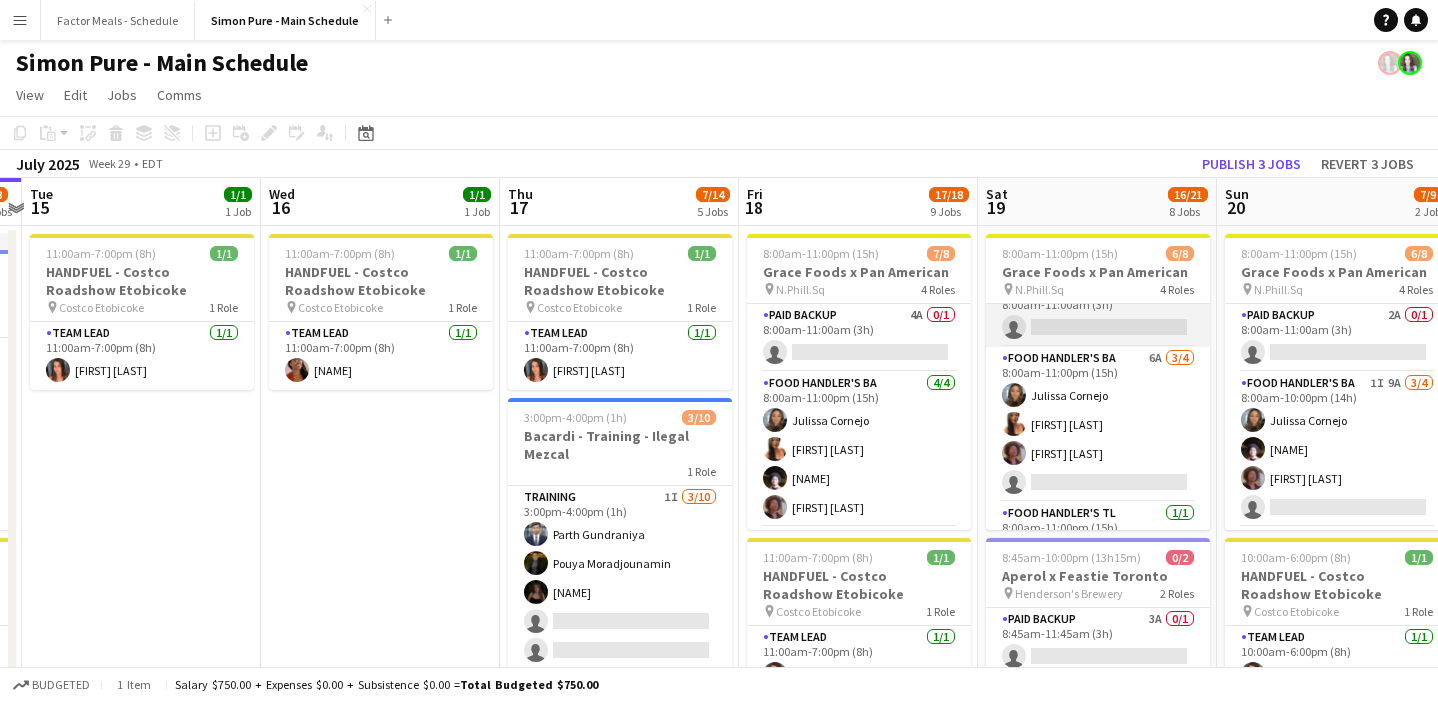 scroll, scrollTop: 39, scrollLeft: 0, axis: vertical 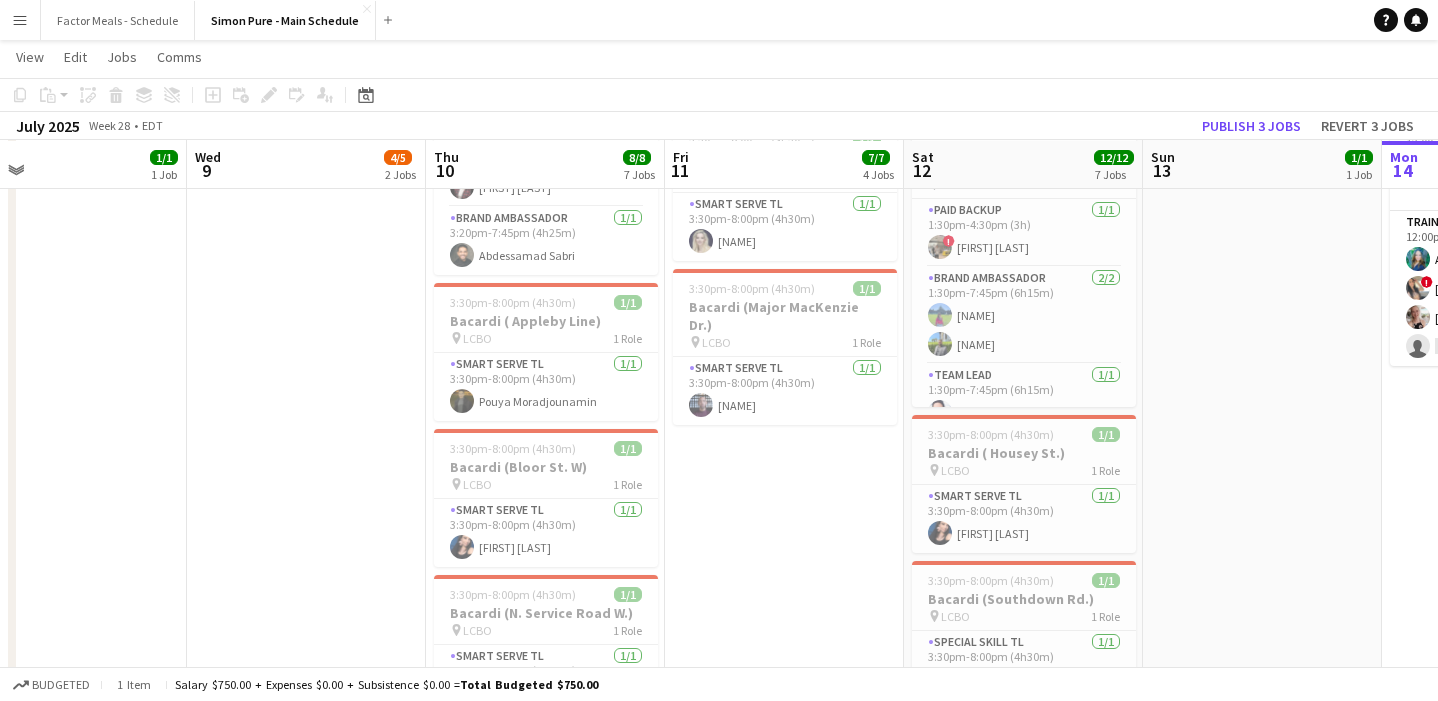 click on "11:00am-7:00pm (8h)    1/1   HANDFUEL - Costco Roadshow Etobicoke
pin
Costco Etobicoke   1 Role   Team Lead   1/1   11:00am-7:00pm (8h)
[NAME]     1:30pm-7:45pm (6h15m)    4/4   Purity x Vancouver Gaming Activation Vancouver (10:30 am - 4:45 pm PST)
pin
Pacific Coliseum   3 Roles   Paid Backup   1/1   1:30pm-4:30pm (3h)
[NAME]  Brand Ambassador    2/2   1:30pm-7:45pm (6h15m)
[NAME] ! [NAME]  Team Lead   1/1   1:30pm-7:45pm (6h15m)
[NAME]     3:30pm-8:00pm (4h30m)    1/1   Bacardi (Bramalea Rd.)
pin
LCBO    1 Role   Smart Serve TL   1/1   3:30pm-8:00pm (4h30m)
[NAME]     3:30pm-8:00pm (4h30m)    1/1   Bacardi (Major MacKenzie Dr.)
pin
LCBO    1 Role   Smart Serve TL   1/1   3:30pm-8:00pm (4h30m)
[NAME]" at bounding box center (784, 531) 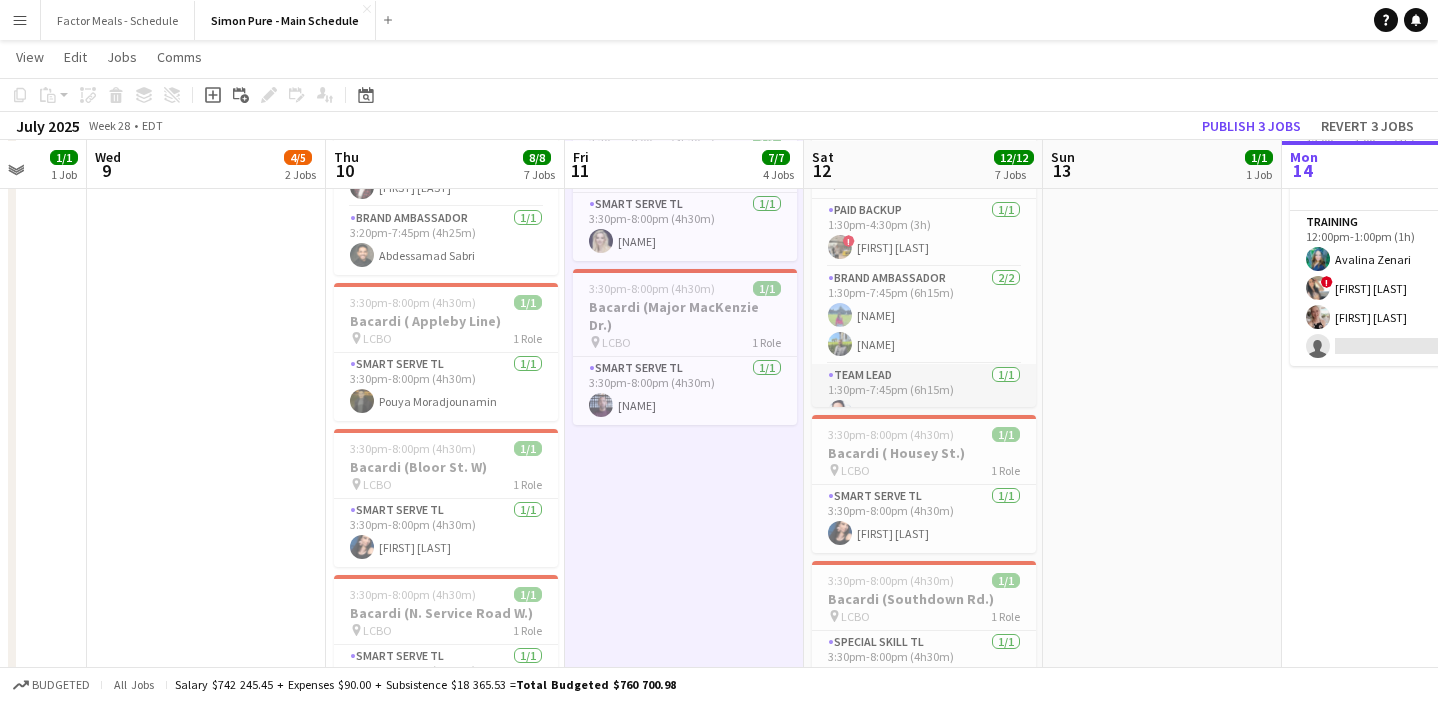 scroll, scrollTop: 0, scrollLeft: 793, axis: horizontal 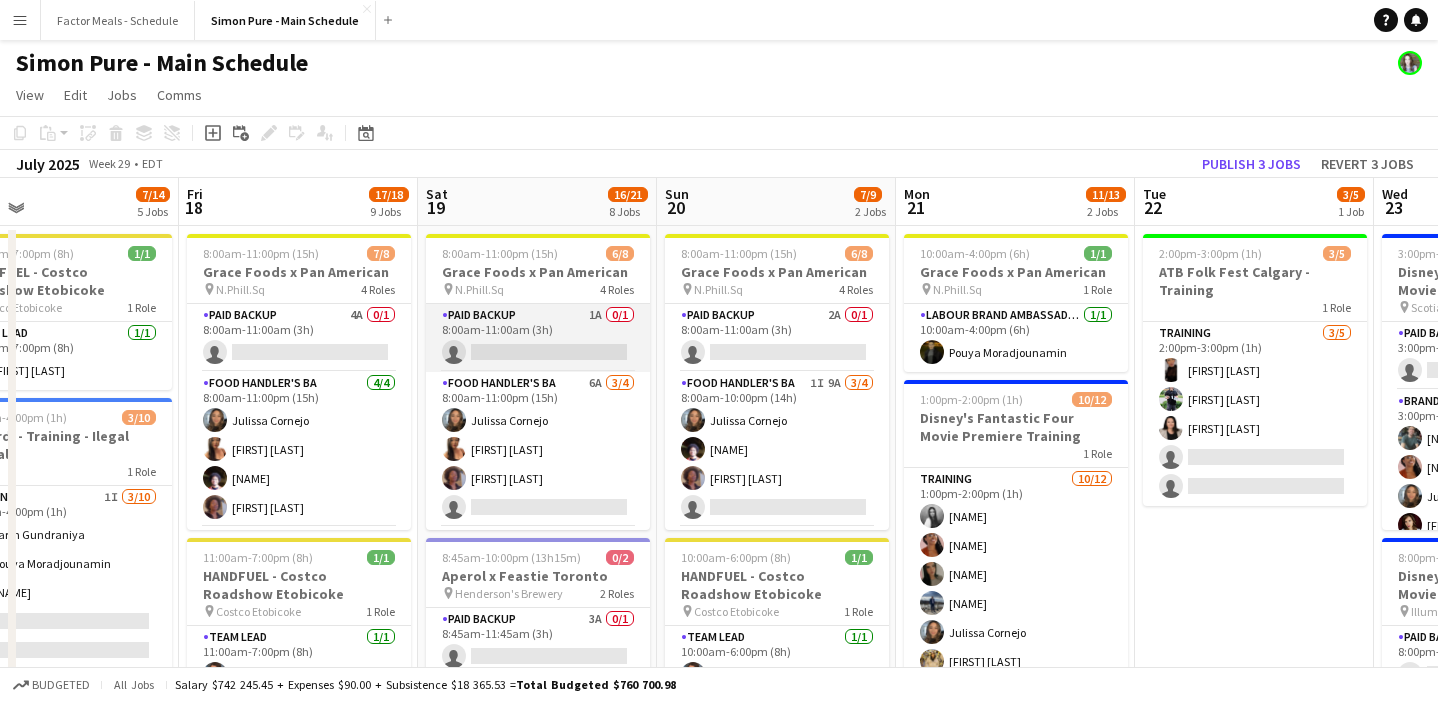 click on "Paid Backup   1A   0/1   8:00am-11:00am (3h)
single-neutral-actions" at bounding box center [538, 338] 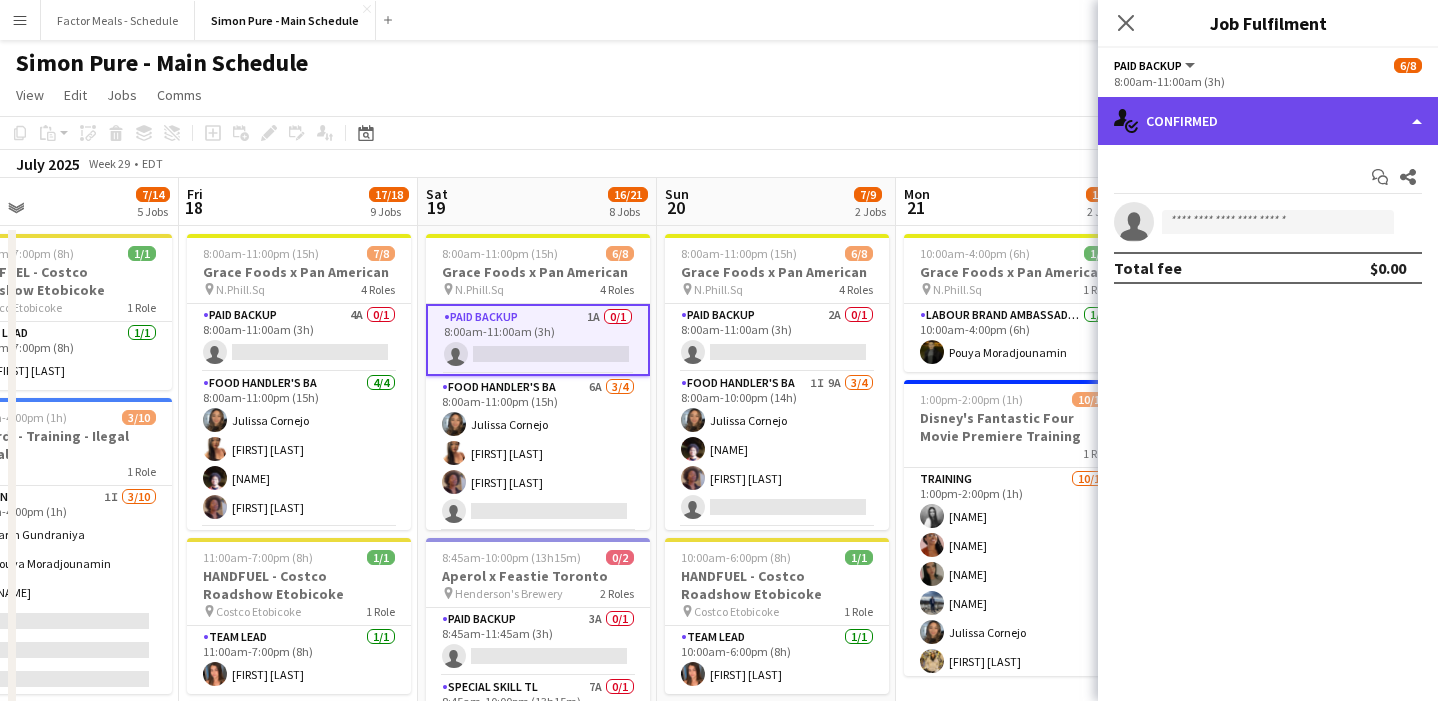 click on "single-neutral-actions-check-2
Confirmed" 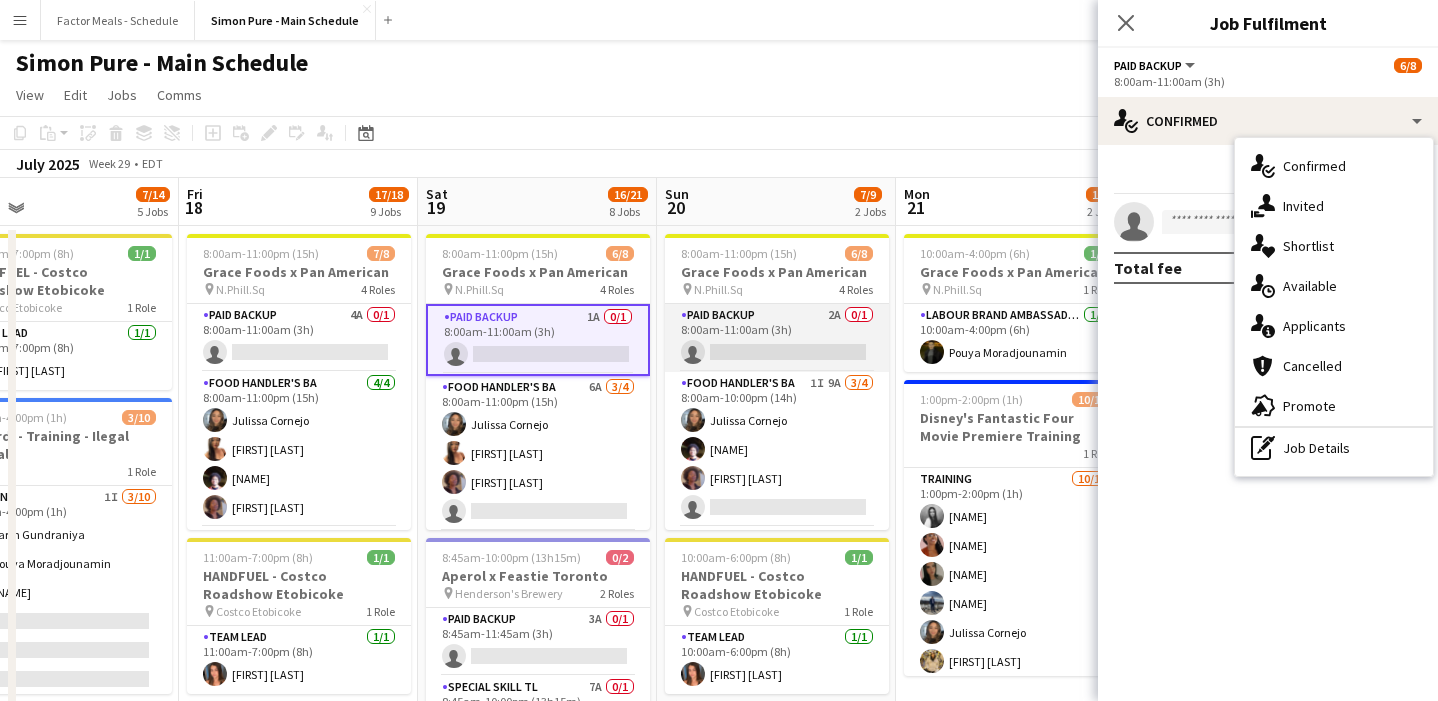 click on "Paid Backup   2A   0/1   8:00am-11:00am (3h)
single-neutral-actions" at bounding box center (777, 338) 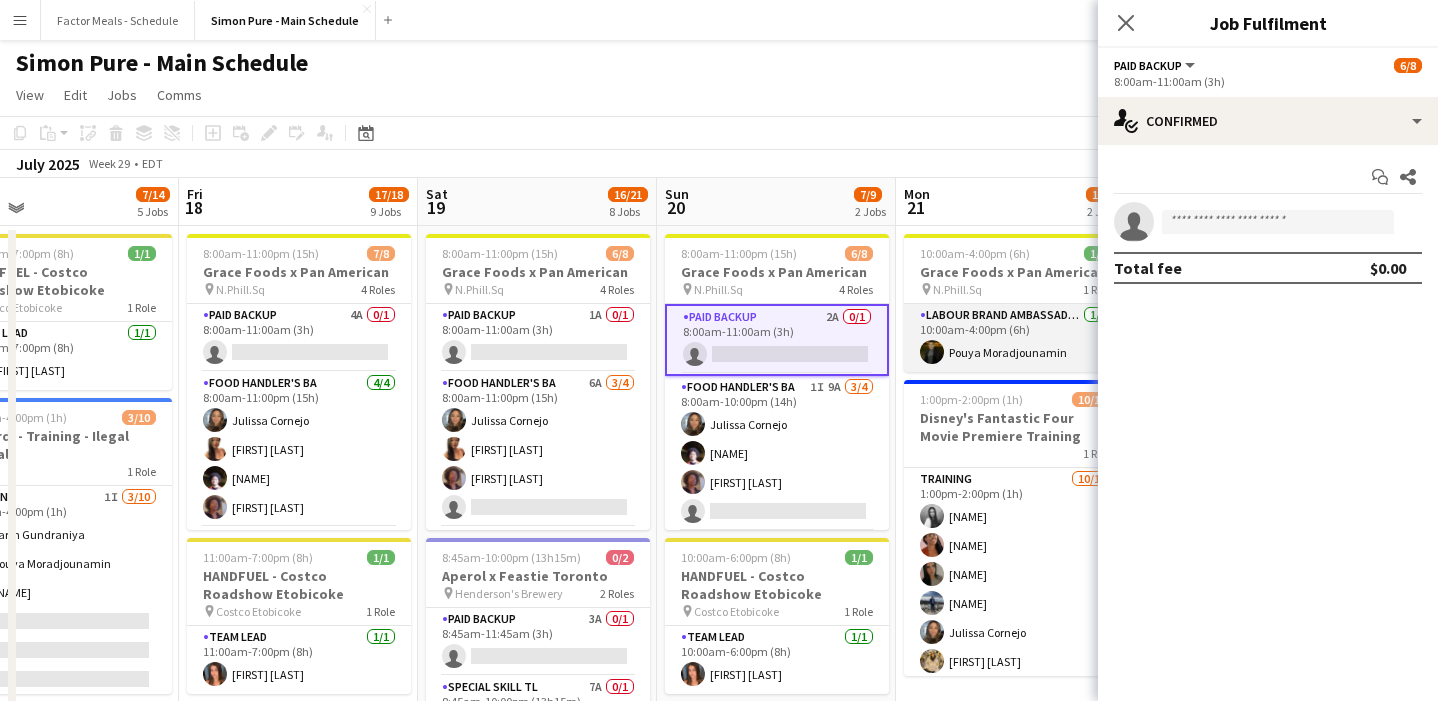 scroll, scrollTop: 5, scrollLeft: 0, axis: vertical 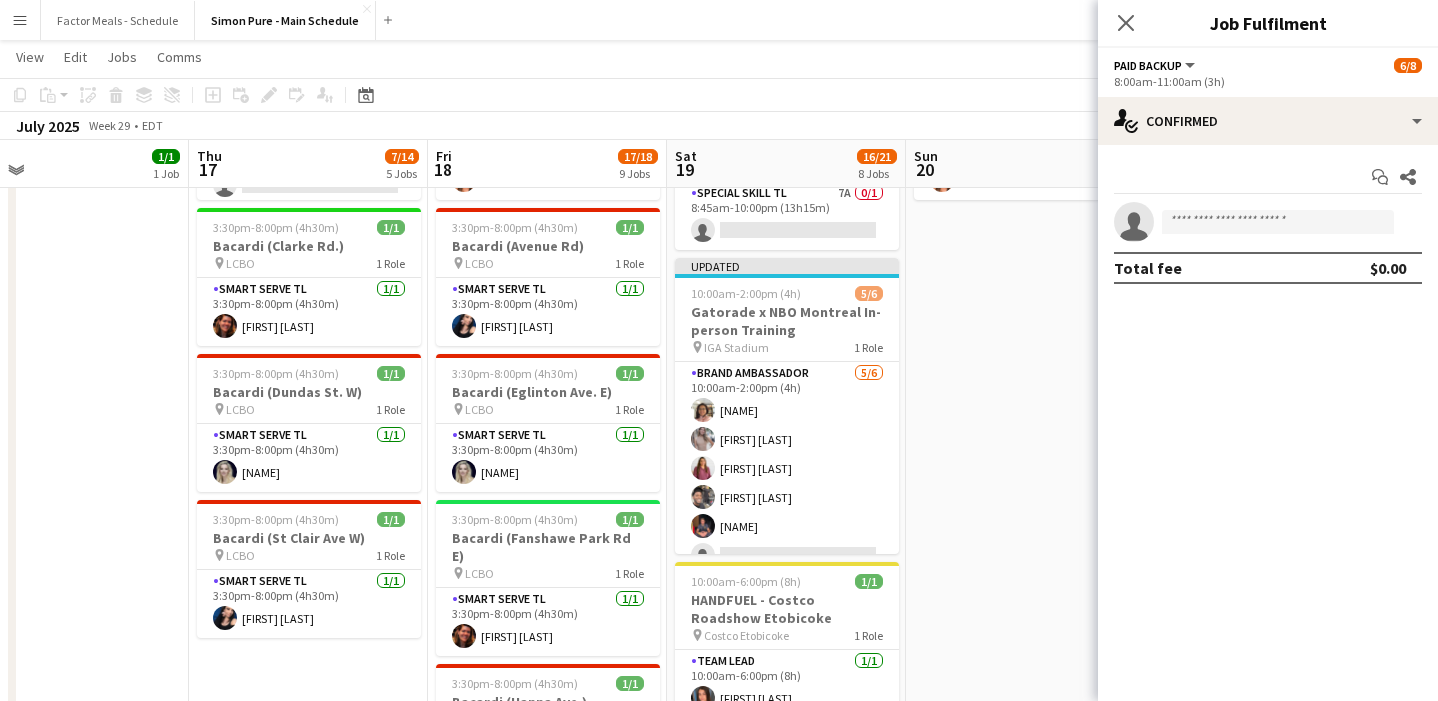 click on "11:00am-7:00pm (8h)    1/1   HANDFUEL - Costco Roadshow [CITY]
pin
Costco [CITY]   1 Role   Team Lead   1/1   11:00am-7:00pm (8h)
[FIRST] [LAST]     3:00pm-4:00pm (1h)    3/10   Bacardi - Training - Ilegal Mezcal   1 Role   Training   1I   3/10   3:00pm-4:00pm (1h)
[FIRST] [LAST] [FIRST] [LAST]
single-neutral-actions
single-neutral-actions
single-neutral-actions
single-neutral-actions
single-neutral-actions
single-neutral-actions
single-neutral-actions
3:30pm-8:00pm (4h30m)    1/1   Bacardi ( [STREET] St.)
pin
LCBO    1 Role   Smart Serve TL   1/1   3:30pm-8:00pm (4h30m)
[FIRST] [LAST]     3:30pm-8:00pm (4h30m)    1/1   Bacardi ( [STREET] St. W)" at bounding box center (308, 616) 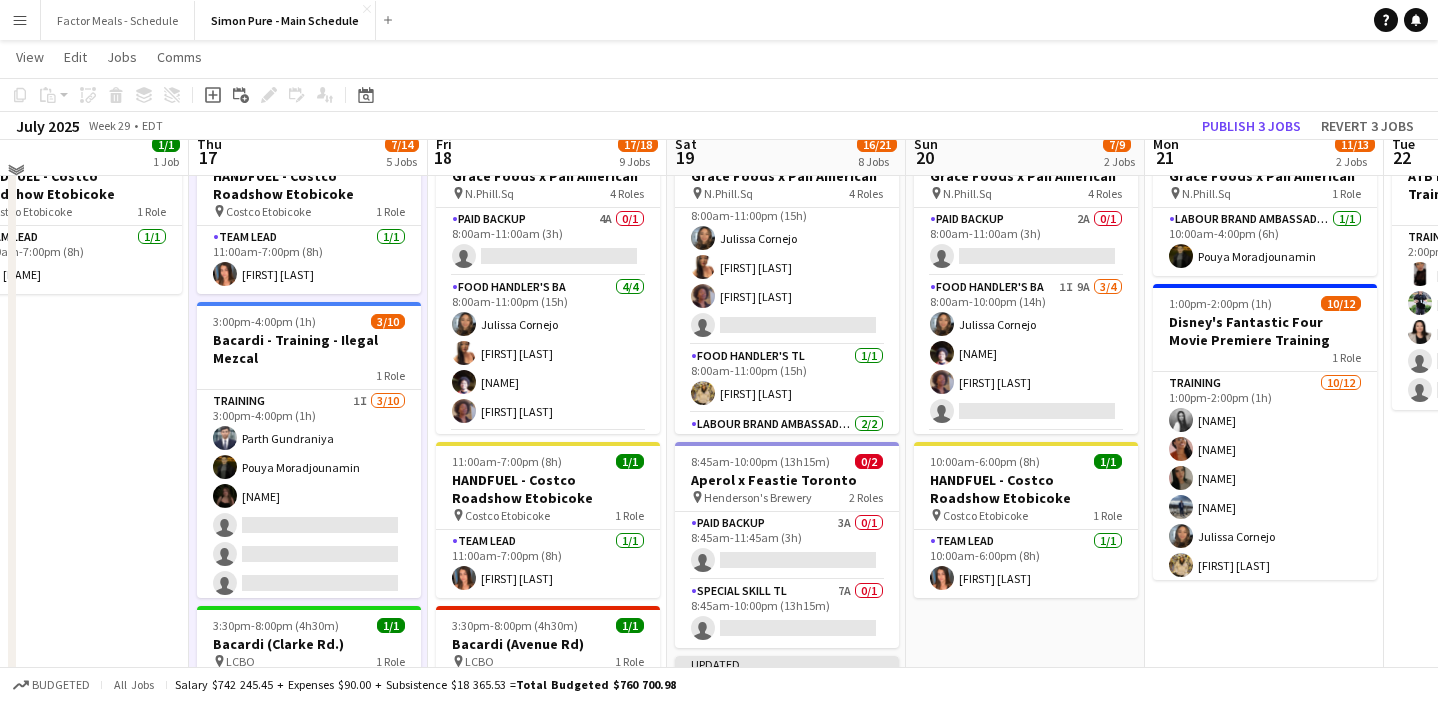scroll, scrollTop: 0, scrollLeft: 0, axis: both 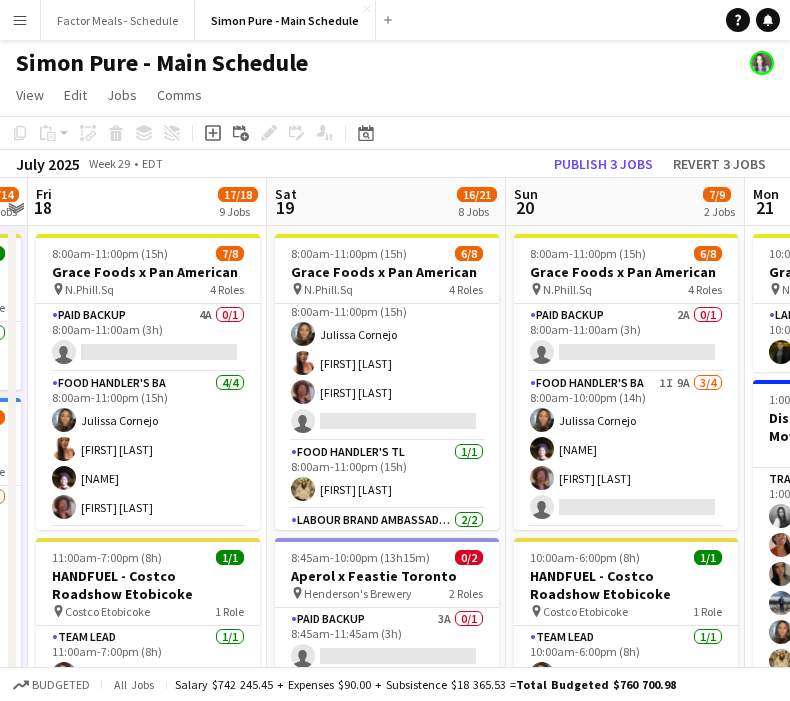click on "Menu" at bounding box center [20, 20] 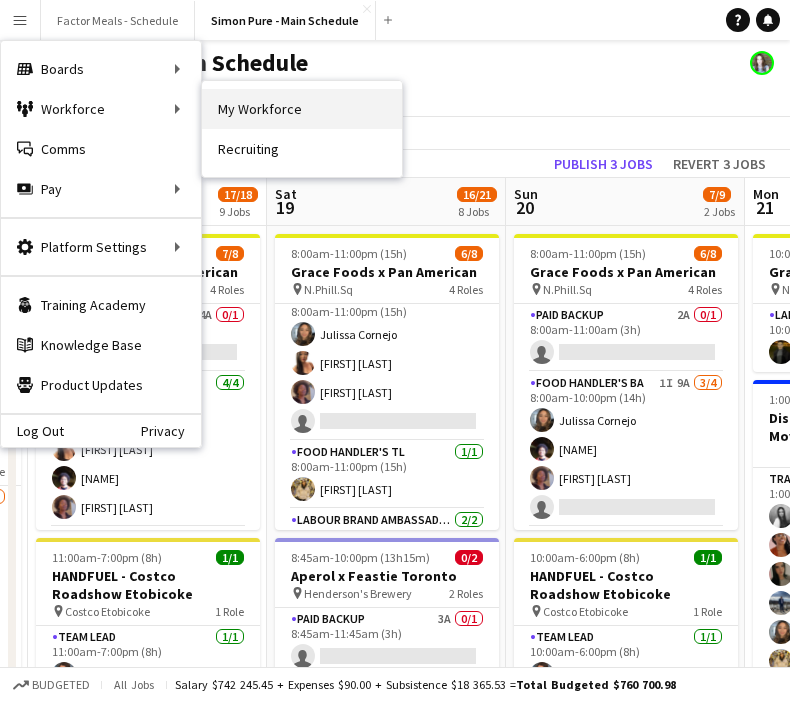 click on "My Workforce" at bounding box center (302, 109) 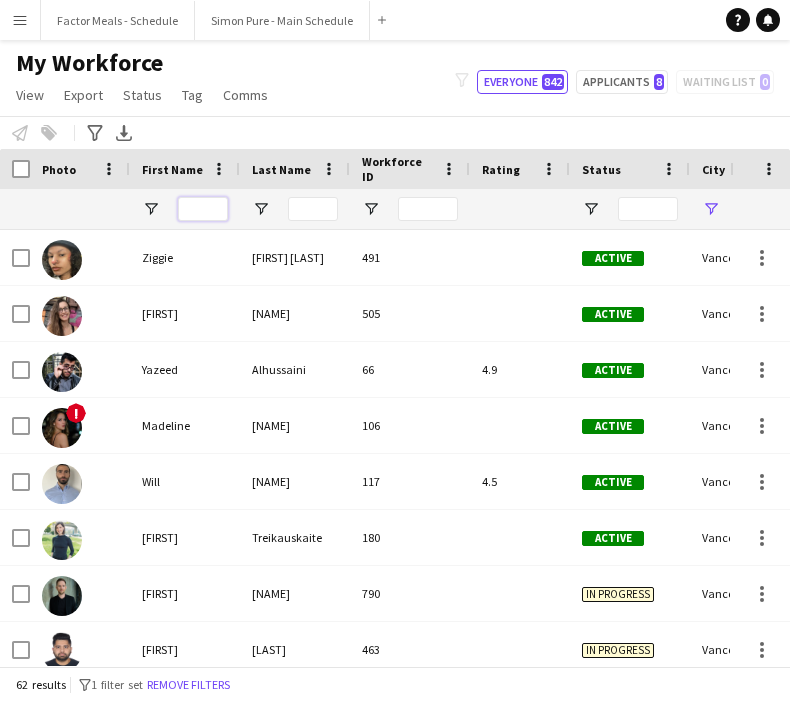 click at bounding box center (203, 209) 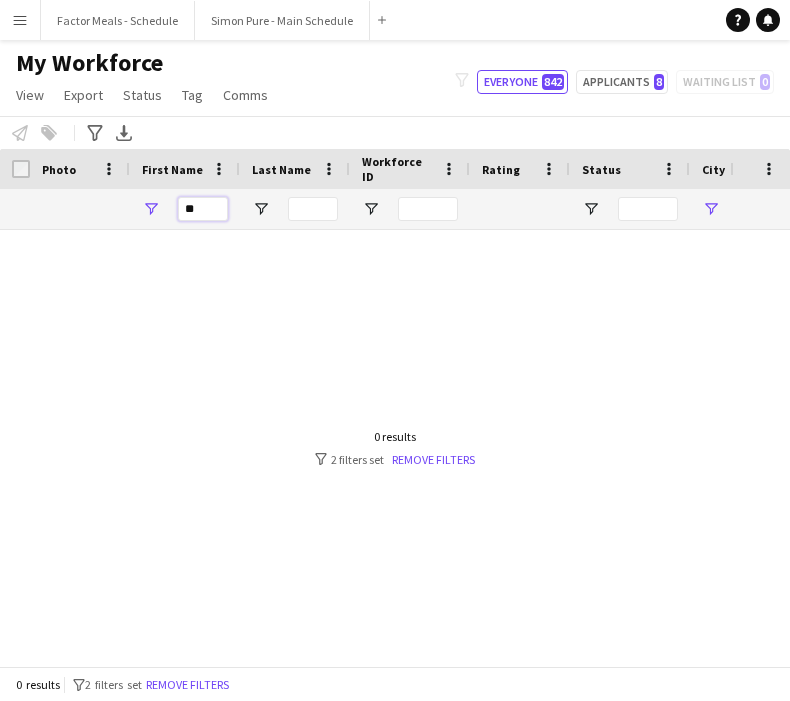 type on "*" 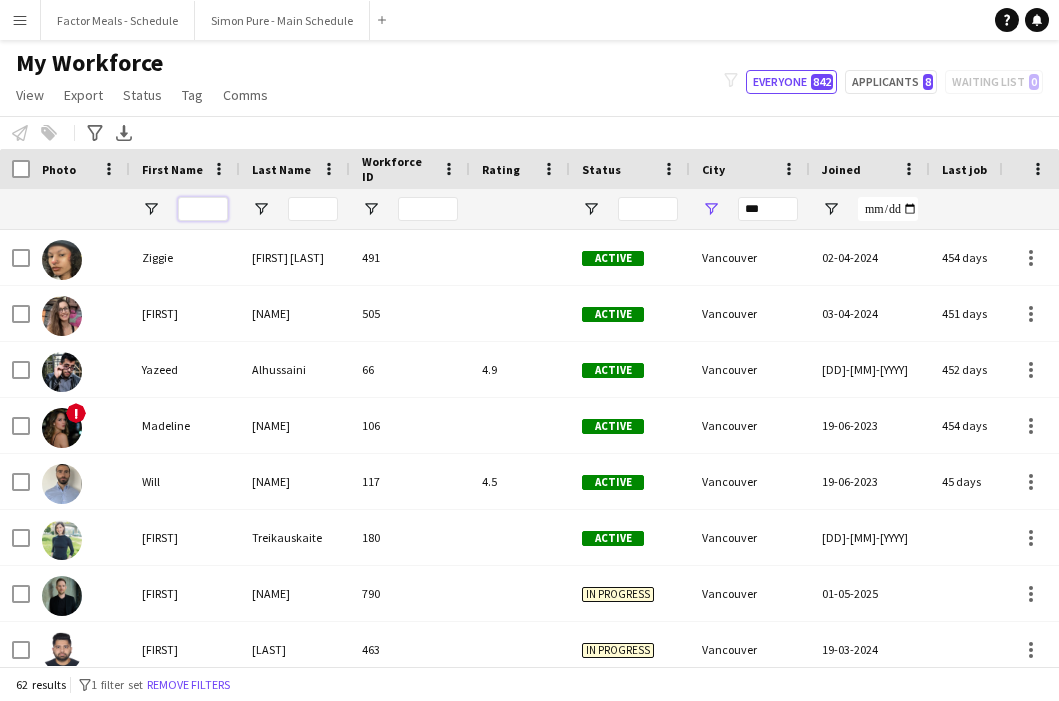 type on "*" 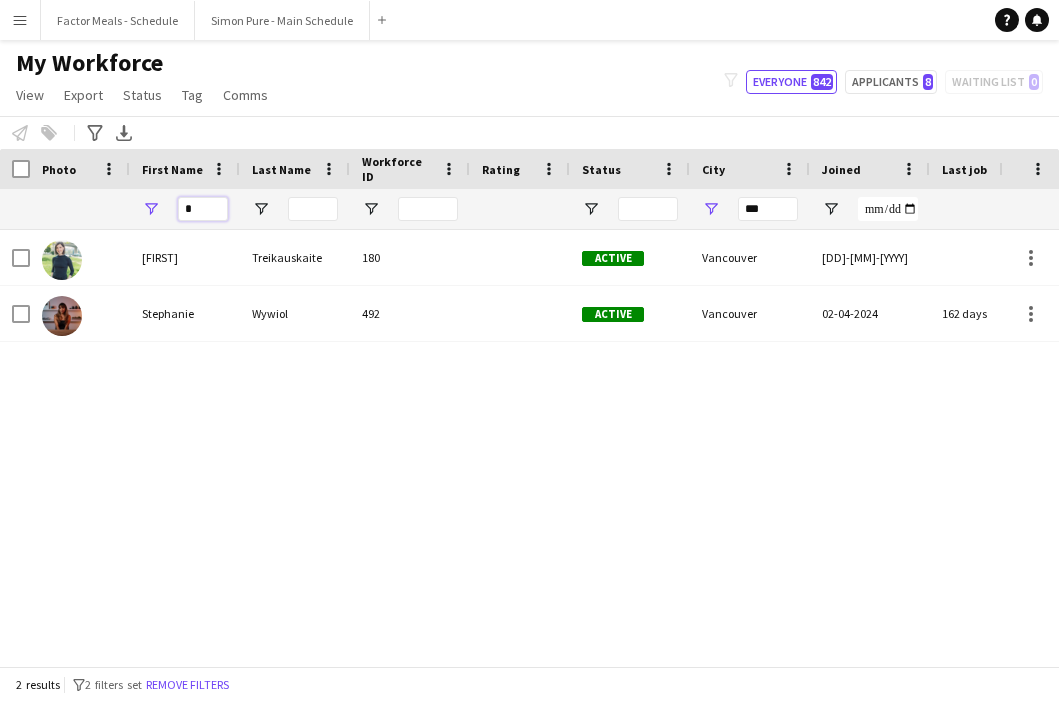 type 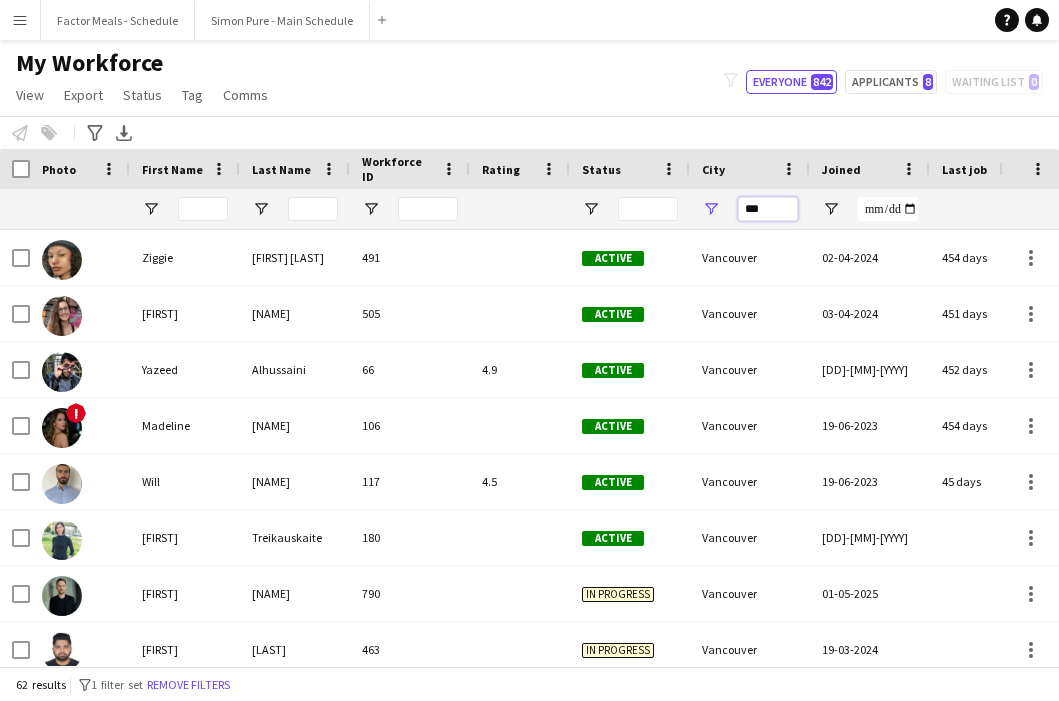 drag, startPoint x: 766, startPoint y: 213, endPoint x: 728, endPoint y: 207, distance: 38.470768 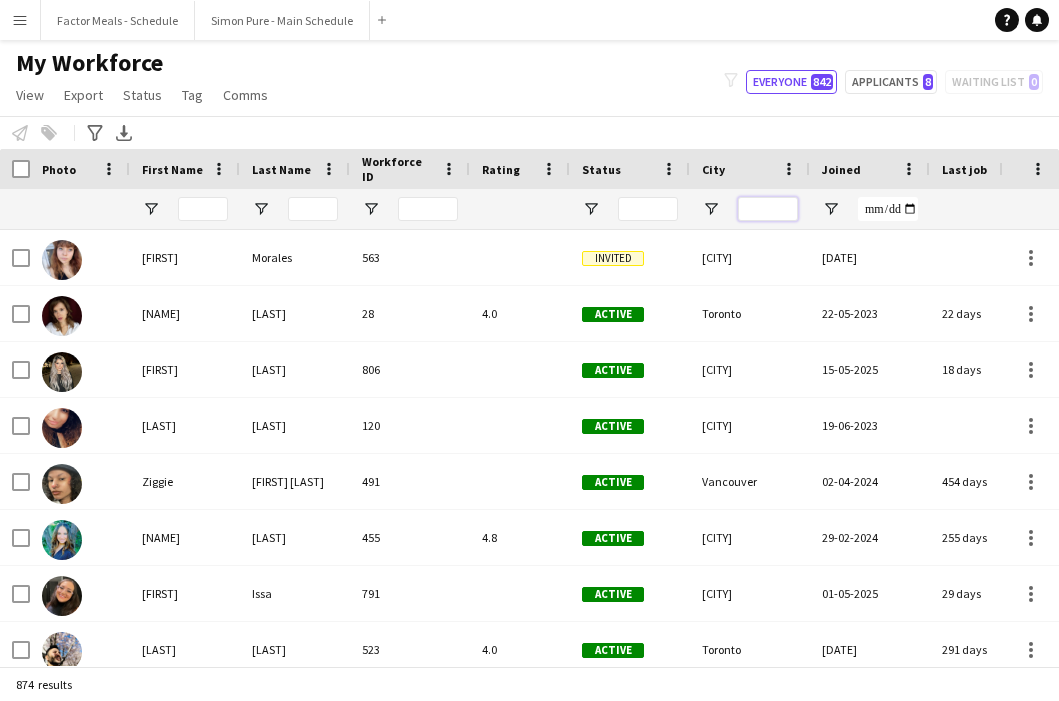 type 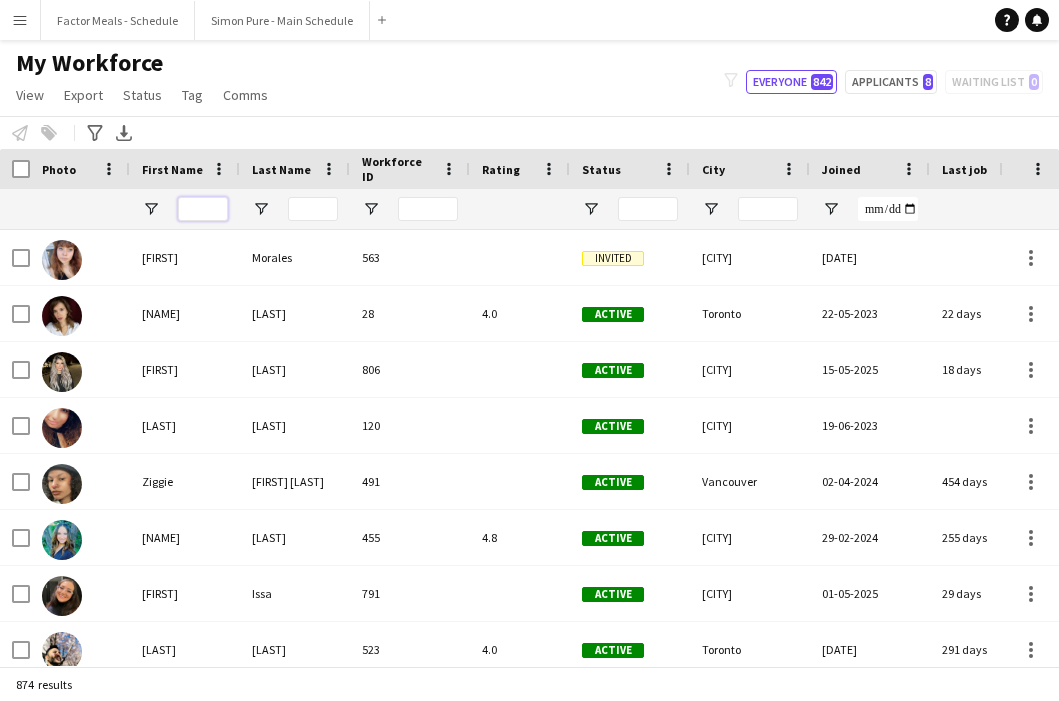 click at bounding box center (203, 209) 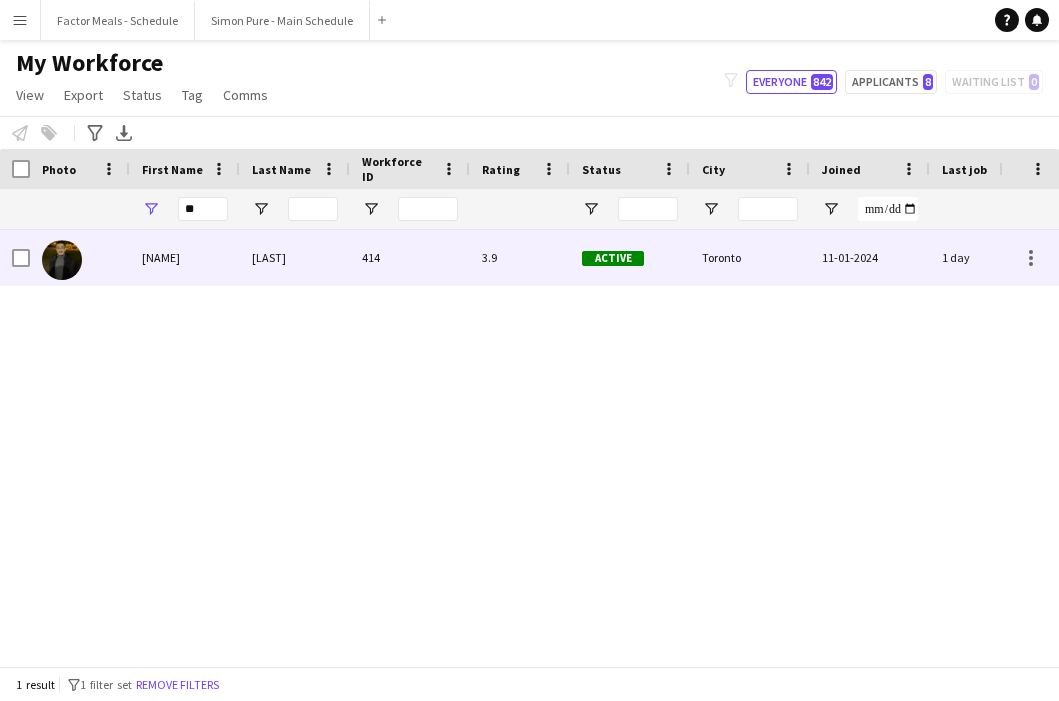 click at bounding box center [80, 257] 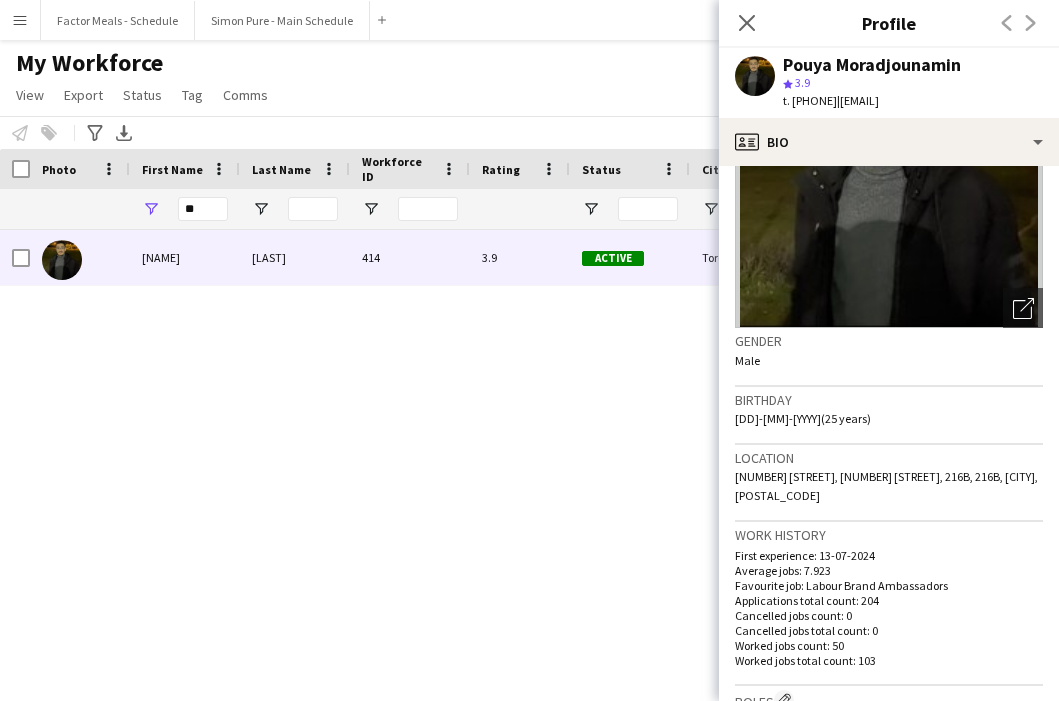 scroll, scrollTop: 175, scrollLeft: 0, axis: vertical 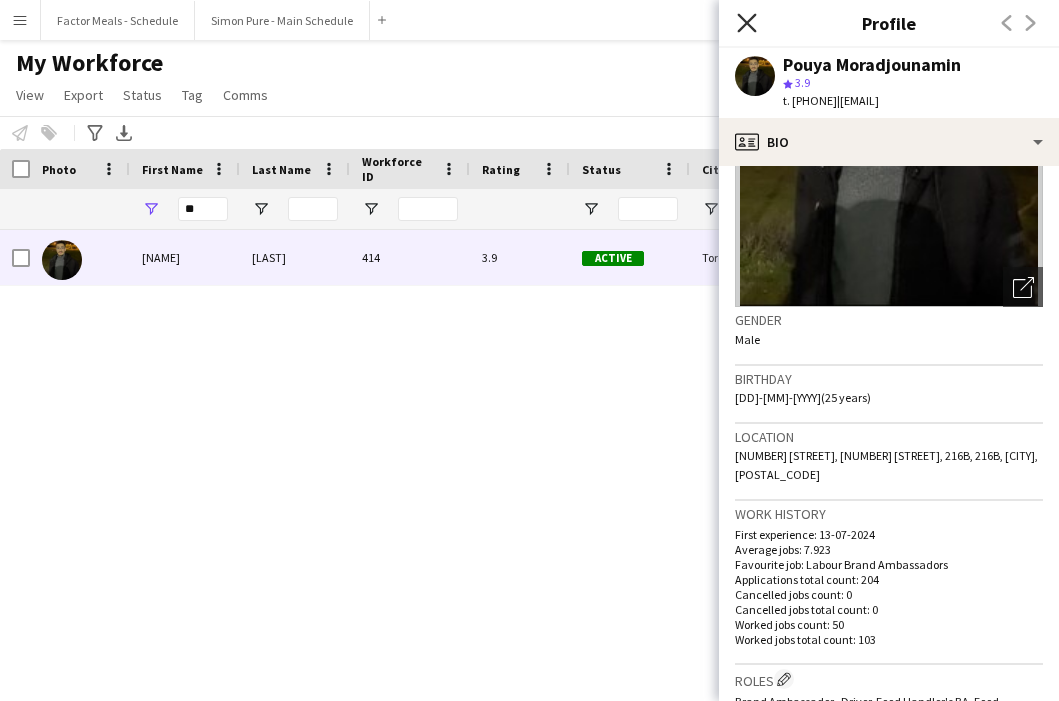 click 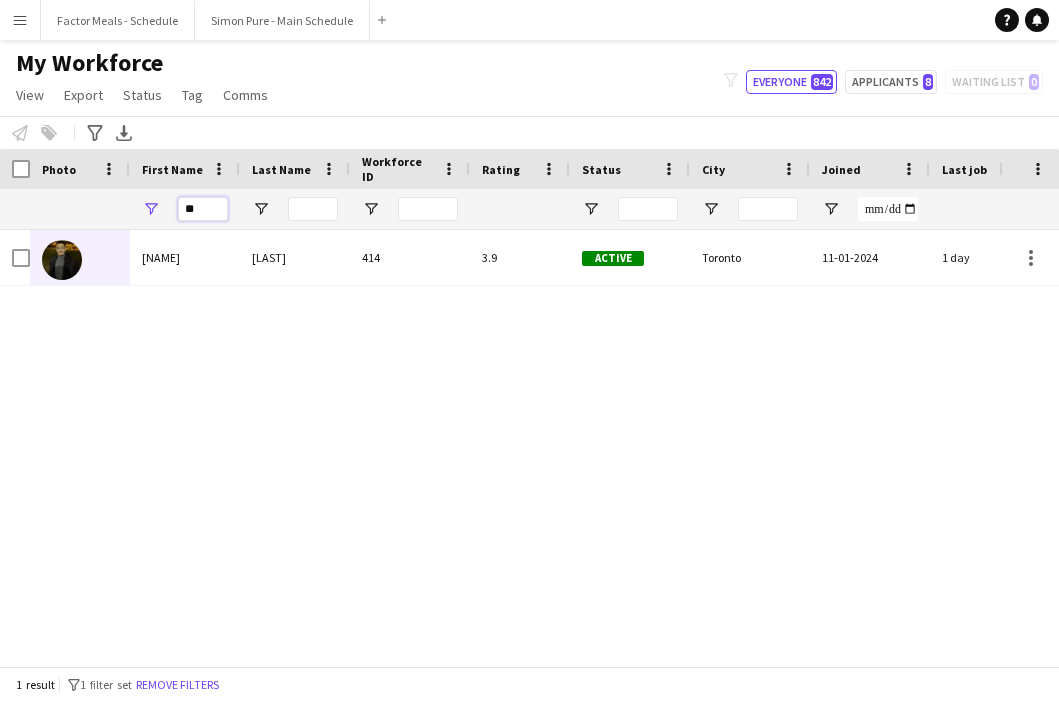 click on "**" at bounding box center [203, 209] 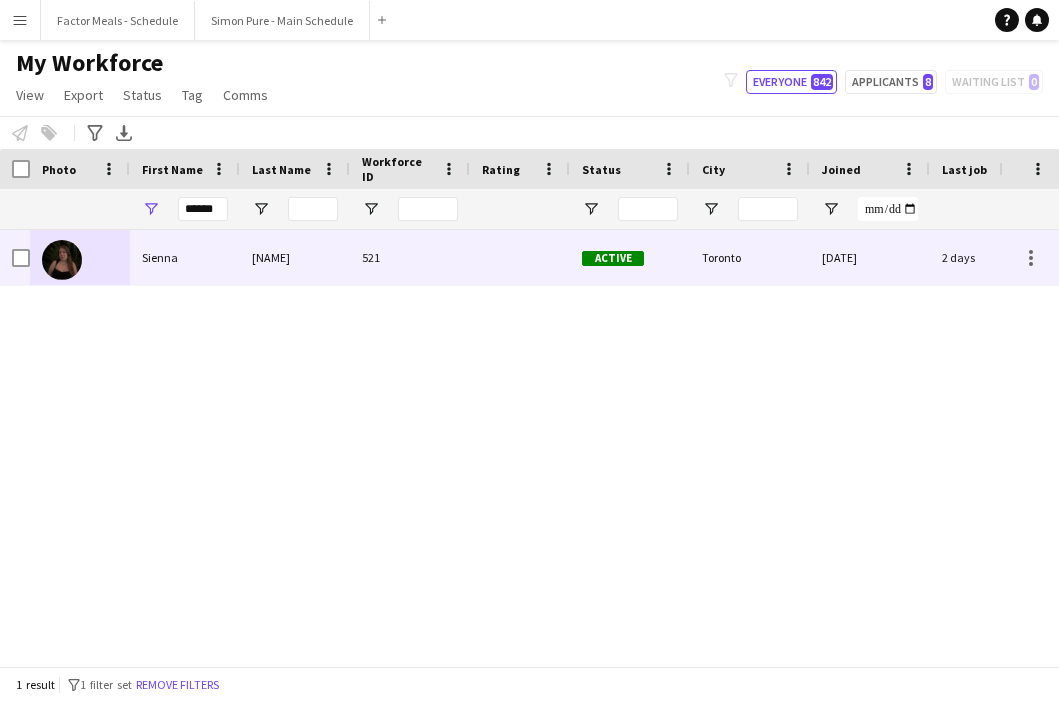 click on "Sienna" at bounding box center (185, 257) 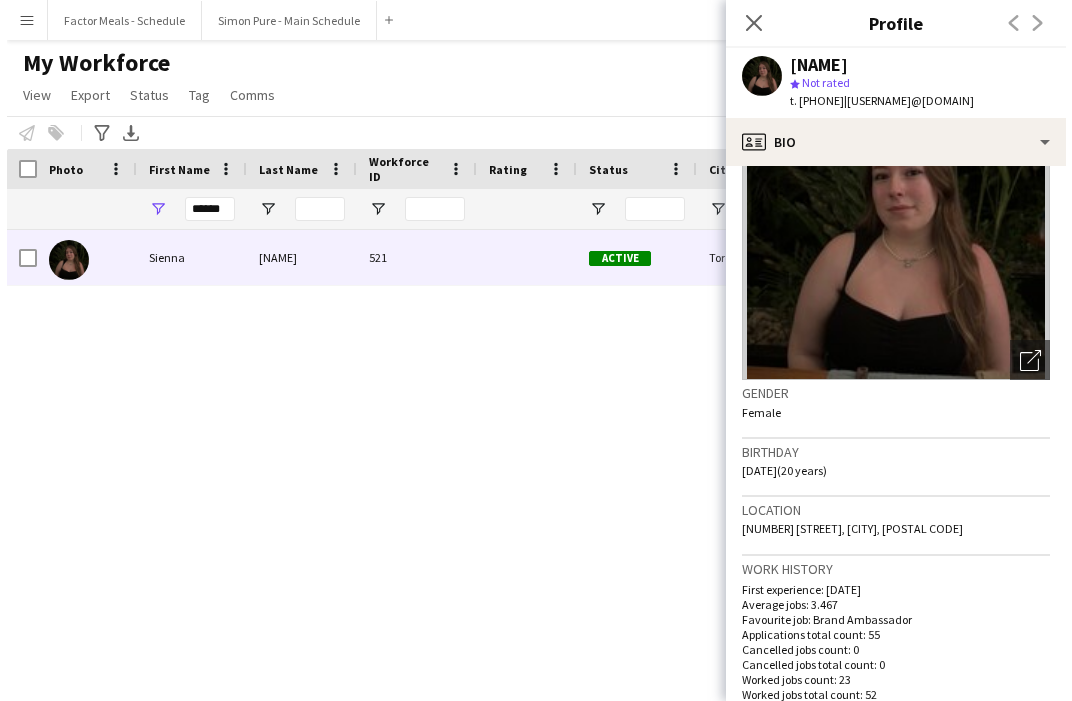 scroll, scrollTop: 109, scrollLeft: 0, axis: vertical 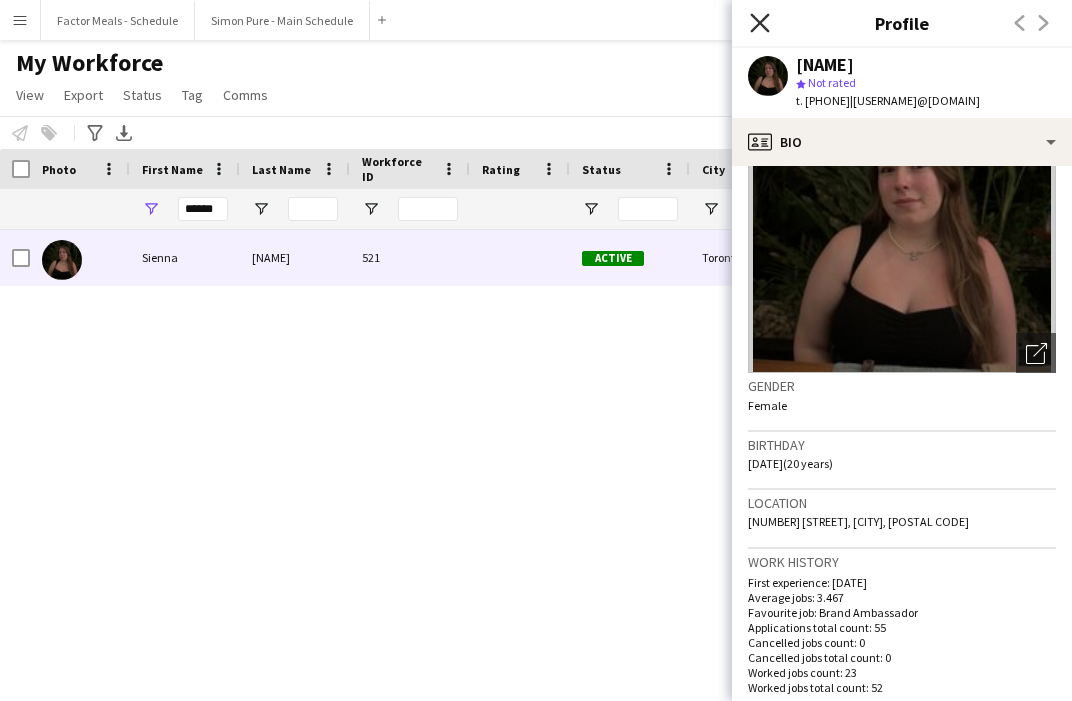 click on "Close pop-in" 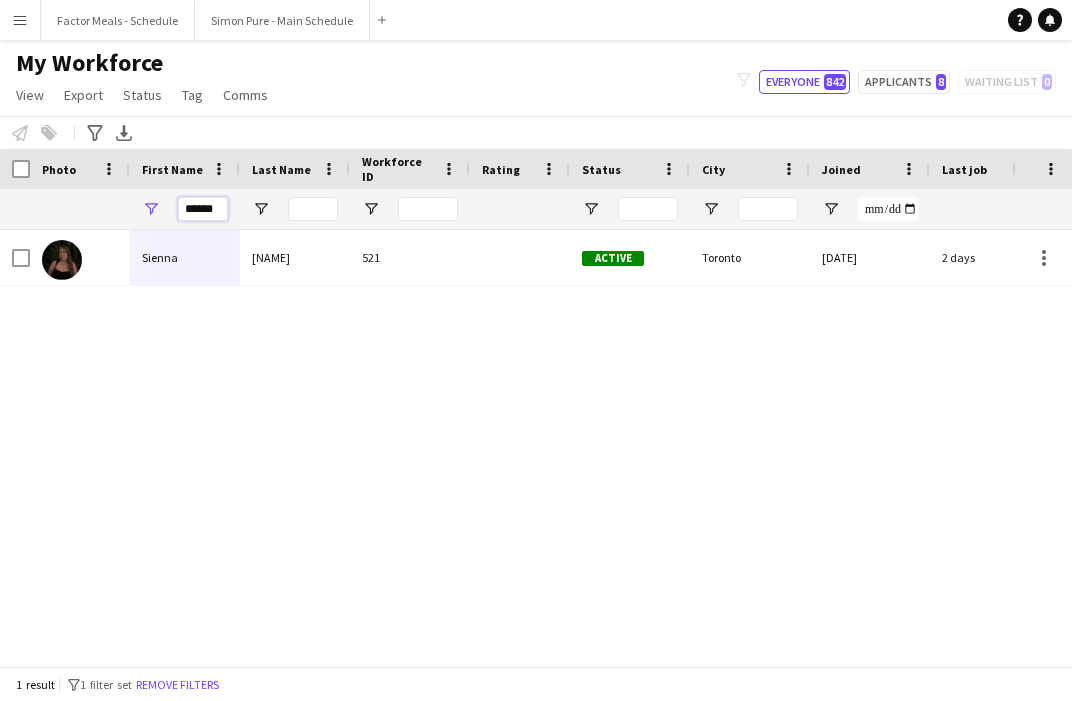drag, startPoint x: 226, startPoint y: 217, endPoint x: 159, endPoint y: 215, distance: 67.02985 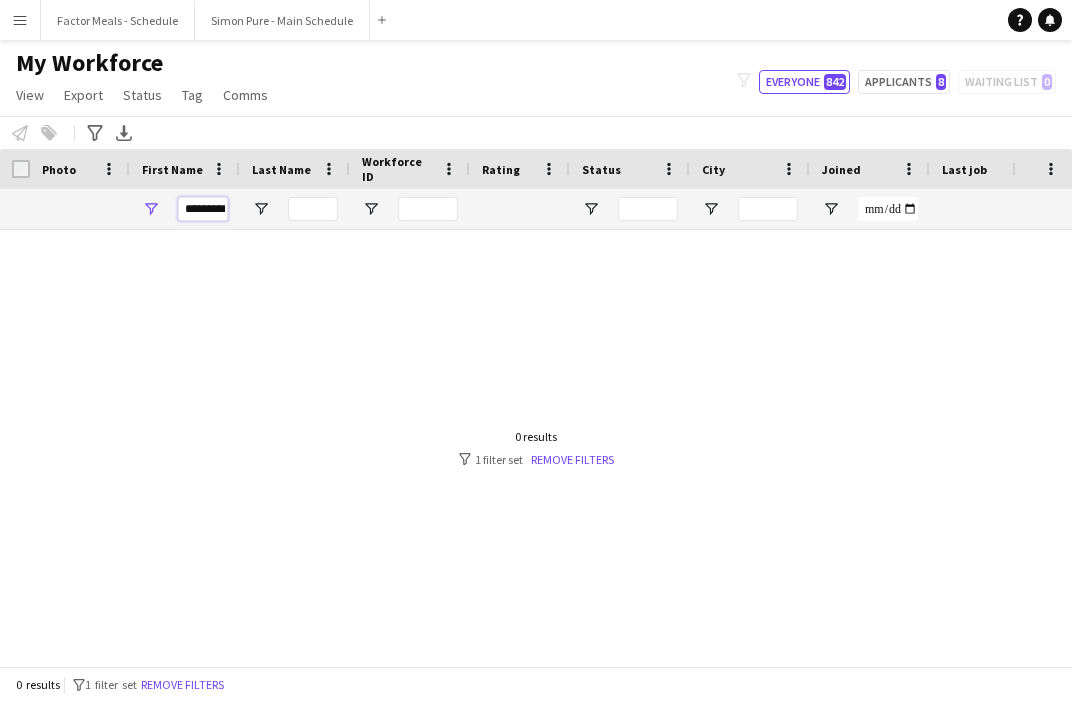 scroll, scrollTop: 0, scrollLeft: 4, axis: horizontal 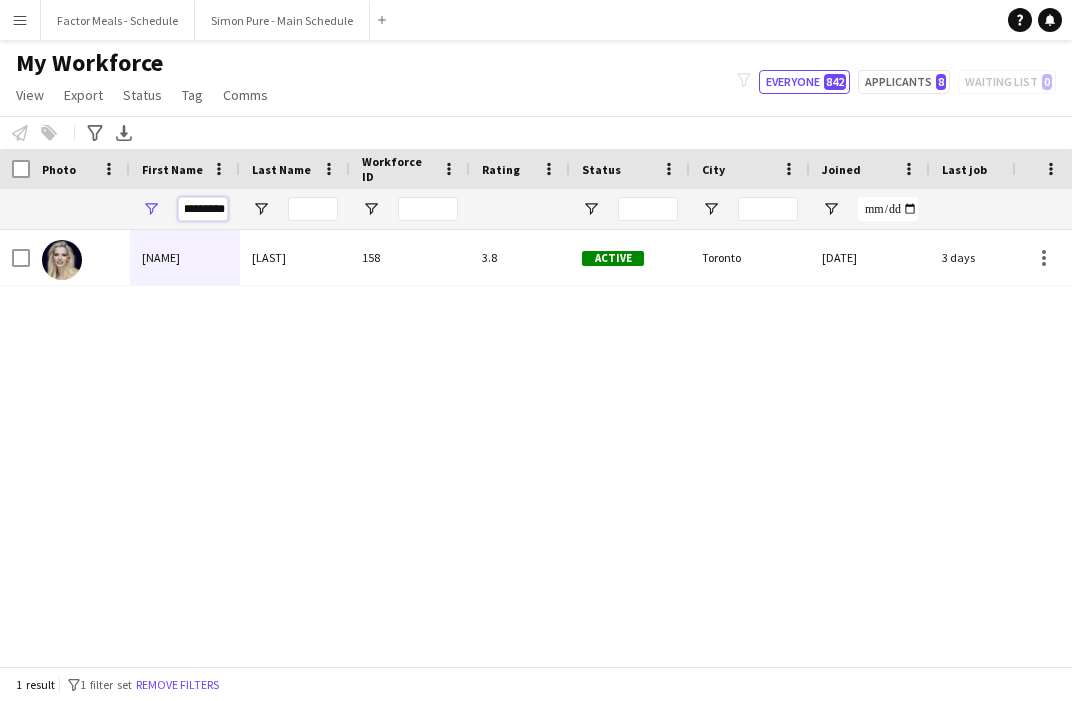 type on "*********" 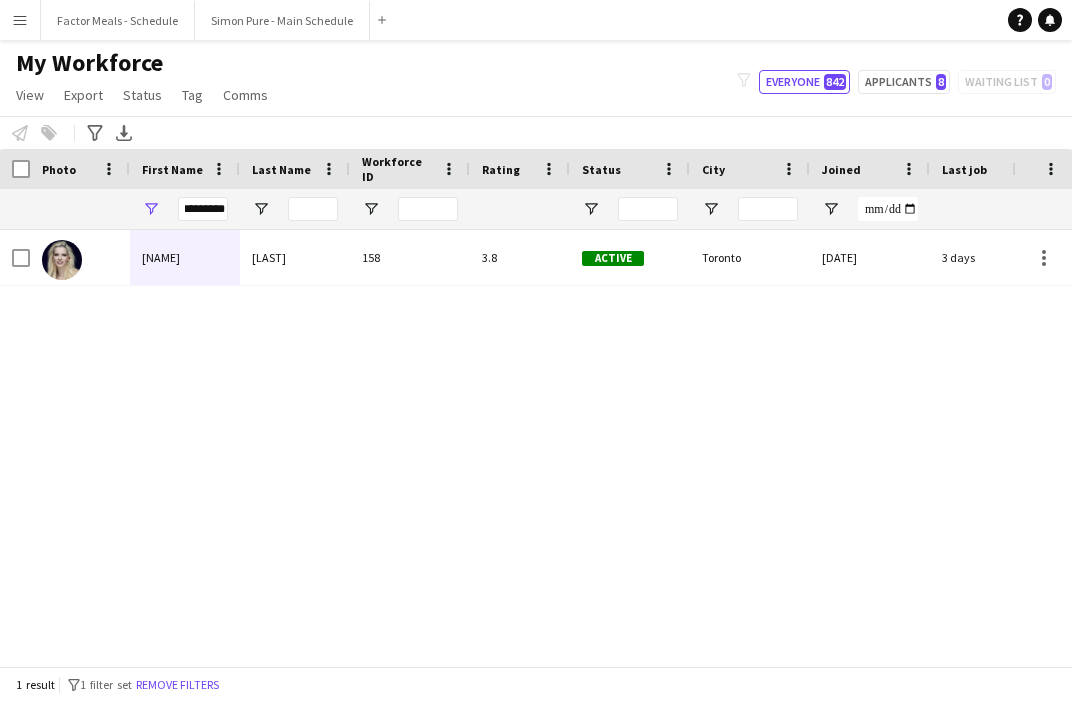 click on "[FIRST] [LAST] 158 3.8 Active [CITY] [DATE] 3 days 8 [EMAIL]" at bounding box center [506, 448] 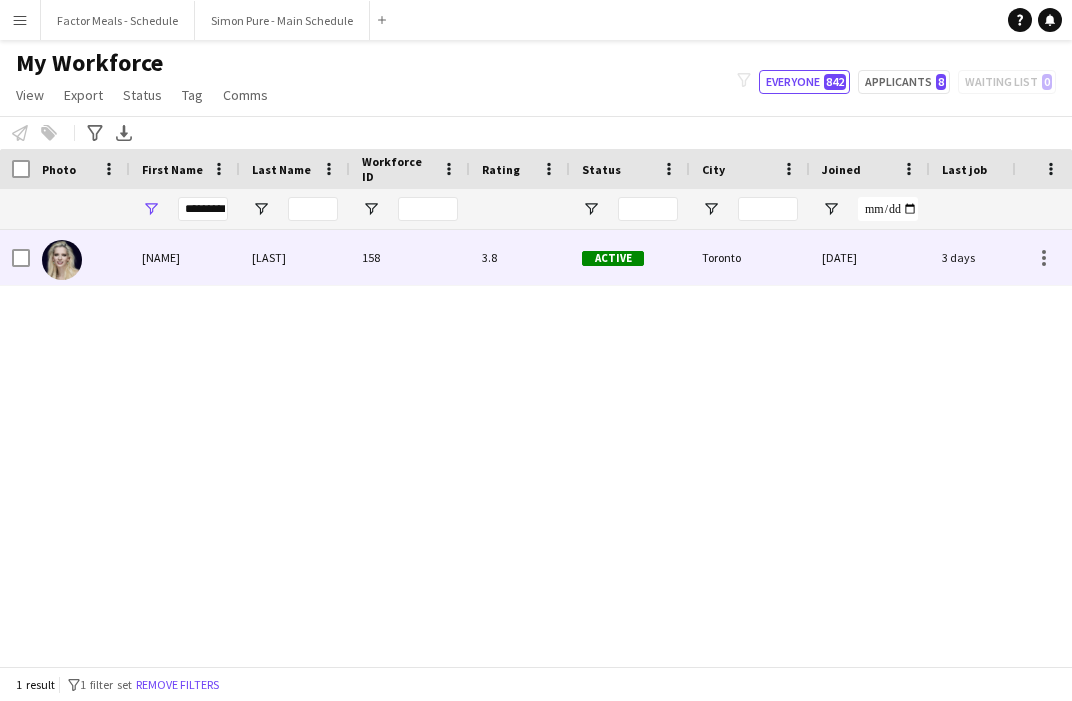 click on "[NAME]" at bounding box center [185, 257] 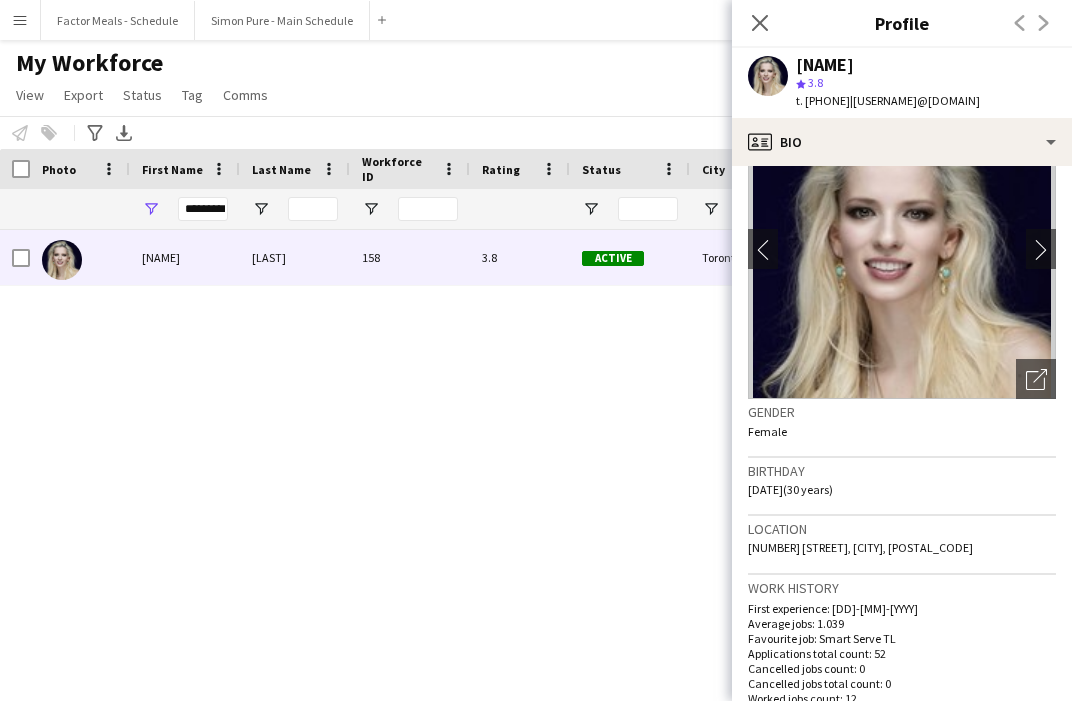 scroll, scrollTop: 88, scrollLeft: 0, axis: vertical 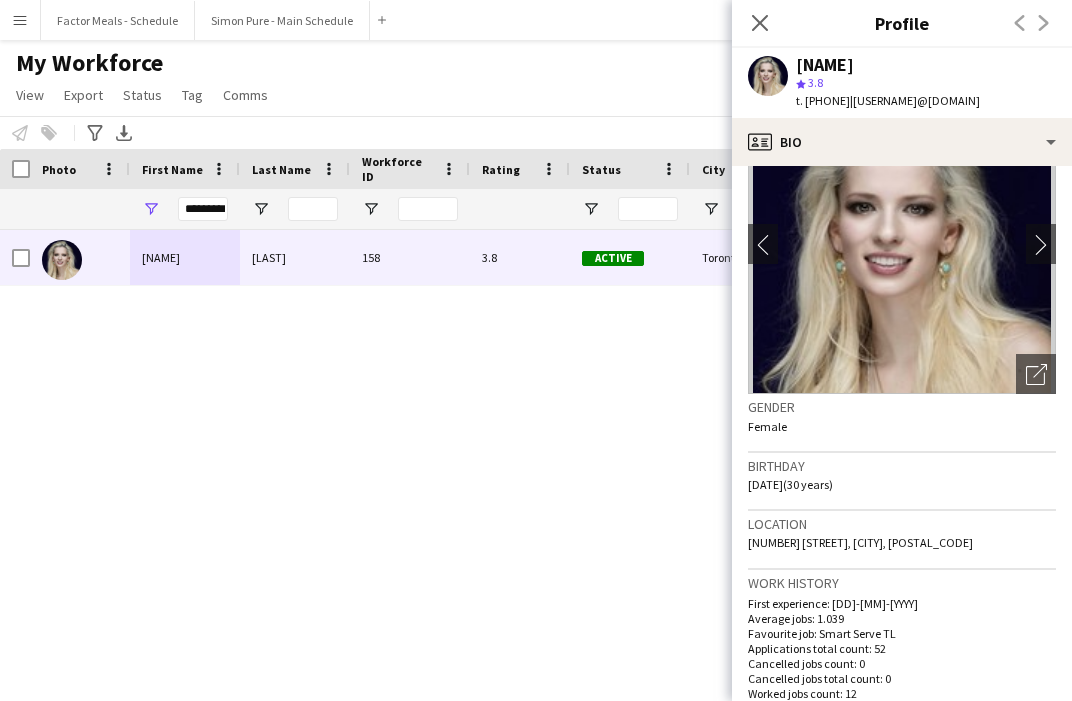 drag, startPoint x: 969, startPoint y: 542, endPoint x: 747, endPoint y: 549, distance: 222.11034 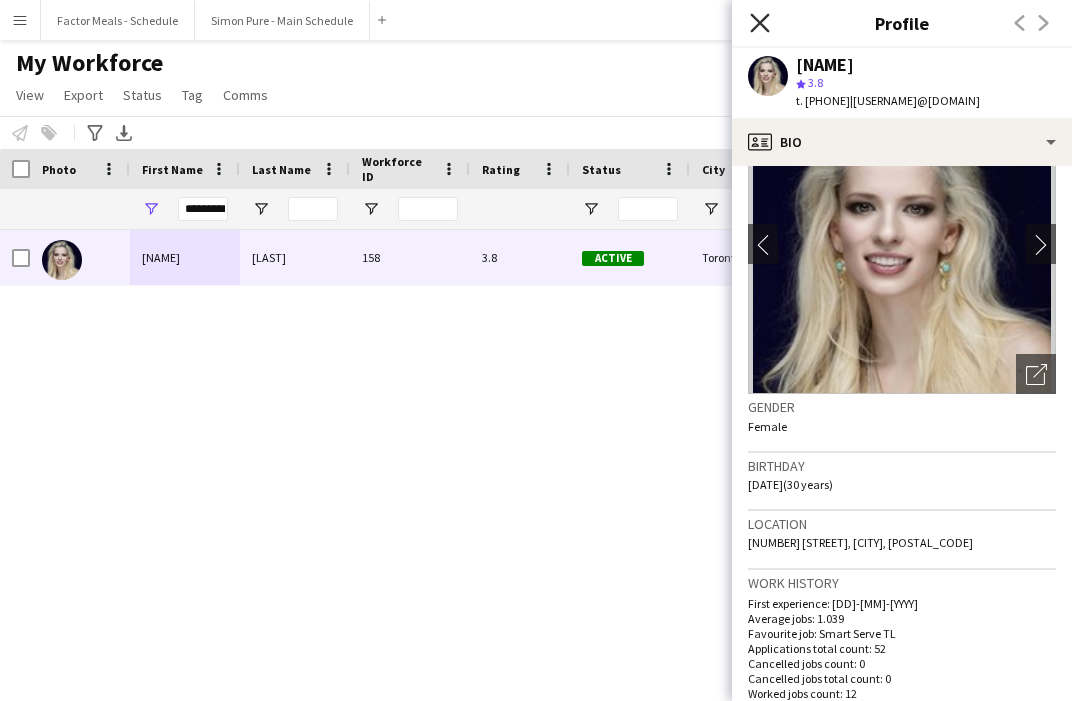 click on "Close pop-in" 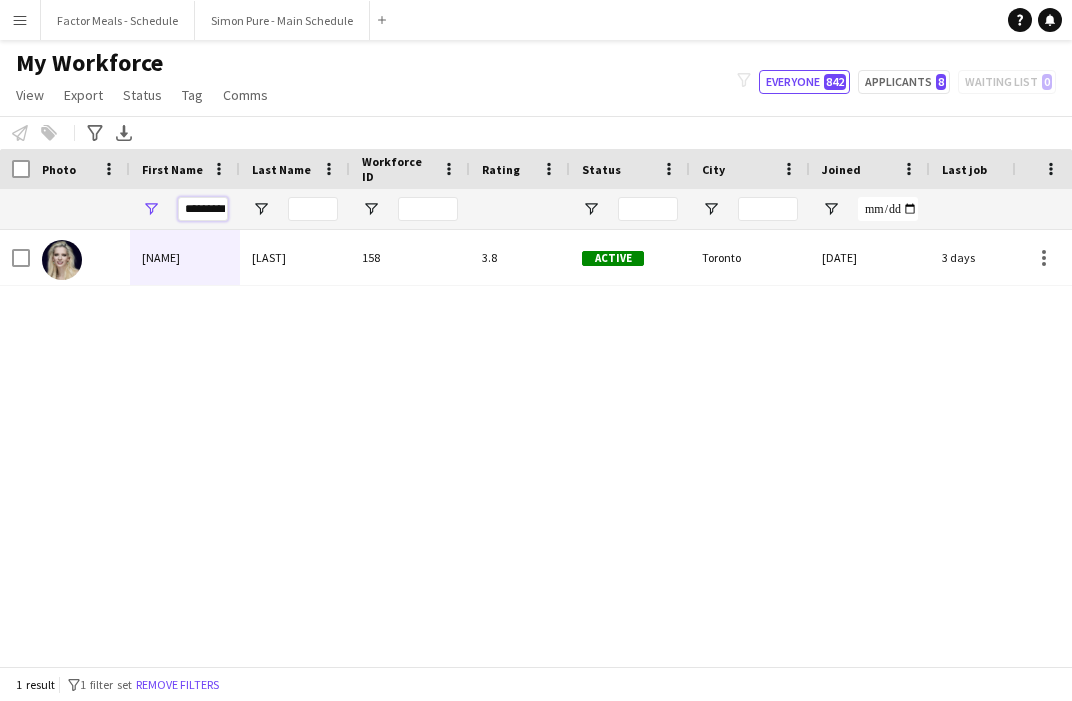 scroll, scrollTop: 0, scrollLeft: 4, axis: horizontal 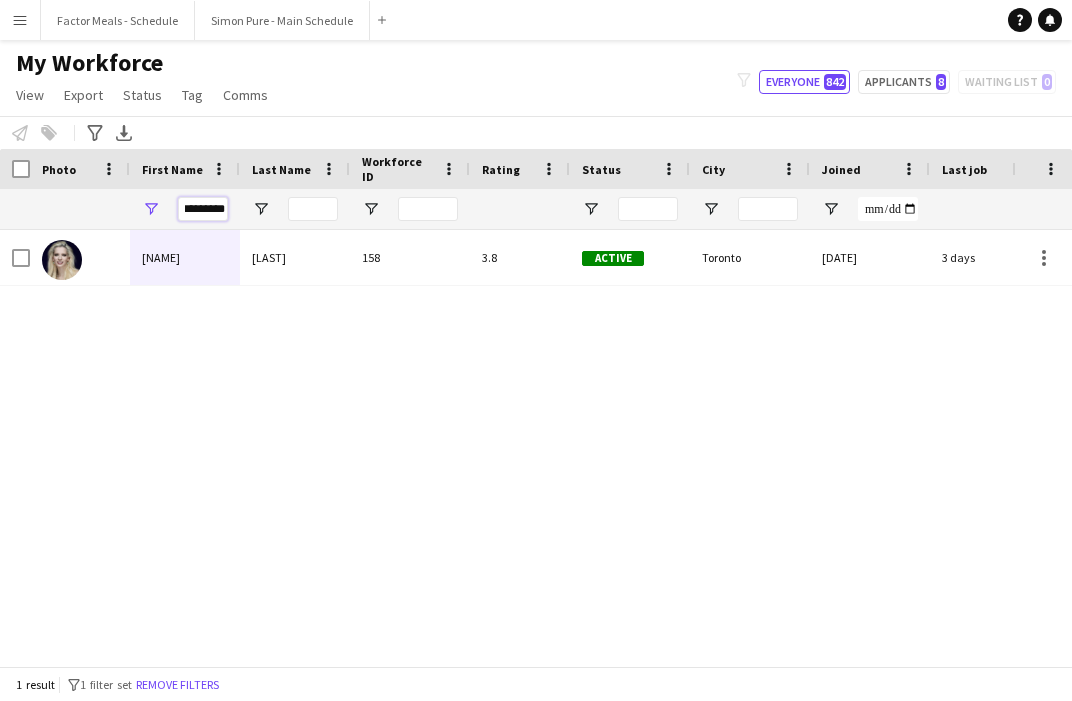 drag, startPoint x: 184, startPoint y: 210, endPoint x: 396, endPoint y: 208, distance: 212.00943 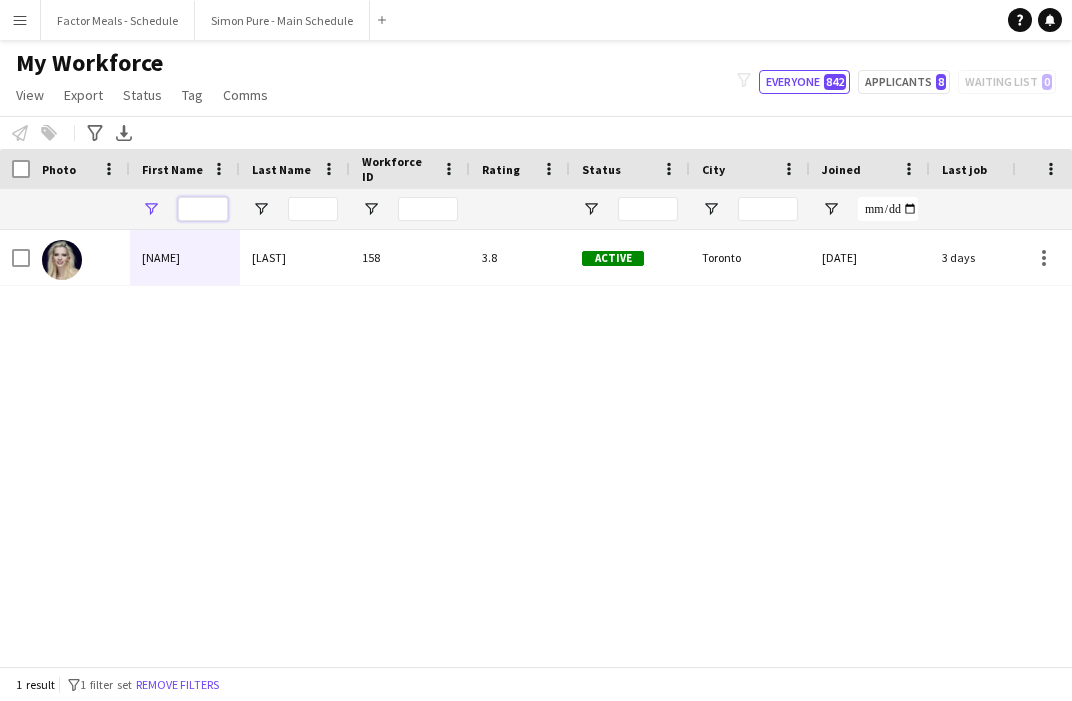 scroll, scrollTop: 0, scrollLeft: 0, axis: both 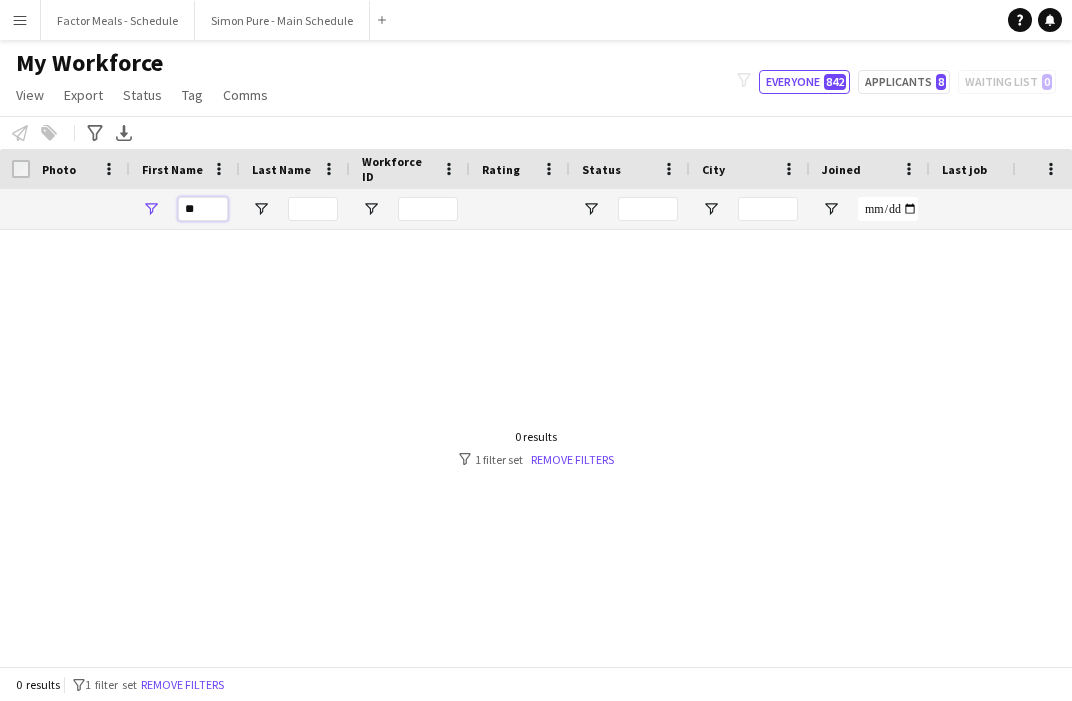 type on "*" 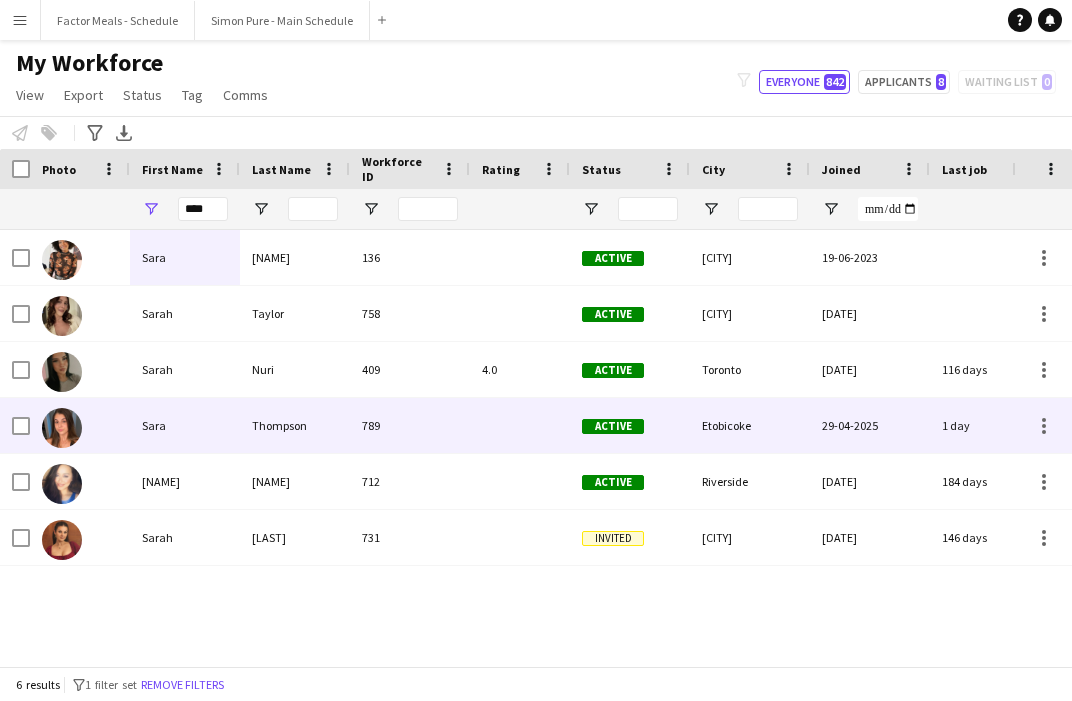 click at bounding box center [80, 425] 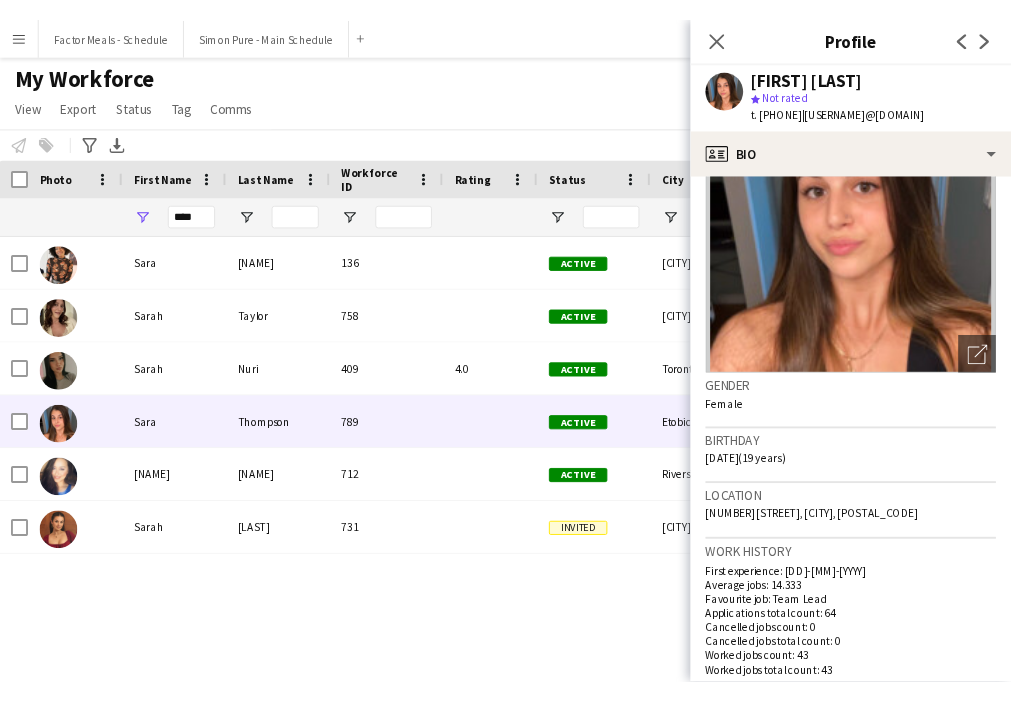 scroll, scrollTop: 113, scrollLeft: 0, axis: vertical 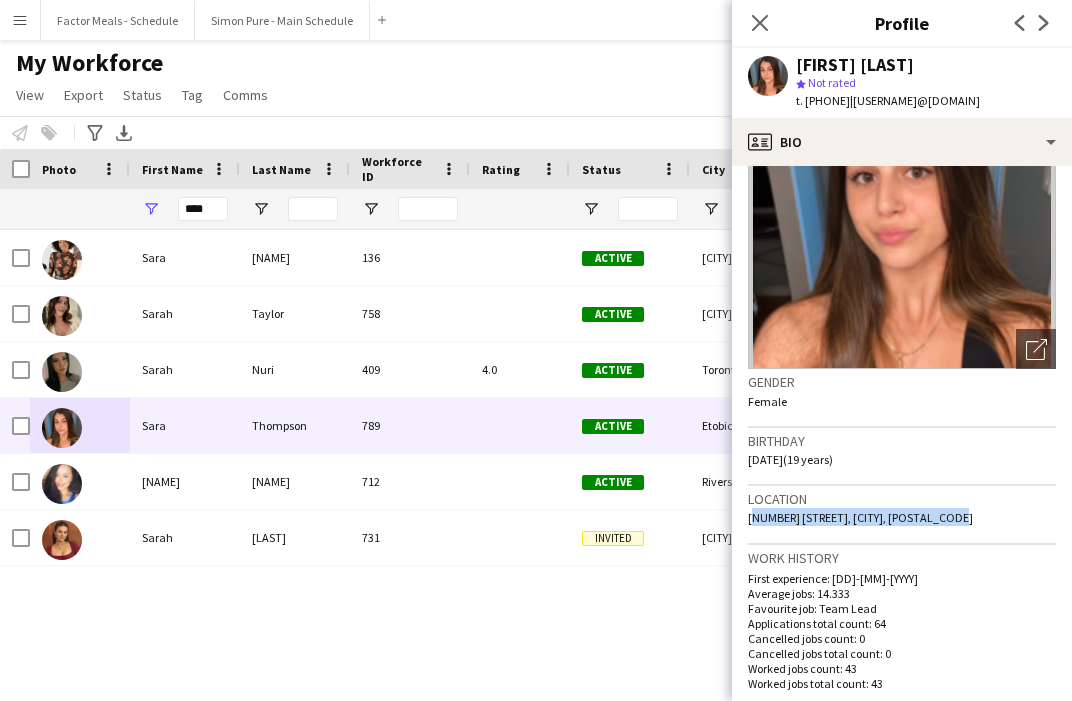 drag, startPoint x: 951, startPoint y: 538, endPoint x: 739, endPoint y: 544, distance: 212.08488 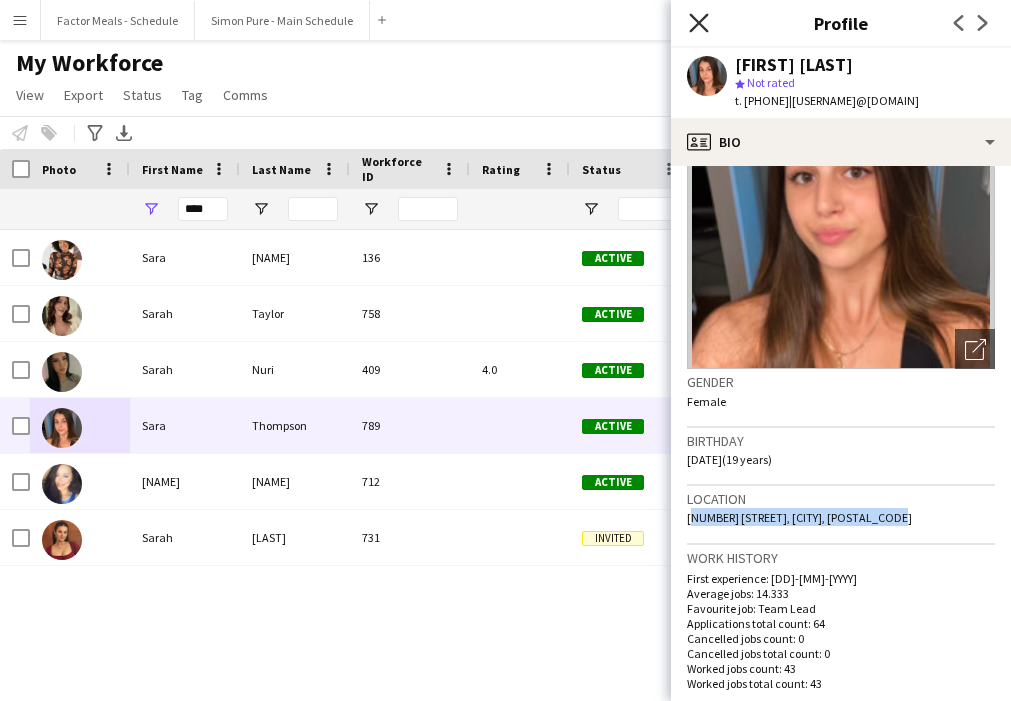 click on "Close pop-in" 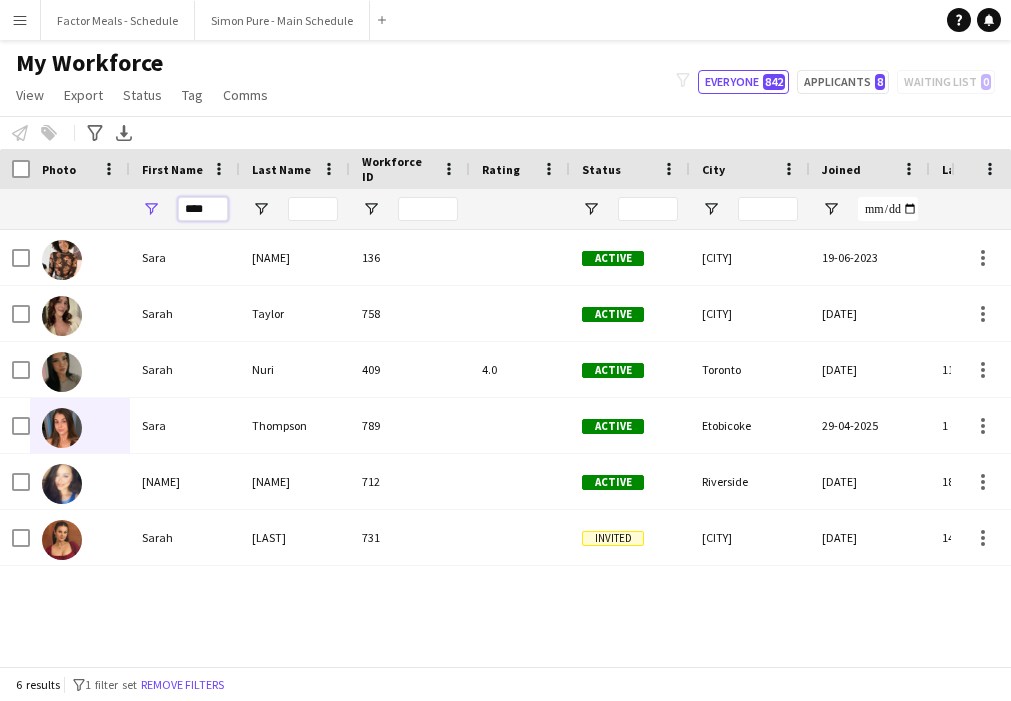 drag, startPoint x: 220, startPoint y: 209, endPoint x: 137, endPoint y: 204, distance: 83.15047 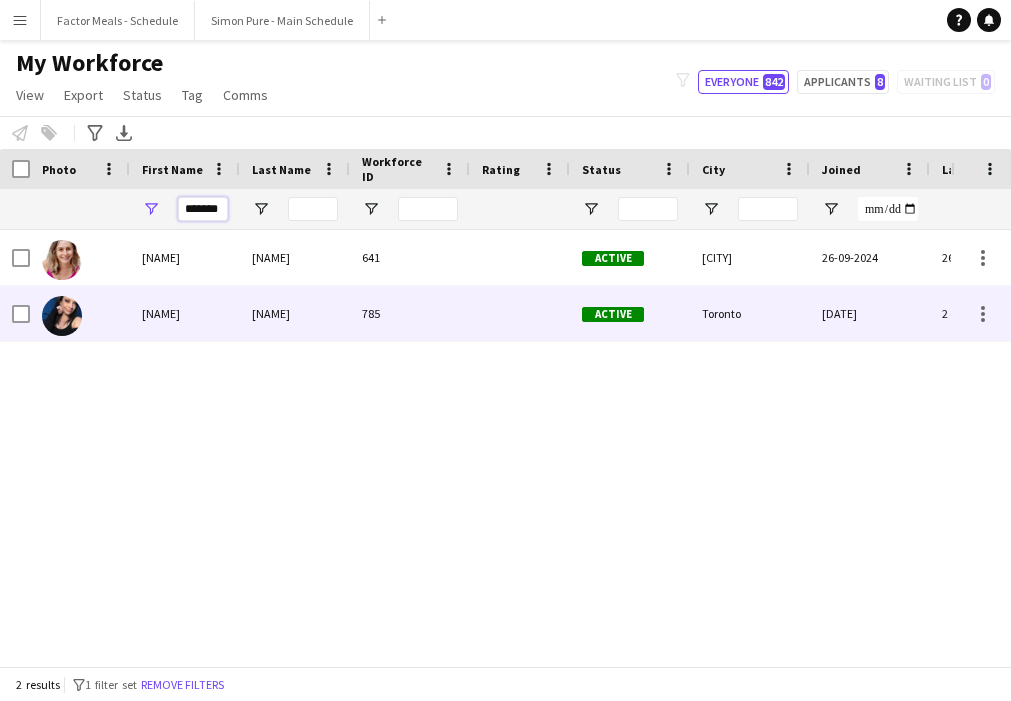 type on "*******" 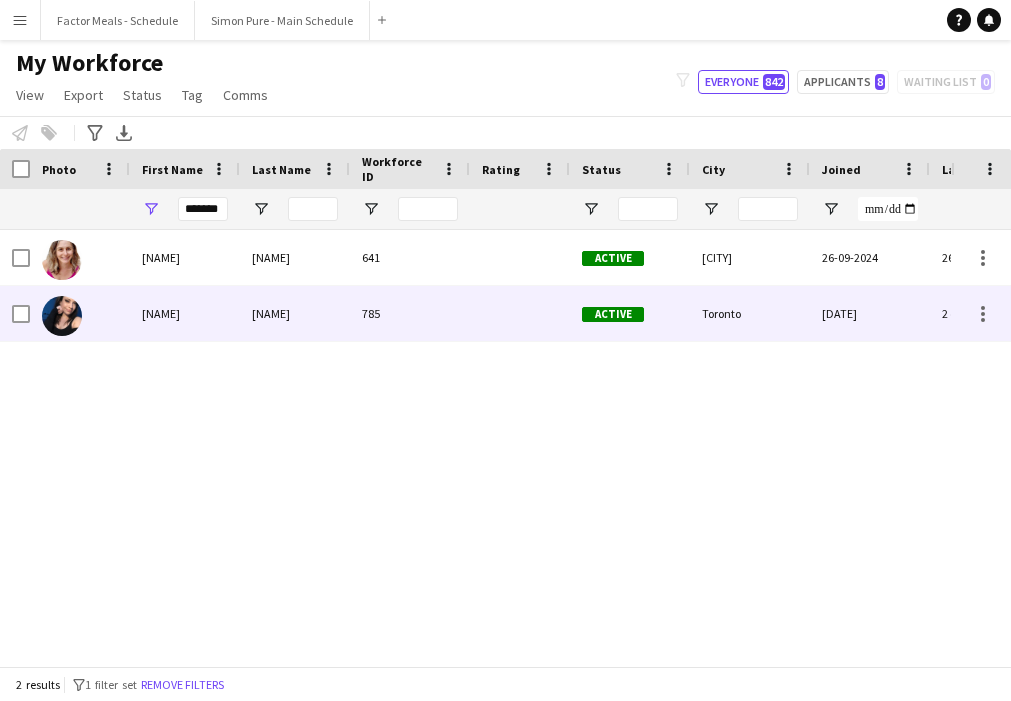 click on "[NAME]" at bounding box center (185, 313) 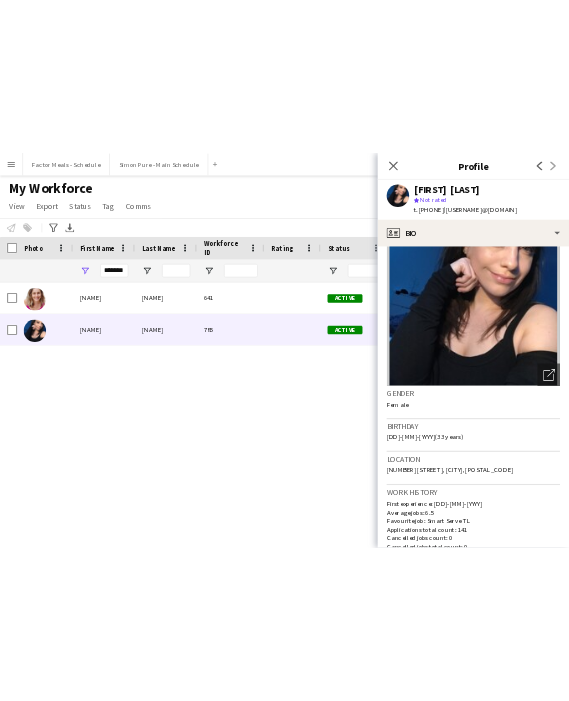 scroll, scrollTop: 65, scrollLeft: 0, axis: vertical 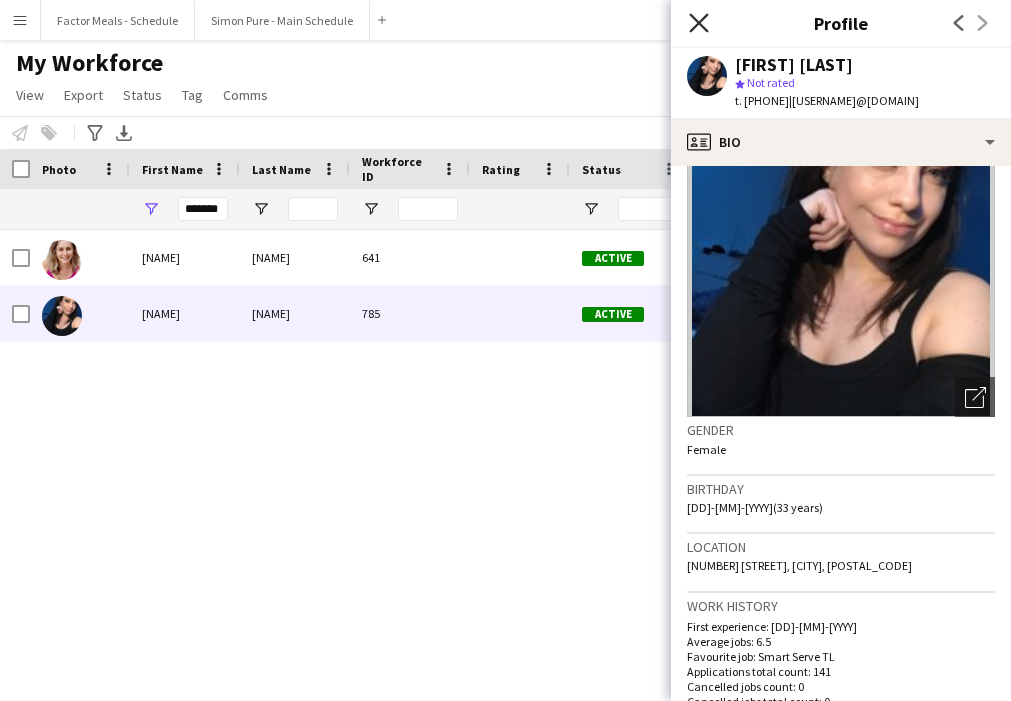 click on "Close pop-in" 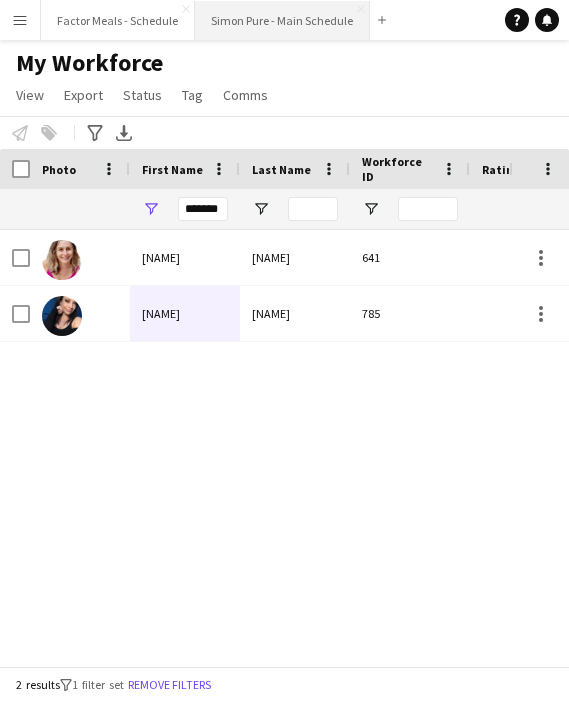 click on "Simon Pure - Main Schedule
Close" at bounding box center (282, 20) 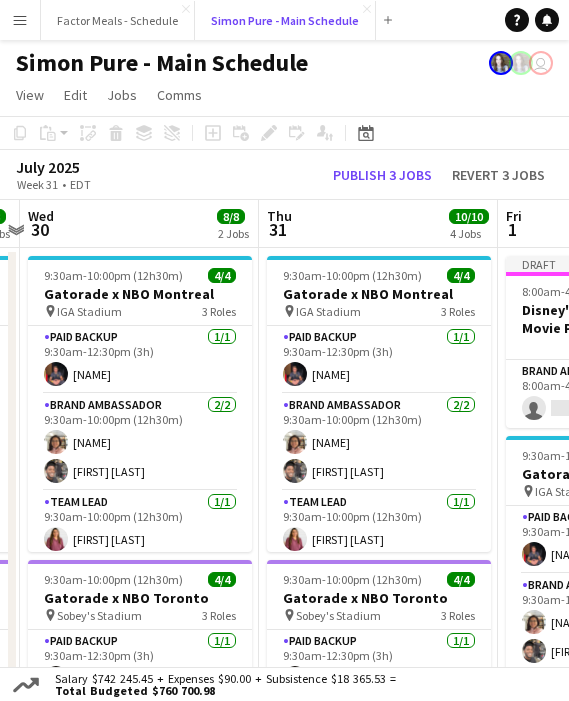 scroll, scrollTop: 0, scrollLeft: 848, axis: horizontal 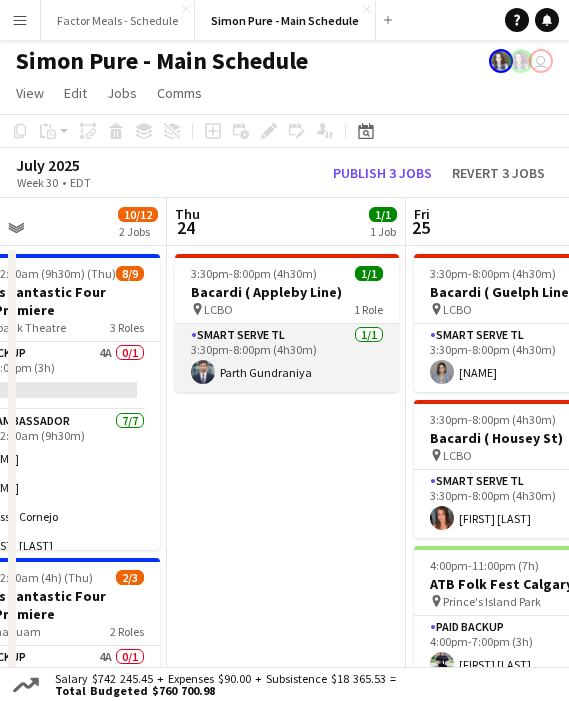 click on "Smart Serve TL   1/1   3:30pm-8:00pm (4h30m)
[NAME]" at bounding box center (287, 358) 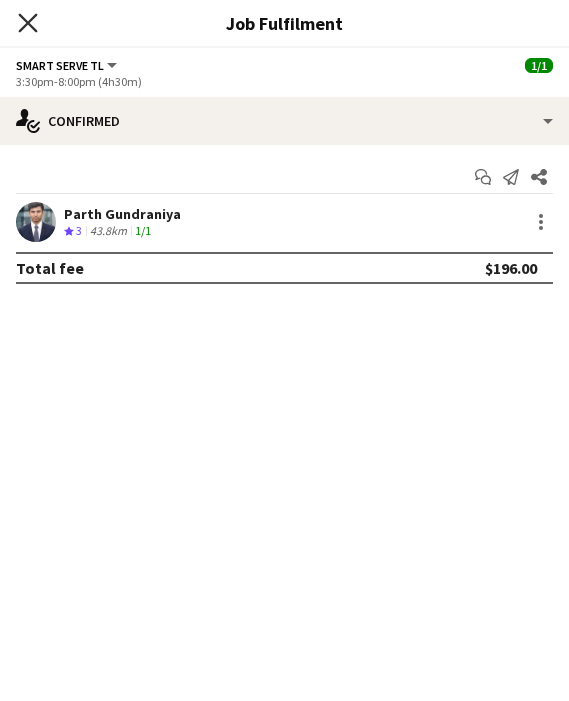click on "Close pop-in" 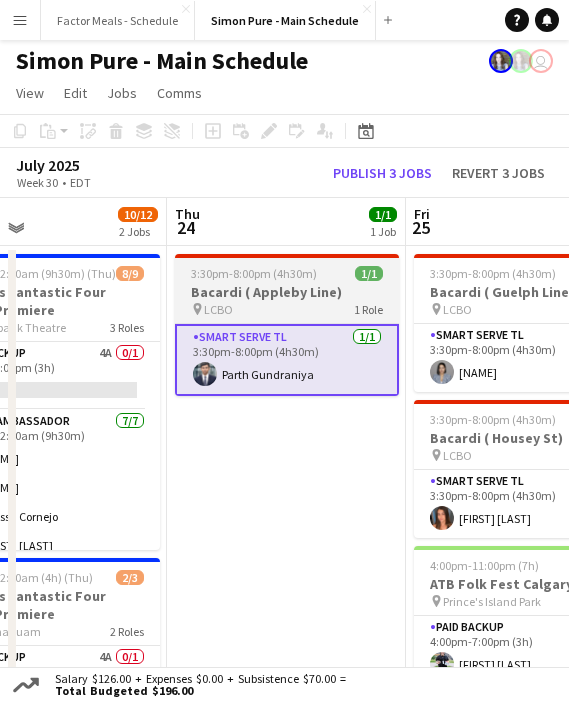 click on "3:30pm-8:00pm (4h30m)" at bounding box center [254, 273] 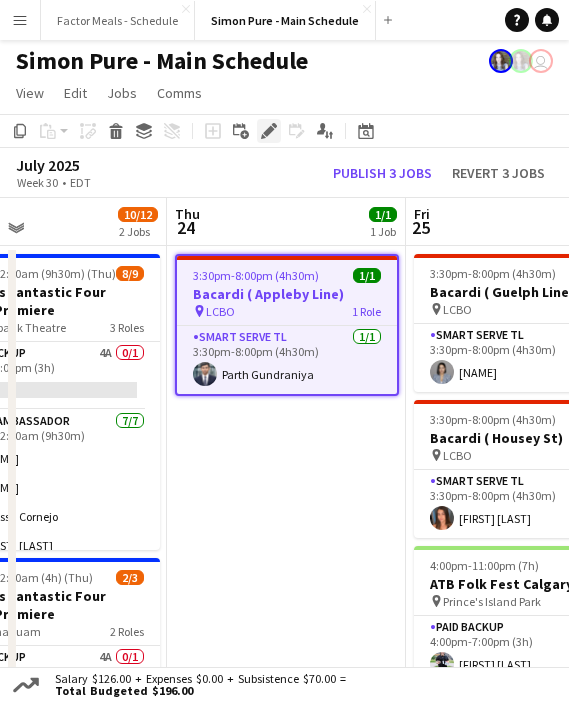 click 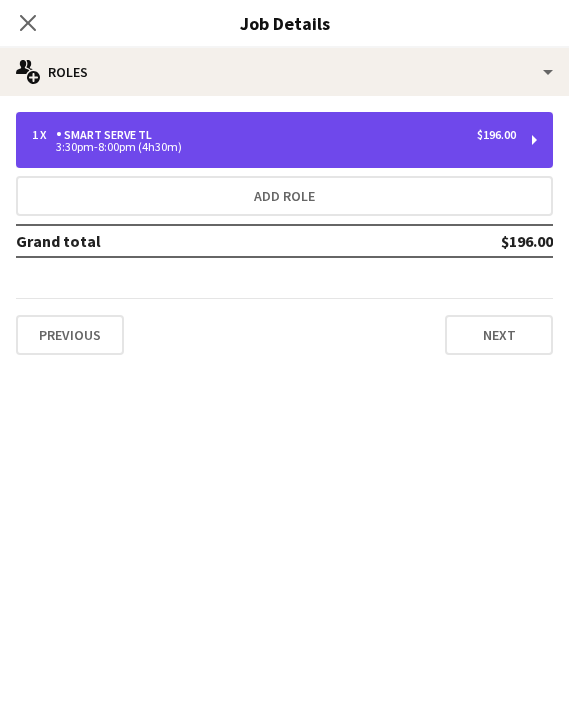 click on "Smart Serve TL" at bounding box center (108, 135) 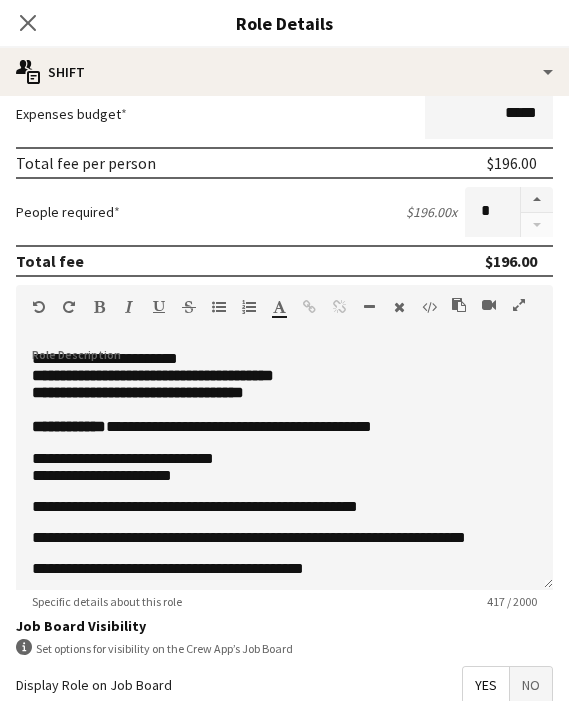 scroll, scrollTop: 583, scrollLeft: 0, axis: vertical 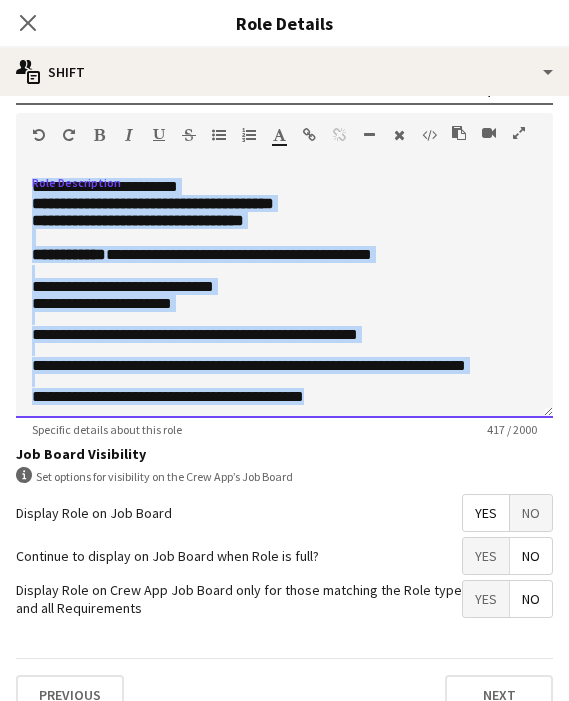 drag, startPoint x: 363, startPoint y: 390, endPoint x: 22, endPoint y: 186, distance: 397.36255 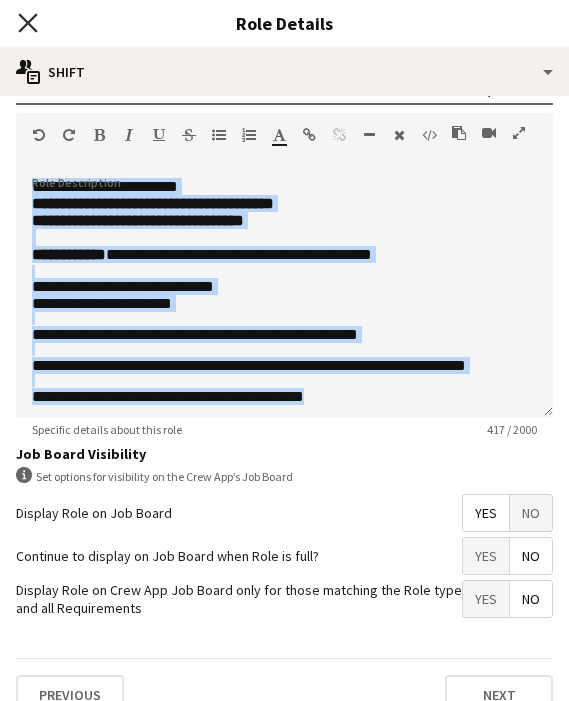 click on "Close pop-in" 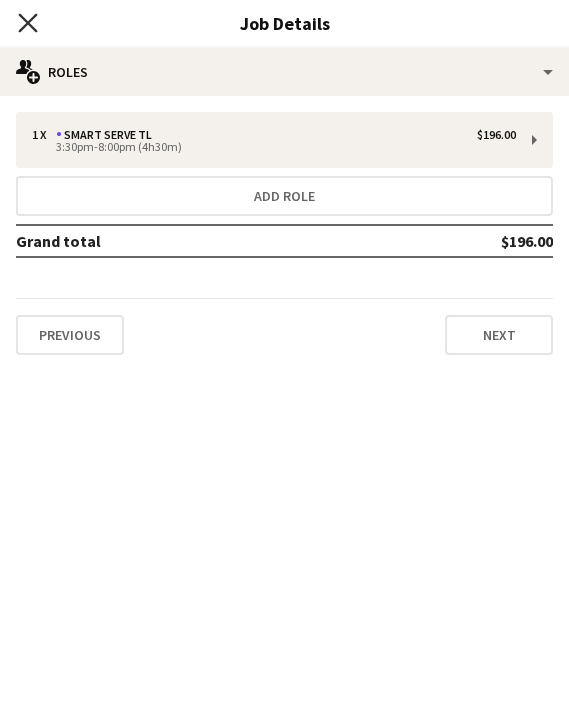 click 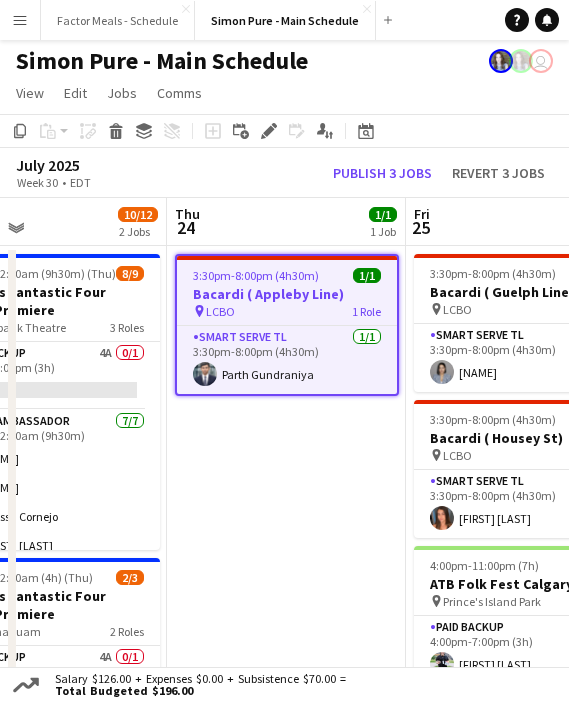 click on "3:30pm-8:00pm (4h30m)    1/1   Bacardi ( [STREET_NAME])
pin
[BUSINESS_NAME]    1 Role   Smart Serve TL   1/1   3:30pm-8:00pm (4h30m)
[FIRST] [LAST]" at bounding box center [286, 1130] 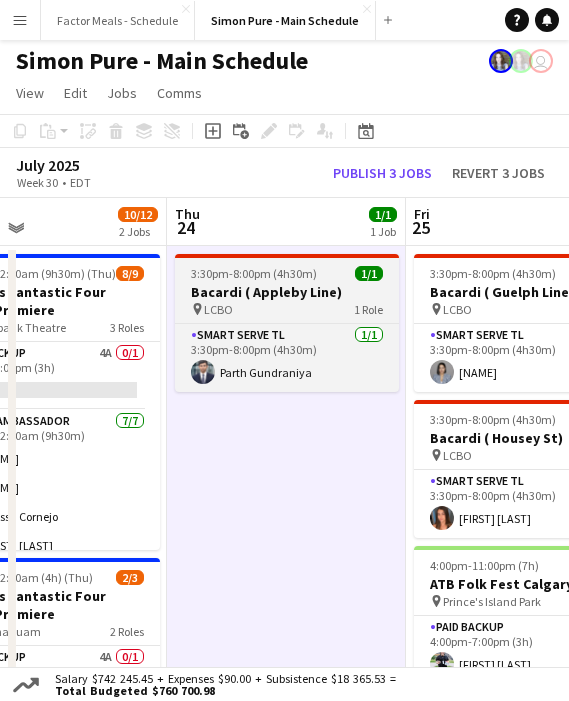 click on "Bacardi ( Appleby Line)" at bounding box center [287, 292] 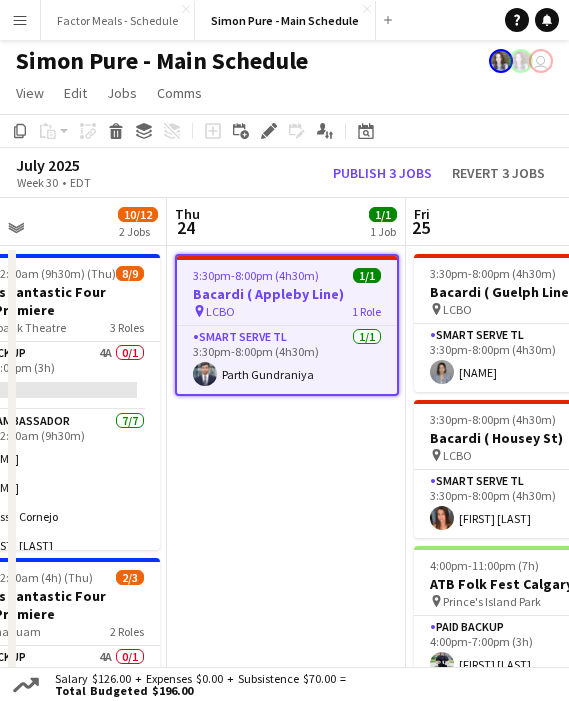 click on "3:30pm-8:00pm (4h30m)    1/1   Bacardi ( [STREET_NAME])
pin
[BUSINESS_NAME]    1 Role   Smart Serve TL   1/1   3:30pm-8:00pm (4h30m)
[FIRST] [LAST]" at bounding box center (286, 1130) 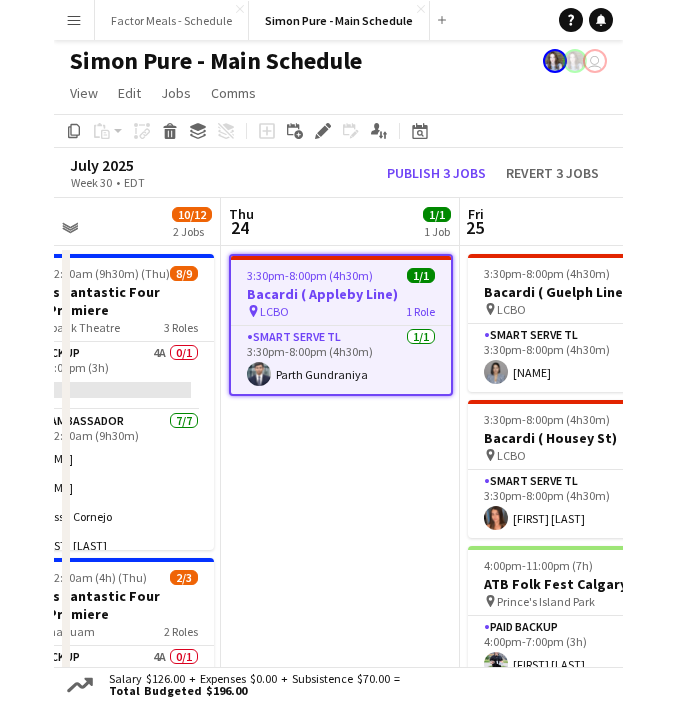 scroll, scrollTop: 0, scrollLeft: 790, axis: horizontal 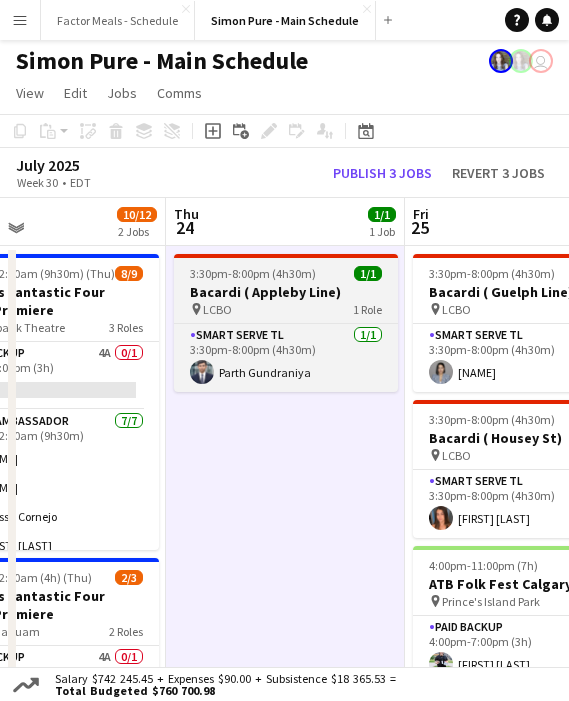 click on "3:30pm-8:00pm (4h30m)    1/1   Bacardi ( [STREET_NAME])
pin
[BUSINESS_NAME]    1 Role   Smart Serve TL   1/1   3:30pm-8:00pm (4h30m)
[FIRST] [LAST]" at bounding box center (286, 323) 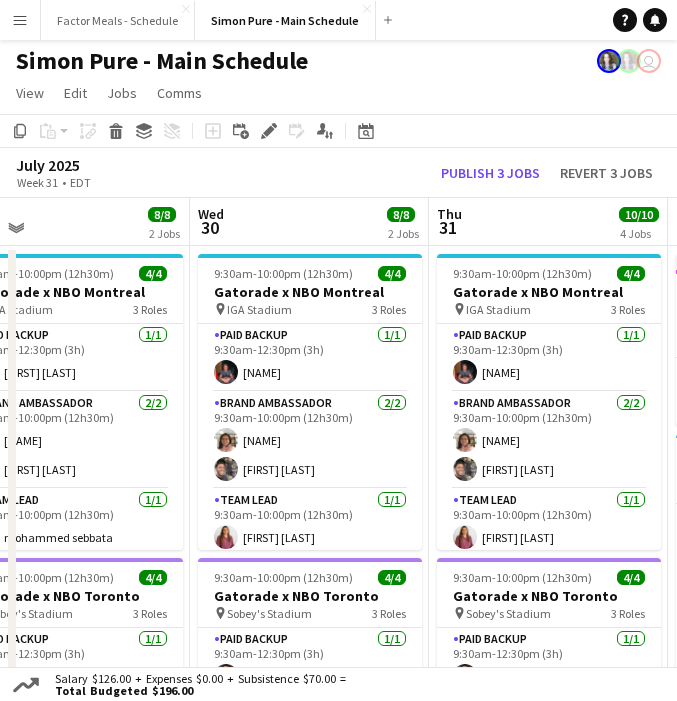 scroll, scrollTop: 0, scrollLeft: 668, axis: horizontal 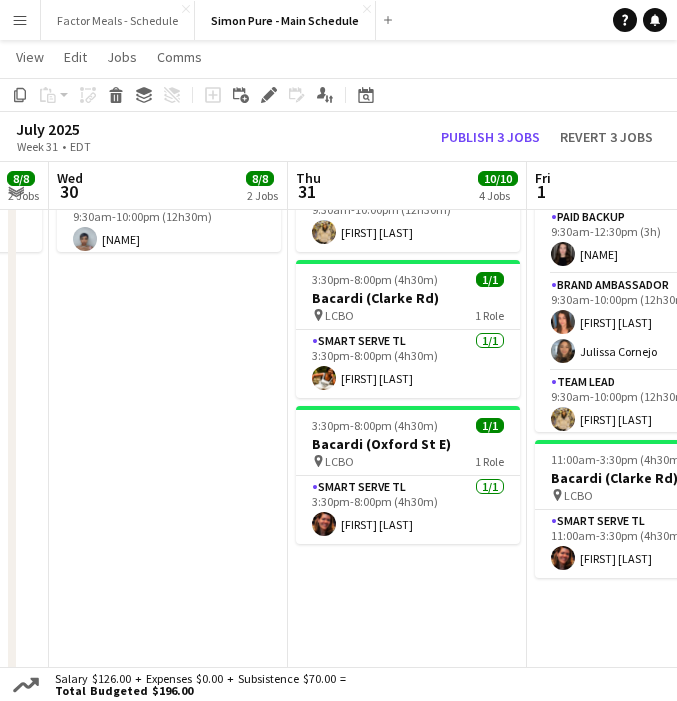 click on "9:30am-10:00pm (12h30m)    4/4   Gatorade x NBO [CITY]
pin
IGA Stadium   3 Roles   Paid Backup   1/1   9:30am-12:30pm (3h)
Igor Alencar do Carmo  Brand Ambassador    2/2   9:30am-10:00pm (12h30m)
Irene Calagui Painchaud Tristan Dubuisson  Team Lead   1/1   9:30am-10:00pm (12h30m)
[FIRST] [LAST]     9:30am-10:00pm (12h30m)    4/4   Gatorade x NBO [CITY]
pin
Sobey's Stadium   3 Roles   Paid Backup   1/1   9:30am-12:30pm (3h)
Jennifer Fraczak  Brand Ambassador    2/2   9:30am-10:00pm (12h30m)
Sara Thompson Julissa Cornejo  Team Lead   1/1   9:30am-10:00pm (12h30m)
[FIRST] [LAST]     3:30pm-8:00pm (4h30m)    1/1   Bacardi ( [STREET] Rd)
pin
LCBO    1 Role   Smart Serve TL   1/1   3:30pm-8:00pm (4h30m)
[FIRST] [LAST]     3:30pm-8:00pm (4h30m)    1/1   Bacardi ( [STREET] St E)
pin
LCBO    1 Role   Smart Serve TL   1/1   3:30pm-8:00pm (4h30m)
[FIRST] [LAST]" at bounding box center (407, 528) 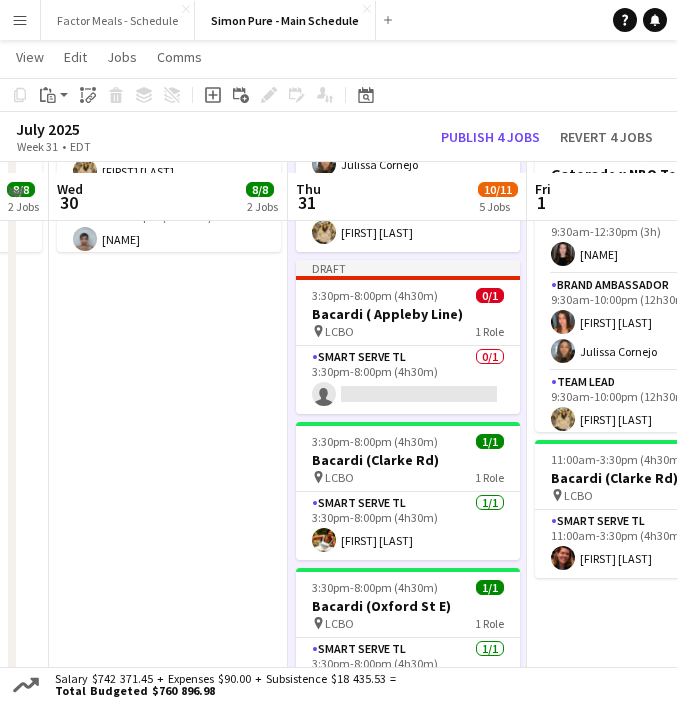 scroll, scrollTop: 615, scrollLeft: 0, axis: vertical 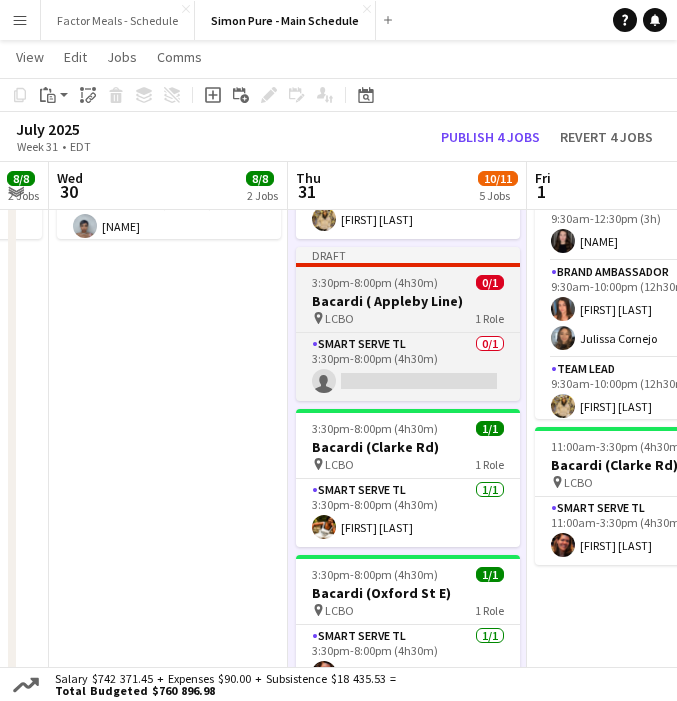 click on "Bacardi ( Appleby Line)" at bounding box center [408, 301] 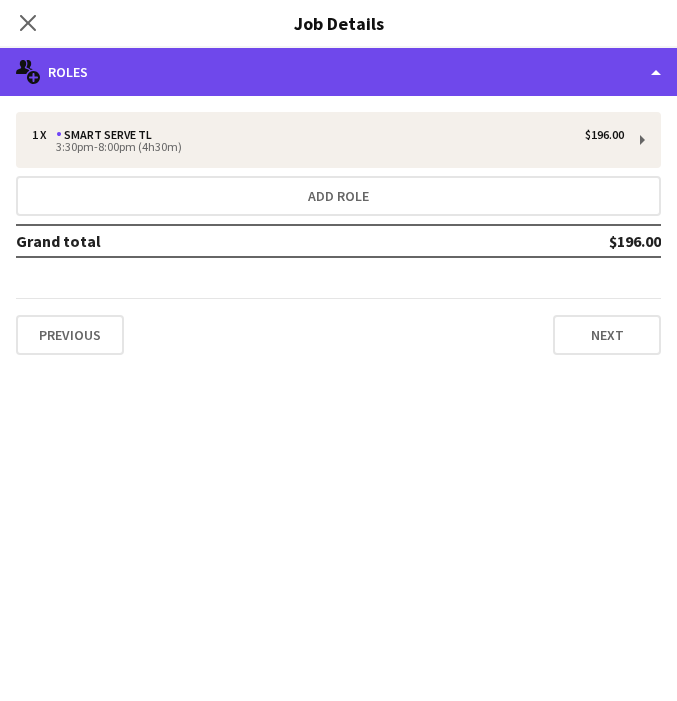 click on "multiple-users-add
Roles" 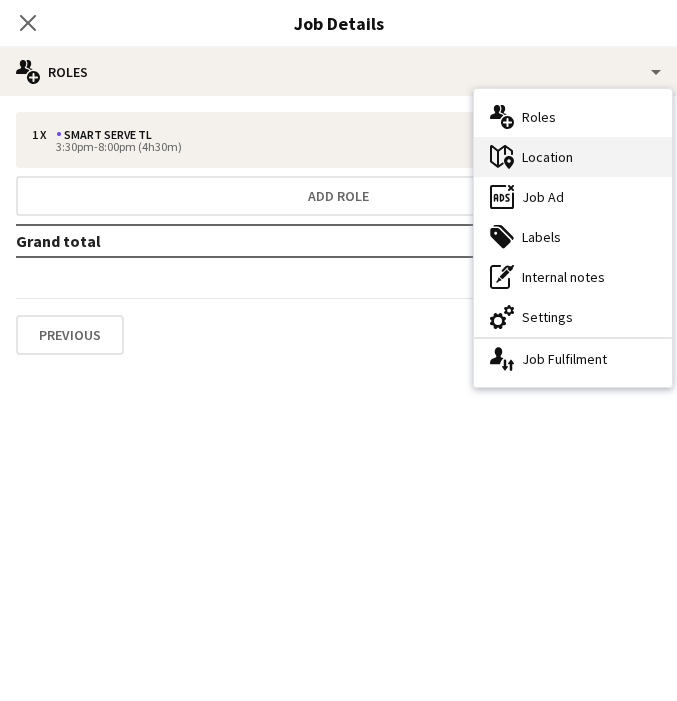 click on "maps-pin-1
Location" at bounding box center (573, 157) 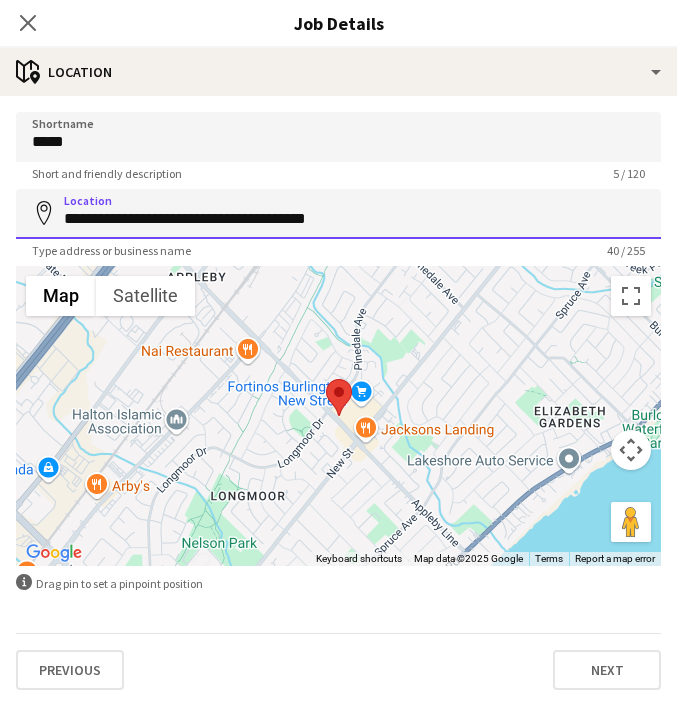 drag, startPoint x: 394, startPoint y: 225, endPoint x: 34, endPoint y: 181, distance: 362.67892 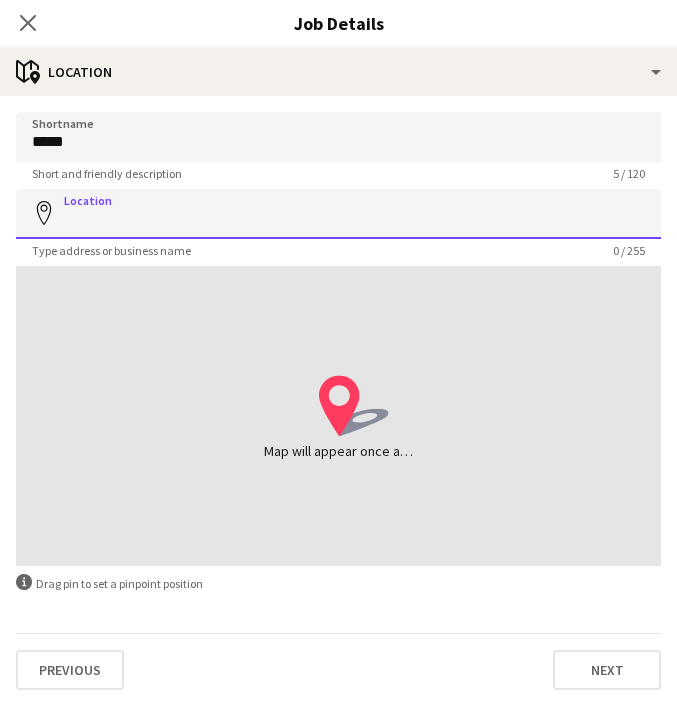 paste on "**********" 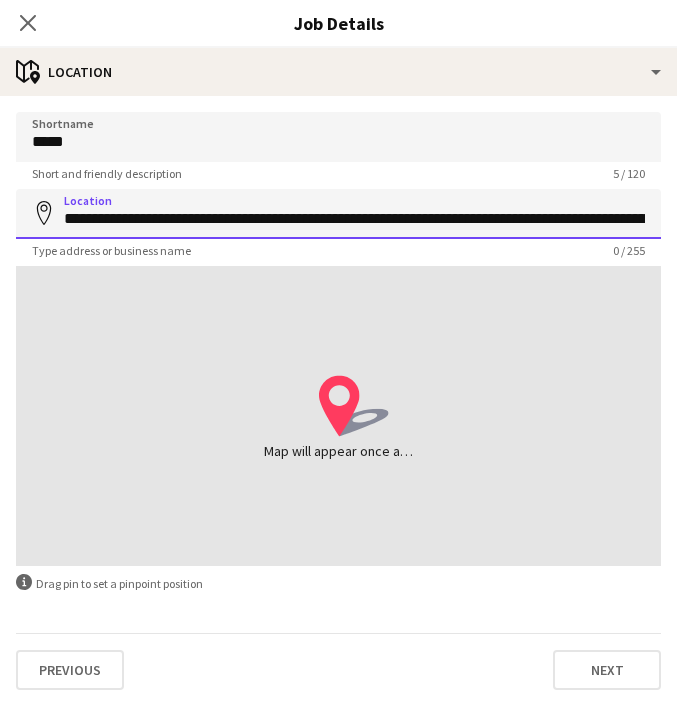 scroll, scrollTop: 0, scrollLeft: 327, axis: horizontal 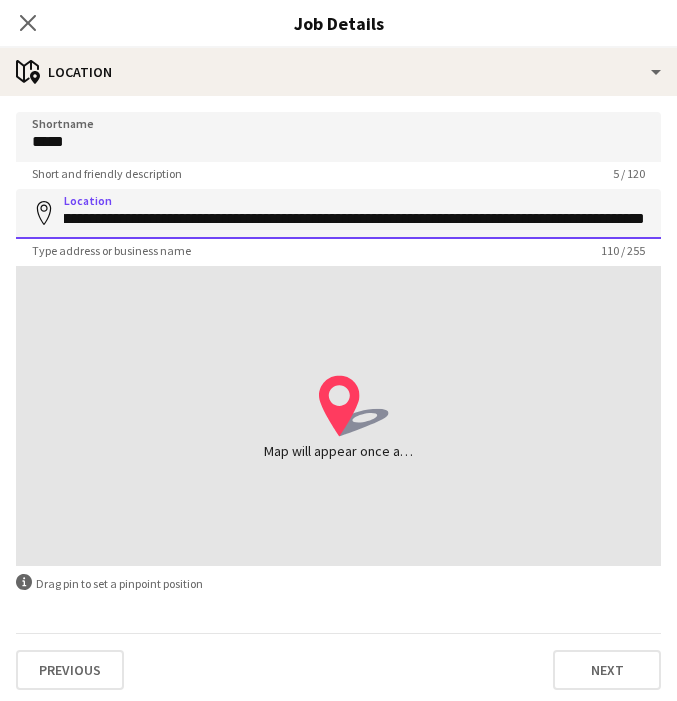 drag, startPoint x: 265, startPoint y: 218, endPoint x: 776, endPoint y: 221, distance: 511.00882 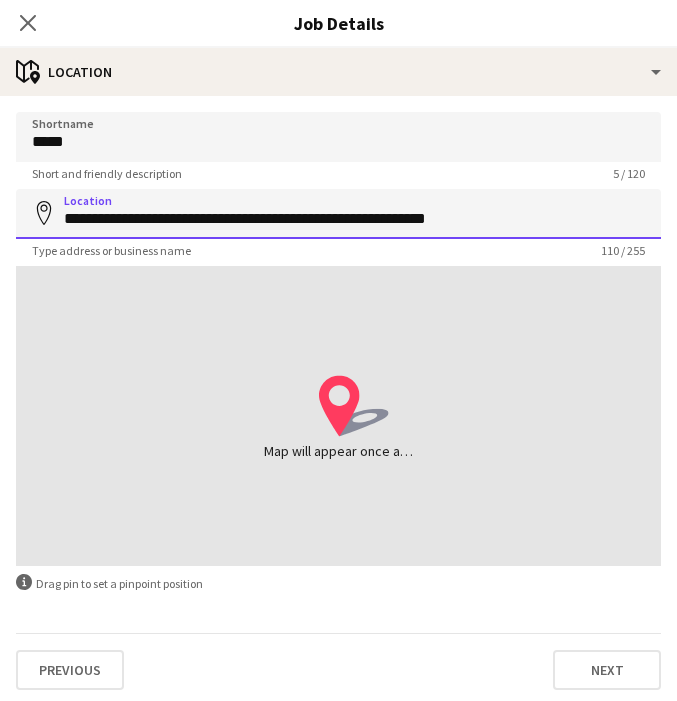 scroll, scrollTop: 0, scrollLeft: 0, axis: both 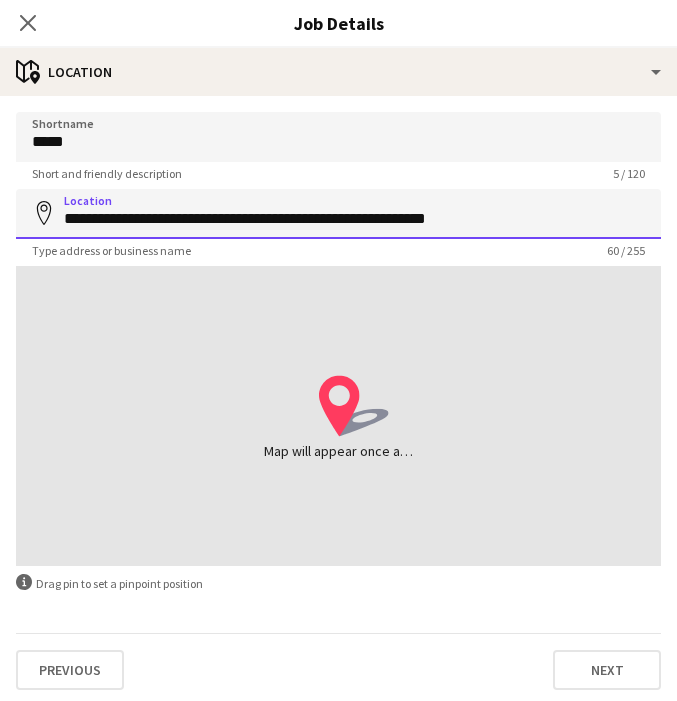 drag, startPoint x: 586, startPoint y: 221, endPoint x: 106, endPoint y: 186, distance: 481.27435 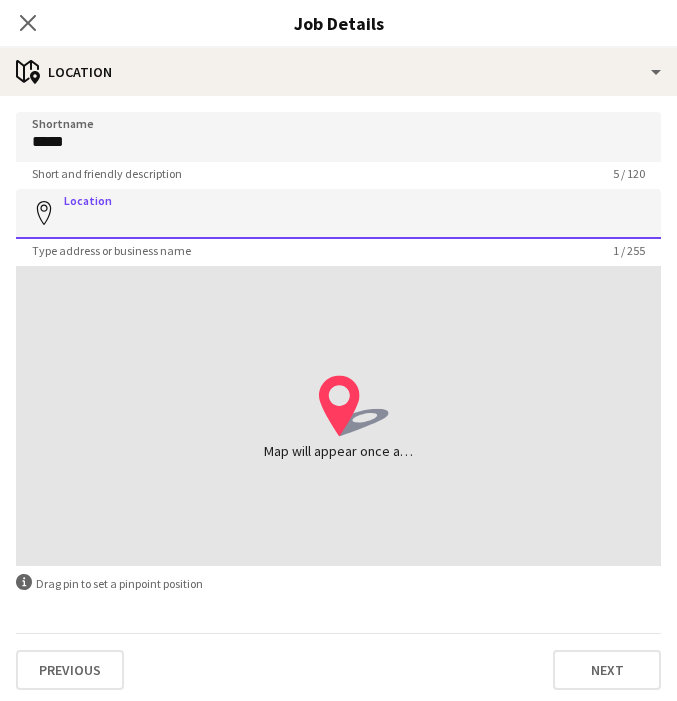 paste on "**********" 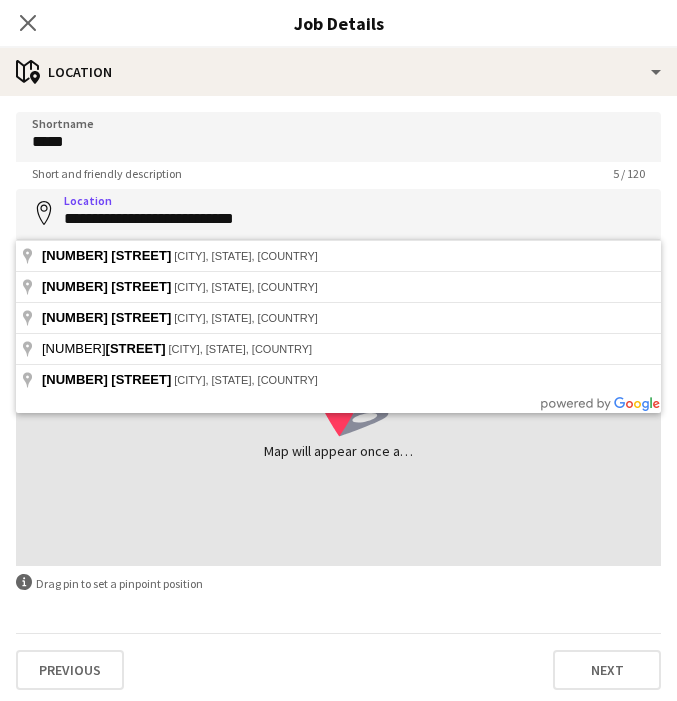 click on "location-icon
Created with Sketch.
Map will appear once address has been added" at bounding box center (338, 416) 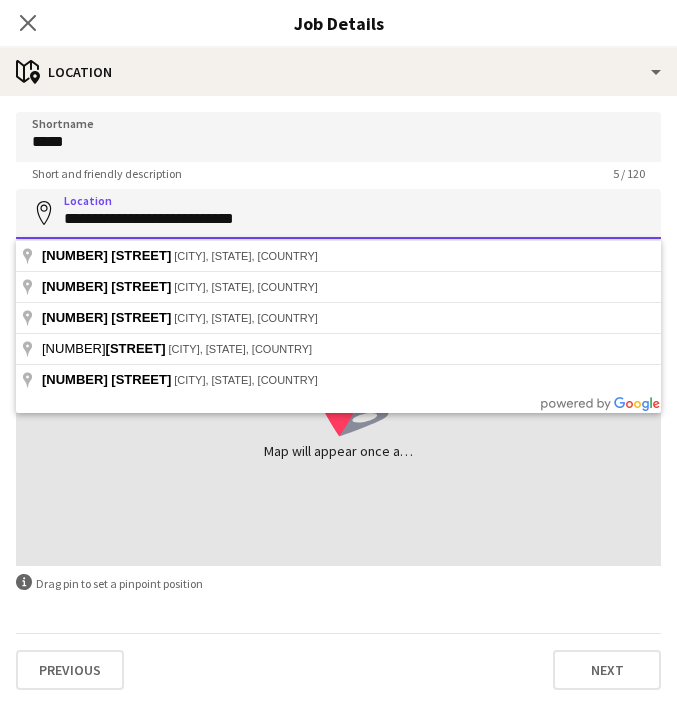 click on "**********" at bounding box center [338, 214] 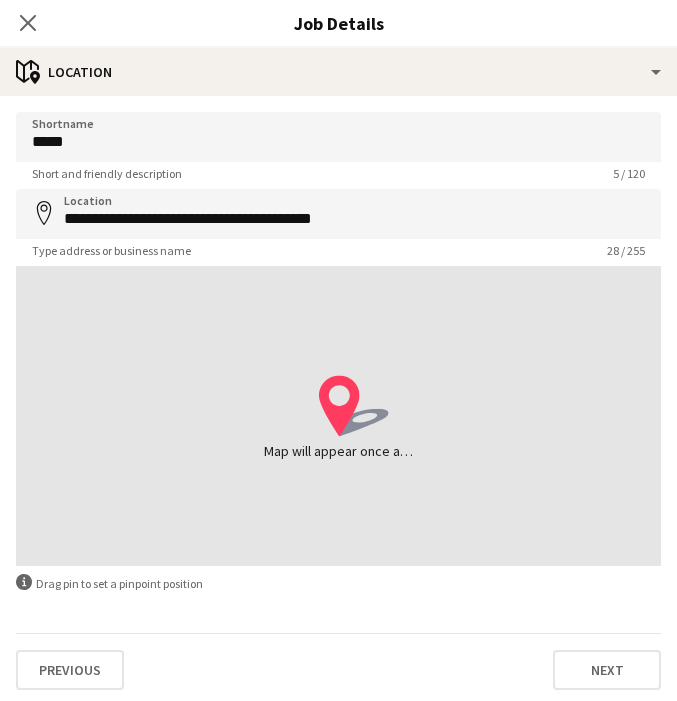 type on "**********" 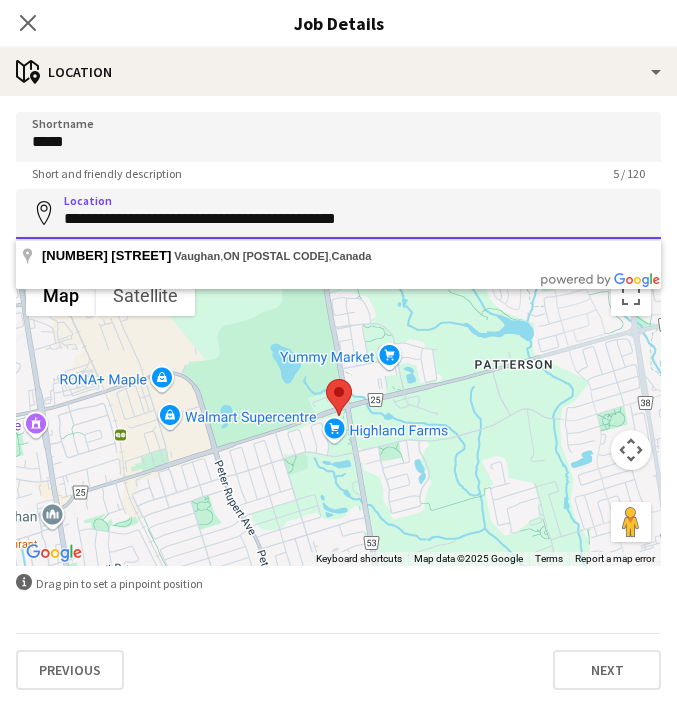 drag, startPoint x: 169, startPoint y: 221, endPoint x: 99, endPoint y: 219, distance: 70.028564 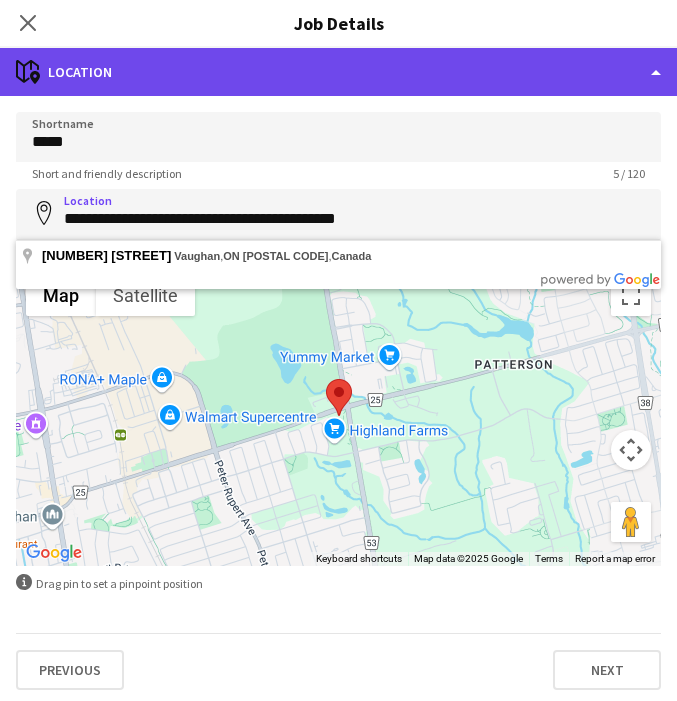 click on "maps-pin-1
Location" 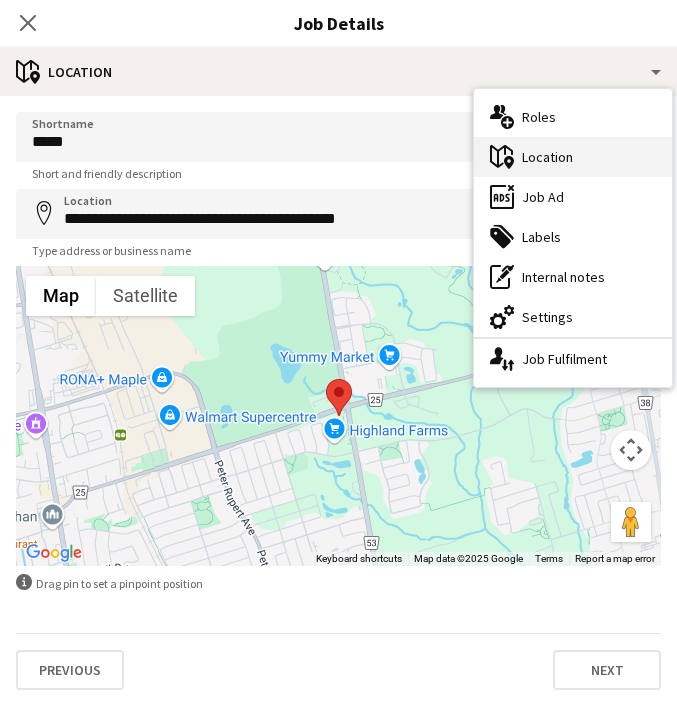 click on "maps-pin-1
Location" at bounding box center (573, 157) 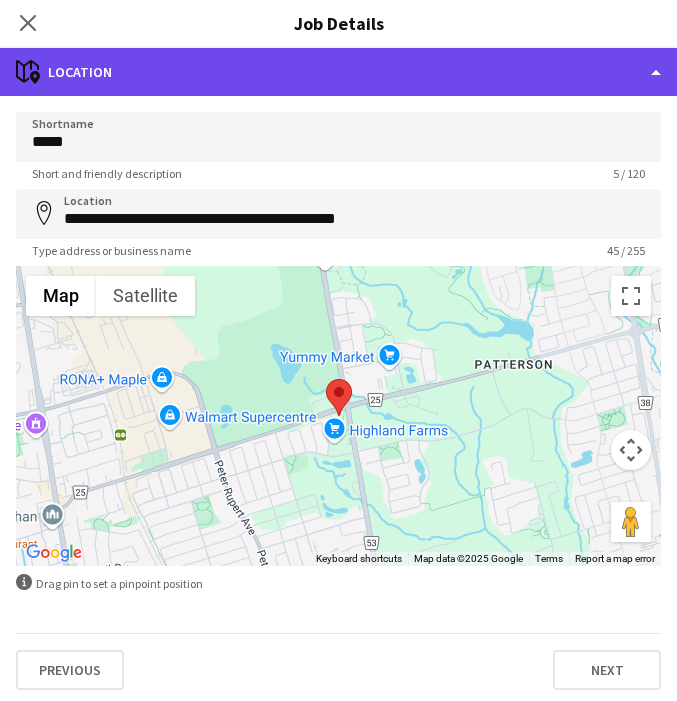 click on "maps-pin-1
Location" 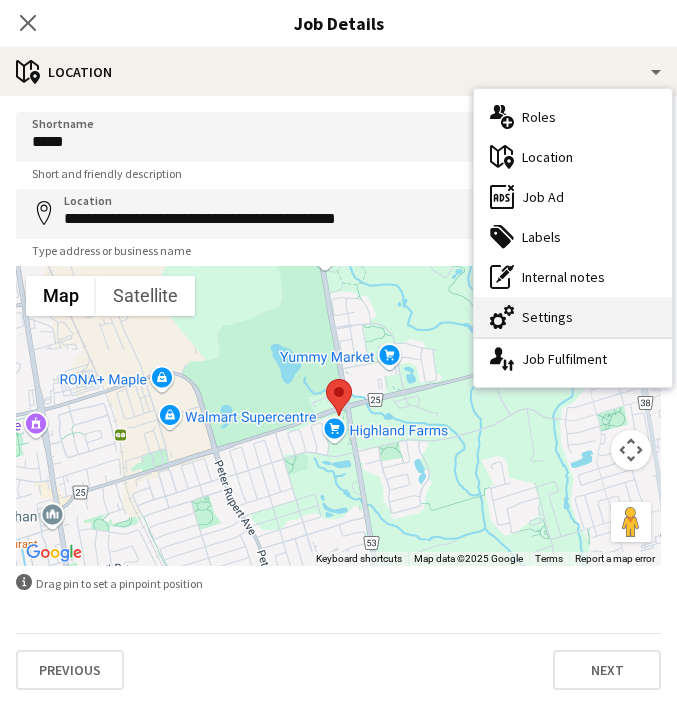 click on "cog-double-3
Settings" at bounding box center (573, 317) 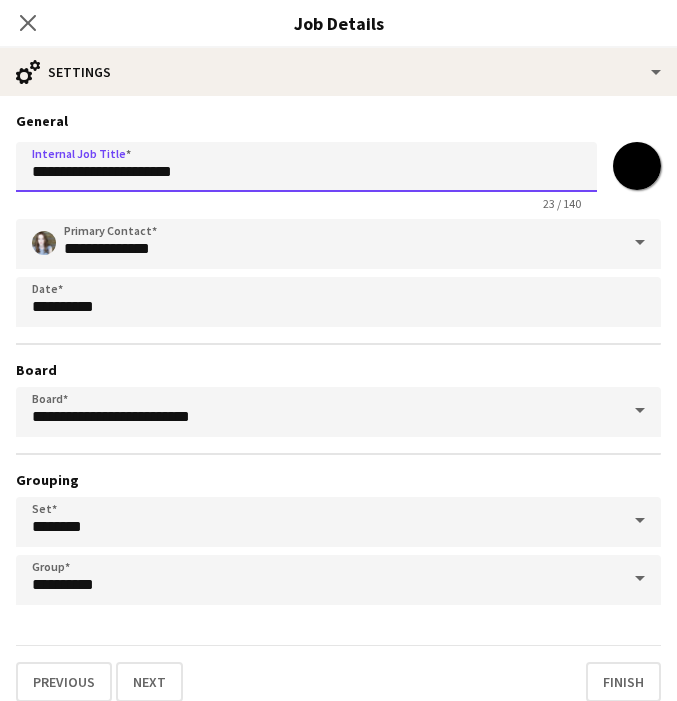 drag, startPoint x: 182, startPoint y: 176, endPoint x: 99, endPoint y: 165, distance: 83.725746 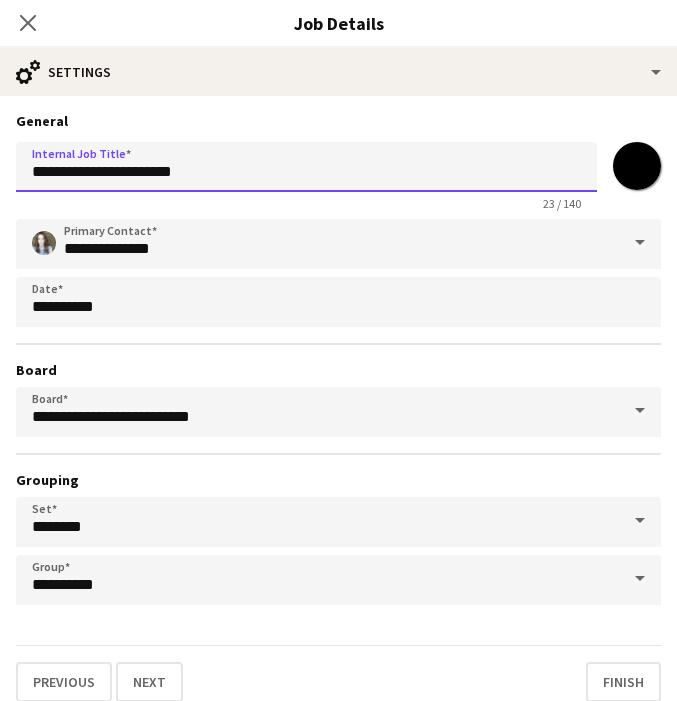 click on "**********" at bounding box center [306, 167] 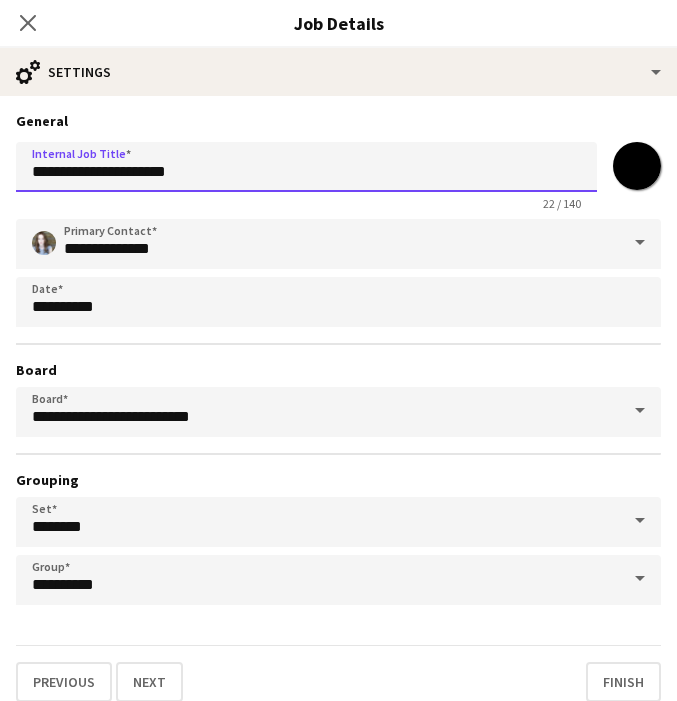 drag, startPoint x: 172, startPoint y: 174, endPoint x: 93, endPoint y: 172, distance: 79.025314 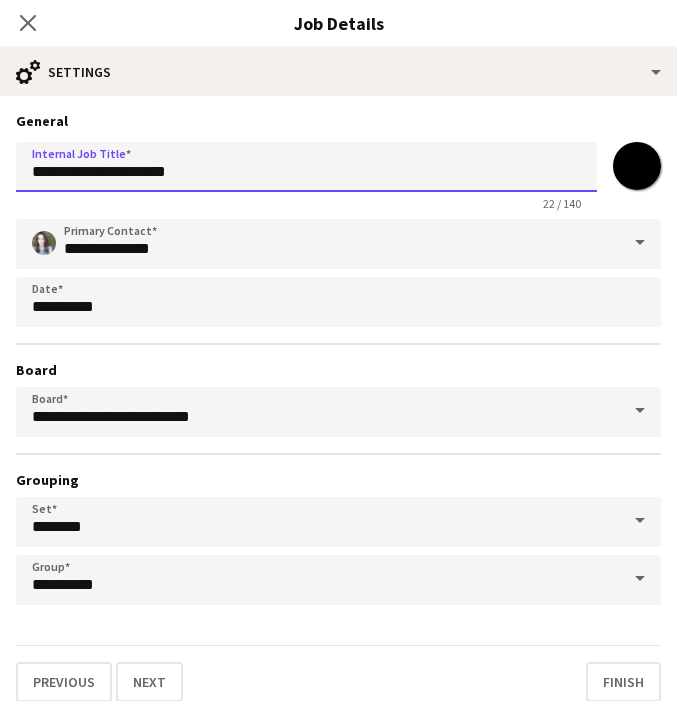 click on "**********" at bounding box center (306, 167) 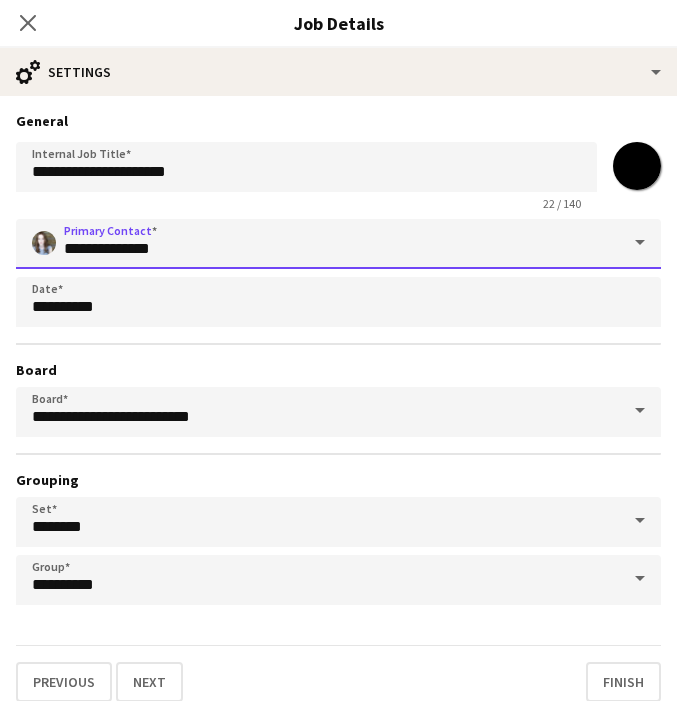 click on "**********" at bounding box center (338, 244) 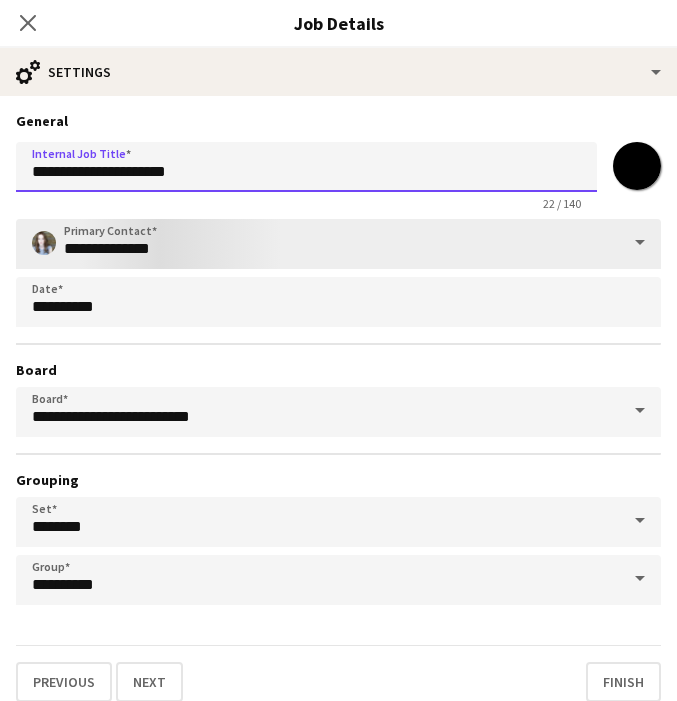 click on "**********" at bounding box center [306, 167] 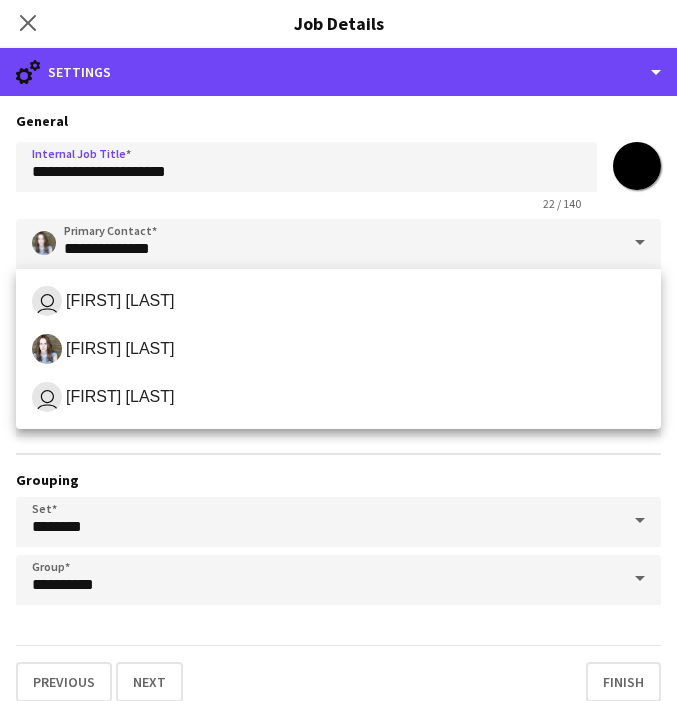 click on "cog-double-3
Settings" 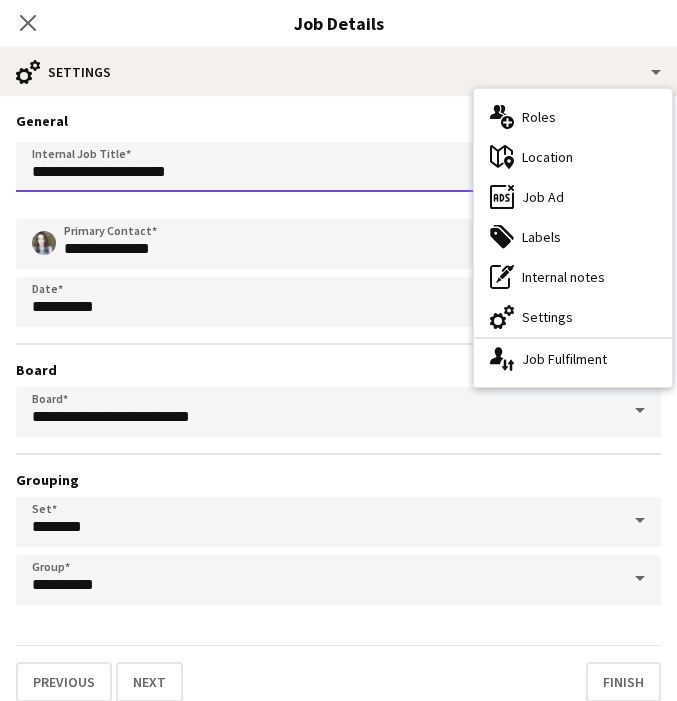 click on "**********" at bounding box center [306, 167] 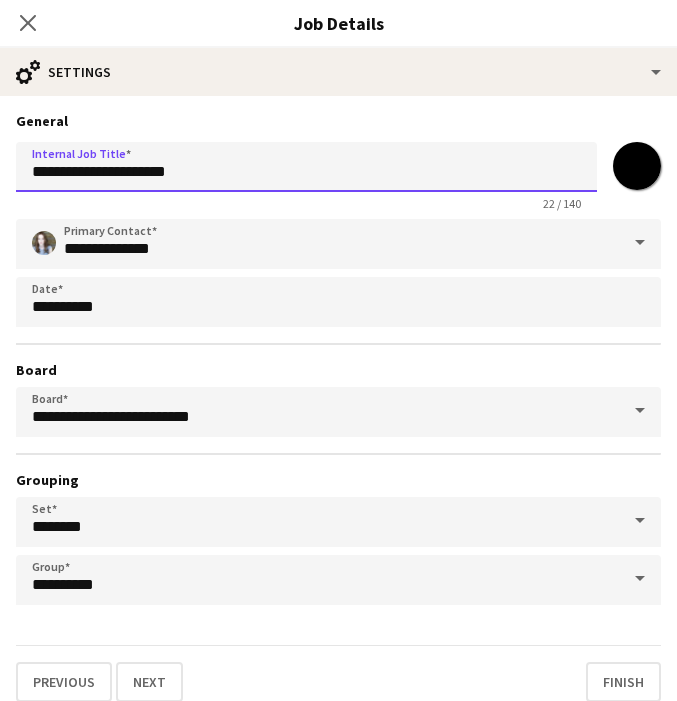 scroll, scrollTop: 14, scrollLeft: 0, axis: vertical 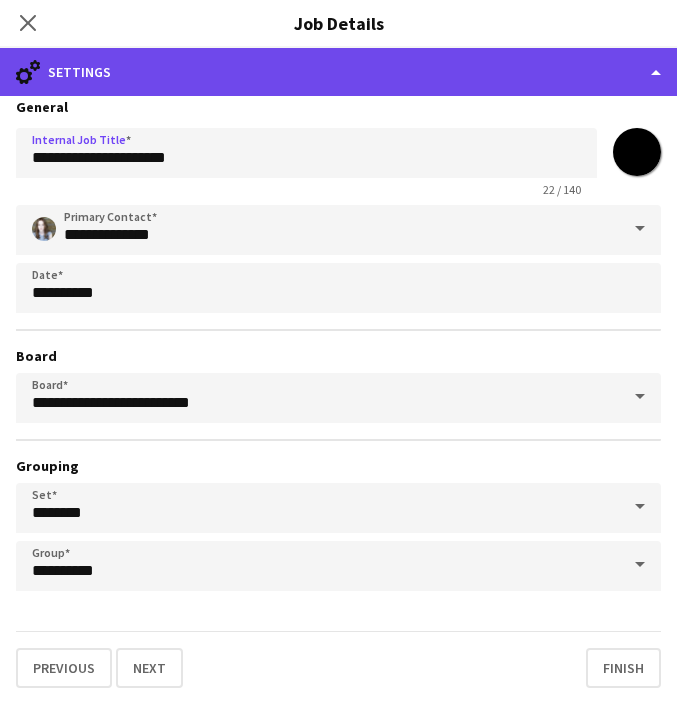 click on "cog-double-3
Settings" 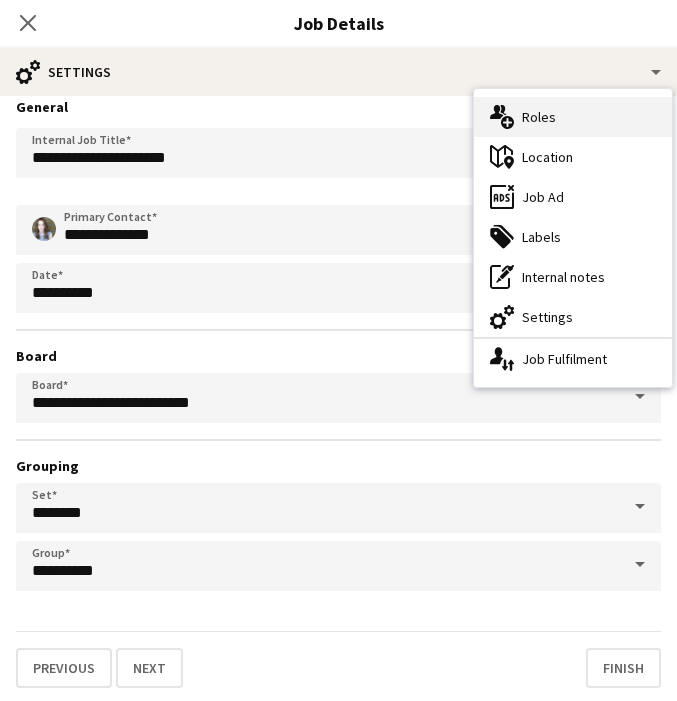 click on "multiple-users-add
Roles" at bounding box center (573, 117) 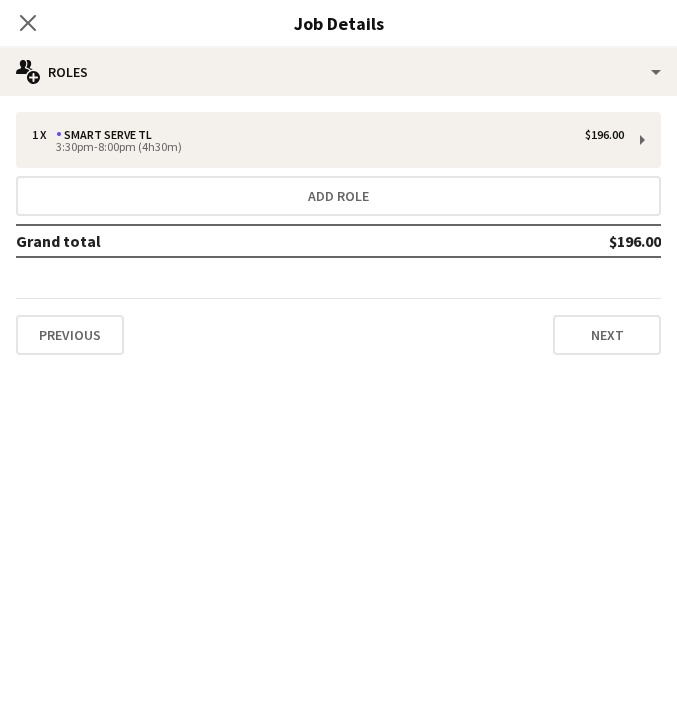 scroll, scrollTop: 0, scrollLeft: 0, axis: both 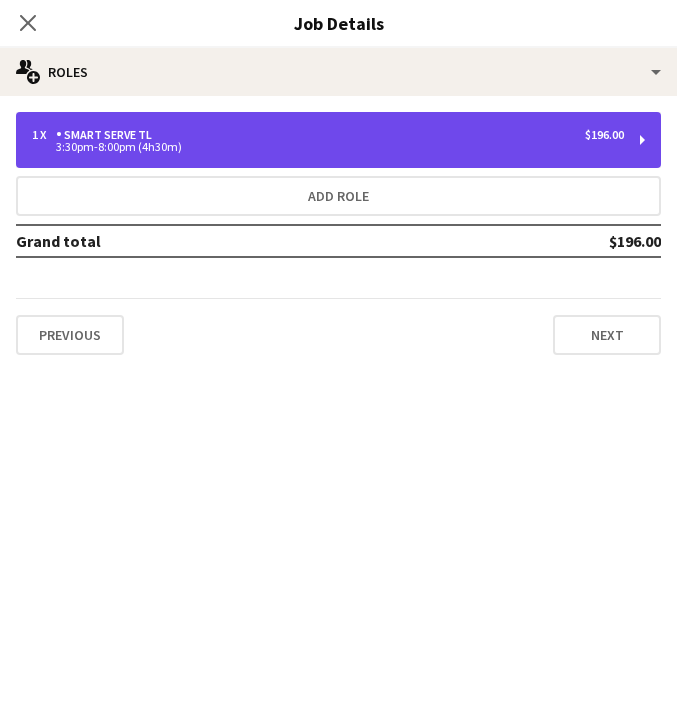 click on "3:30pm-8:00pm (4h30m)" at bounding box center (328, 147) 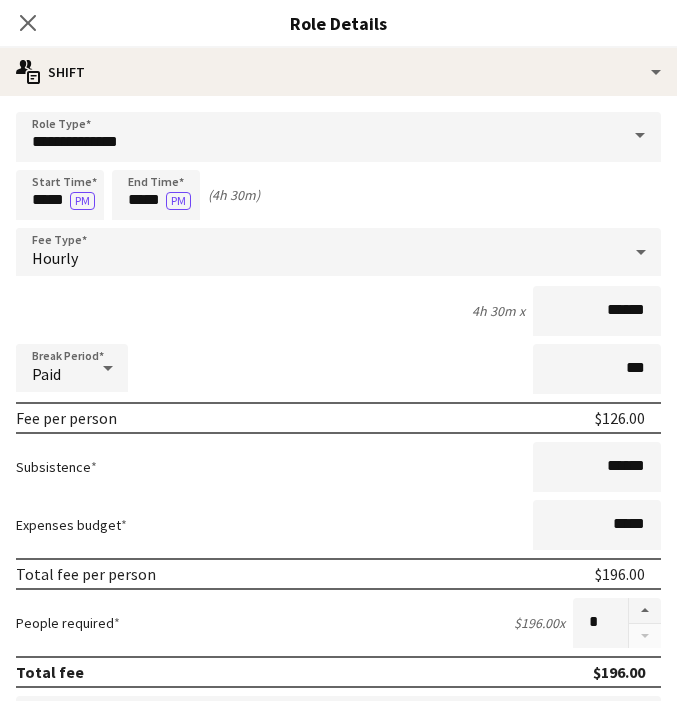 scroll, scrollTop: 28, scrollLeft: 0, axis: vertical 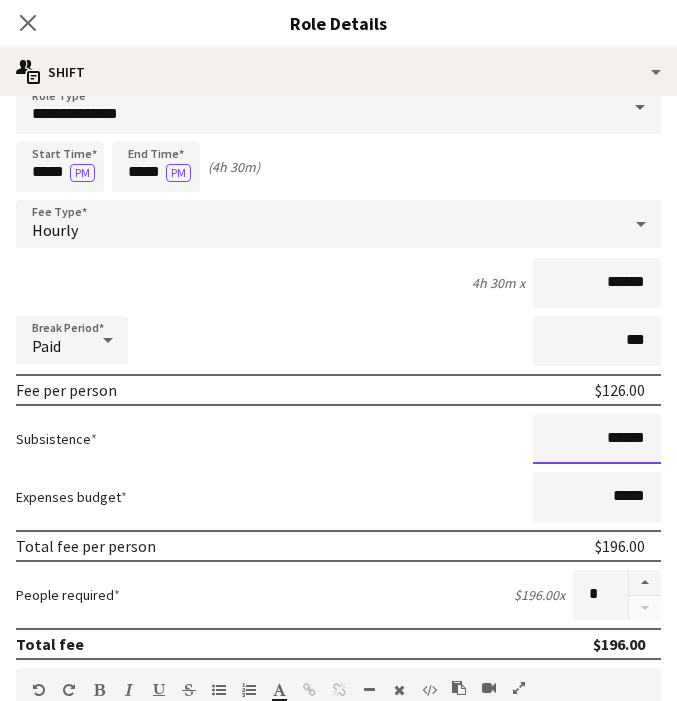 drag, startPoint x: 647, startPoint y: 445, endPoint x: 583, endPoint y: 440, distance: 64.195015 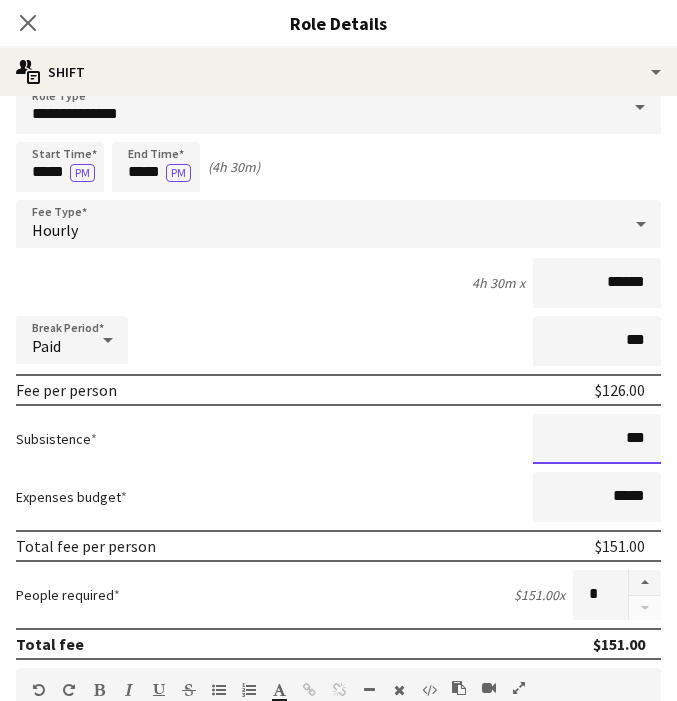 type on "******" 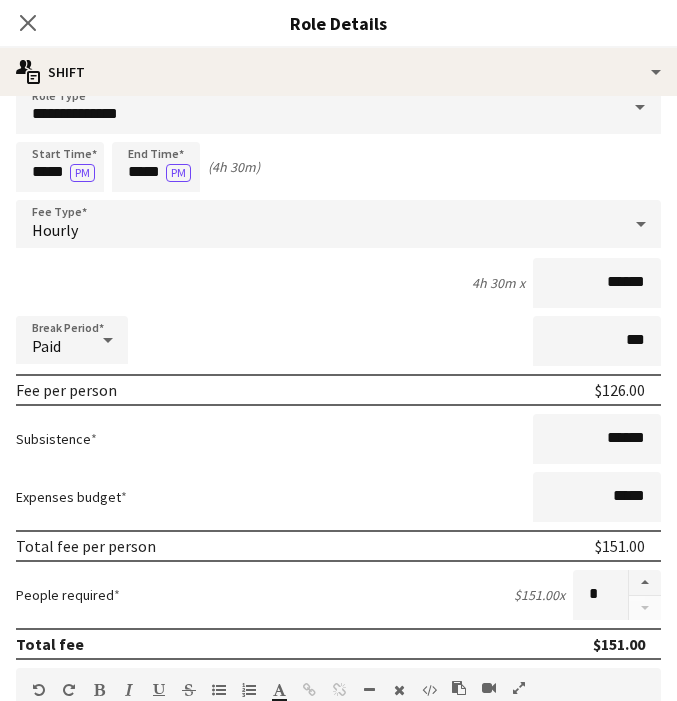 click on "Expenses budget  *****" at bounding box center [338, 497] 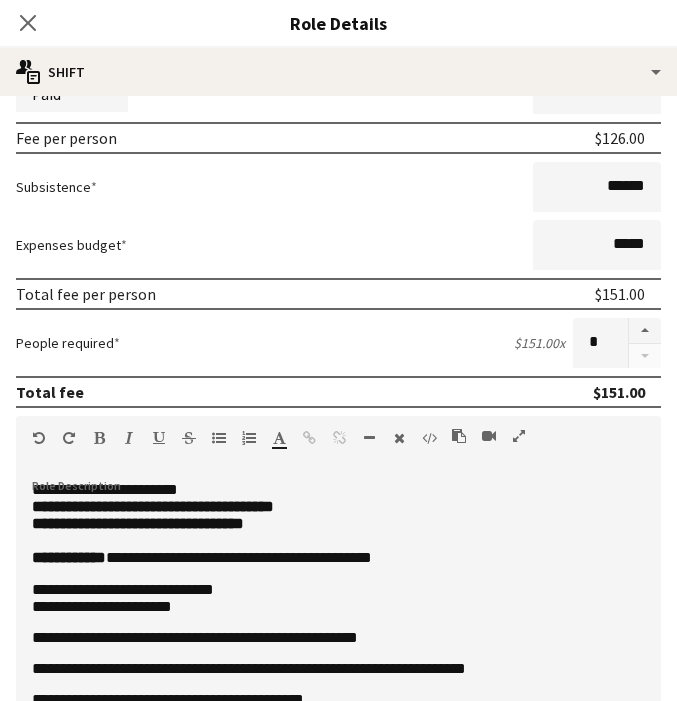 scroll, scrollTop: 339, scrollLeft: 0, axis: vertical 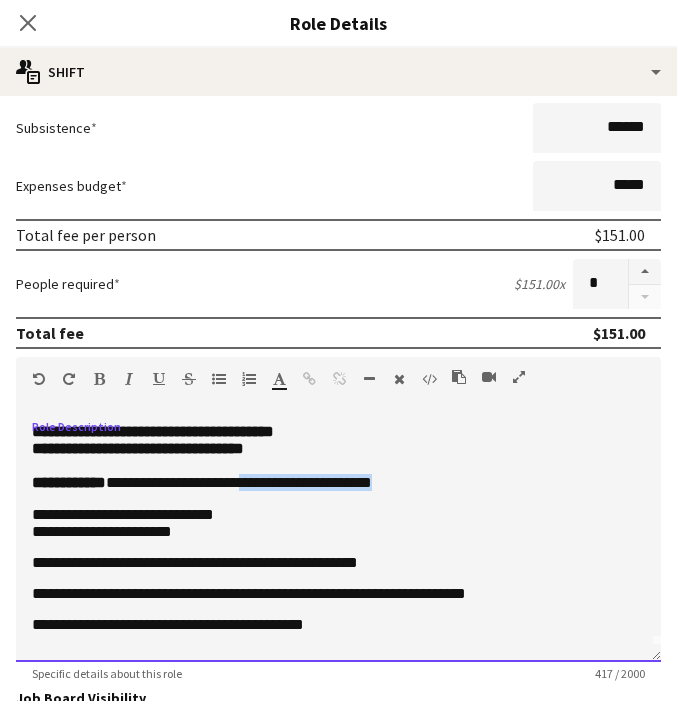 drag, startPoint x: 301, startPoint y: 490, endPoint x: 477, endPoint y: 497, distance: 176.13914 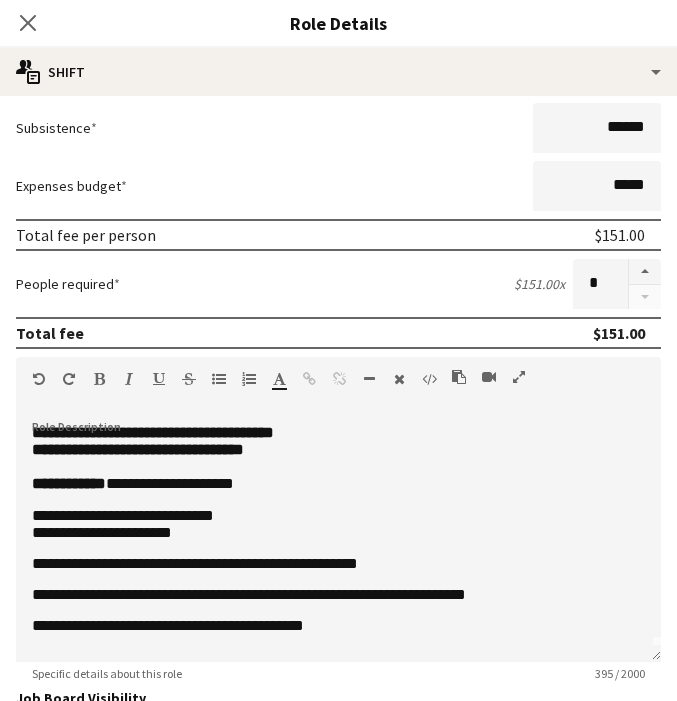 scroll, scrollTop: 33, scrollLeft: 0, axis: vertical 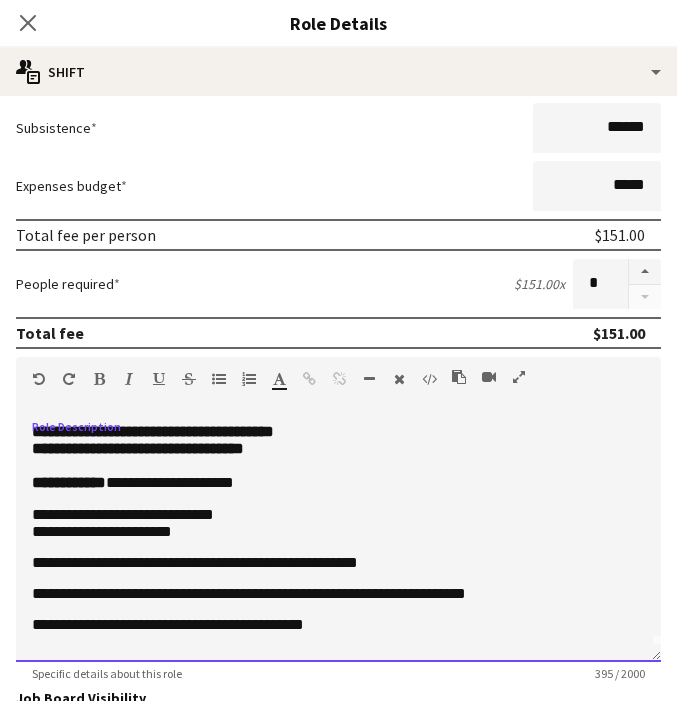 click on "**********" at bounding box center [338, 593] 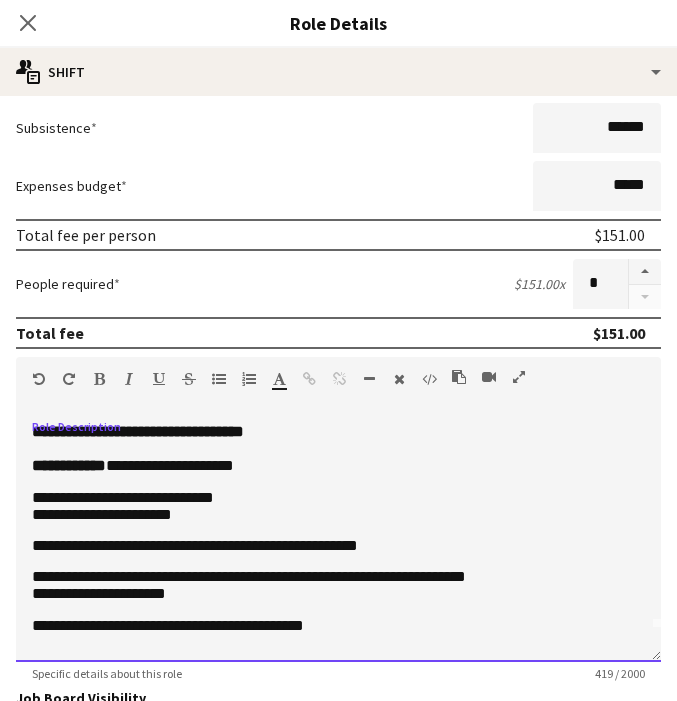 click on "**********" at bounding box center (338, 594) 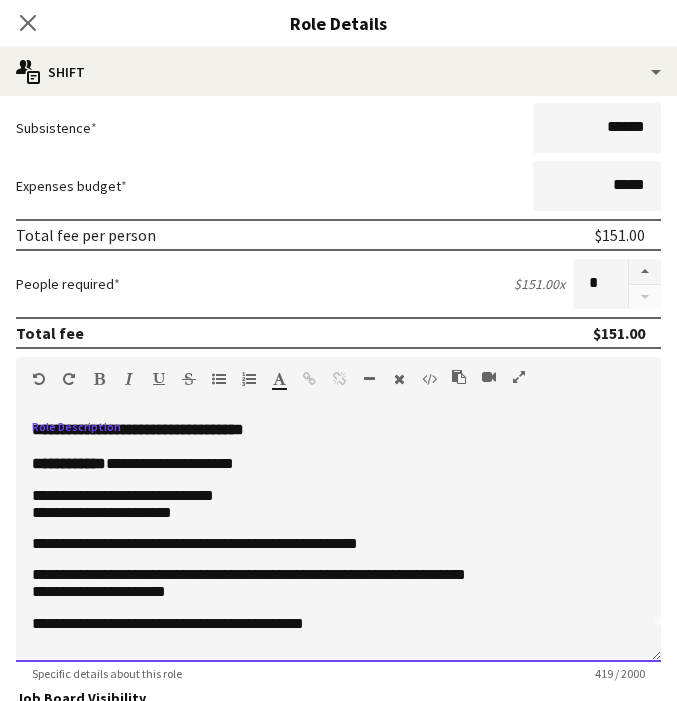 scroll, scrollTop: 0, scrollLeft: 0, axis: both 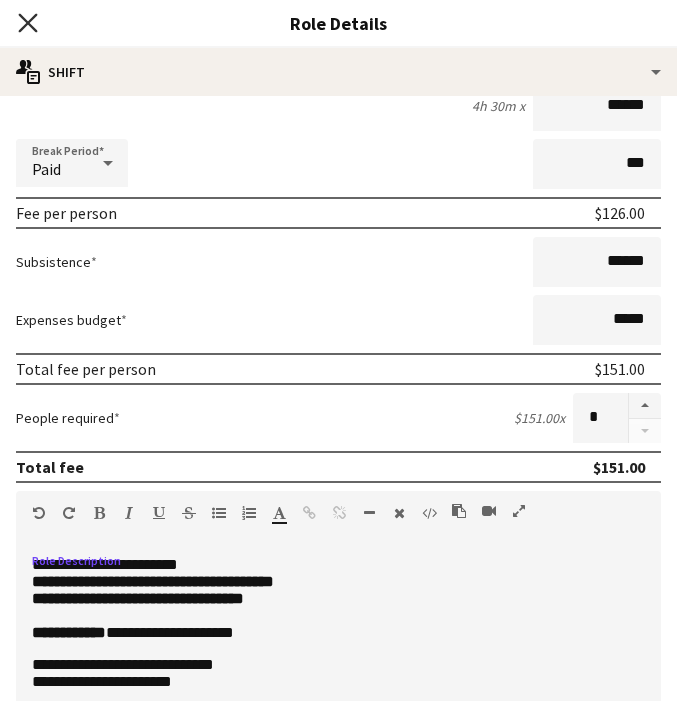 click on "Close pop-in" 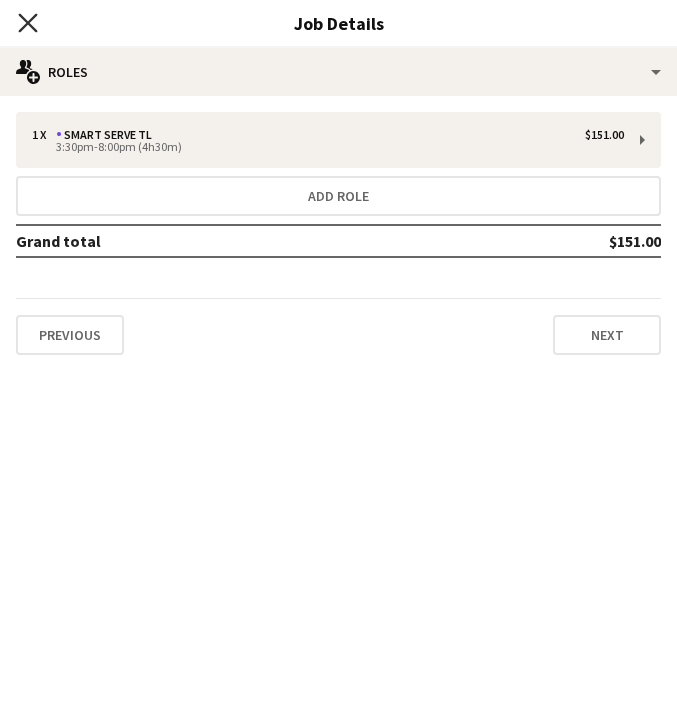 click 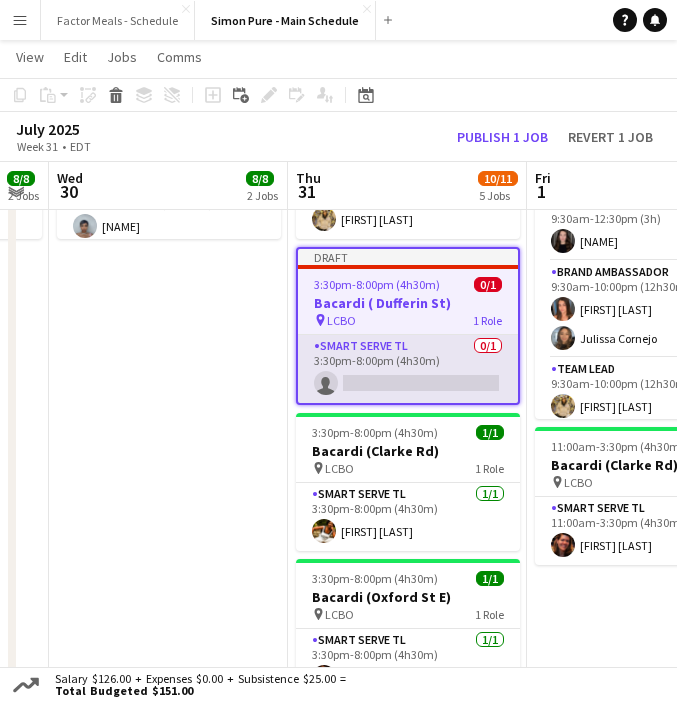 click on "Smart Serve TL   0/1   3:30pm-8:00pm (4h30m)
single-neutral-actions" at bounding box center (408, 369) 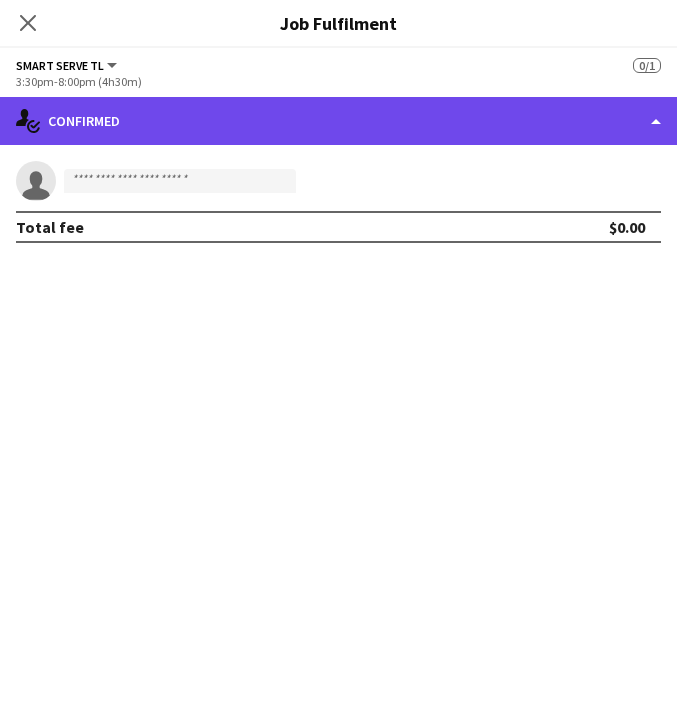 click on "single-neutral-actions-check-2
Confirmed" 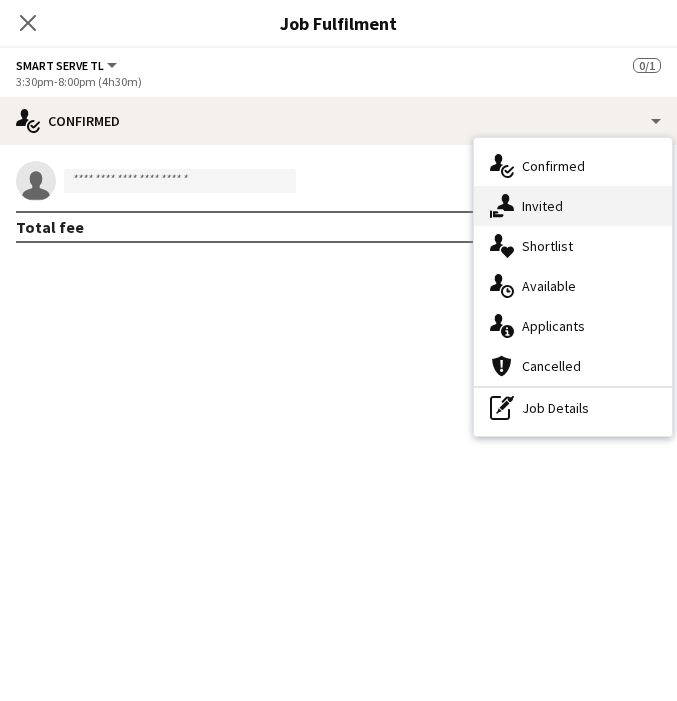click on "single-neutral-actions-share-1
Invited" at bounding box center (573, 206) 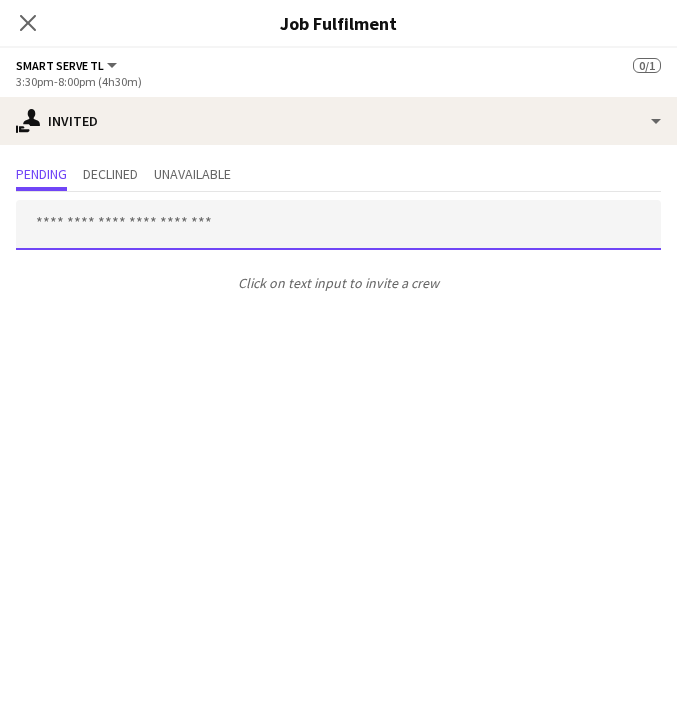 click at bounding box center (338, 225) 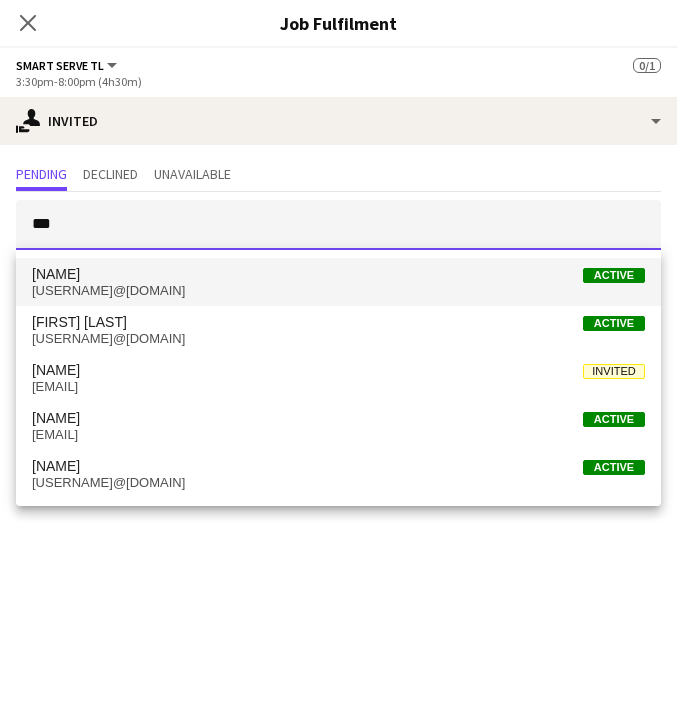 type on "***" 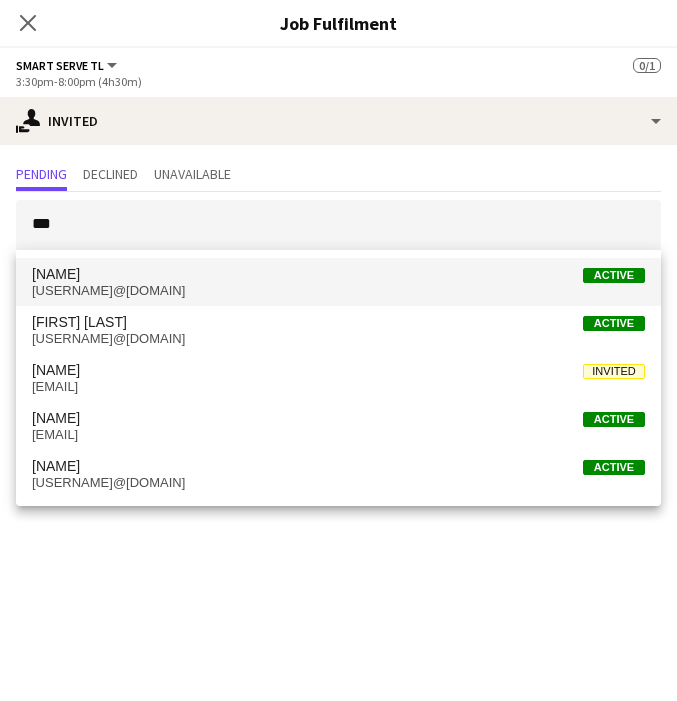 click on "[USERNAME]@[DOMAIN]" at bounding box center (338, 291) 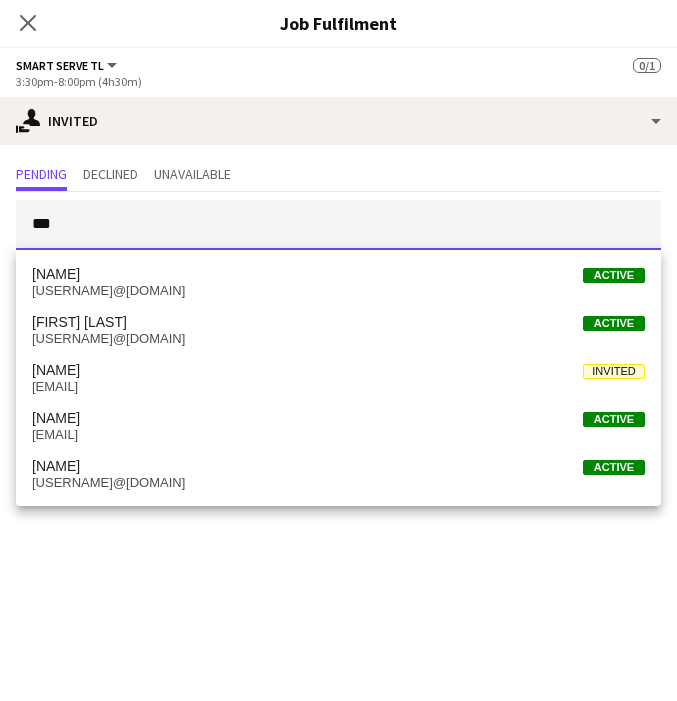 type 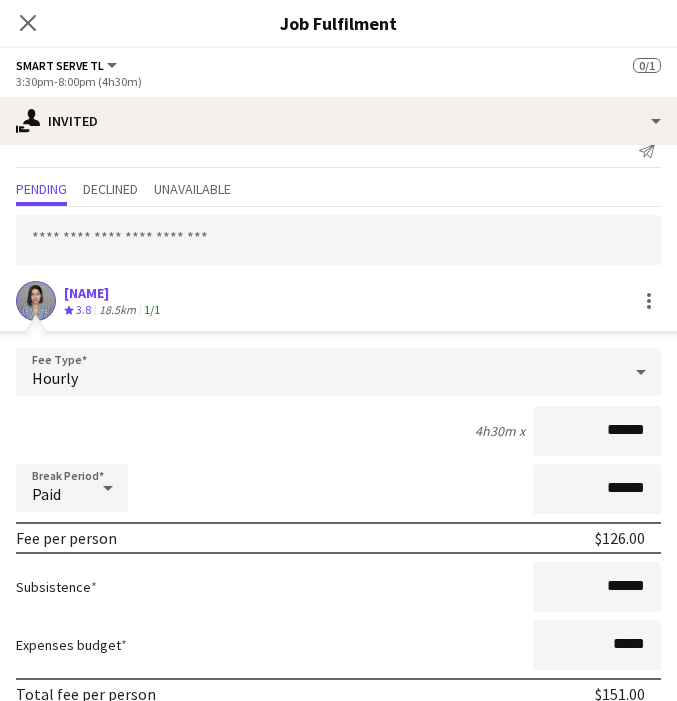 scroll, scrollTop: 120, scrollLeft: 0, axis: vertical 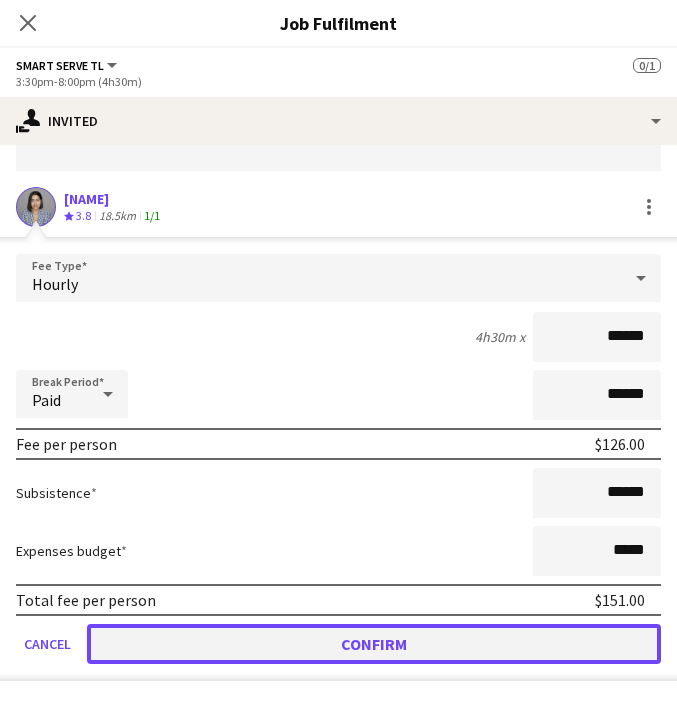 click on "Confirm" 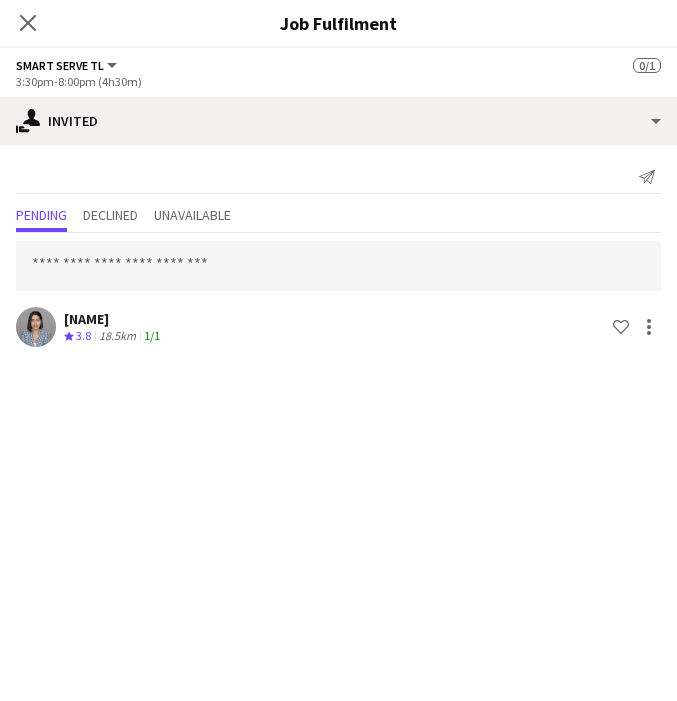 scroll, scrollTop: 0, scrollLeft: 0, axis: both 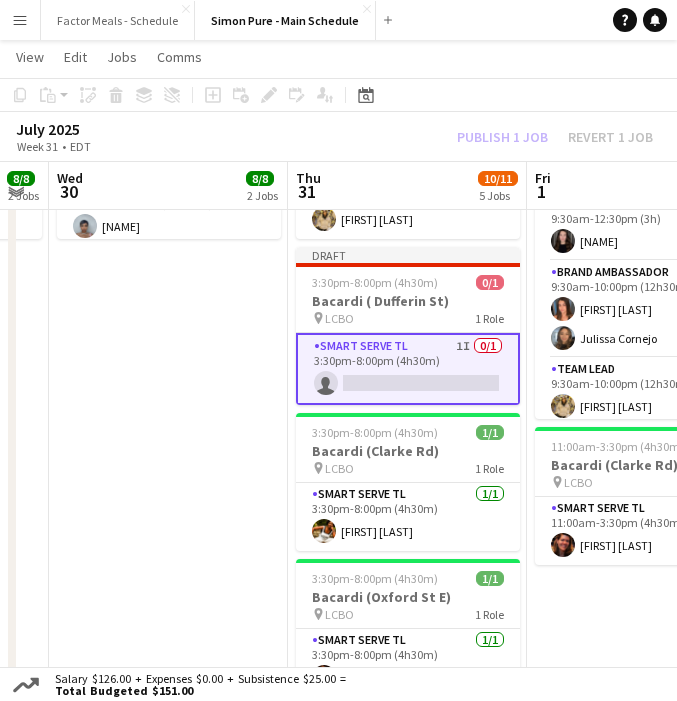 click on "9:30am-10:00pm (12h30m)    4/4   Gatorade x NBO Montreal
pin
IGA Stadium   3 Roles   Paid Backup   1/1   9:30am-12:30pm (3h)
[NAME]  Brand Ambassador    2/2   9:30am-10:00pm (12h30m)
[NAME] [NAME] [NAME]  Team Lead   1/1   9:30am-10:00pm (12h30m)
[NAME]     9:30am-10:00pm (12h30m)    4/4   Gatorade x NBO Toronto
pin
Sobey's Stadium   3 Roles   Paid Backup   1/1   9:30am-12:30pm (3h)
[NAME]  Brand Ambassador    2/2   9:30am-10:00pm (12h30m)
[NAME] [NAME]  Team Lead   1/1   9:30am-10:00pm (12h30m)
[NAME]" at bounding box center [168, 515] 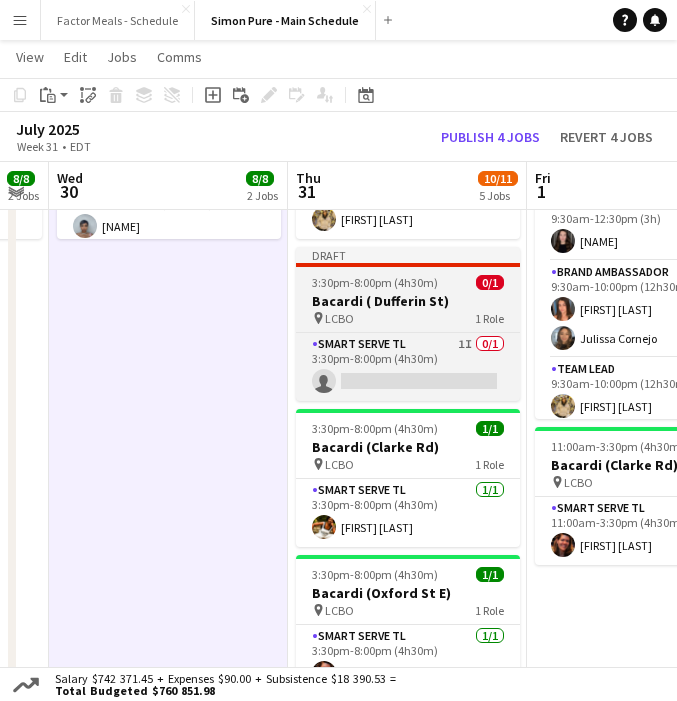 click on "3:30pm-8:00pm (4h30m)" at bounding box center [375, 282] 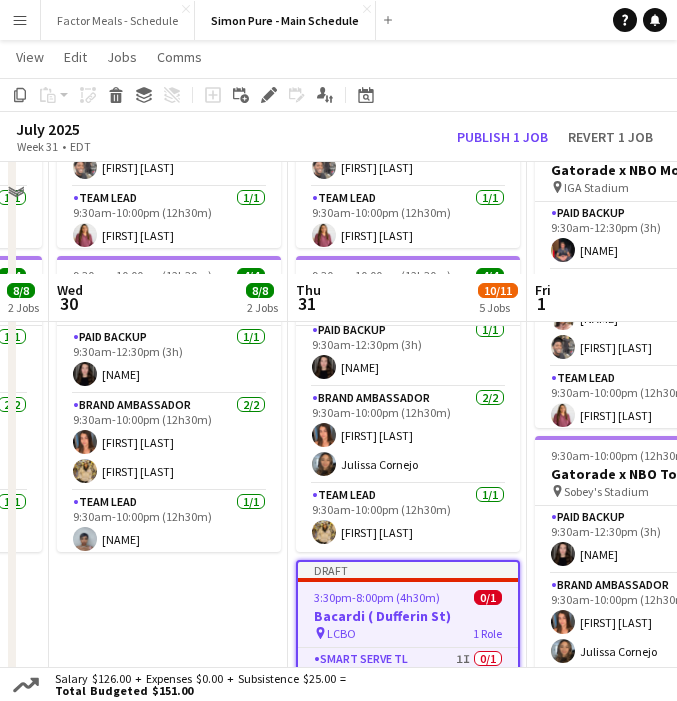 scroll, scrollTop: 245, scrollLeft: 0, axis: vertical 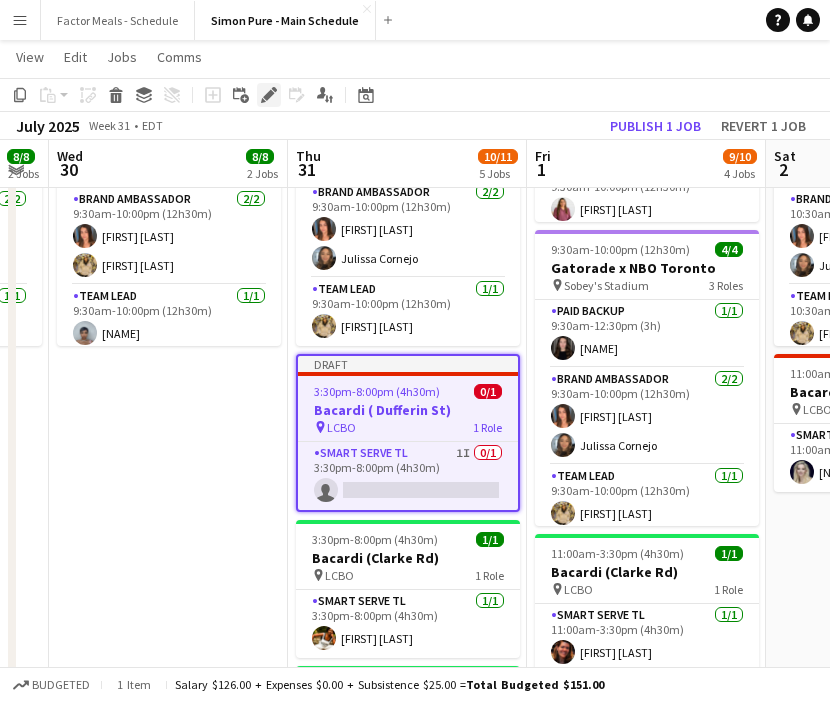 click on "Edit" 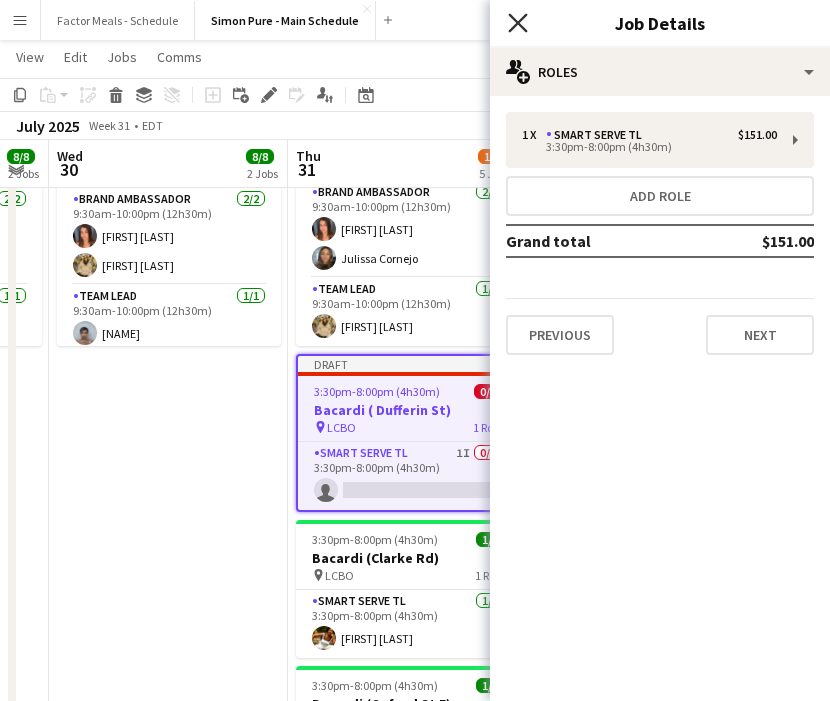 click 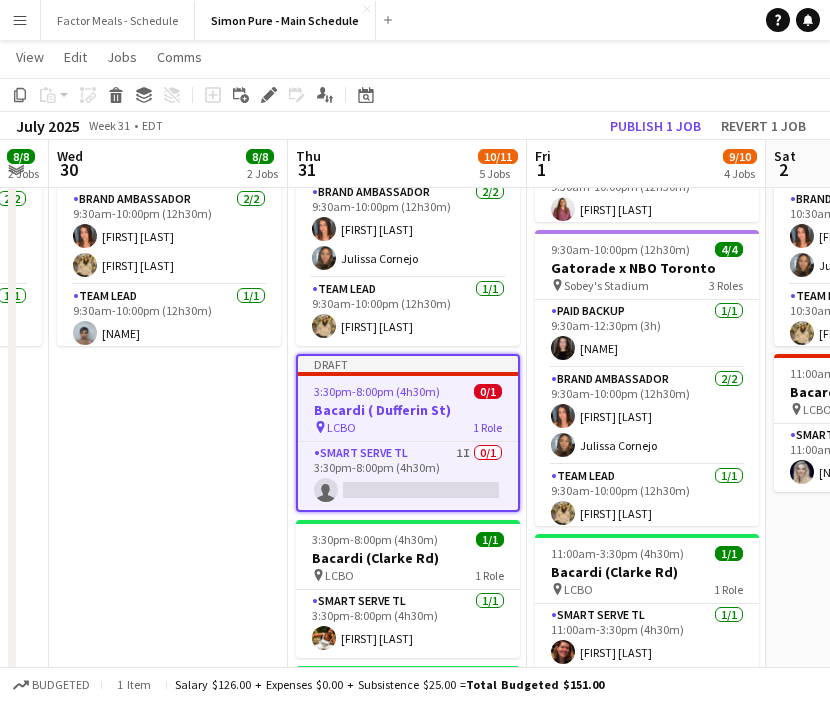click on "9:30am-10:00pm (12h30m)    4/4   Gatorade x NBO Montreal
pin
IGA Stadium   3 Roles   Paid Backup   1/1   9:30am-12:30pm (3h)
[NAME]  Brand Ambassador    2/2   9:30am-10:00pm (12h30m)
[NAME] [NAME] [NAME]  Team Lead   1/1   9:30am-10:00pm (12h30m)
[NAME]     9:30am-10:00pm (12h30m)    4/4   Gatorade x NBO Toronto
pin
Sobey's Stadium   3 Roles   Paid Backup   1/1   9:30am-12:30pm (3h)
[NAME]  Brand Ambassador    2/2   9:30am-10:00pm (12h30m)
[NAME] [NAME]  Team Lead   1/1   9:30am-10:00pm (12h30m)
[NAME]" at bounding box center [168, 622] 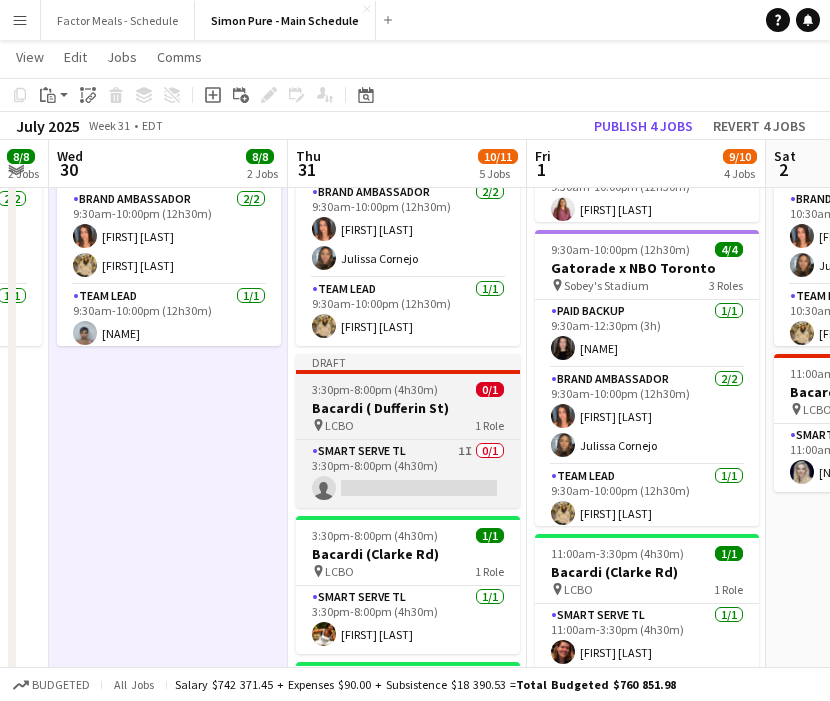 click on "3:30pm-8:00pm (4h30m)" at bounding box center [375, 389] 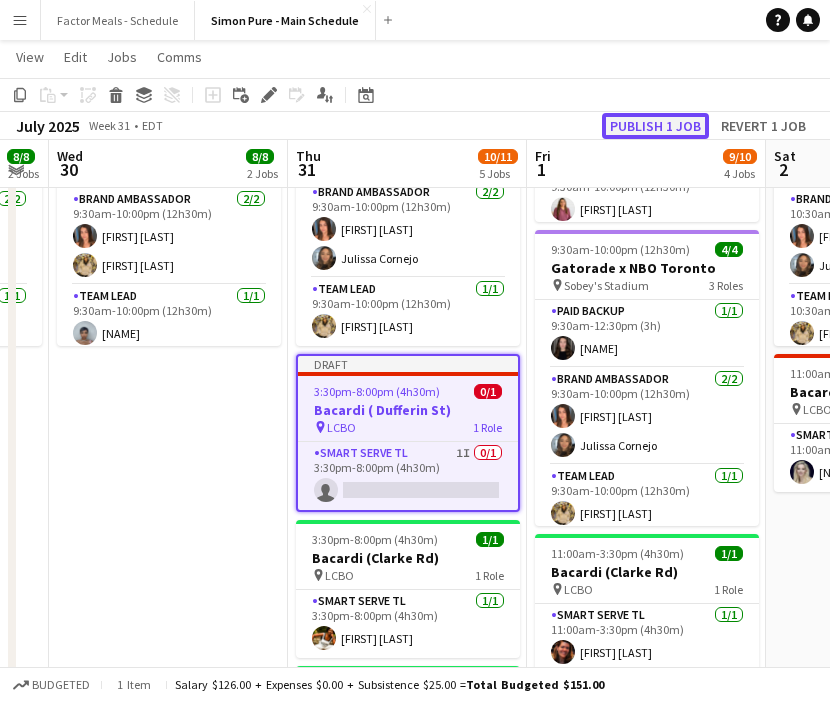 click on "Publish 1 job" 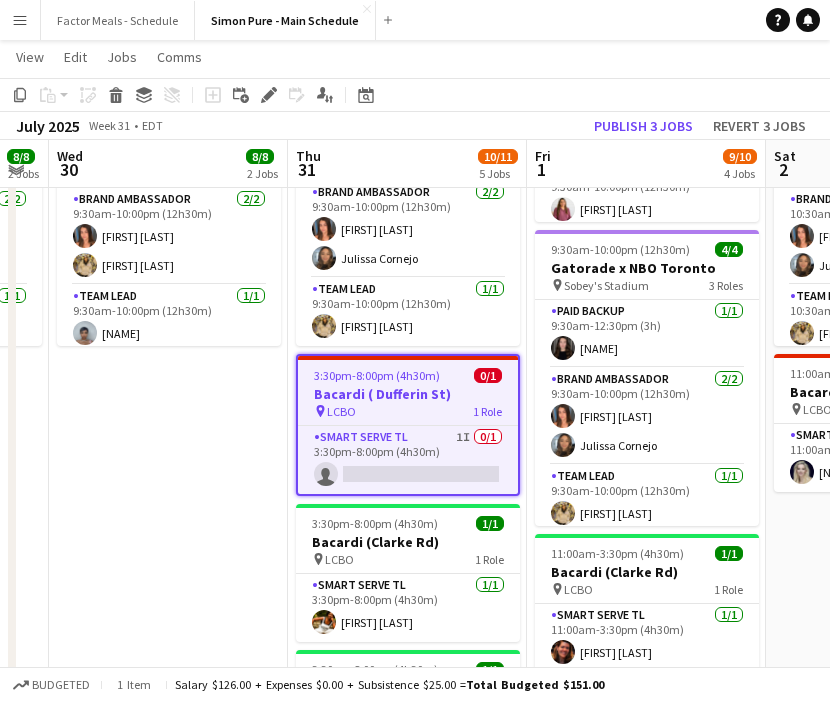 click on "pin
LCBO    1 Role" at bounding box center [408, 411] 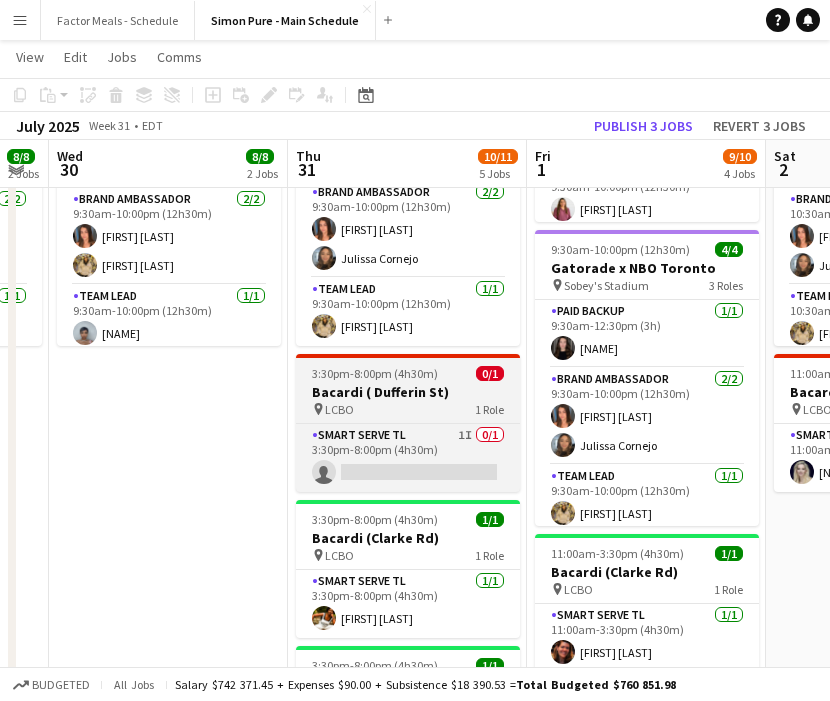 click on "pin
LCBO    1 Role" at bounding box center (408, 409) 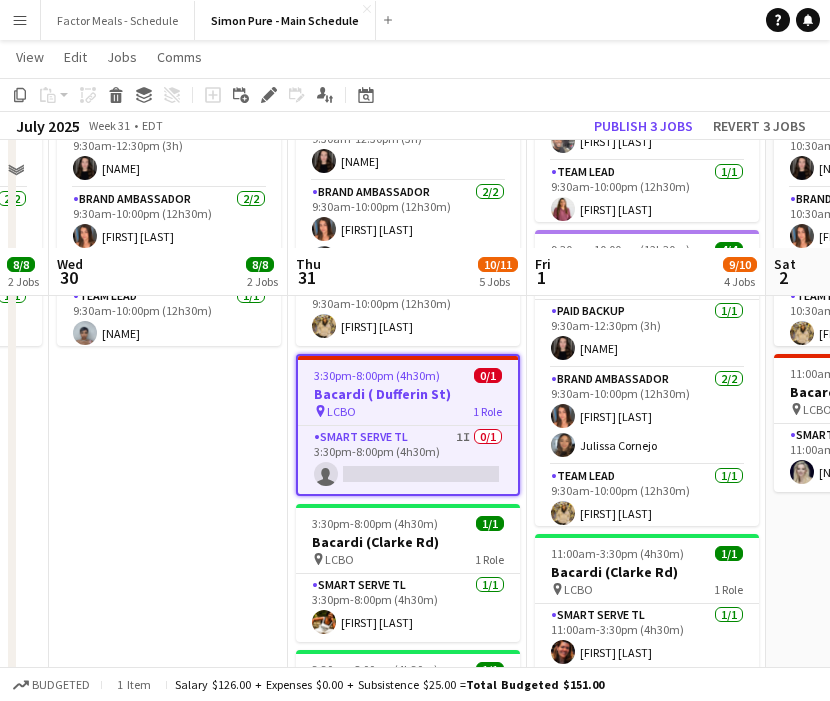 scroll, scrollTop: 806, scrollLeft: 0, axis: vertical 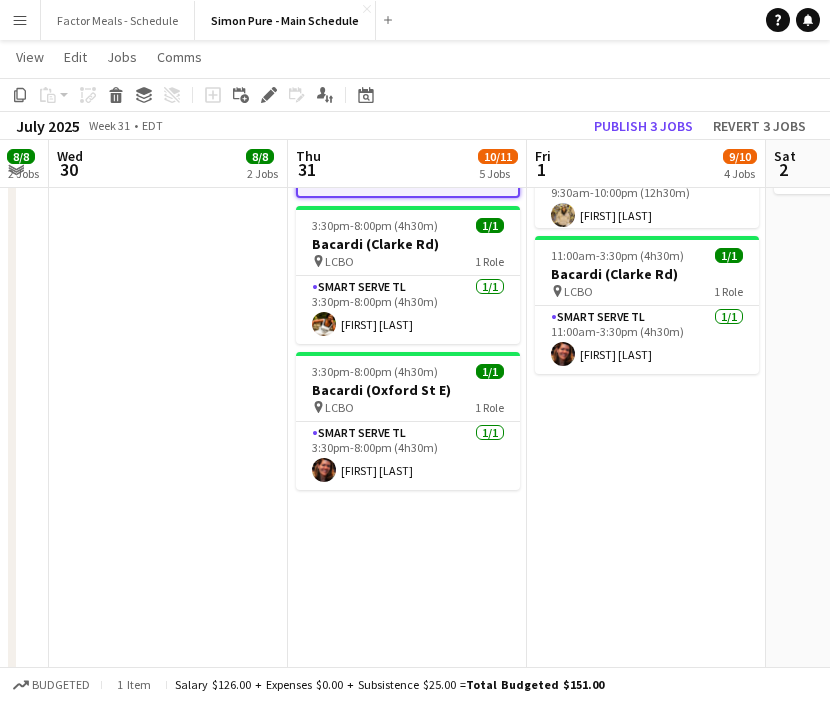 click on "9:30am-10:00pm (12h30m)    4/4   Gatorade x NBO Montreal
pin
IGA Stadium   3 Roles   Paid Backup   1/1   9:30am-12:30pm (3h)
[NAME]  Brand Ambassador    2/2   9:30am-10:00pm (12h30m)
[NAME] [NAME] [NAME]  Team Lead   1/1   9:30am-10:00pm (12h30m)
[NAME]     9:30am-10:00pm (12h30m)    4/4   Gatorade x NBO Toronto
pin
Sobey's Stadium   3 Roles   Paid Backup   1/1   9:30am-12:30pm (3h)
[NAME]  Brand Ambassador    2/2   9:30am-10:00pm (12h30m)
[NAME] [NAME]  Team Lead   1/1   9:30am-10:00pm (12h30m)
[NAME]     3:30pm-8:00pm (4h30m)    0/1   Bacardi ( Dufferin St)
pin
LCBO    1 Role   Smart Serve TL   1I   0/1   3:30pm-8:00pm (4h30m)
single-neutral-actions
3:30pm-8:00pm (4h30m)    1/1   Bacardi (Clarke Rd)
pin
LCBO    1 Role   1/1     pin" at bounding box center [407, 324] 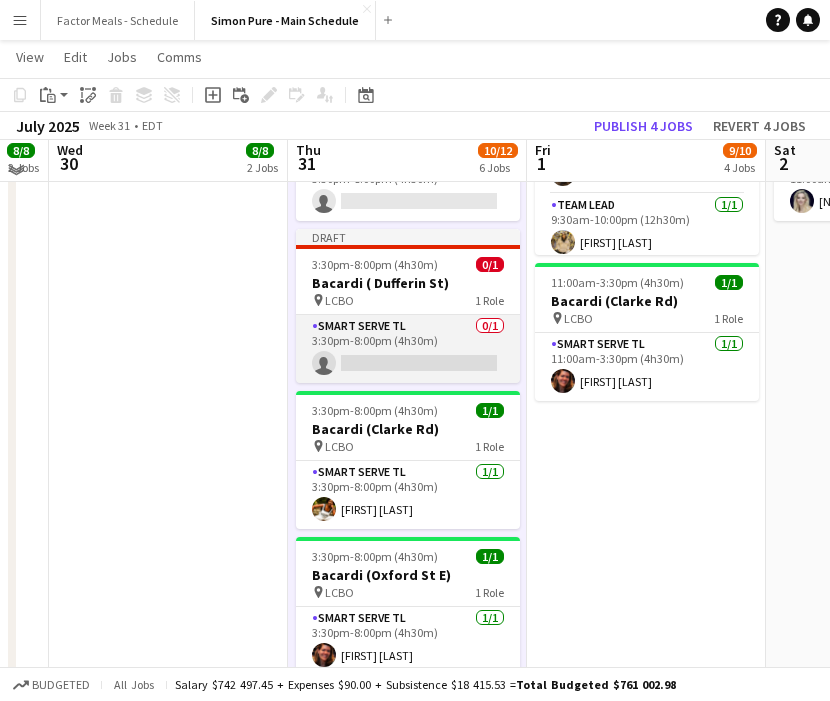 scroll, scrollTop: 780, scrollLeft: 0, axis: vertical 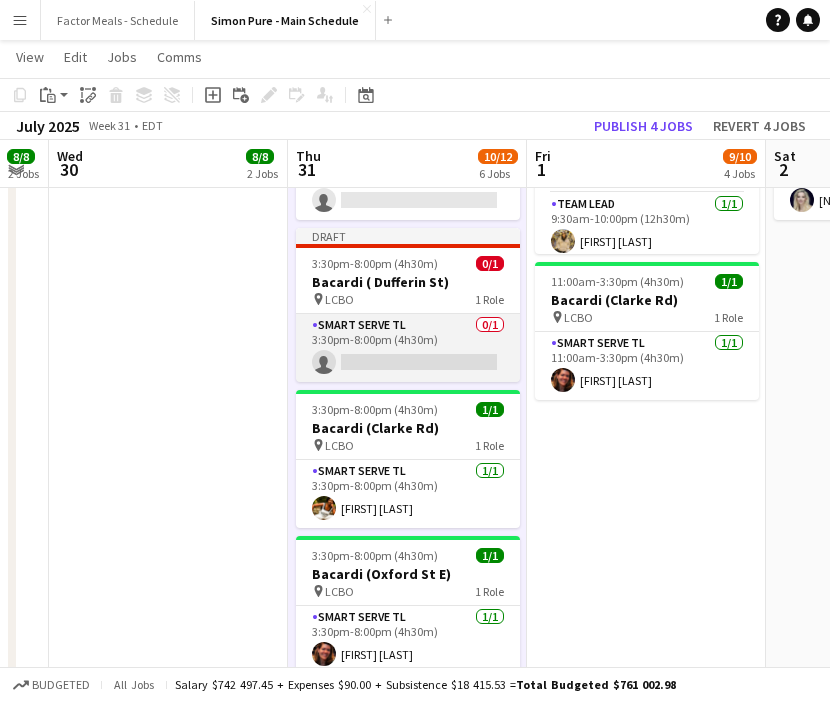 click on "Smart Serve TL   0/1   3:30pm-8:00pm (4h30m)
single-neutral-actions" at bounding box center (408, 348) 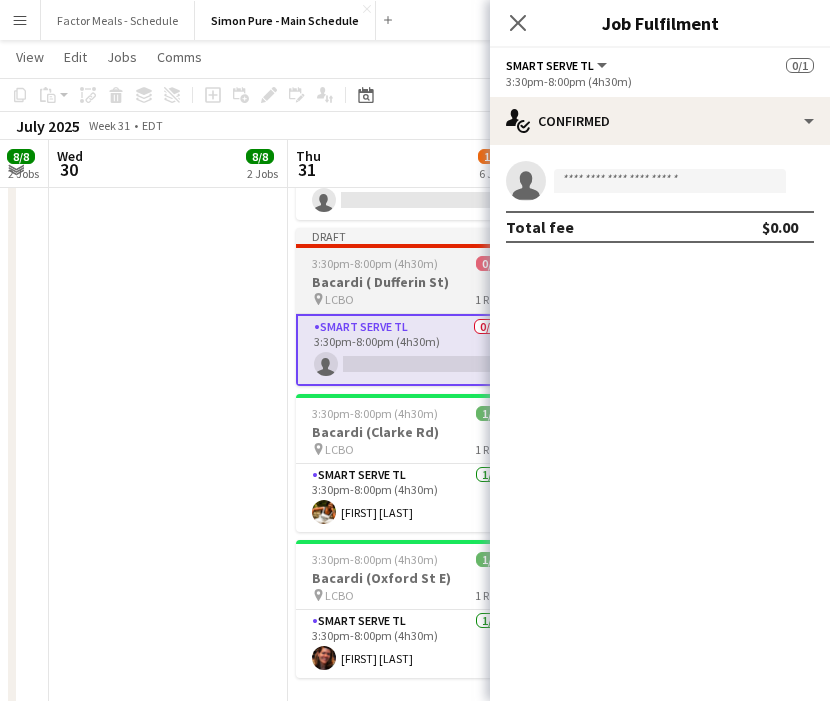 scroll, scrollTop: 0, scrollLeft: 669, axis: horizontal 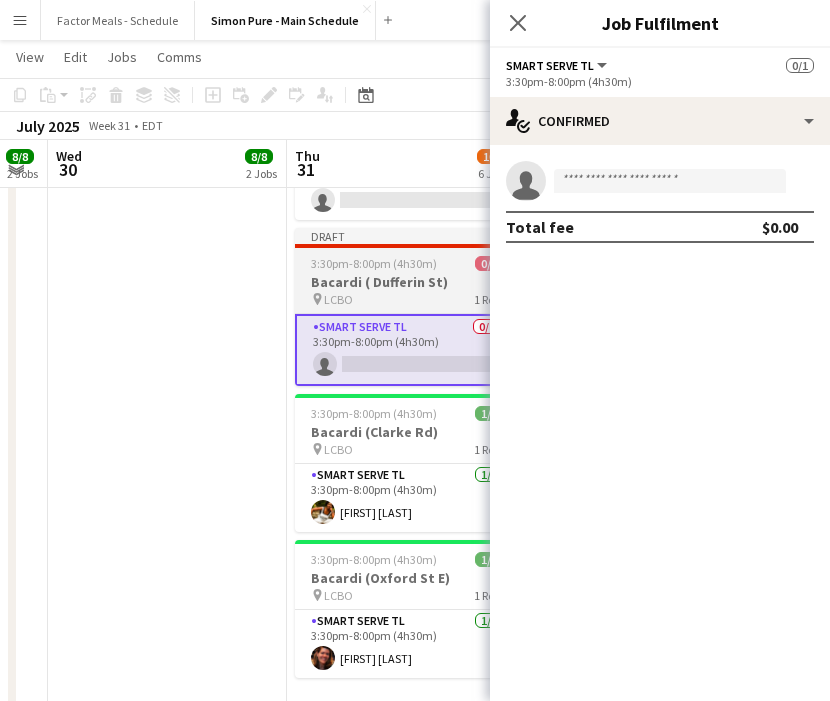 click on "pin
LCBO    1 Role" at bounding box center [407, 299] 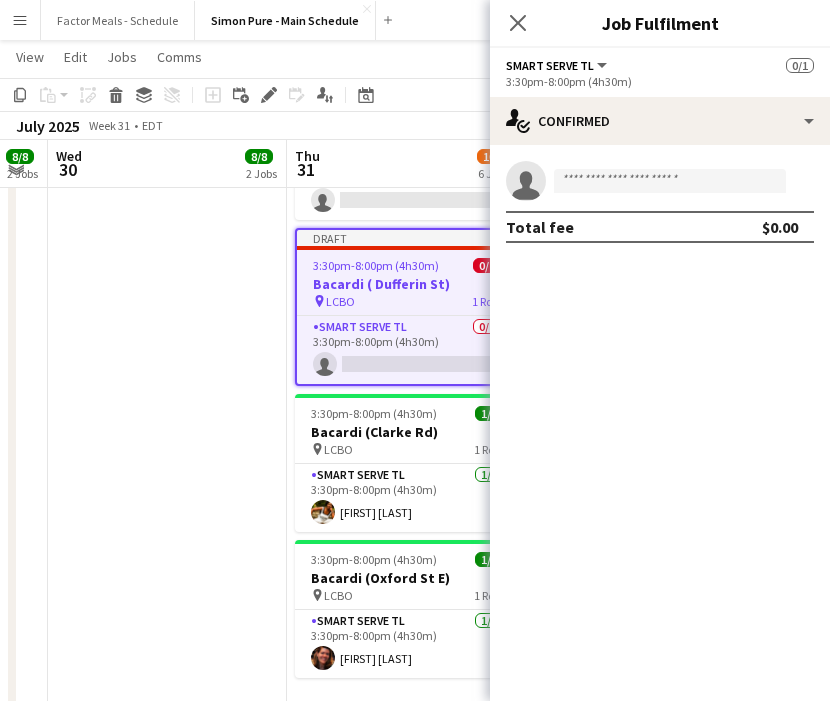 click on "Close pop-in" 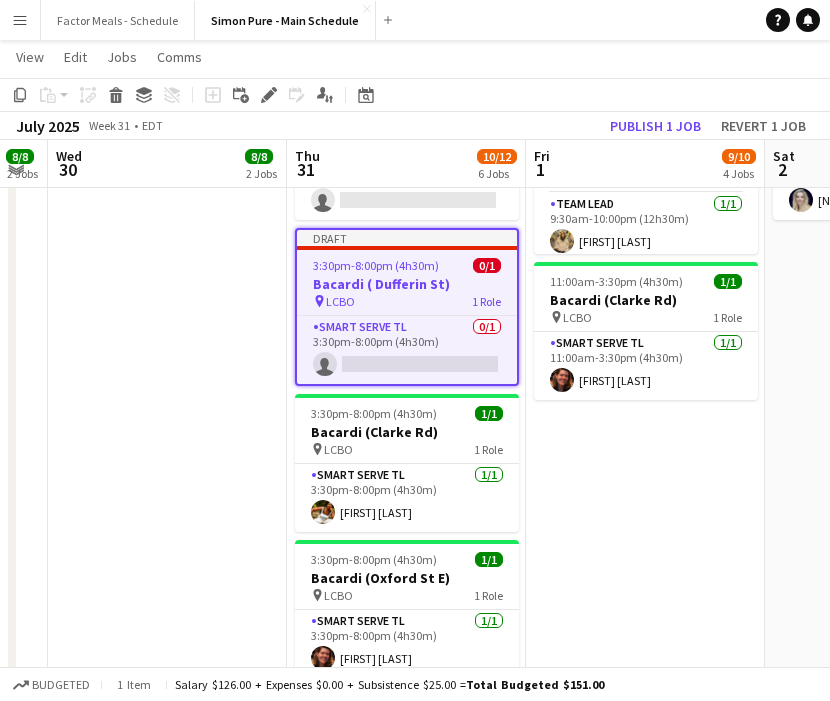 click on "Bacardi ( Dufferin St)" at bounding box center (407, 284) 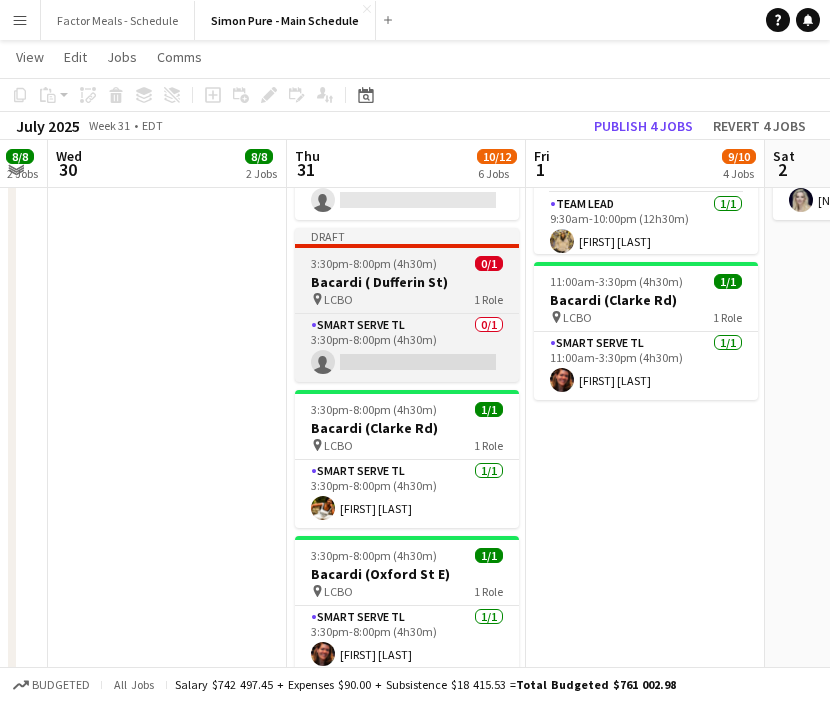 click on "Bacardi ( Dufferin St)" at bounding box center [407, 282] 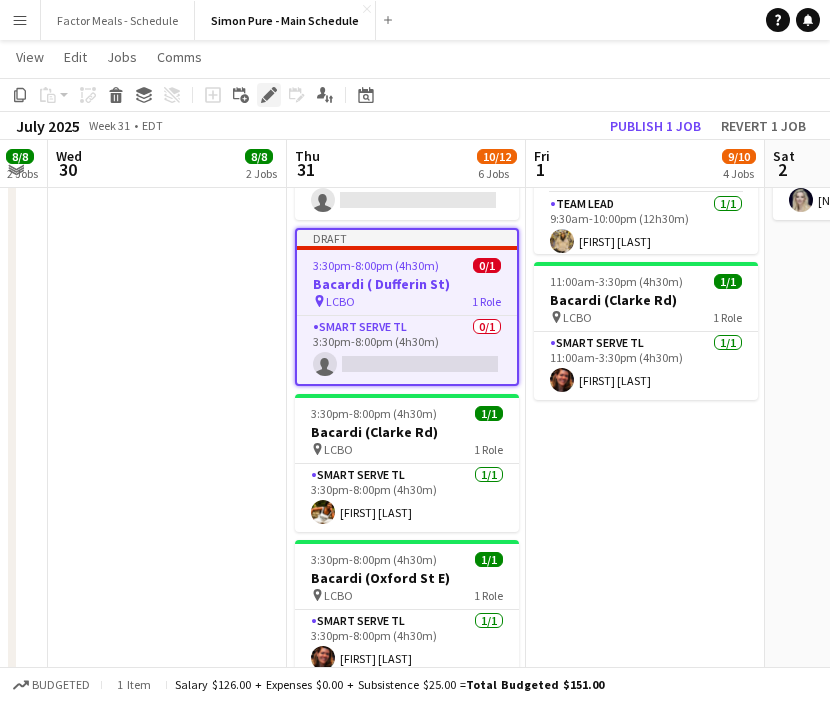 click on "Edit" 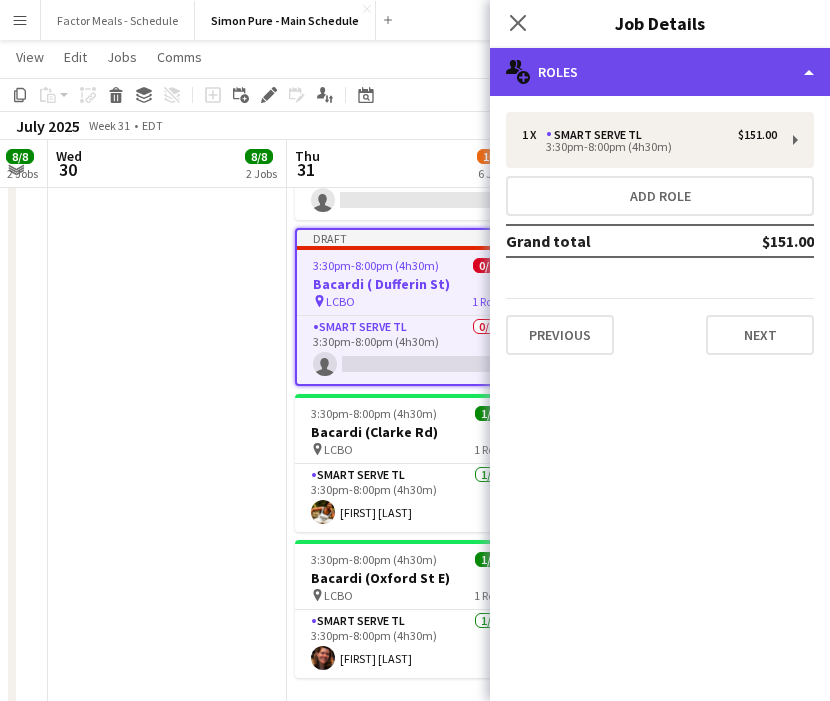 click on "multiple-users-add
Roles" 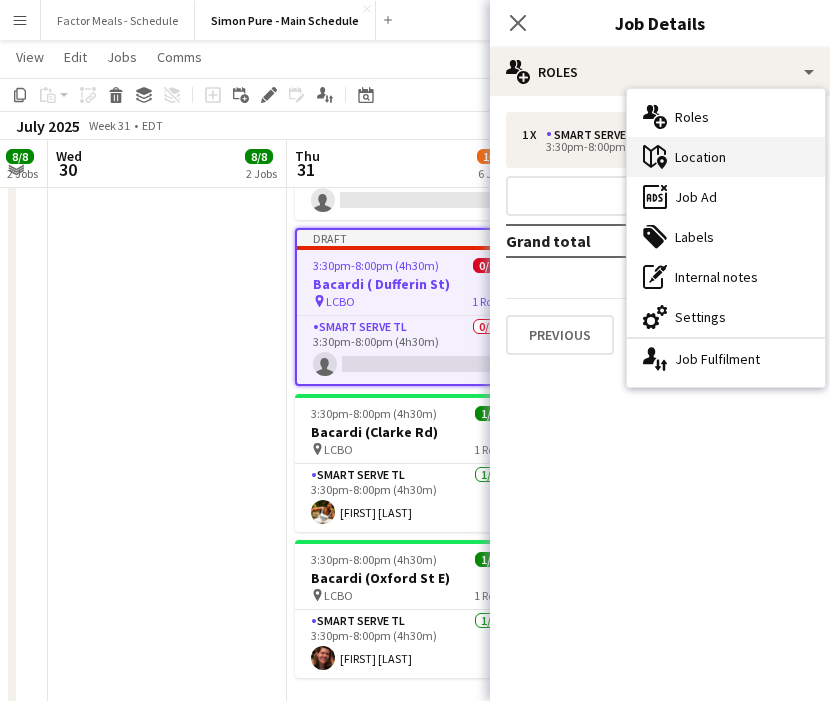click on "maps-pin-1
Location" at bounding box center (726, 157) 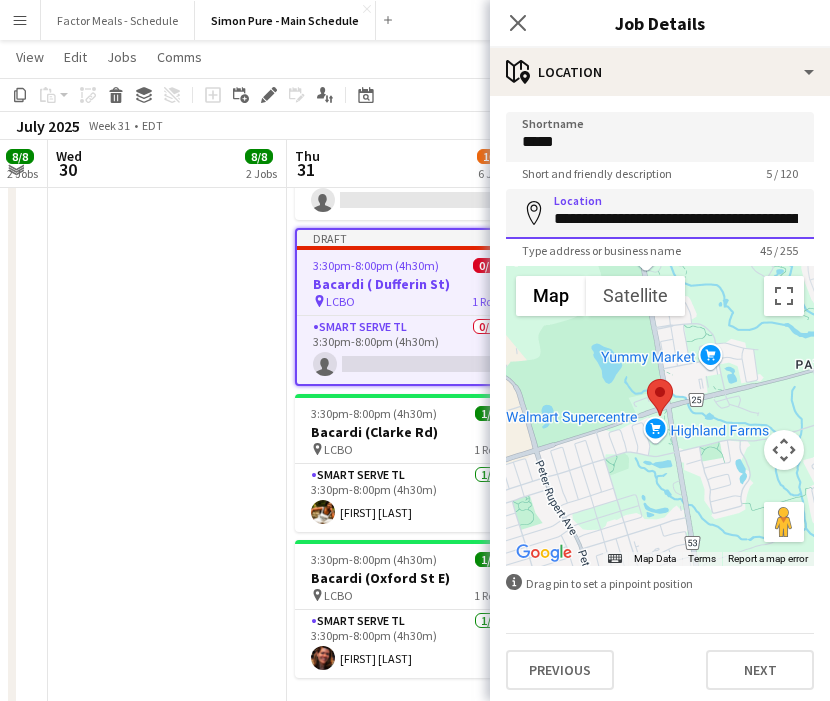 scroll, scrollTop: 0, scrollLeft: 69, axis: horizontal 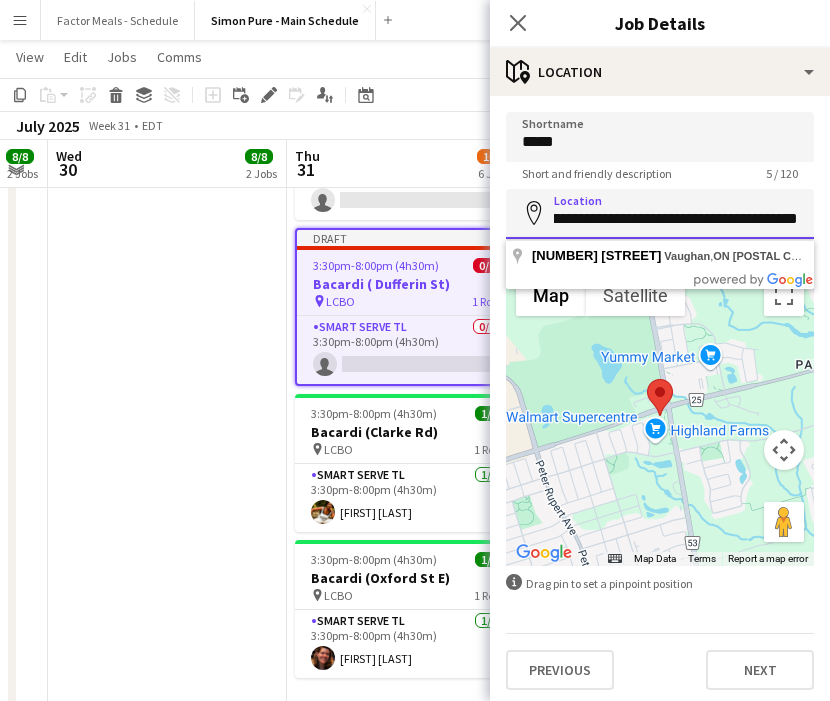 drag, startPoint x: 554, startPoint y: 220, endPoint x: 1087, endPoint y: 217, distance: 533.0084 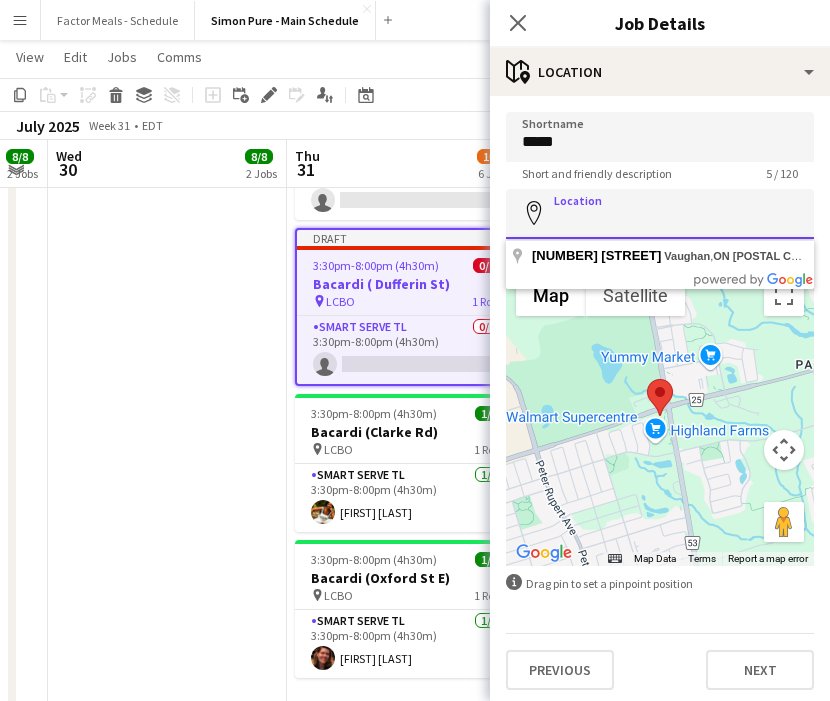 scroll, scrollTop: 0, scrollLeft: 0, axis: both 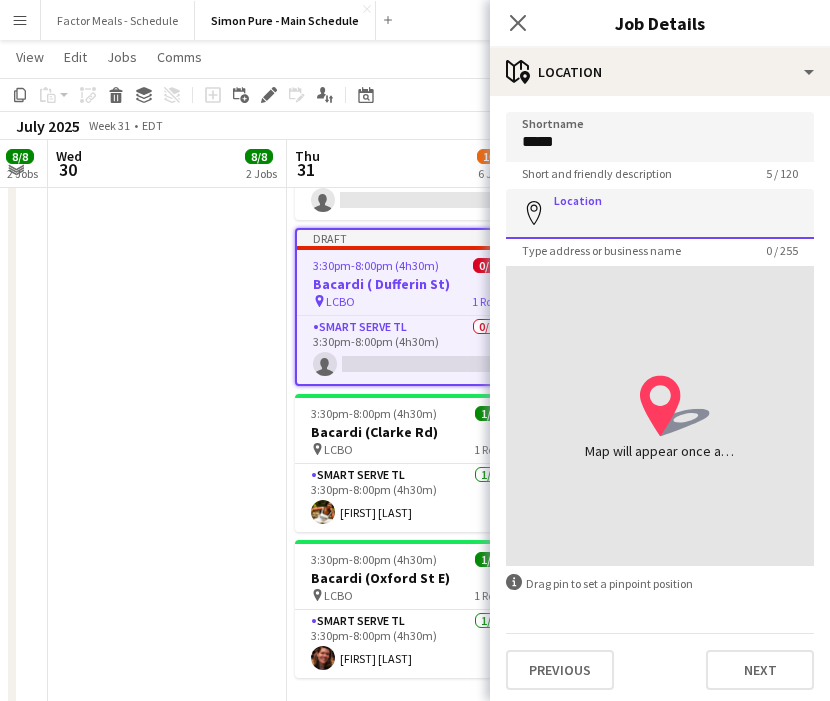paste on "**********" 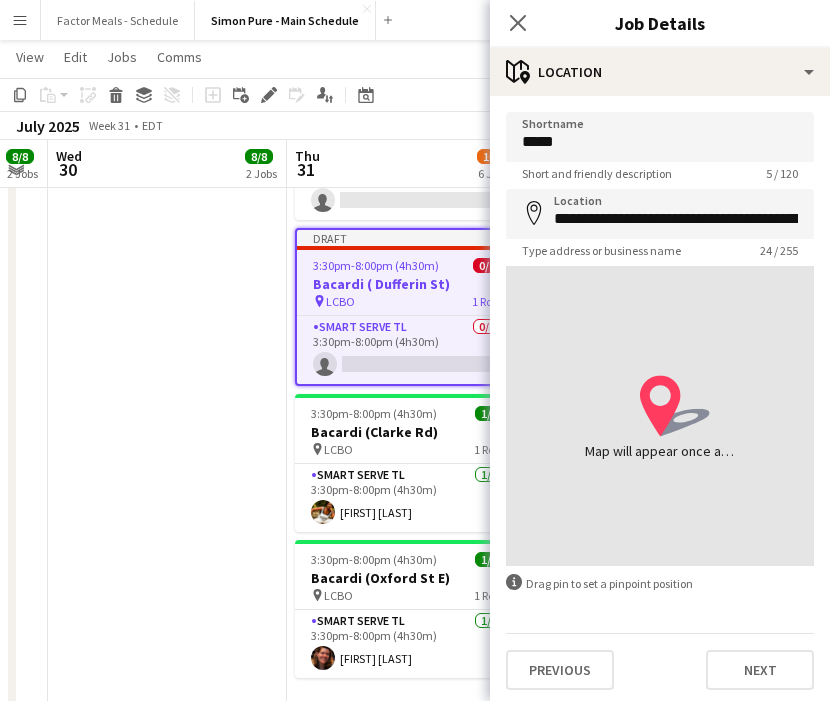 type on "**********" 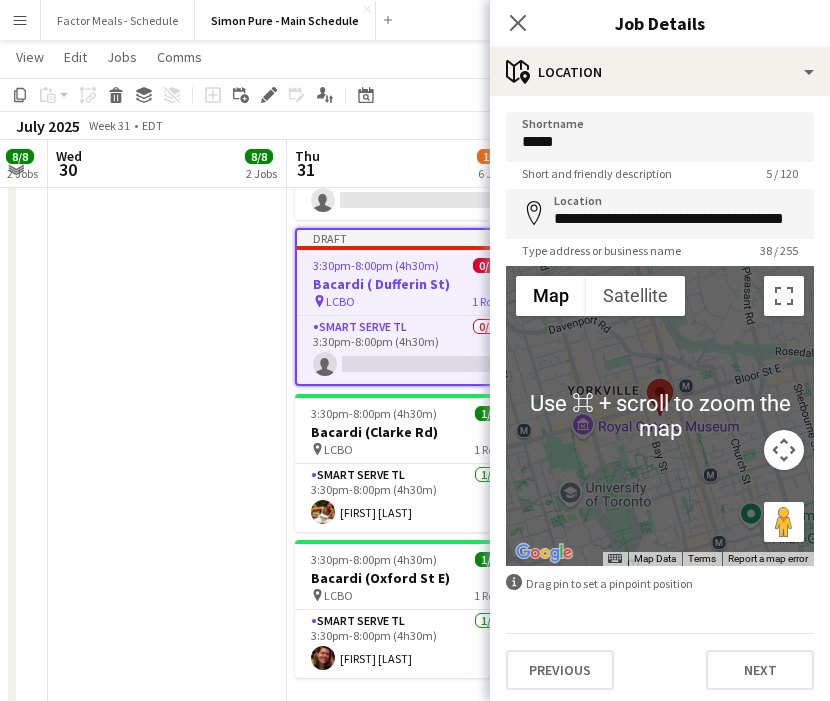 scroll, scrollTop: 5, scrollLeft: 0, axis: vertical 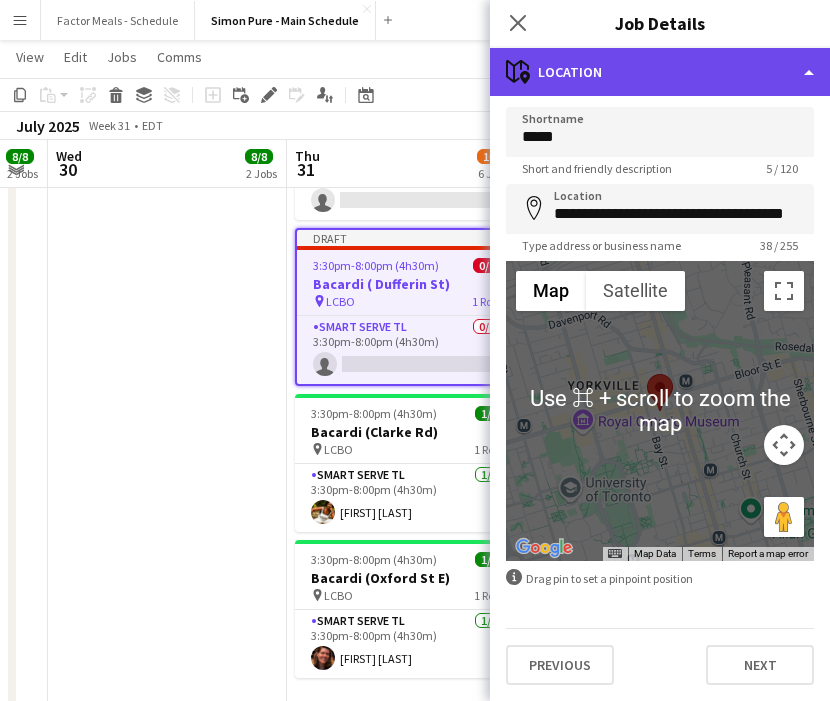 click on "maps-pin-1
Location" 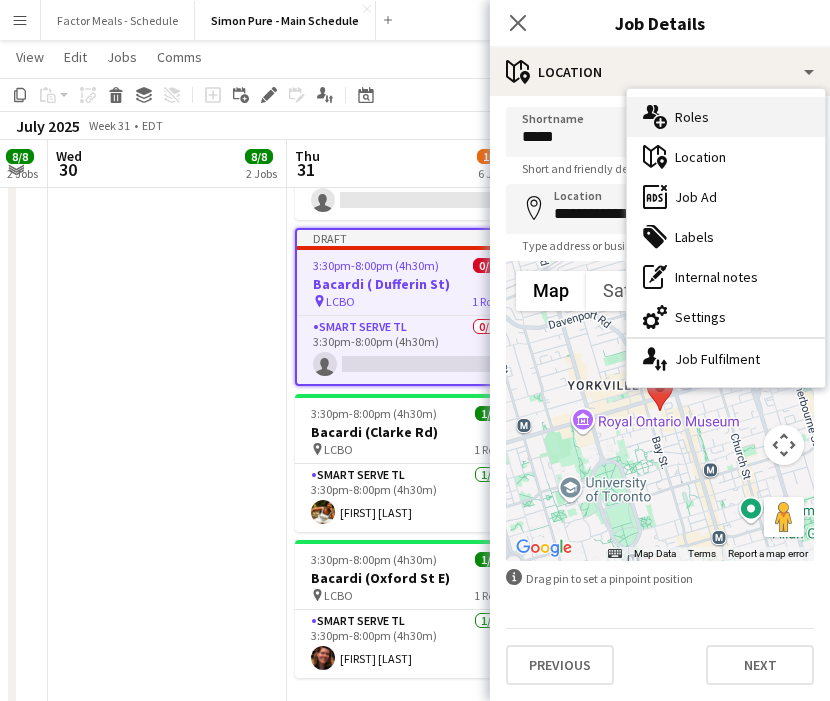 click on "multiple-users-add
Roles" at bounding box center [726, 117] 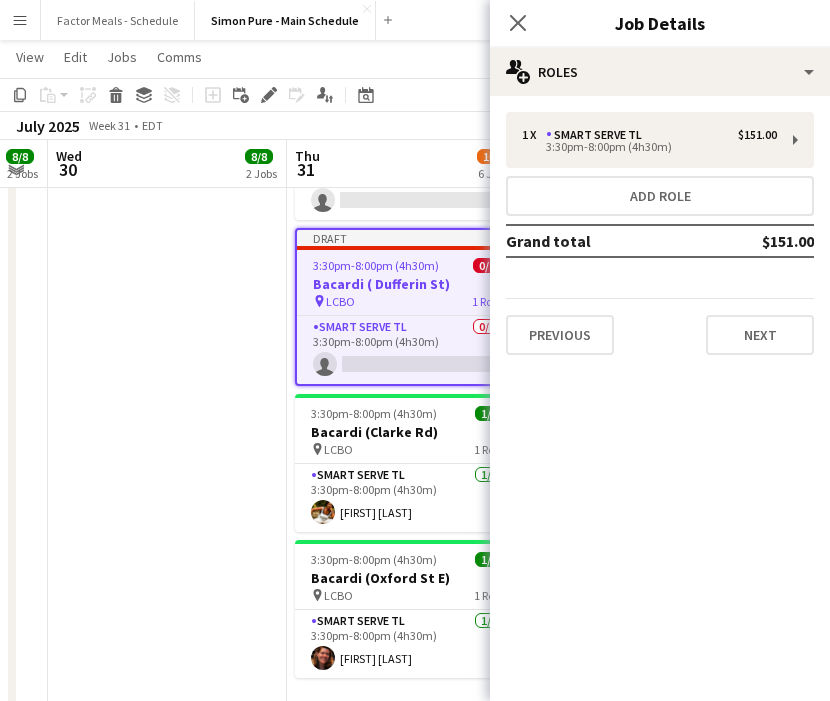scroll, scrollTop: 0, scrollLeft: 0, axis: both 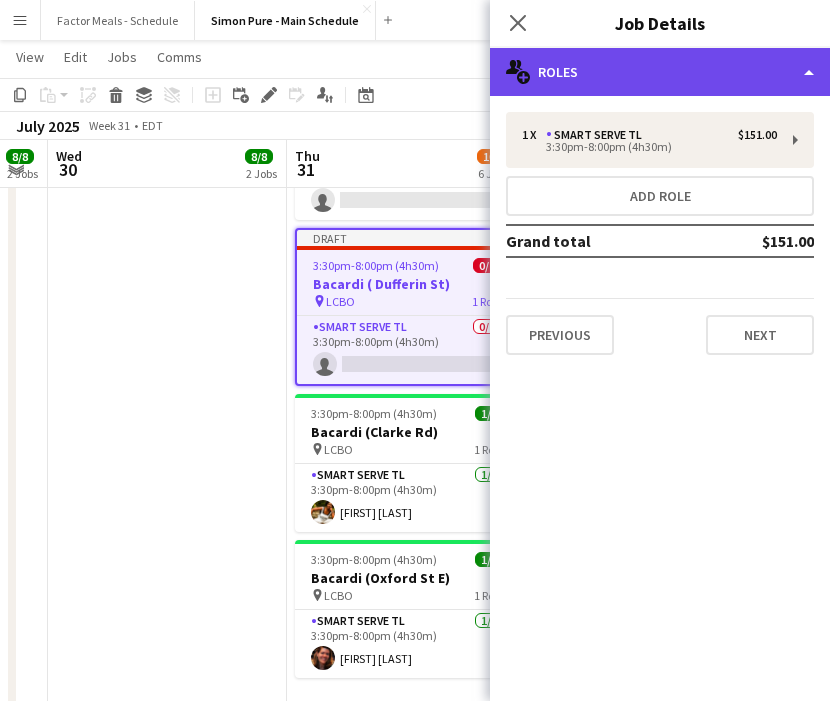 click on "multiple-users-add
Roles" 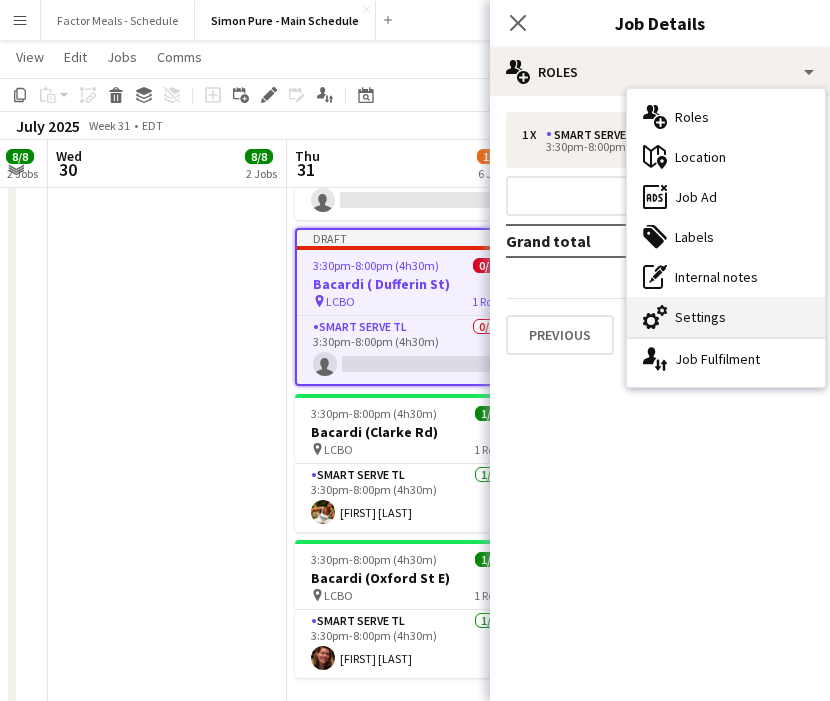 click on "cog-double-3
Settings" at bounding box center [726, 317] 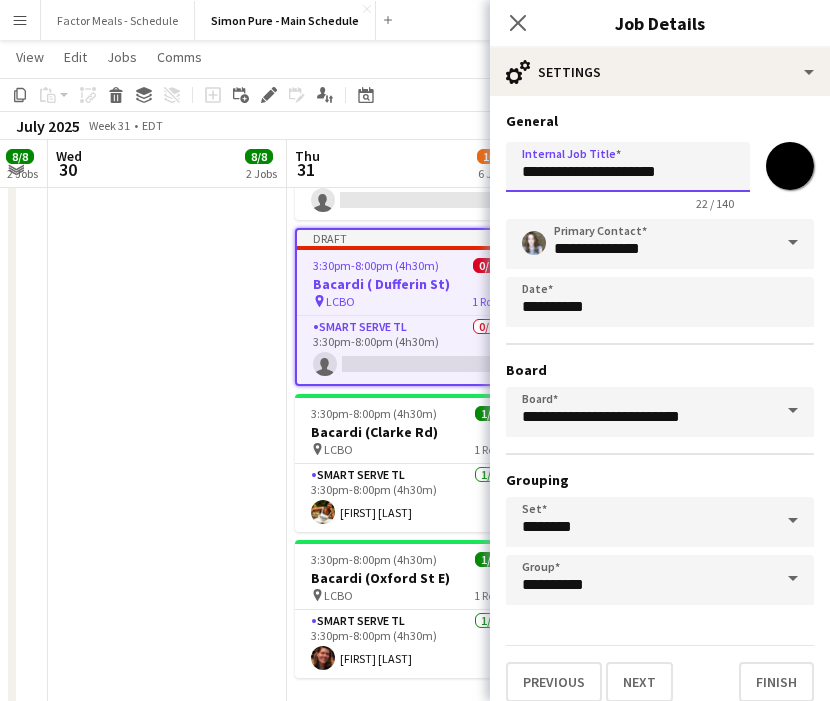 click on "**********" at bounding box center (628, 167) 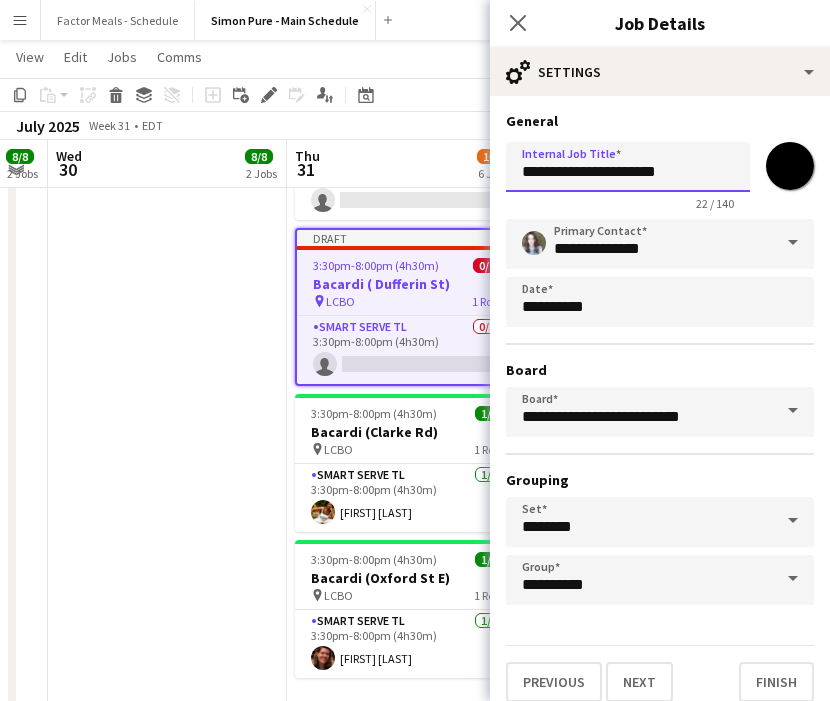 drag, startPoint x: 655, startPoint y: 169, endPoint x: 591, endPoint y: 175, distance: 64.28063 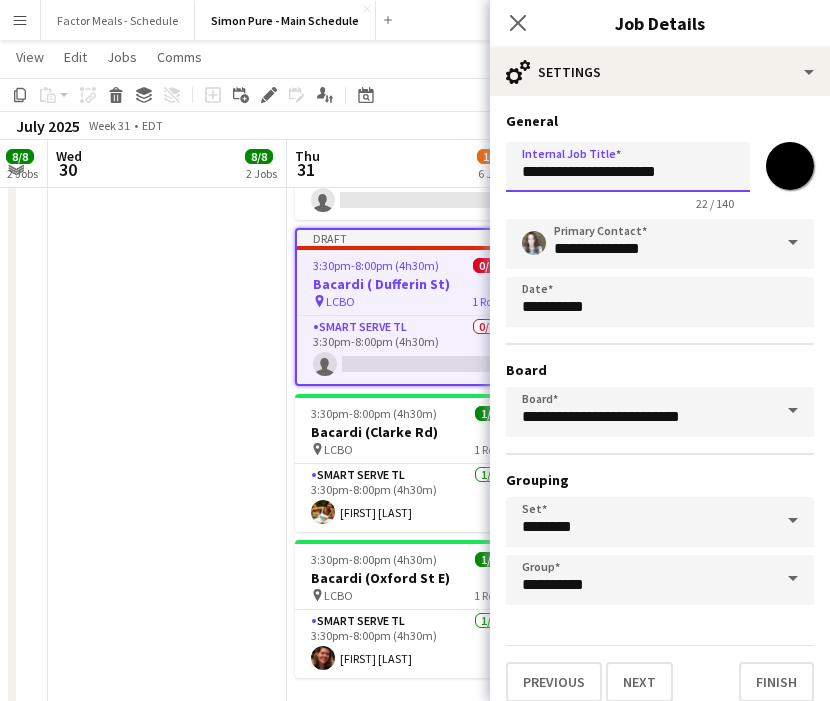 click on "**********" at bounding box center (628, 167) 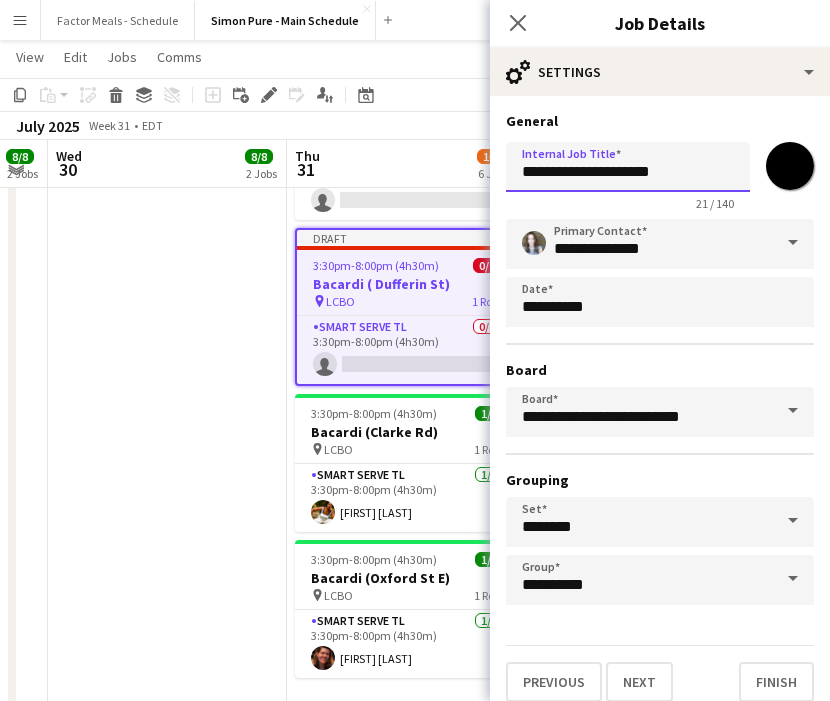 type on "**********" 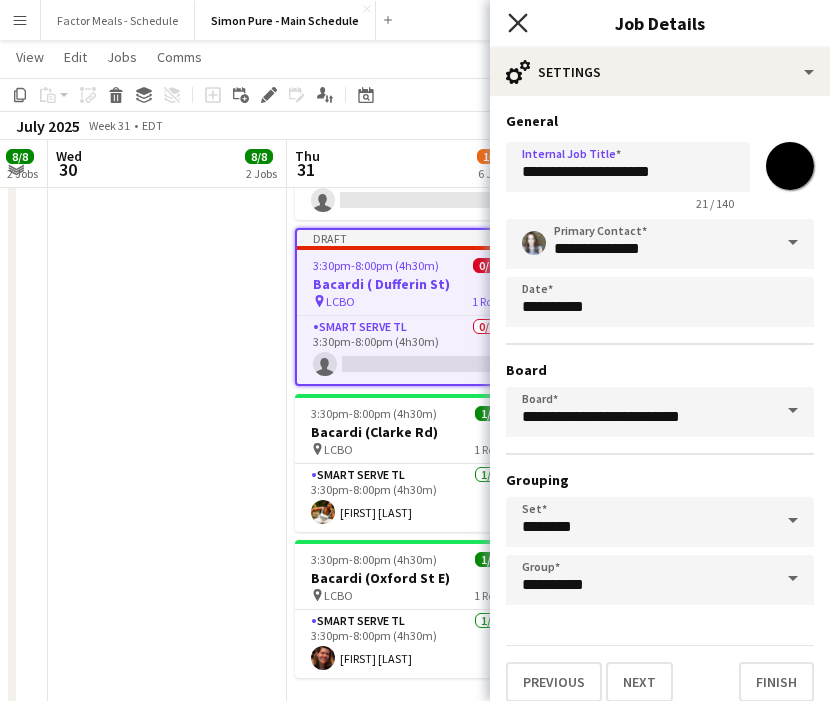 click on "Close pop-in" 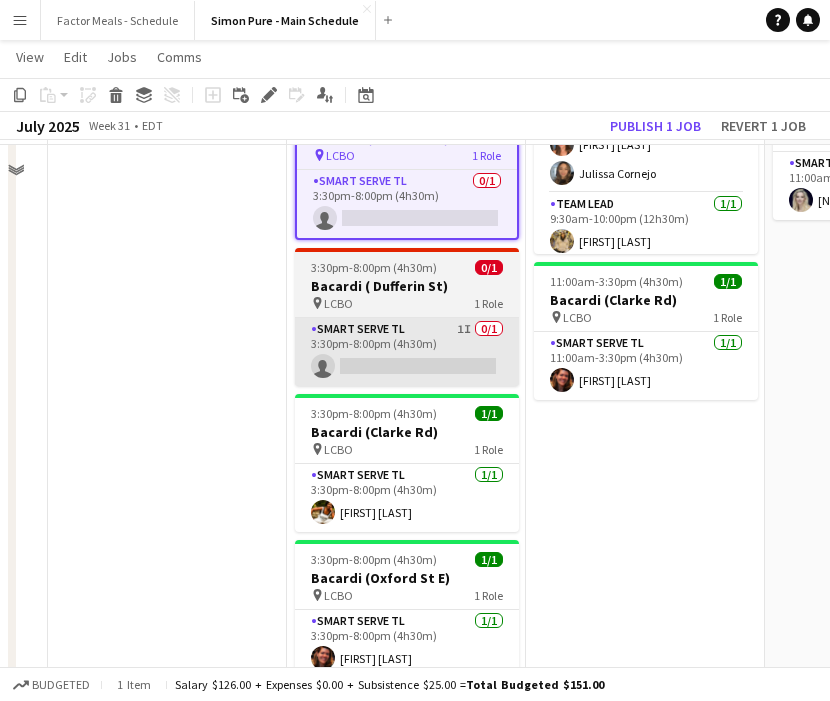 scroll, scrollTop: 599, scrollLeft: 0, axis: vertical 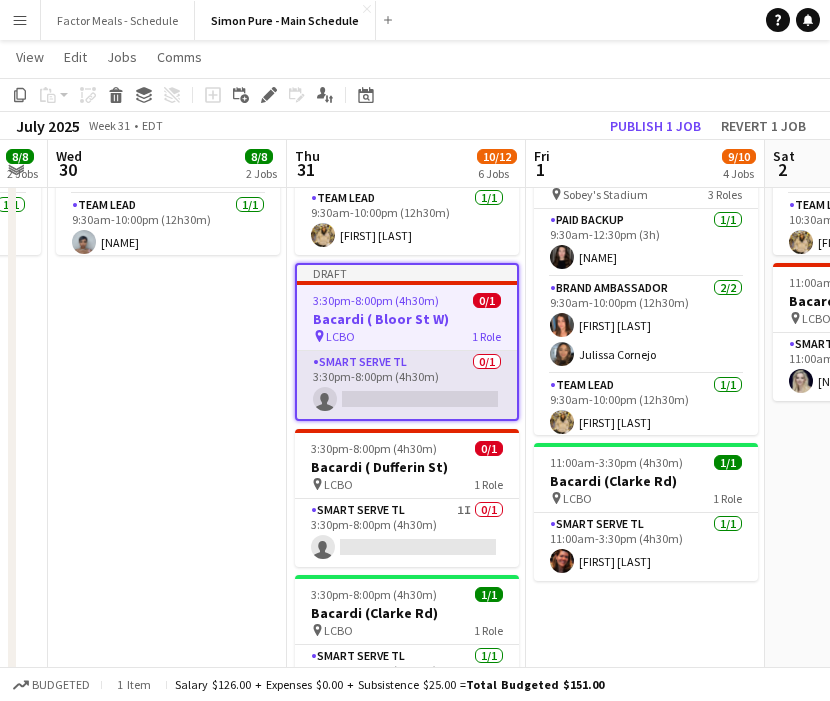 click on "Smart Serve TL   0/1   3:30pm-8:00pm (4h30m)
single-neutral-actions" at bounding box center (407, 385) 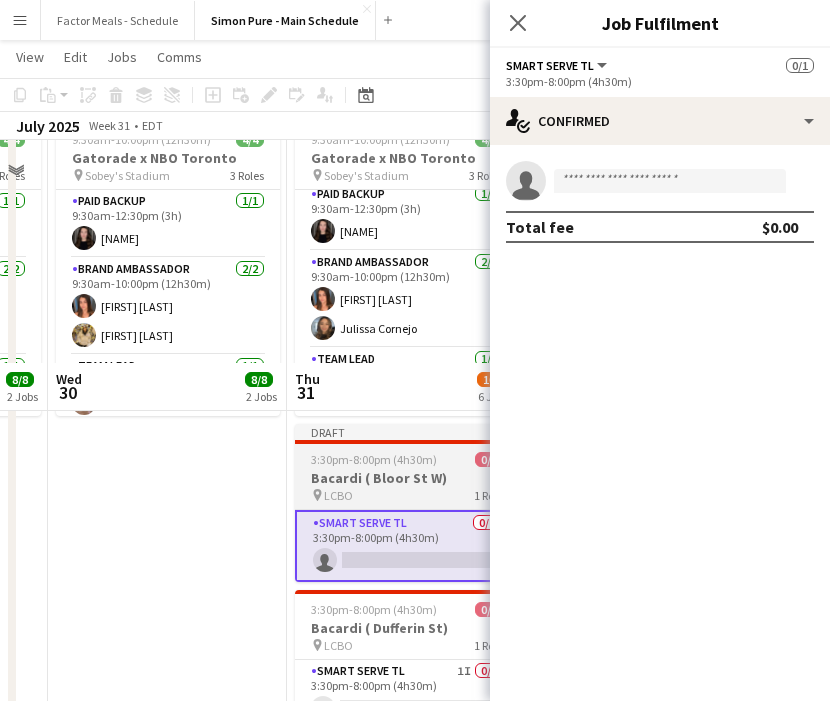 scroll, scrollTop: 345, scrollLeft: 0, axis: vertical 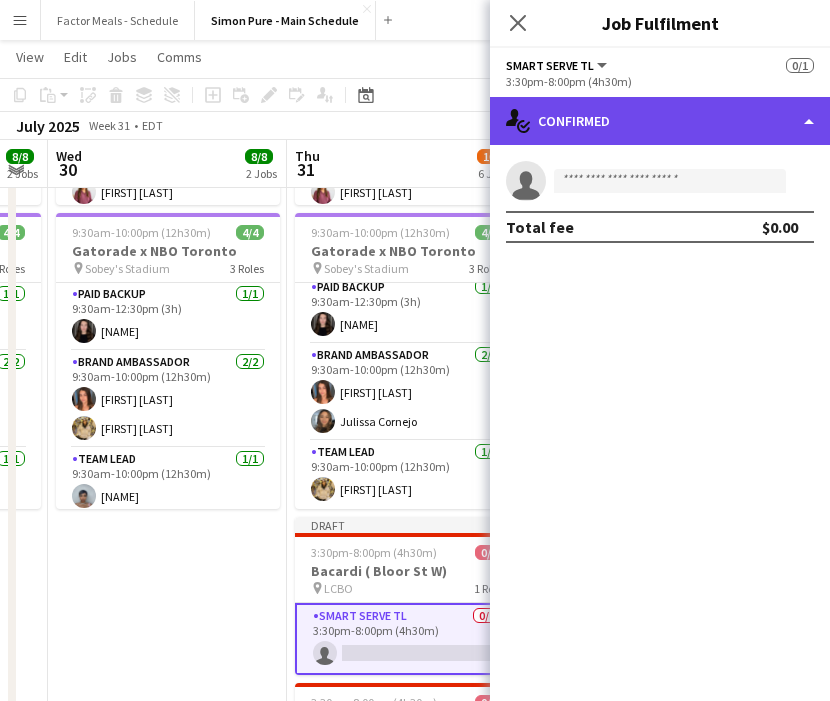 click on "single-neutral-actions-check-2
Confirmed" 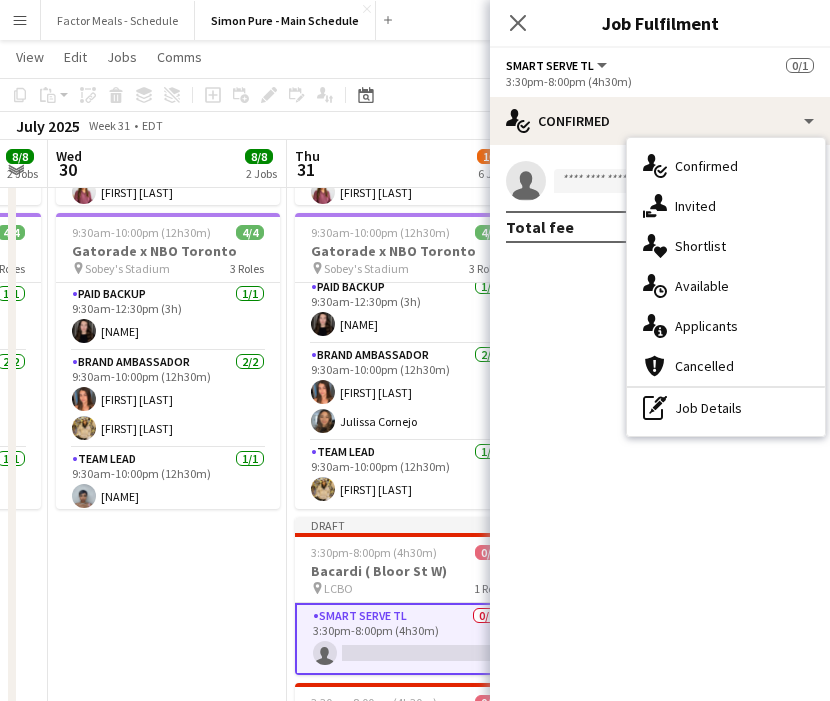 click on "single-neutral-actions-share-1
Invited" at bounding box center [726, 206] 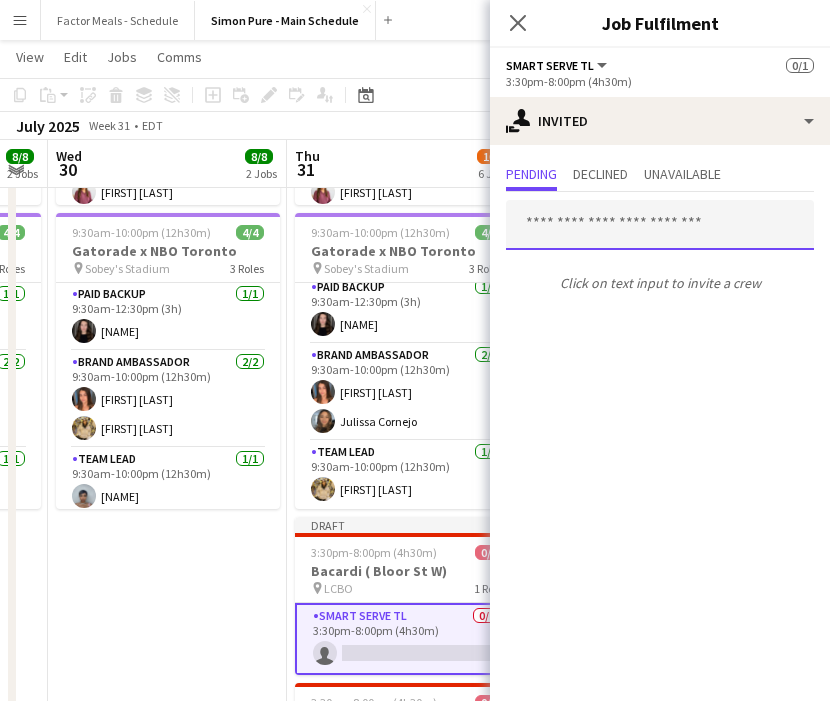 click at bounding box center [660, 225] 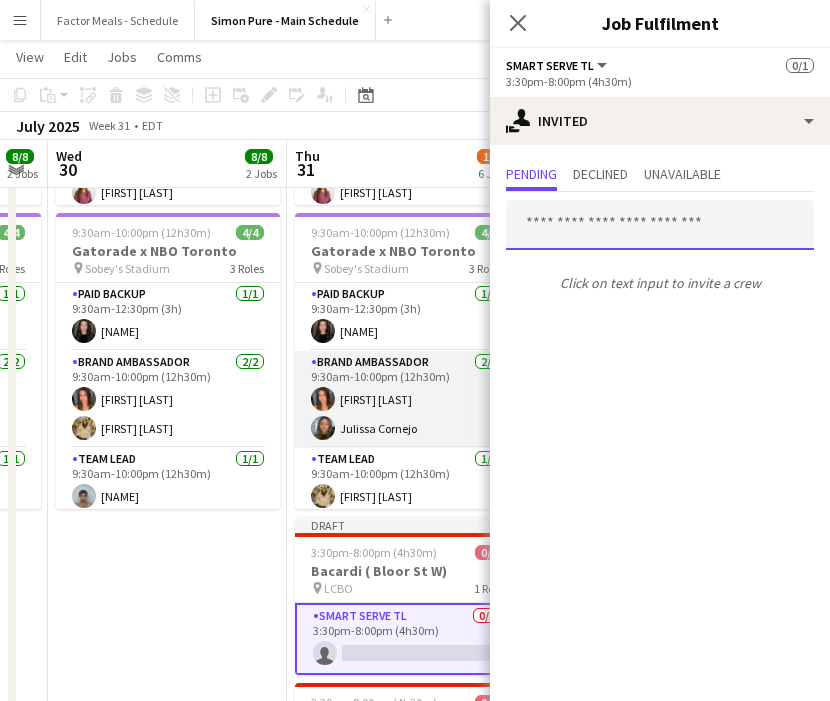 scroll, scrollTop: 2, scrollLeft: 0, axis: vertical 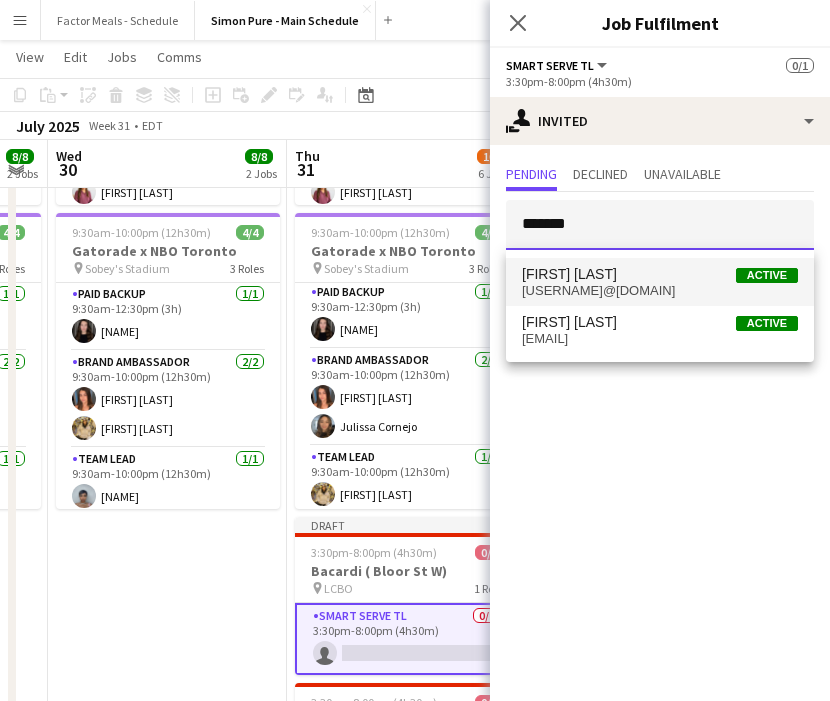type on "*******" 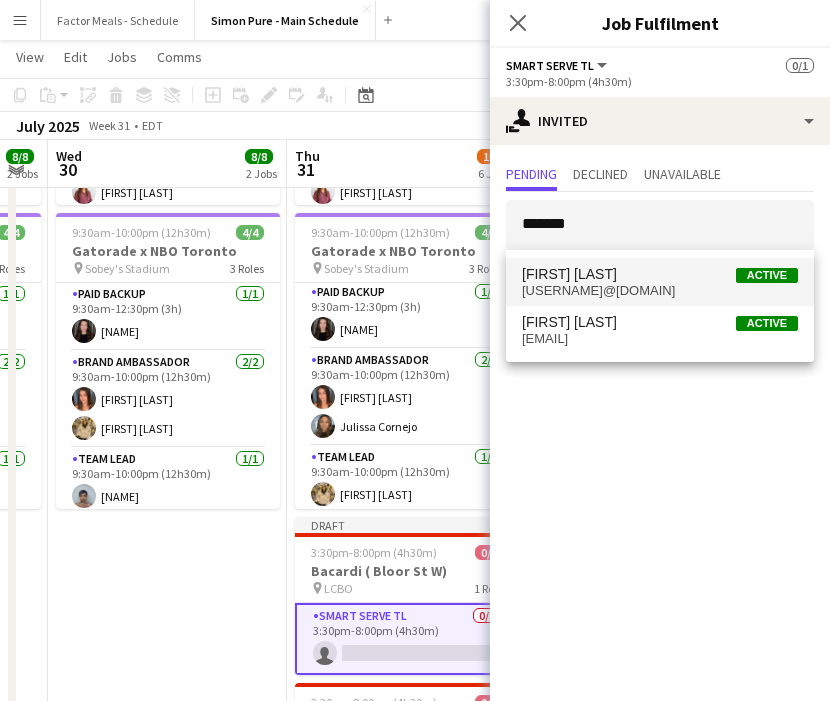 click on "[FIRST] [LAST]" at bounding box center (569, 274) 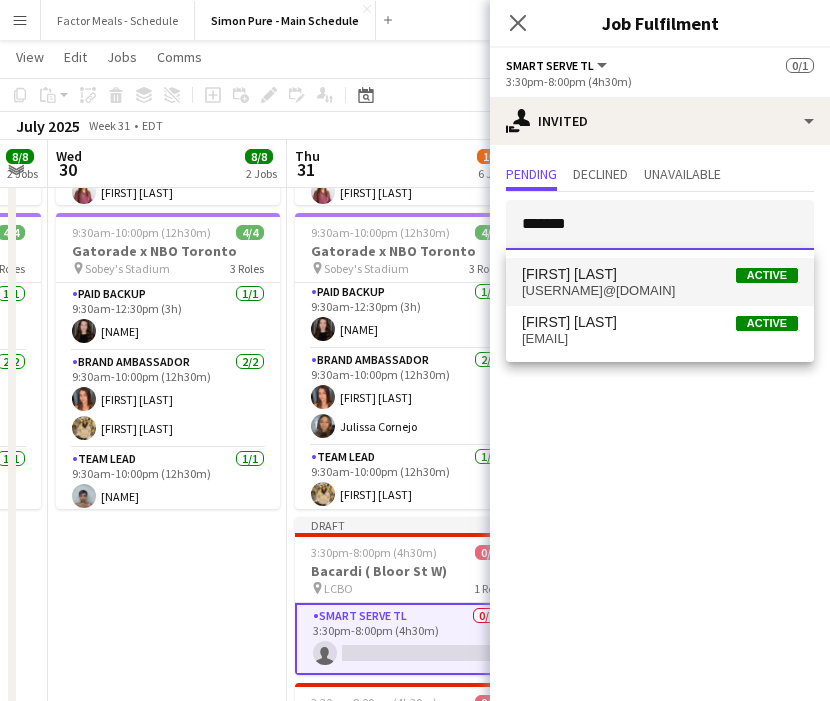 type 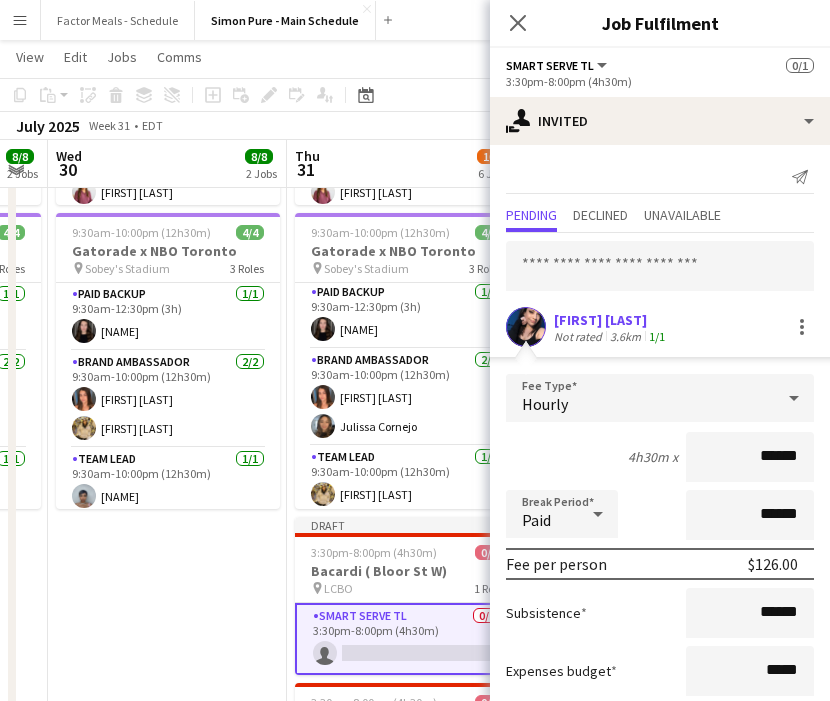 scroll, scrollTop: 120, scrollLeft: 0, axis: vertical 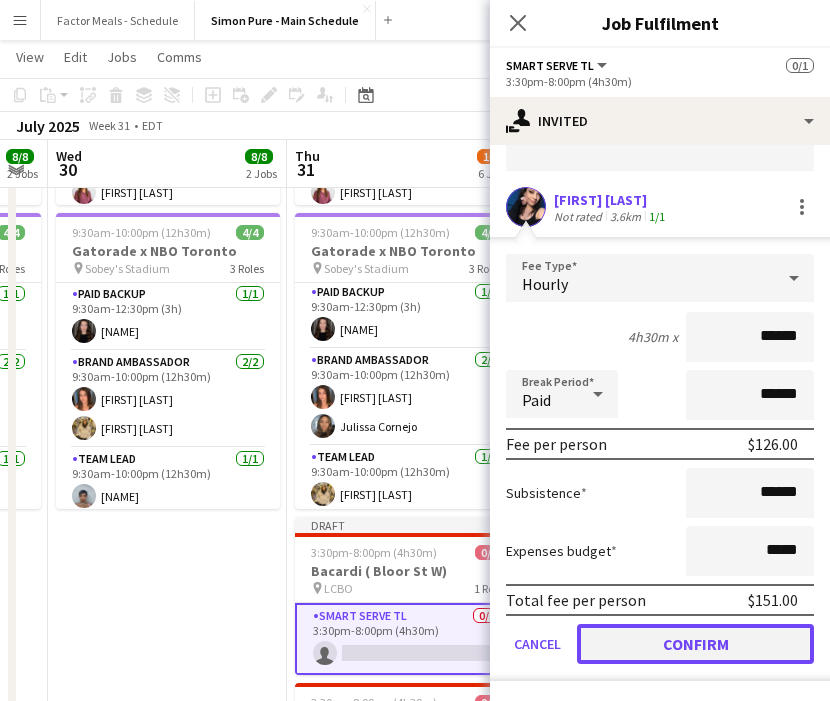click on "Confirm" 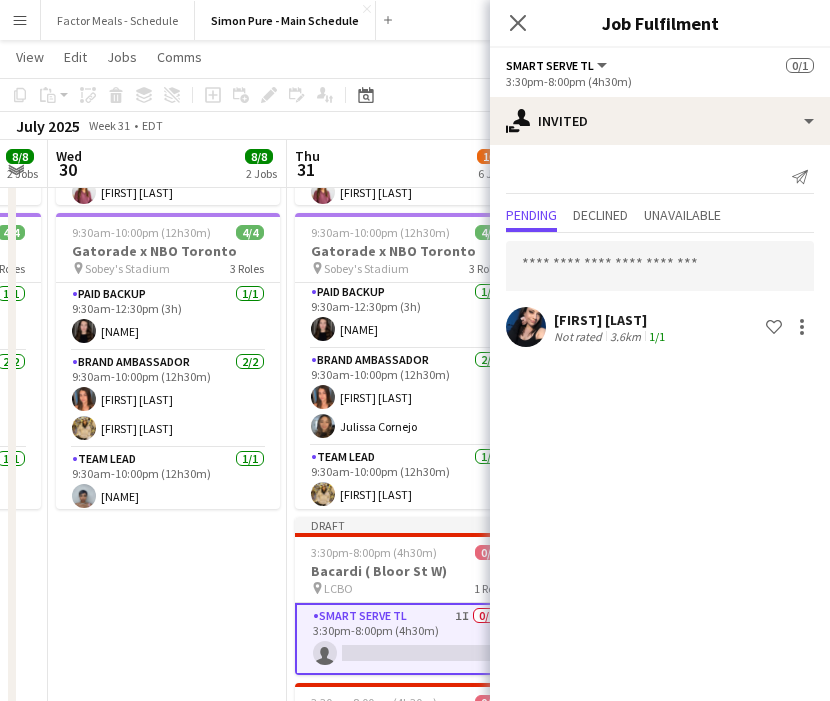 scroll, scrollTop: 0, scrollLeft: 0, axis: both 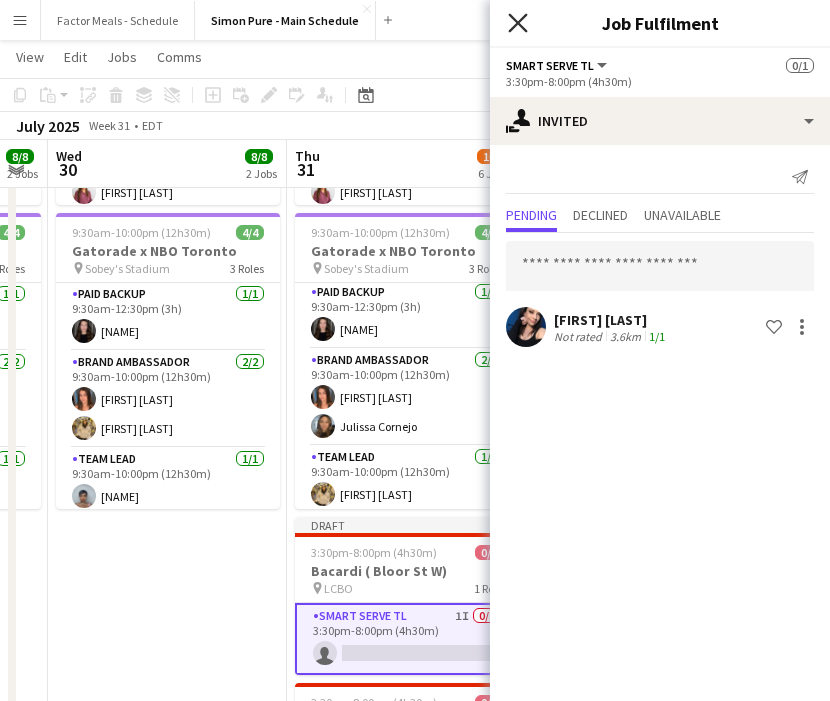 click on "Close pop-in" 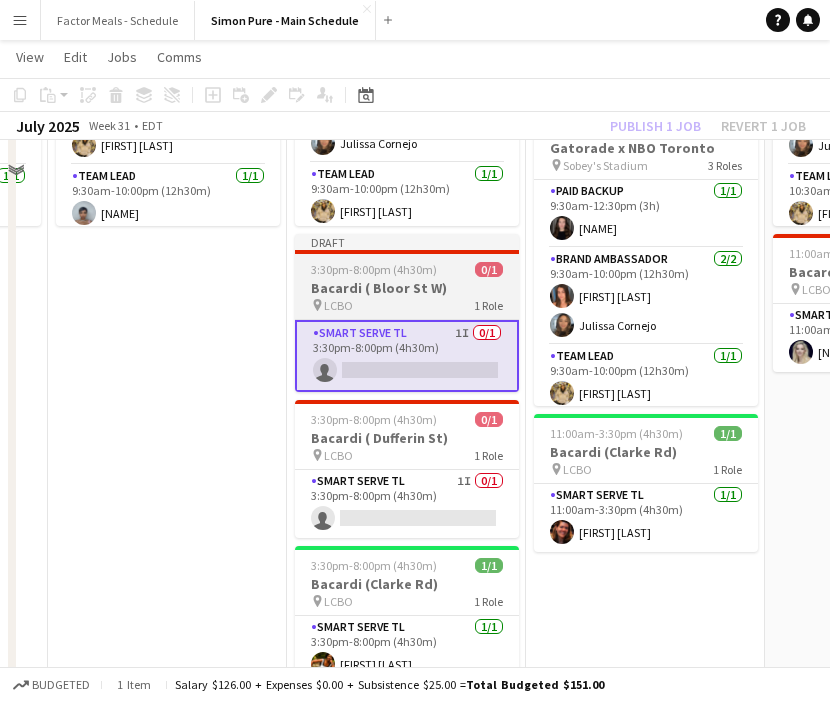 scroll, scrollTop: 658, scrollLeft: 0, axis: vertical 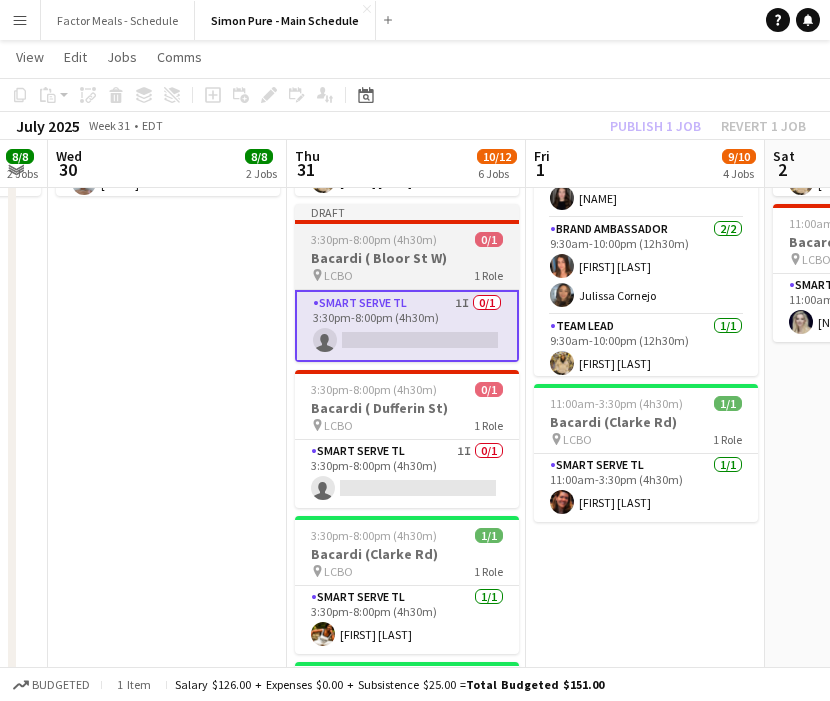 click on "Bacardi ( Bloor St W)" at bounding box center [407, 258] 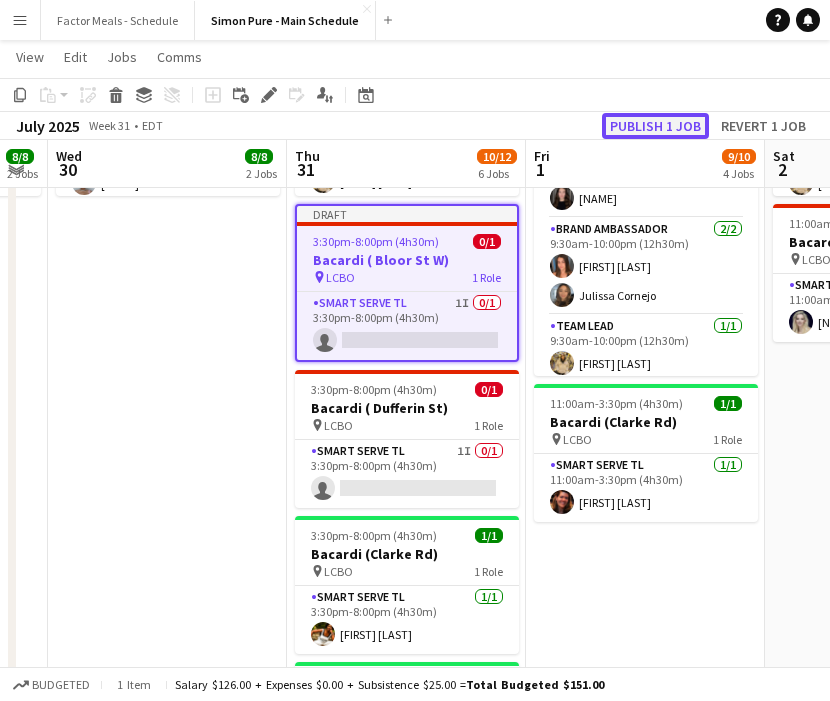 click on "Publish 1 job" 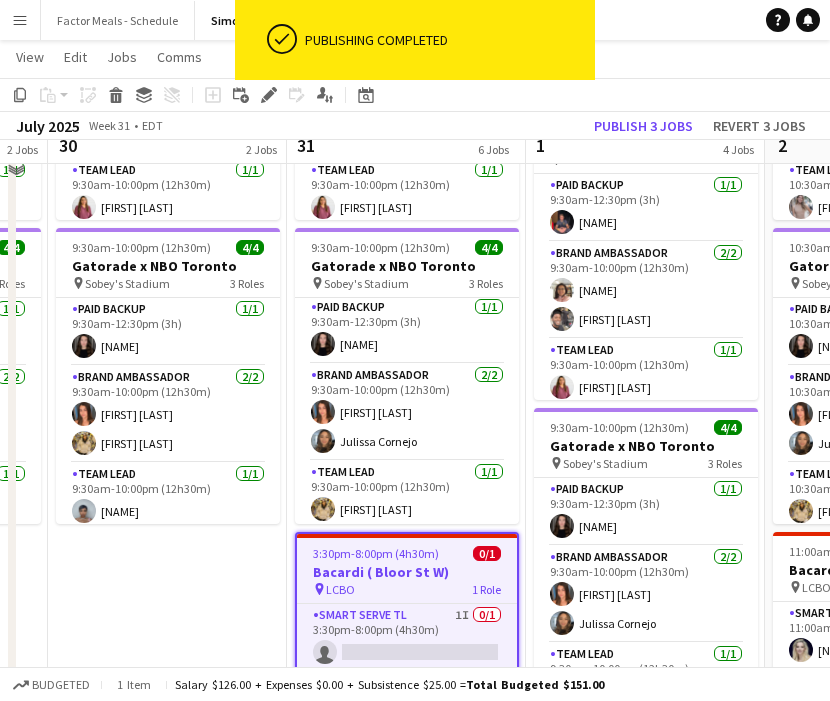 scroll, scrollTop: 335, scrollLeft: 0, axis: vertical 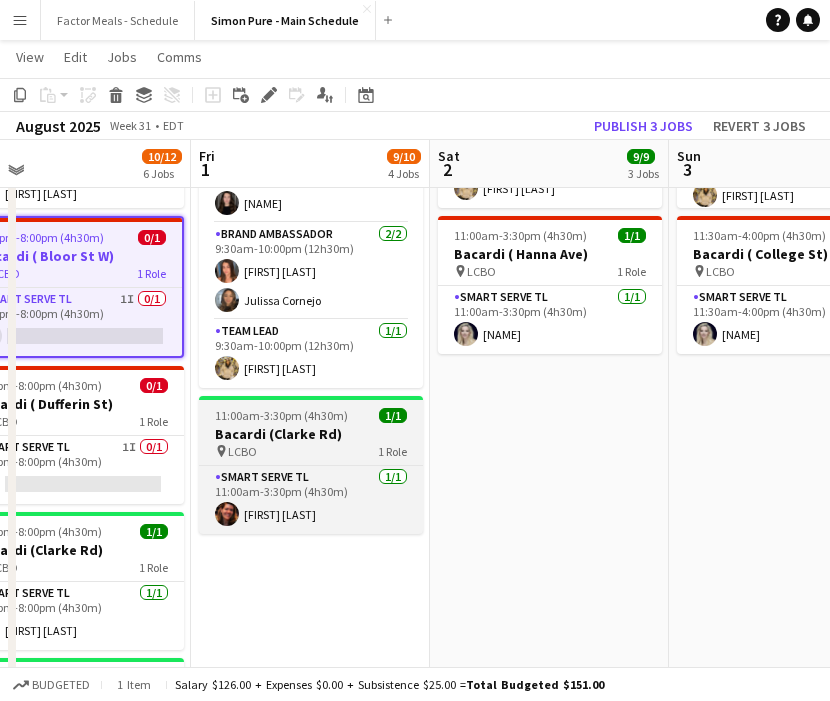 click on "11:00am-3:30pm (4h30m)" at bounding box center (281, 415) 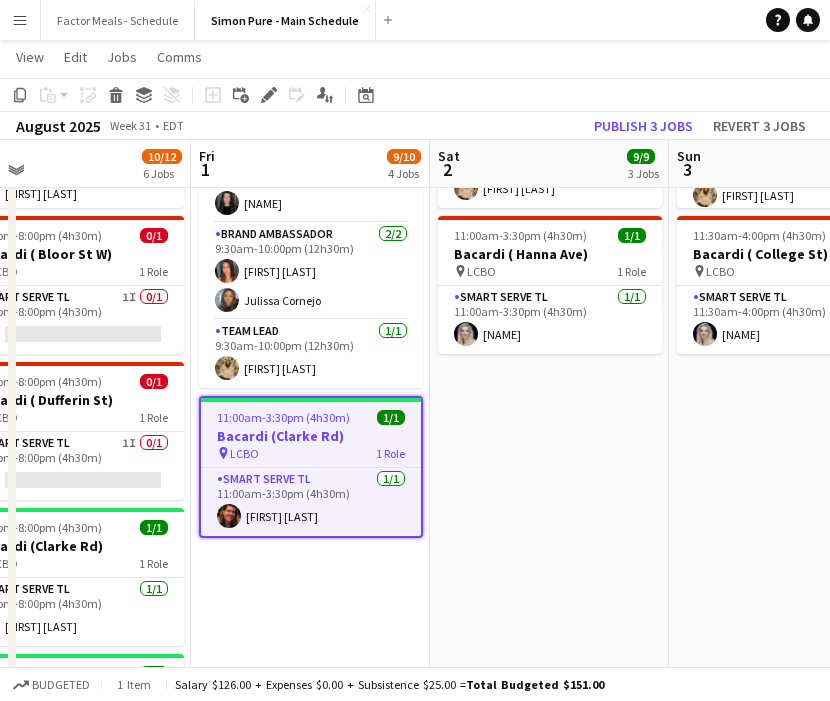 click on "10:30am-10:00pm (11h30m)    4/4   Gatorade x NBO Montreal
pin
IGA Stadium   3 Roles   Paid Backup   1/1   10:30am-1:30pm (3h)
[NAME]  Brand Ambassador    2/2   10:30am-10:00pm (11h30m)
[NAME] [NAME] [NAME]  Team Lead   1/1   10:30am-10:00pm (11h30m)
[NAME]     10:30am-10:00pm (11h30m)    4/4   Gatorade x NBO Toronto
pin
Sobey's Stadium   3 Roles   Paid Backup   1/1   10:30am-1:30pm (3h)
[NAME]  Brand Ambassador    2/2   10:30am-10:00pm (11h30m)
[NAME] [NAME]  Team Lead   1/1   10:30am-10:00pm (11h30m)
[NAME]     11:00am-3:30pm (4h30m)    1/1   Bacardi ( Hanna Ave)
pin
LCBO    1 Role   Smart Serve TL   1/1   11:00am-3:30pm (4h30m)
[NAME]" at bounding box center (549, 484) 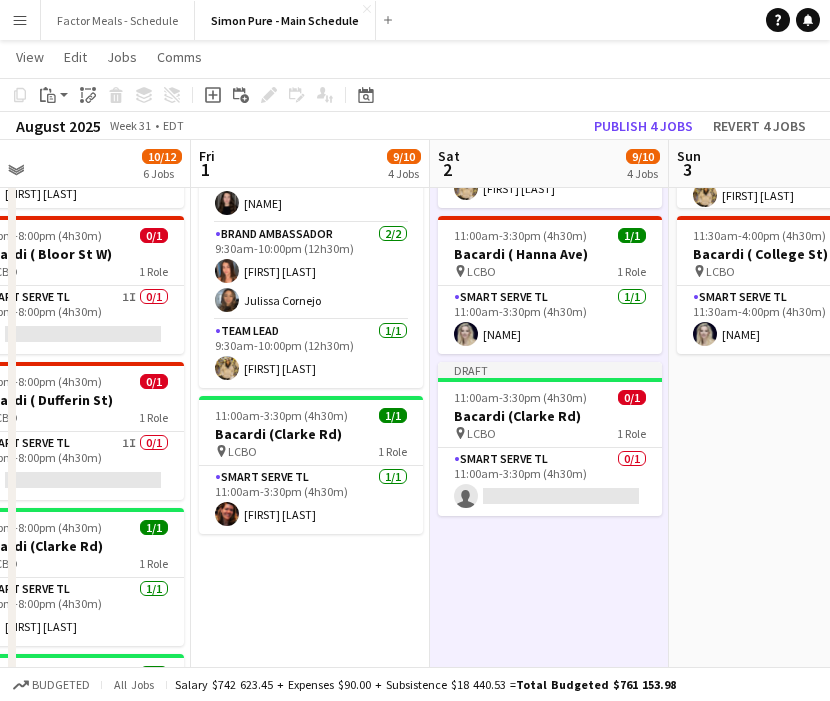 click on "10:30am-10:00pm (11h30m)    4/4   Gatorade x NBO [CITY]
pin
[BUSINESS_NAME]   3 Roles   Paid Backup   1/1   10:30am-1:30pm (3h)
[FIRST] [LAST] [LAST]  Brand Ambassador    2/2   10:30am-10:00pm (11h30m)
[FIRST] [LAST] [LAST]  Team Lead   1/1   10:30am-10:00pm (11h30m)
[FIRST] [LAST]     10:30am-10:00pm (11h30m)    4/4   Gatorade x NBO [CITY]
pin
[BUSINESS_NAME]   3 Roles   Paid Backup   1/1   10:30am-1:30pm (3h)
[FIRST] [LAST]  Brand Ambassador    2/2   10:30am-10:00pm (11h30m)
[LAST] [LAST] [LAST]  Team Lead   1/1   10:30am-10:00pm (11h30m)
[LAST]     11:30am-4:00pm (4h30m)    1/1   Bacardi ( [STREET_NAME])
pin
[BUSINESS_NAME]    1 Role   Smart Serve TL   1/1   11:30am-4:00pm (4h30m)
[FIRST] [LAST]" at bounding box center (788, 484) 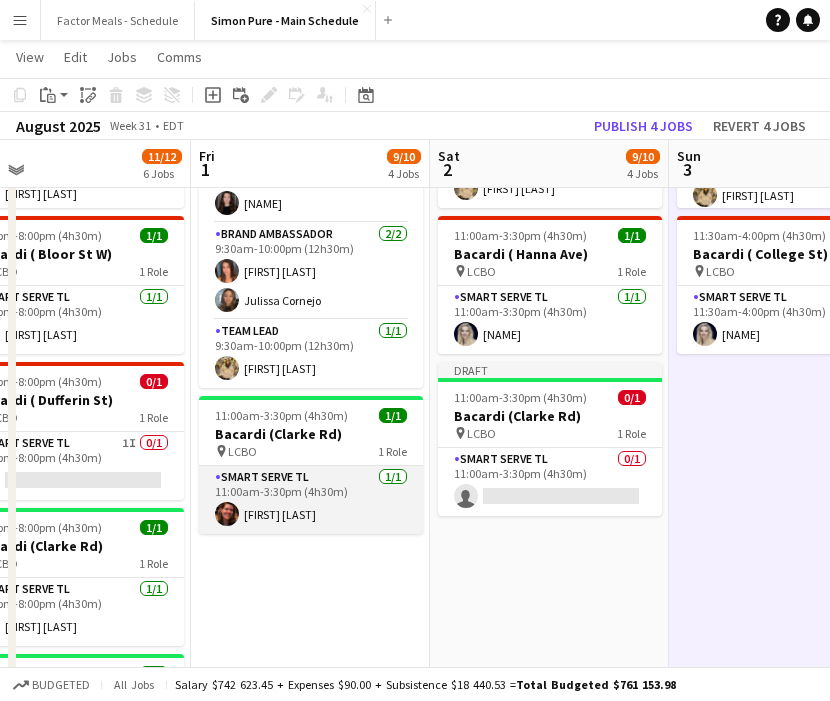 click on "Smart Serve TL   1/1   11:00am-3:30pm (4h30m)
[NAME]" at bounding box center (311, 500) 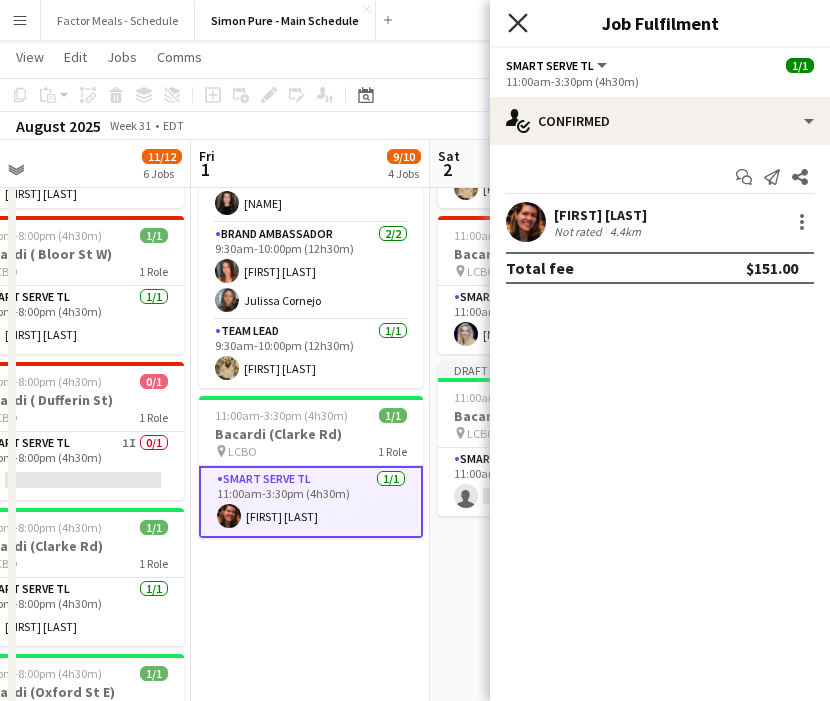 click on "Close pop-in" 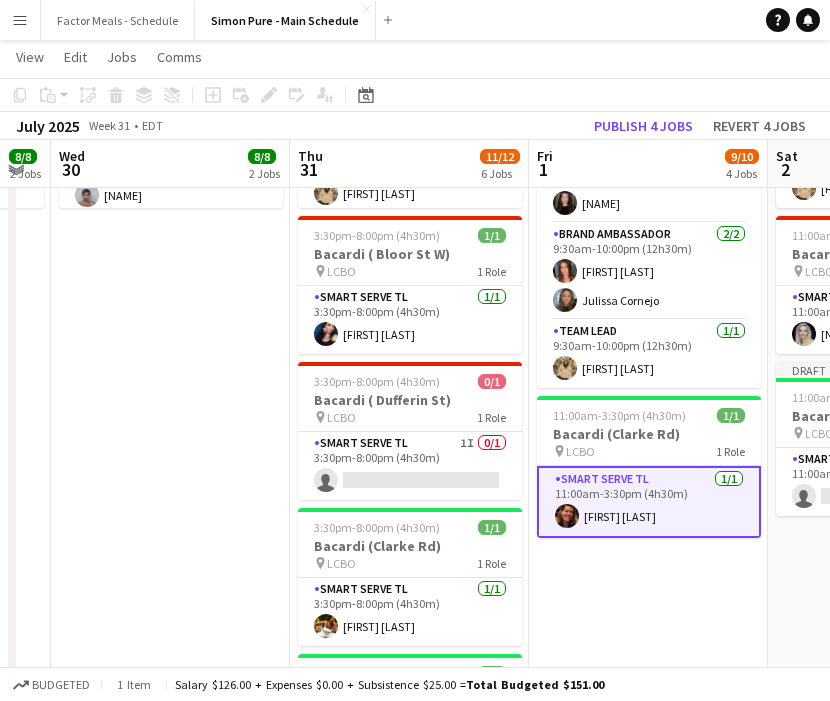 scroll, scrollTop: 0, scrollLeft: 517, axis: horizontal 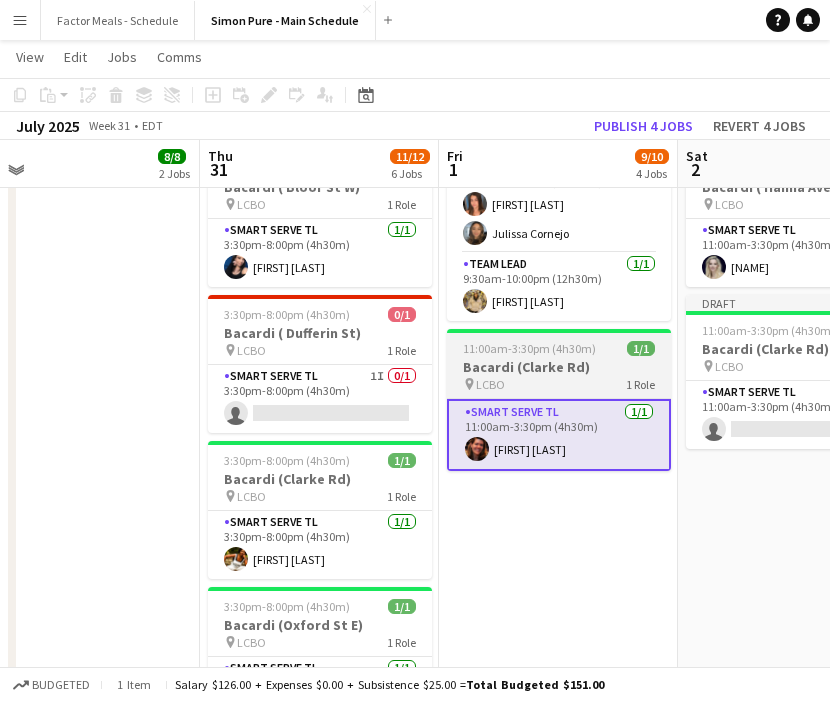 click on "11:00am-3:30pm (4h30m)    1/1   Bacardi ( [STREET] Rd)
pin
LCBO    1 Role   Smart Serve TL   1/1   11:00am-3:30pm (4h30m)
[FIRST] [LAST]" at bounding box center (559, 400) 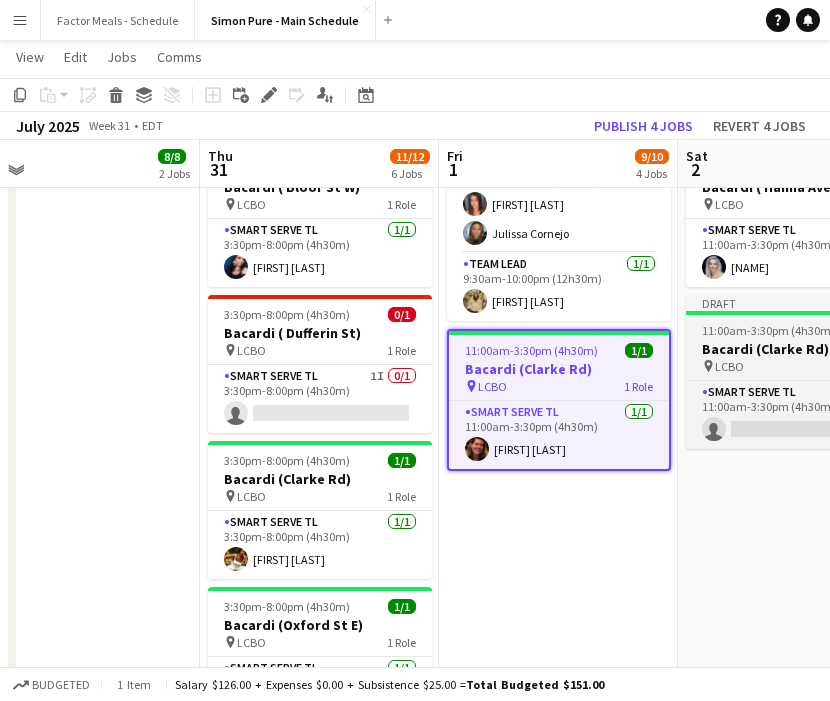 click on "11:00am-3:30pm (4h30m)" at bounding box center (768, 330) 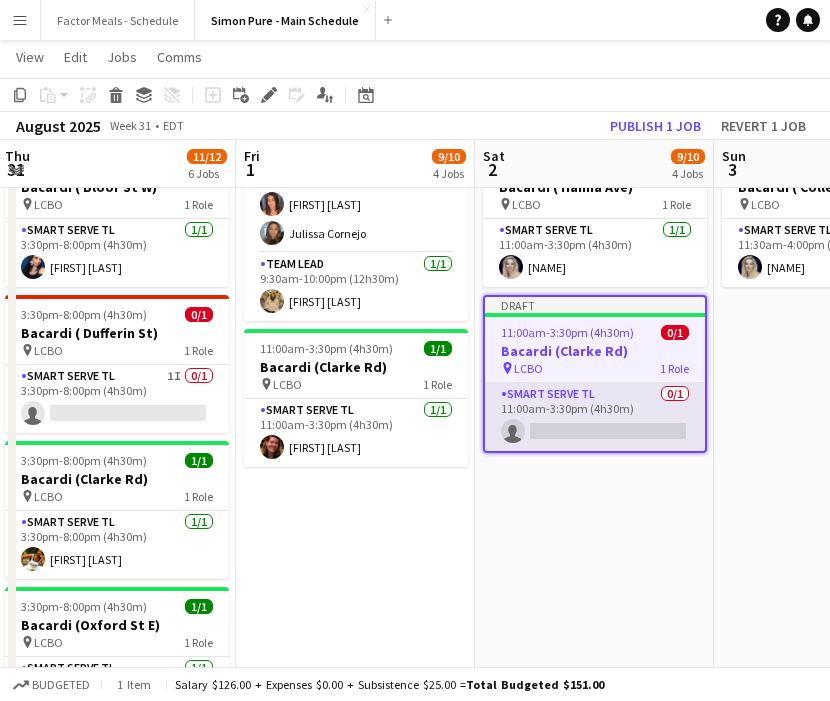 scroll, scrollTop: 0, scrollLeft: 777, axis: horizontal 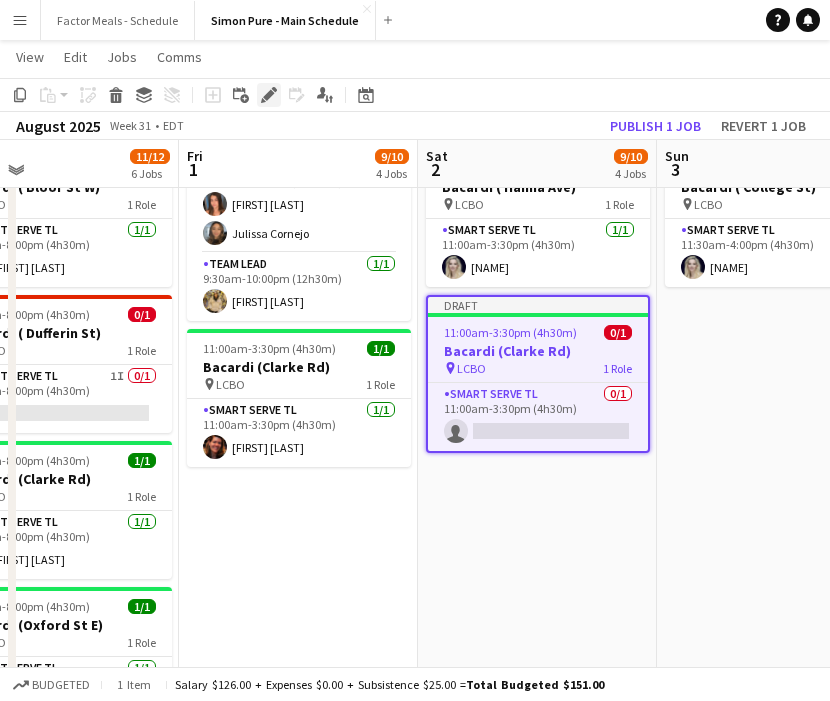 click 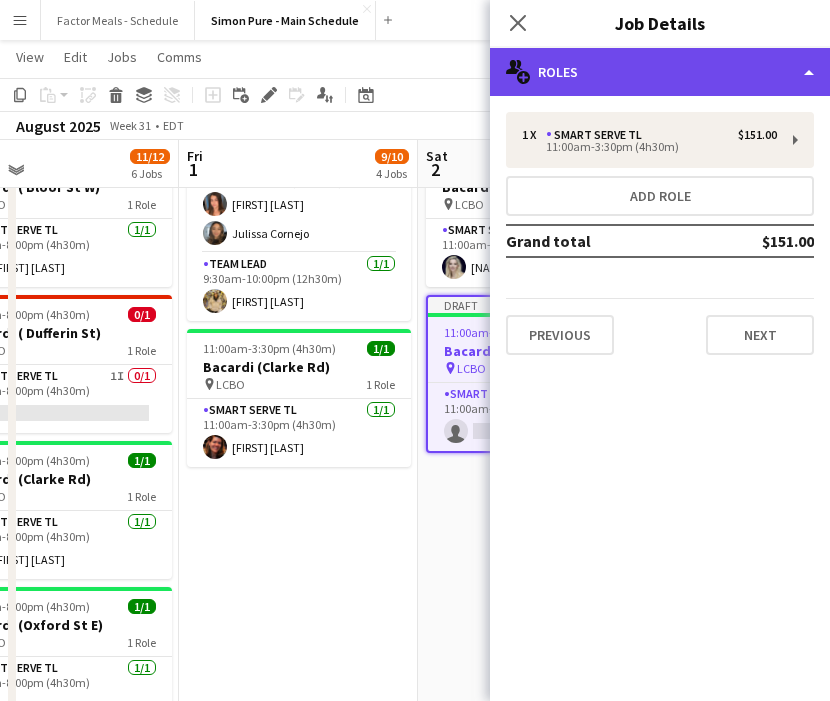 click on "multiple-users-add
Roles" 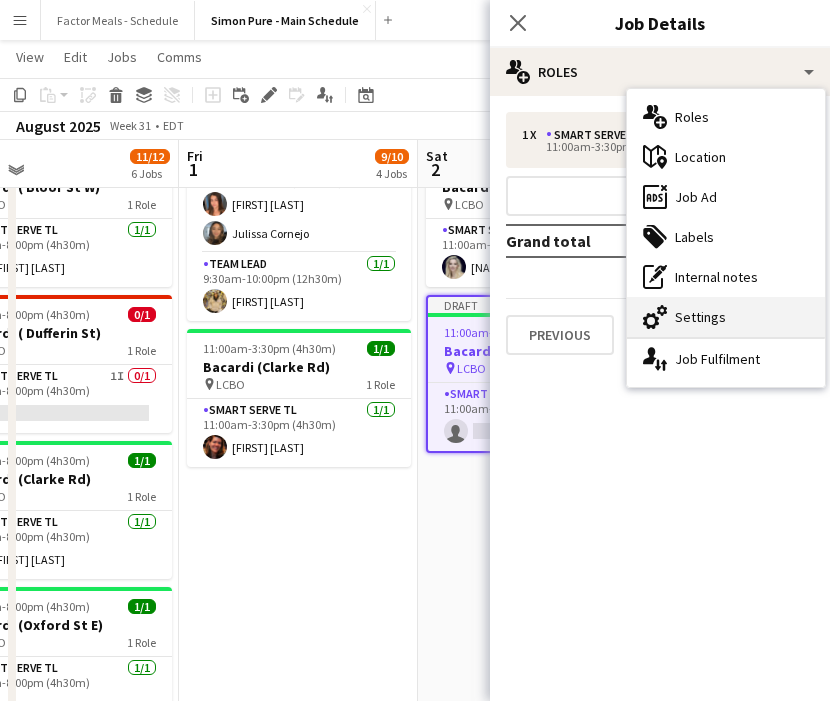click on "cog-double-3
Settings" at bounding box center (726, 317) 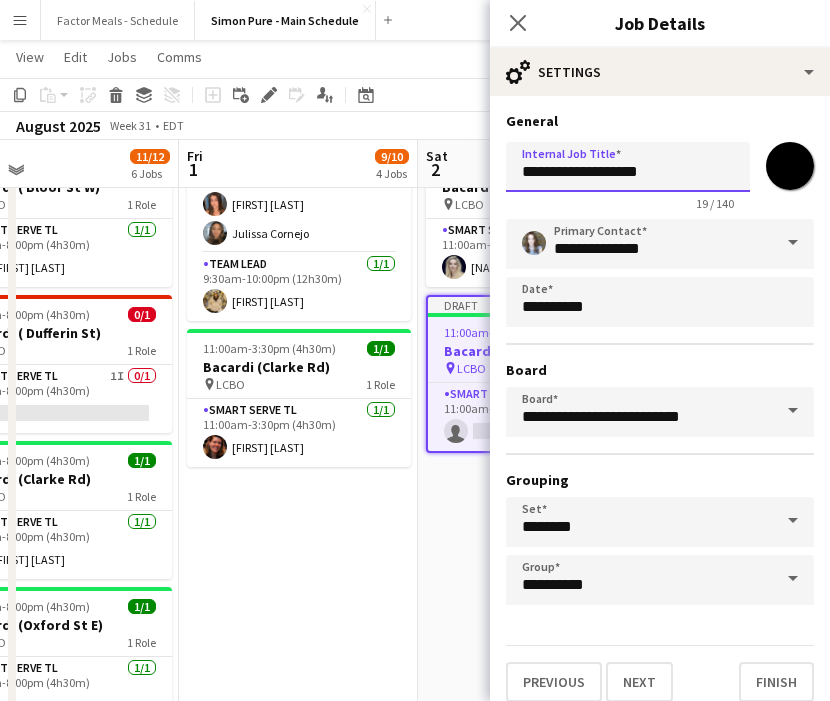 click on "**********" at bounding box center (628, 167) 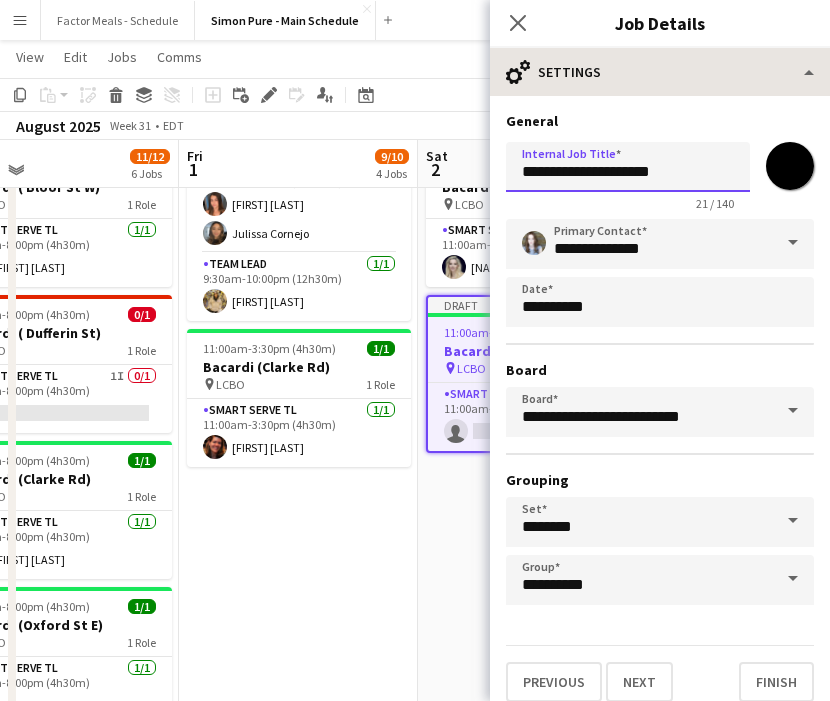 type on "**********" 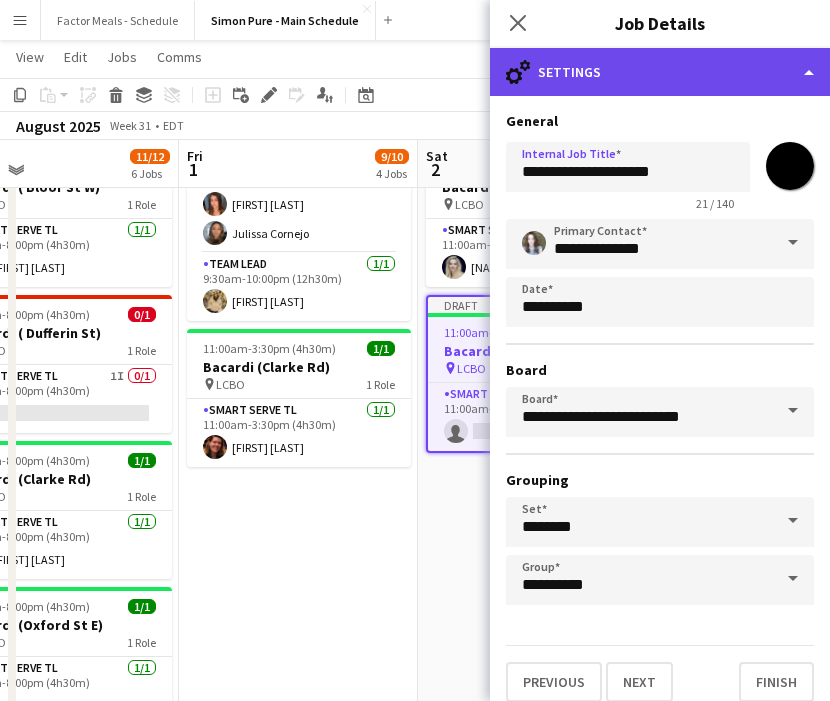 click on "cog-double-3
Settings" 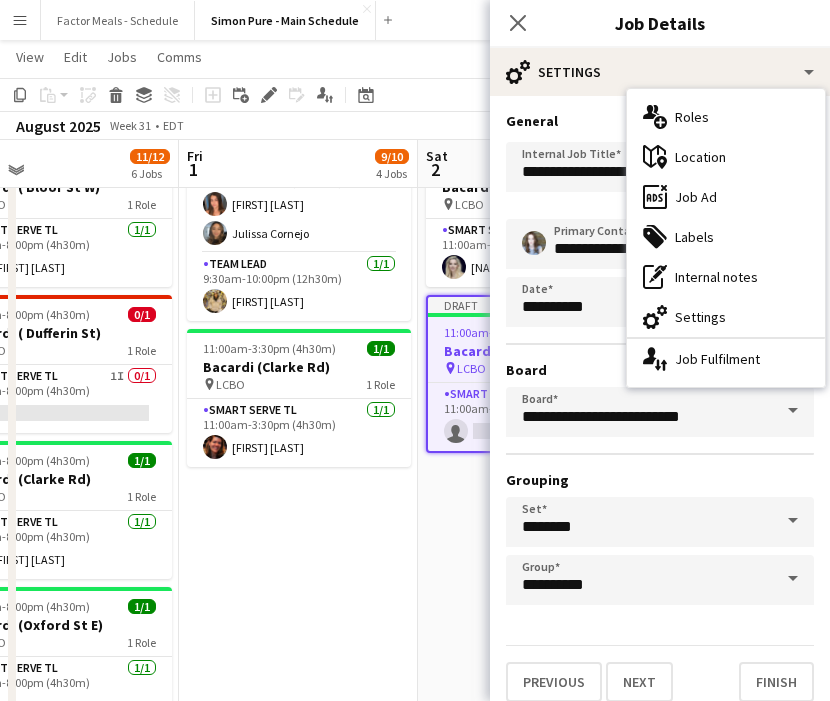 click on "maps-pin-1
Location" at bounding box center (726, 157) 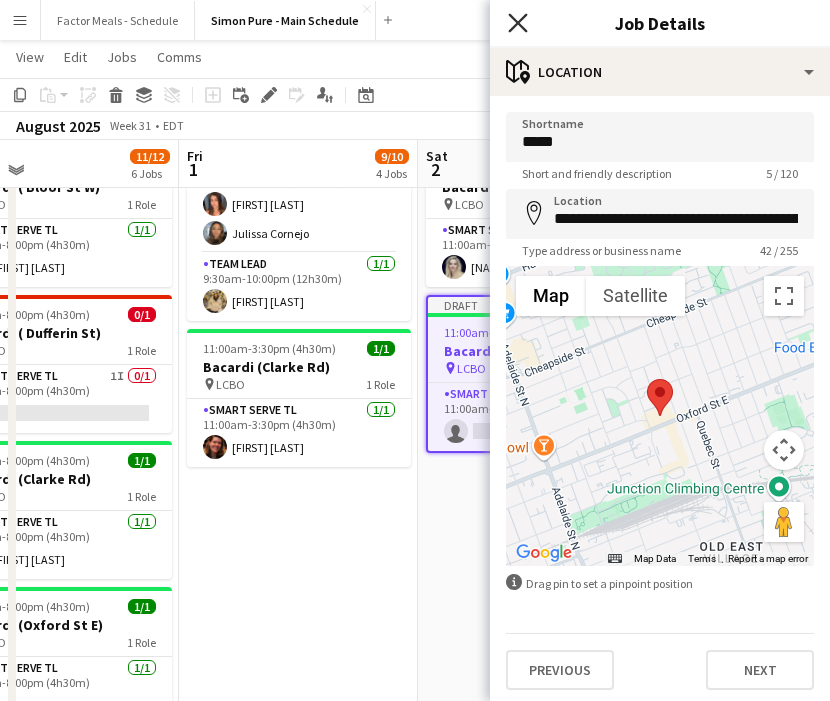 click on "Close pop-in" 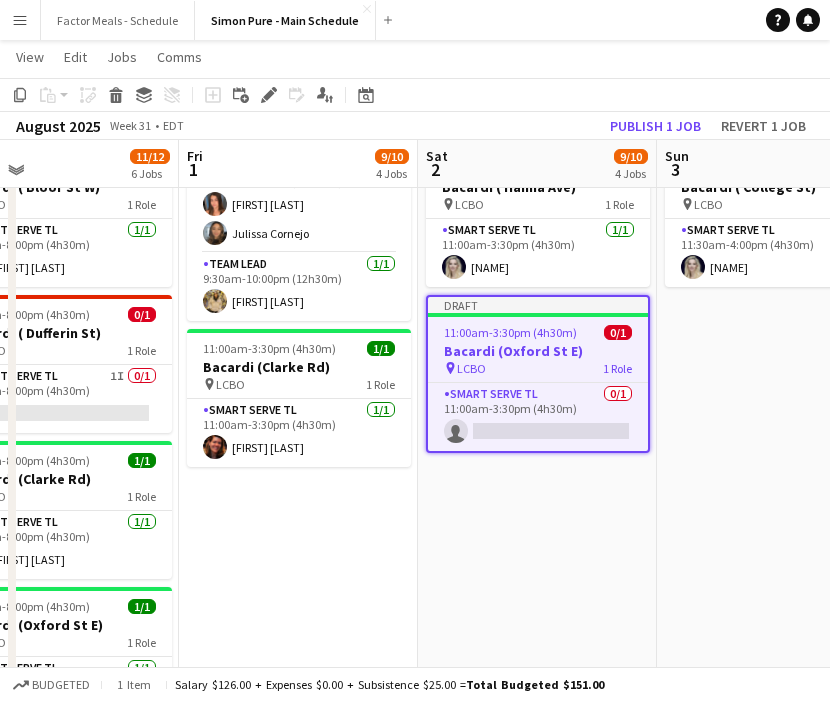 click on "Draft   8:00am-4:00pm (8h)    0/1   Disney's Freakier Friday Movie Premiere   1 Role   Brand Ambassador    0/1   8:00am-4:00pm (8h)
single-neutral-actions
9:30am-10:00pm (12h30m)    4/4   Gatorade x NBO Montreal
pin
IGA Stadium   3 Roles   Paid Backup   1/1   9:30am-12:30pm (3h)
[NAME]  Brand Ambassador    2/2   9:30am-10:00pm (12h30m)
[NAME] [NAME] [NAME]  Team Lead   1/1   9:30am-10:00pm (12h30m)
[NAME]     9:30am-10:00pm (12h30m)    4/4   Gatorade x NBO Toronto
pin
Sobey's Stadium   3 Roles   Paid Backup   1/1   9:30am-12:30pm (3h)
[NAME]  Brand Ambassador    2/2   9:30am-10:00pm (12h30m)
[NAME] [NAME]  Team Lead   1/1   9:30am-10:00pm (12h30m)
[NAME]     11:00am-3:30pm (4h30m)    1/1   Bacardi (Clarke Rd)
pin
LCBO    1 Role   Smart Serve TL   1/1  [NAME]" at bounding box center [298, 417] 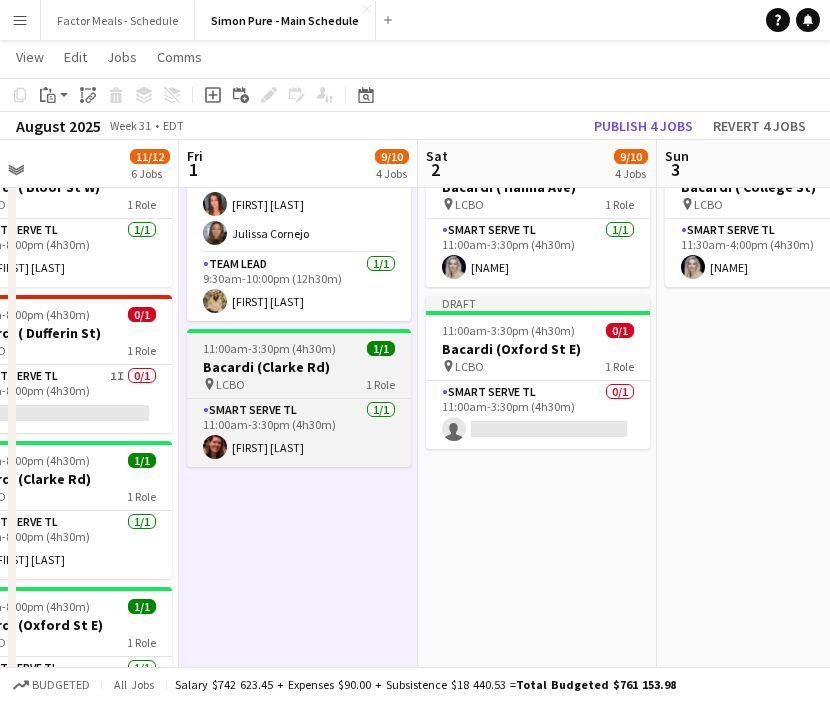 click on "1 Role" at bounding box center [380, 384] 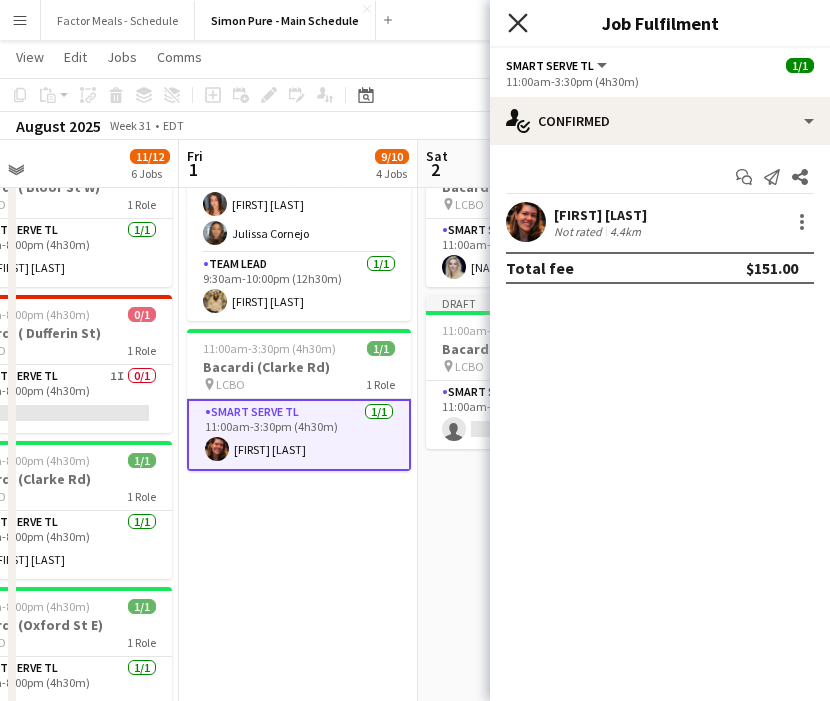 click 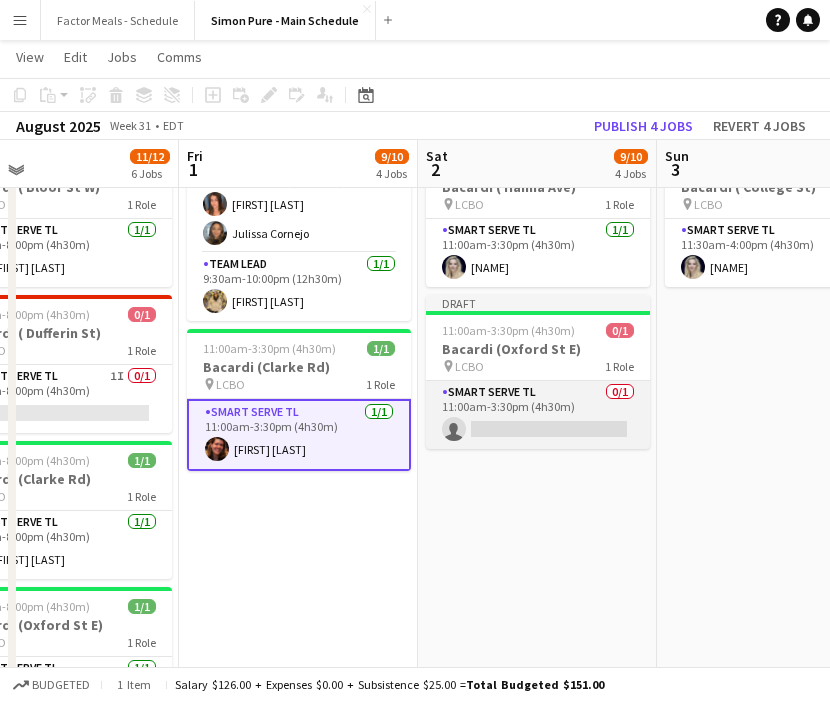 click on "Smart Serve TL   0/1   11:00am-3:30pm (4h30m)
single-neutral-actions" at bounding box center (538, 415) 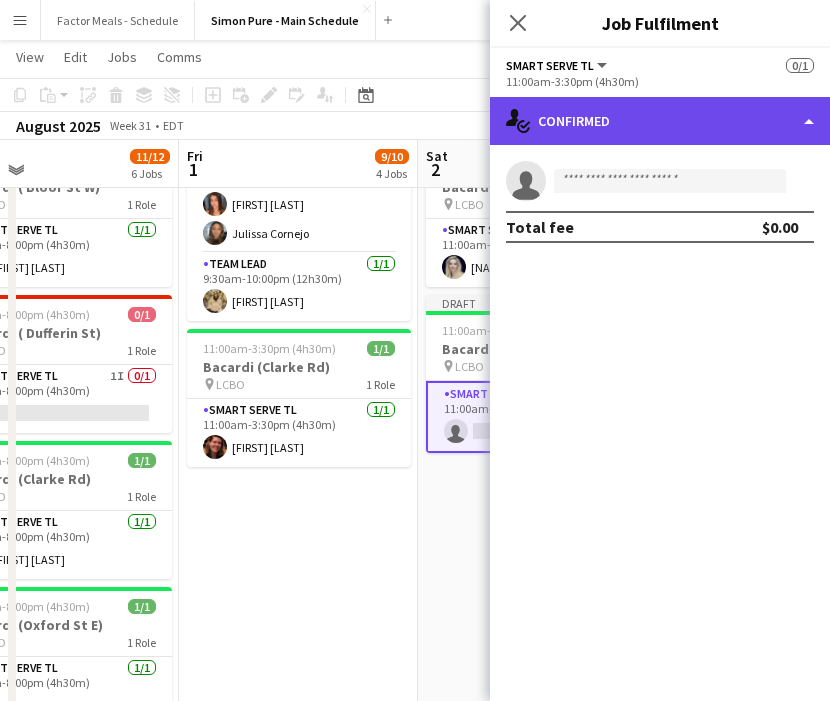click on "single-neutral-actions-check-2
Confirmed" 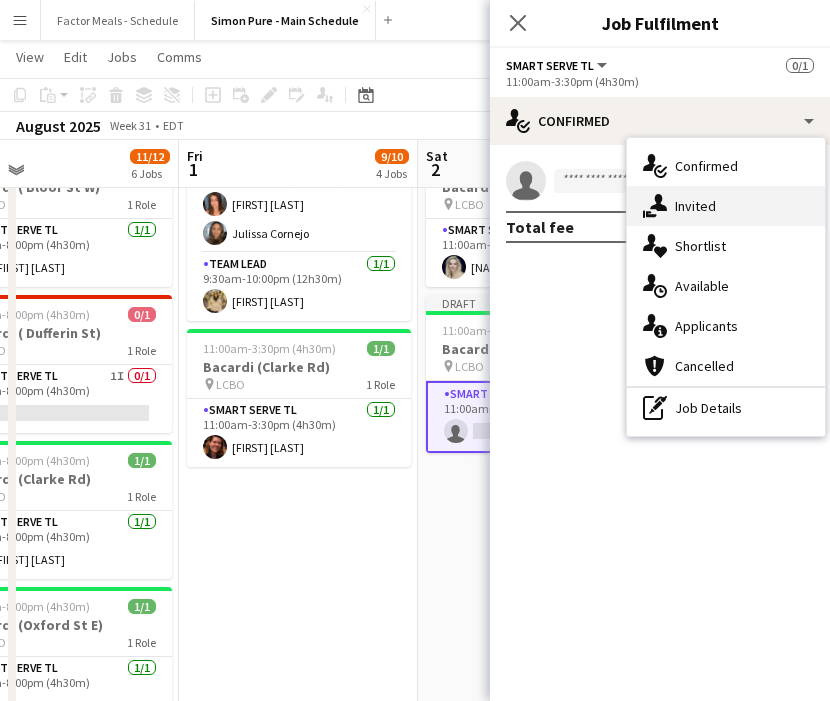 click on "single-neutral-actions-share-1
Invited" at bounding box center (726, 206) 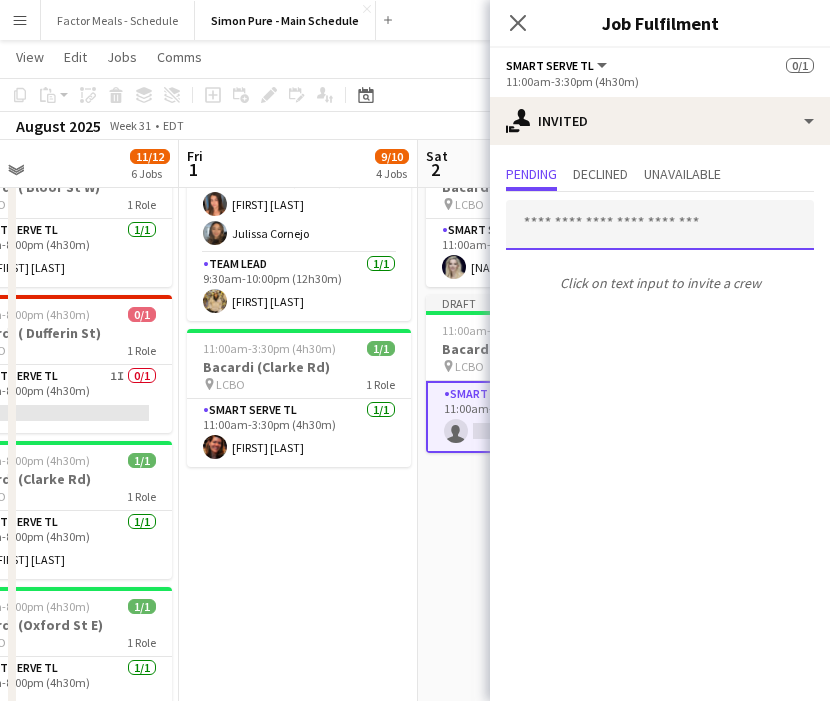 click at bounding box center (660, 225) 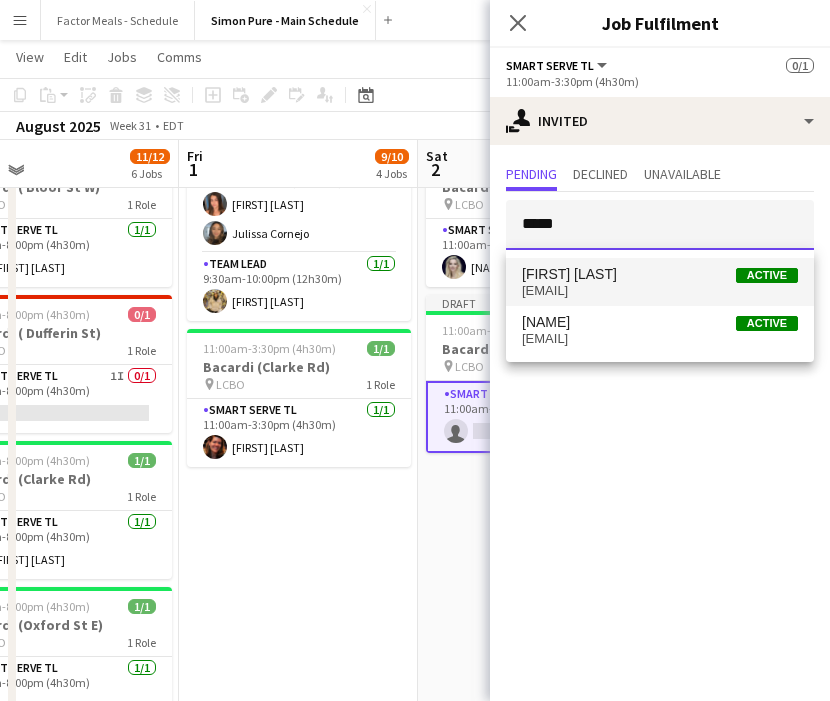 type on "*****" 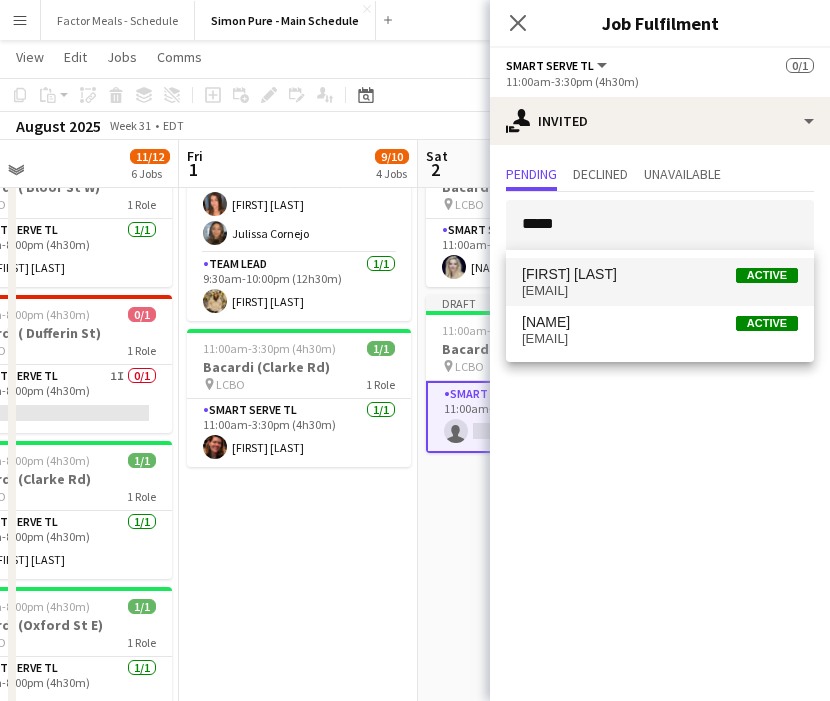 click on "[EMAIL]" at bounding box center (660, 291) 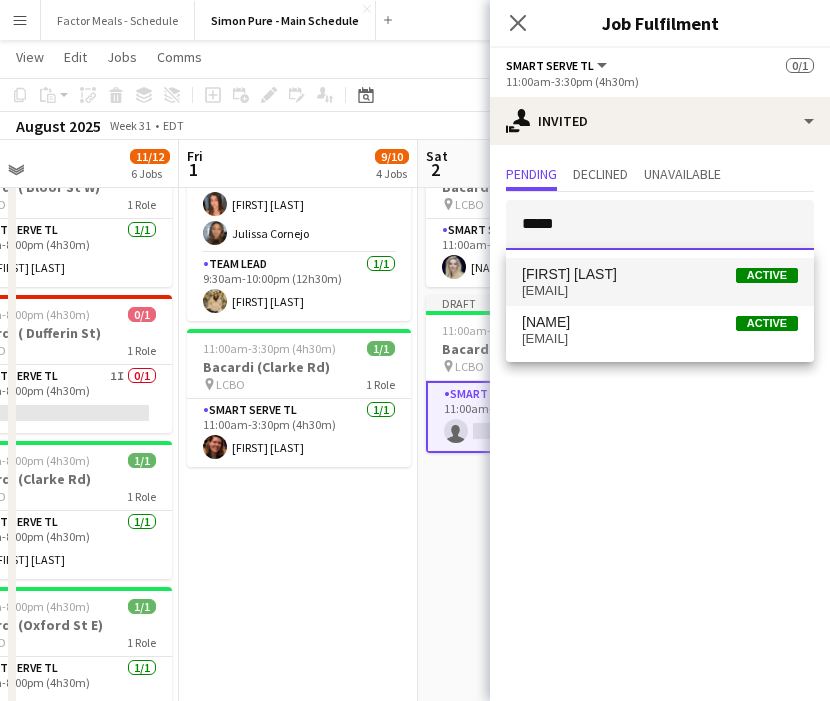 type 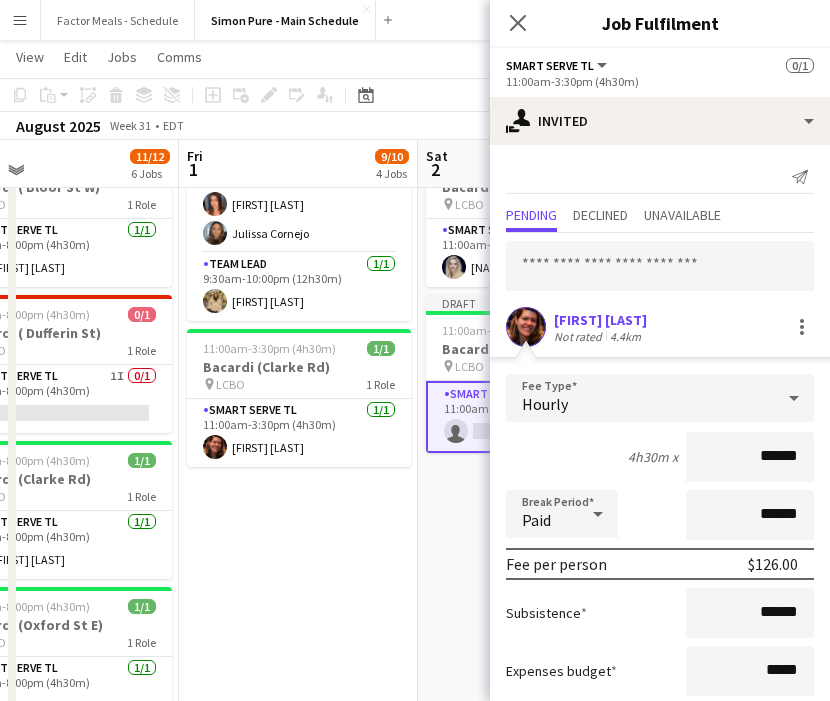 scroll, scrollTop: 120, scrollLeft: 0, axis: vertical 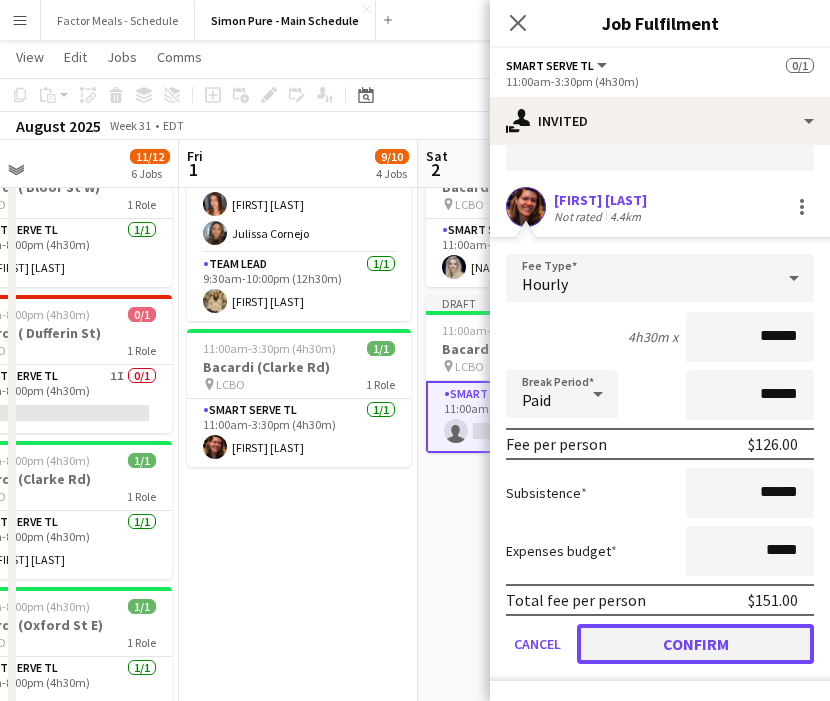 click on "Confirm" 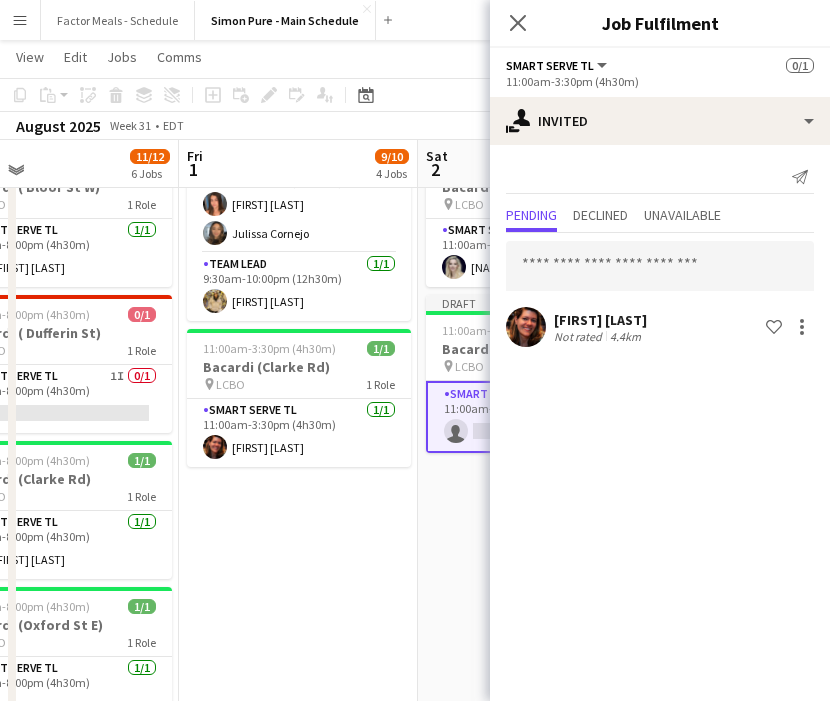 scroll, scrollTop: 0, scrollLeft: 0, axis: both 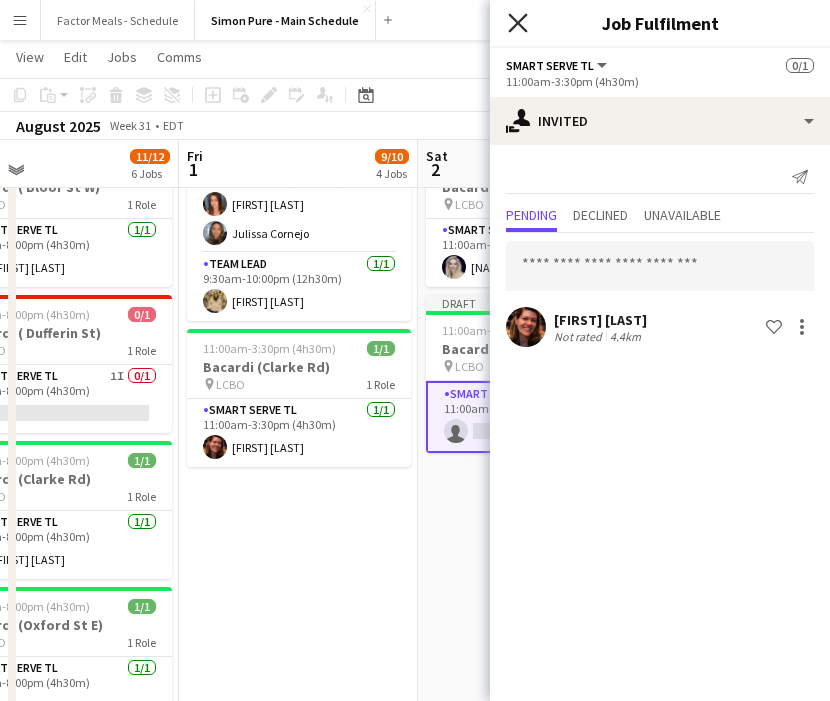 click on "Close pop-in" 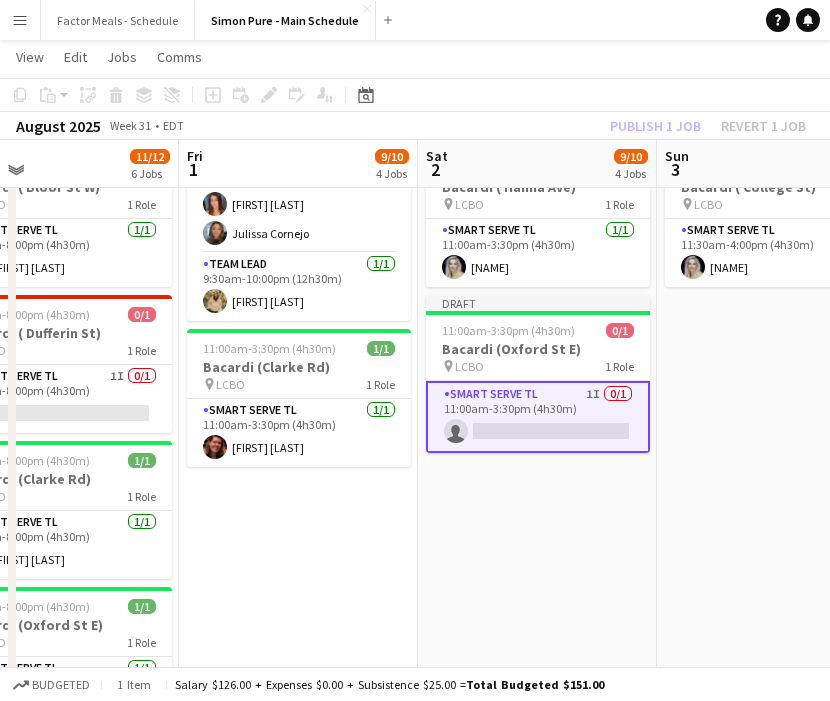 click on "10:30am-10:00pm (11h30m)    4/4   Gatorade x NBO [CITY]
pin
IGA Stadium   3 Roles   Paid Backup   1/1   10:30am-1:30pm (3h)
Igor Alencar do Carmo  Brand Ambassador    2/2   10:30am-10:00pm (11h30m)
Irene Calagui Painchaud Tristan Dubuisson  Team Lead   1/1   10:30am-10:00pm (11h30m)
Vanessa Cabral     10:30am-10:00pm (11h30m)    4/4   Gatorade x NBO [CITY]
pin
Sobey's Stadium   3 Roles   Paid Backup   1/1   10:30am-1:30pm (3h)
Jennifer Fraczak  Brand Ambassador    2/2   10:30am-10:00pm (11h30m)
Sara Thompson Julissa Cornejo  Team Lead   1/1   10:30am-10:00pm (11h30m)
Samira Nuri     11:00am-3:30pm (4h30m)    1/1   Bacardi ( [STREET] Ave)
pin
LCBO    1 Role   Smart Serve TL   1/1   11:00am-3:30pm (4h30m)
Cristiana Bodnariuc  Draft   11:00am-3:30pm (4h30m)    0/1   Bacardi ( [STREET] St E)
pin
LCBO    1 Role   Smart Serve TL   1I   0/1" at bounding box center (537, 417) 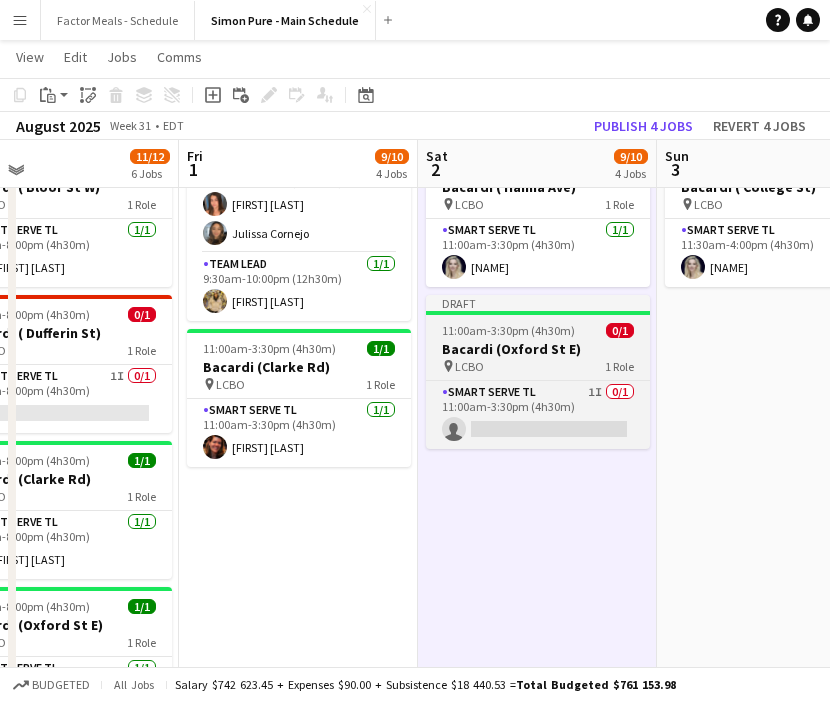 click on "Draft" at bounding box center [538, 303] 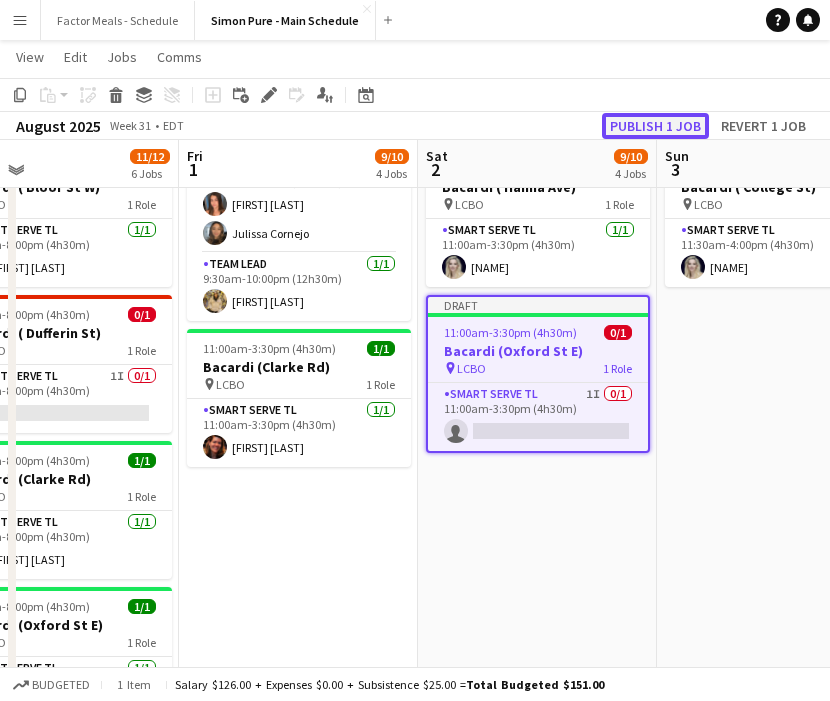 click on "Publish 1 job" 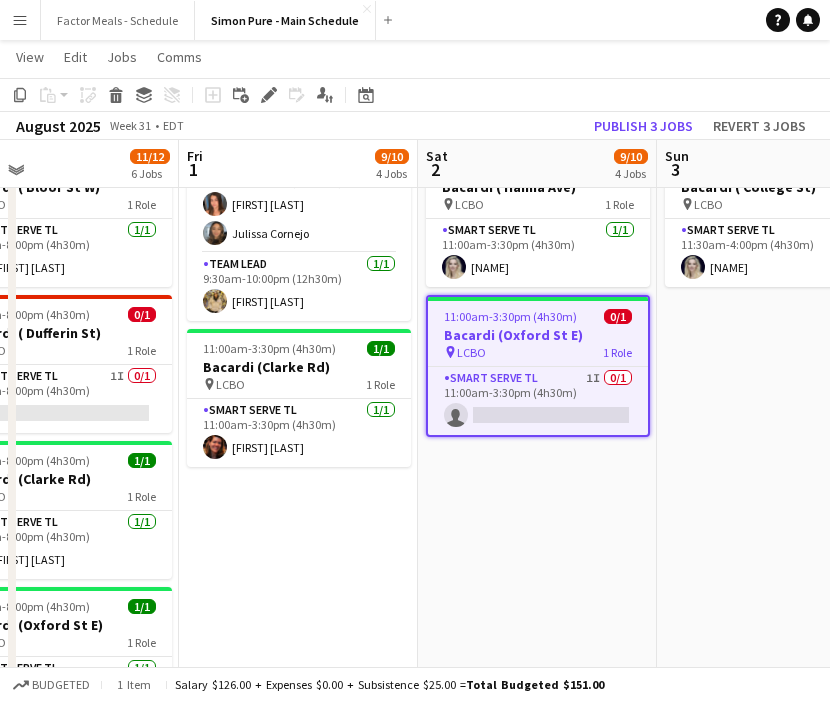 scroll, scrollTop: 0, scrollLeft: 778, axis: horizontal 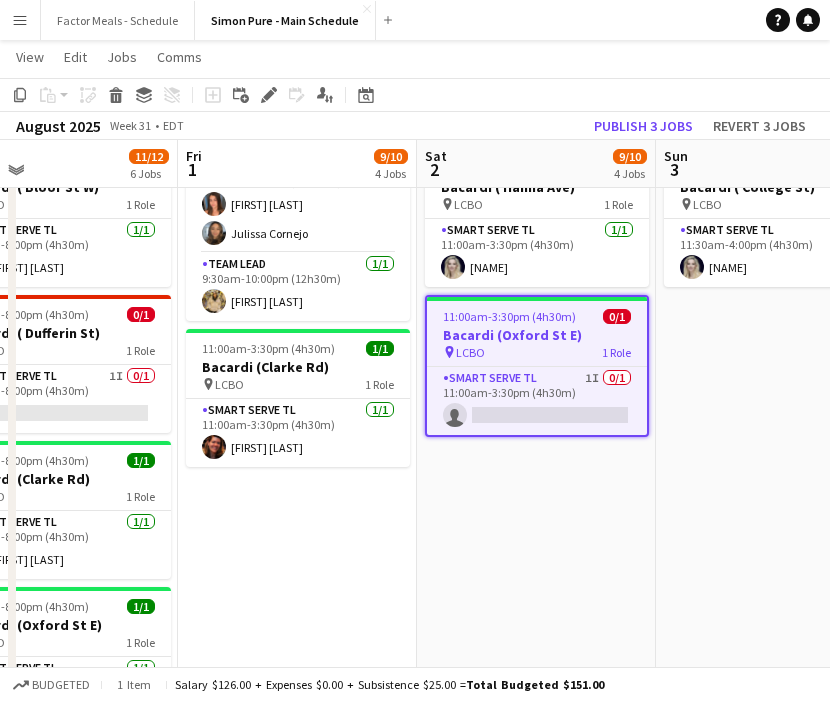 click on "Bacardi (Oxford St E)" at bounding box center (537, 335) 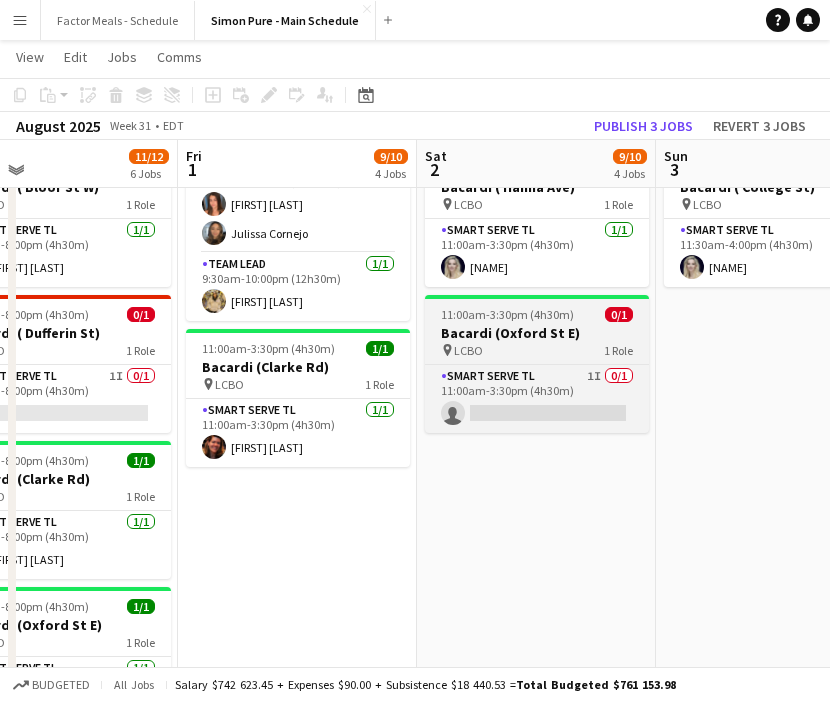 click on "Bacardi (Oxford St E)" at bounding box center (537, 333) 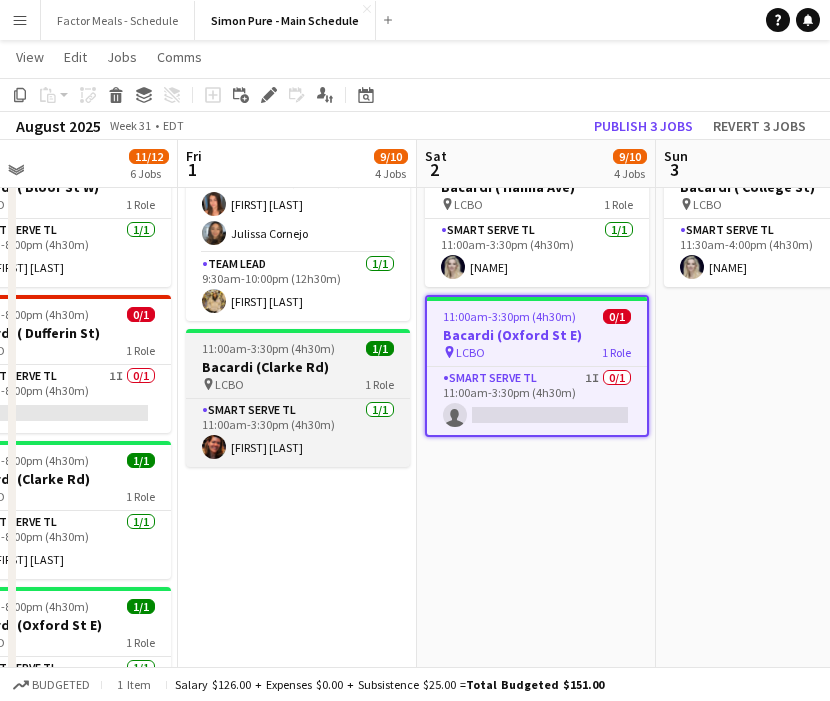 click on "11:00am-3:30pm (4h30m)" at bounding box center [268, 348] 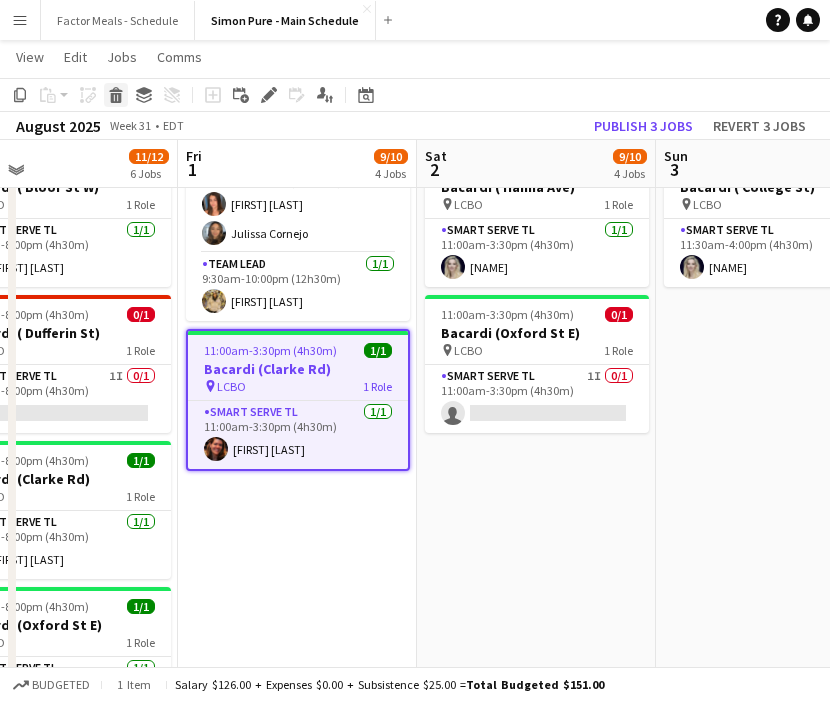 click on "Delete" 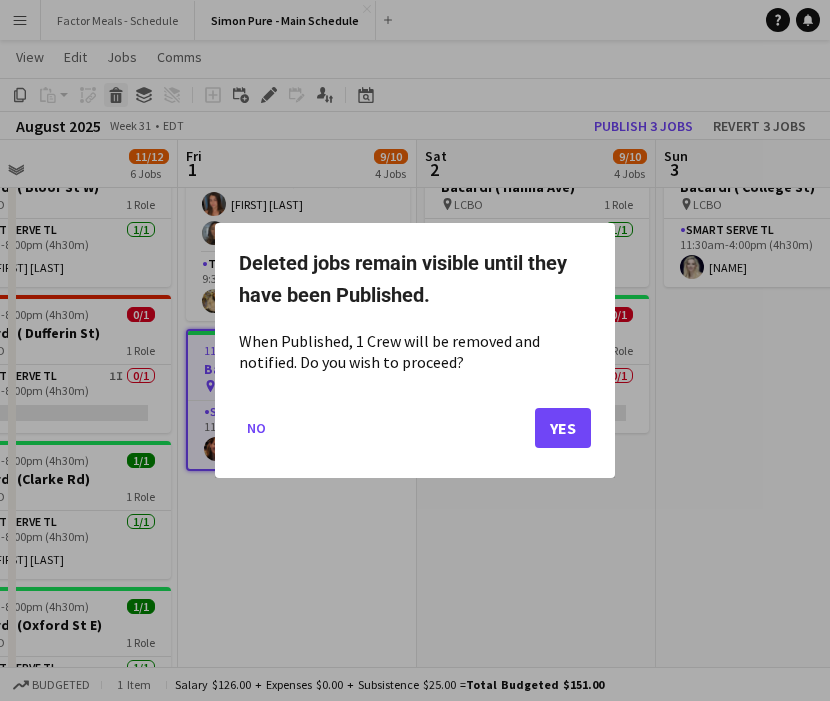 scroll, scrollTop: 0, scrollLeft: 0, axis: both 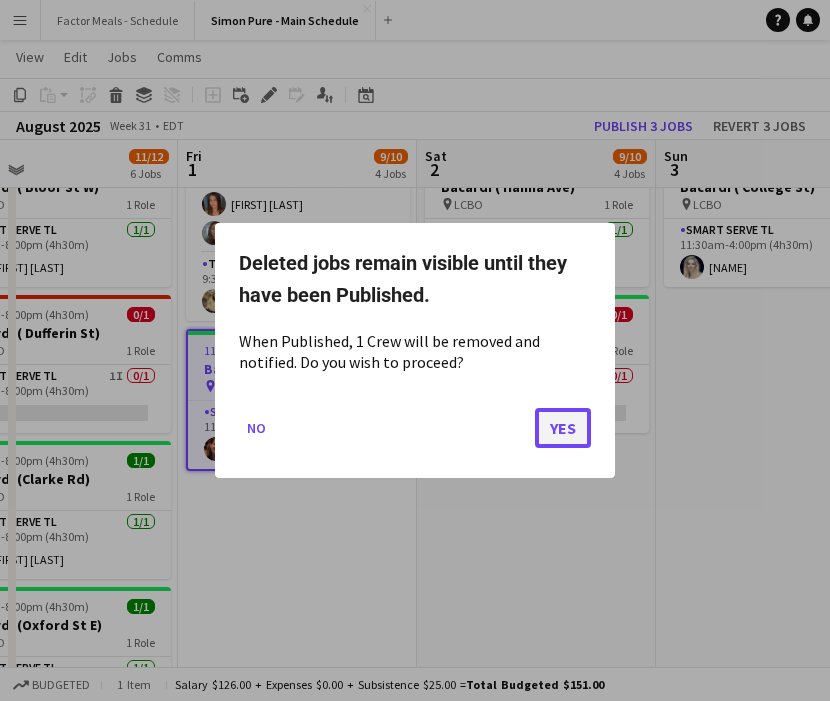 click on "Yes" 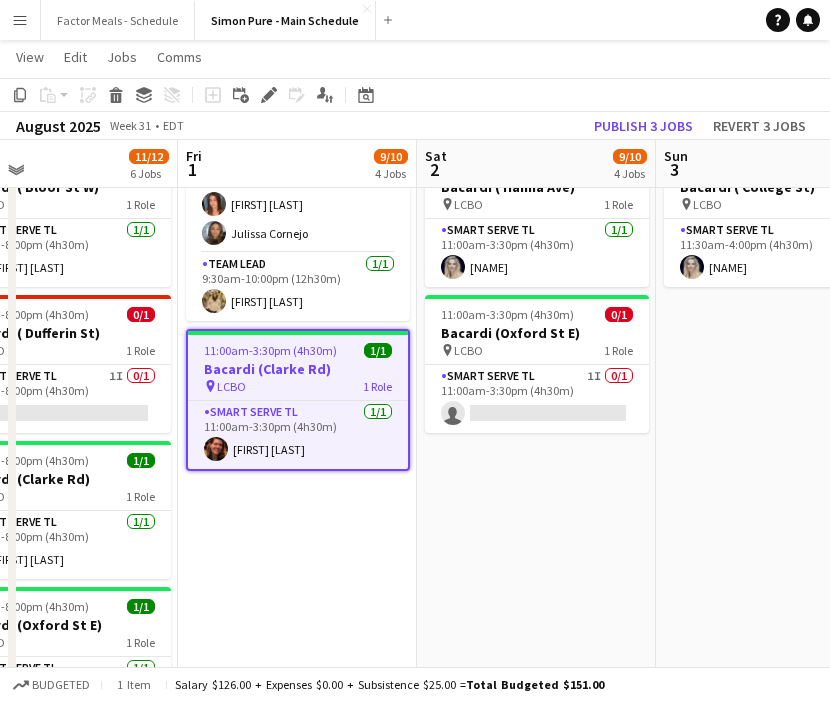 scroll, scrollTop: 691, scrollLeft: 0, axis: vertical 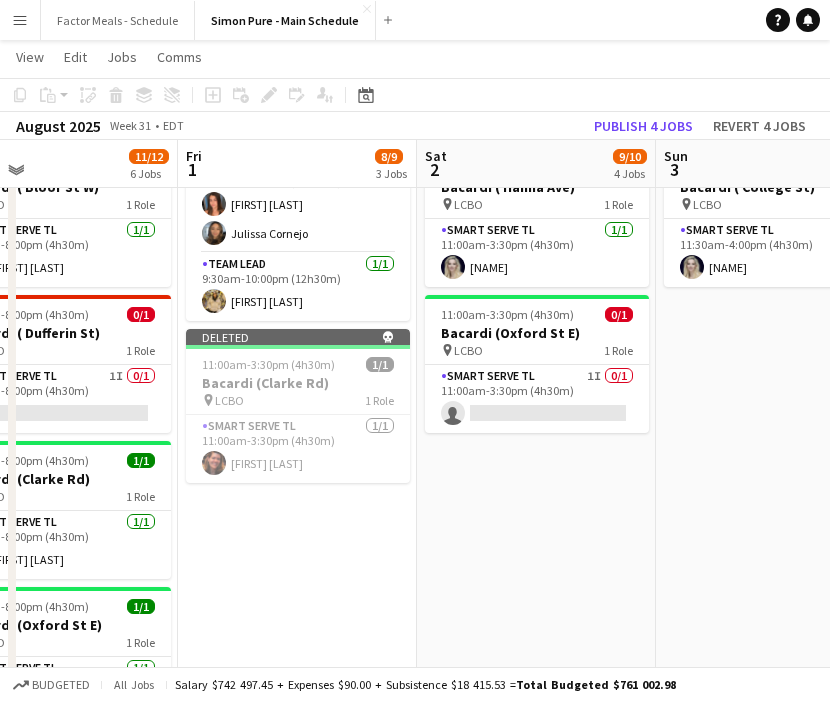 click on "Draft   8:00am-4:00pm (8h)    0/1   Disney's Freakier Friday Movie Premiere   1 Role   Brand Ambassador    0/1   8:00am-4:00pm (8h)
single-neutral-actions
9:30am-10:00pm (12h30m)    4/4   Gatorade x NBO [CITY]
pin
[BUSINESS_NAME]   3 Roles   Paid Backup   1/1   9:30am-12:30pm (3h)
[FIRST] [LAST] [LAST]  Brand Ambassador    2/2   9:30am-10:00pm (12h30m)
[FIRST] [LAST] [LAST]  Team Lead   1/1   9:30am-10:00pm (12h30m)
[FIRST] [LAST]     9:30am-10:00pm (12h30m)    4/4   Gatorade x NBO [CITY]
pin
[BUSINESS_NAME]   3 Roles   Paid Backup   1/1   9:30am-12:30pm (3h)
[FIRST] [LAST]  Brand Ambassador    2/2   9:30am-10:00pm (12h30m)
[LAST] [LAST] [LAST]  Team Lead   1/1   9:30am-10:00pm (12h30m)
[LAST]  Deleted
skull
11:00am-3:30pm (4h30m)    1/1   Bacardi ( [STREET_NAME])
pin
[BUSINESS_NAME]    1/1" at bounding box center [297, 417] 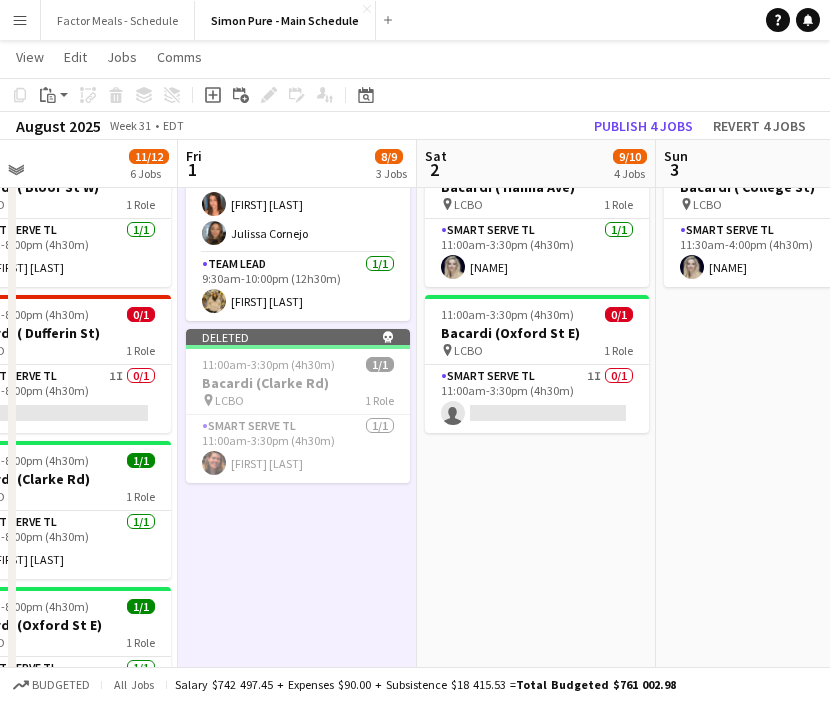 click on "10:30am-10:00pm (11h30m)    4/4   Gatorade x NBO [CITY]
pin
[BUSINESS_NAME]   3 Roles   Paid Backup   1/1   10:30am-1:30pm (3h)
[FIRST] [LAST] [LAST]  Brand Ambassador    2/2   10:30am-10:00pm (11h30m)
[FIRST] [LAST] [LAST]  Team Lead   1/1   10:30am-10:00pm (11h30m)
[FIRST] [LAST]     11:00am-3:30pm (4h30m)    1/1   Bacardi ( [STREET_NAME])
pin
[BUSINESS_NAME]    1 Role   Smart Serve TL   1/1   11:00am-3:30pm (4h30m)
[FIRST] [LAST]     11:00am-3:30pm (4h30m)    0/1   Bacardi ( [STREET_NAME])
pin
[BUSINESS_NAME]    1 Role   Smart Serve TL   1I   0/1" at bounding box center (536, 417) 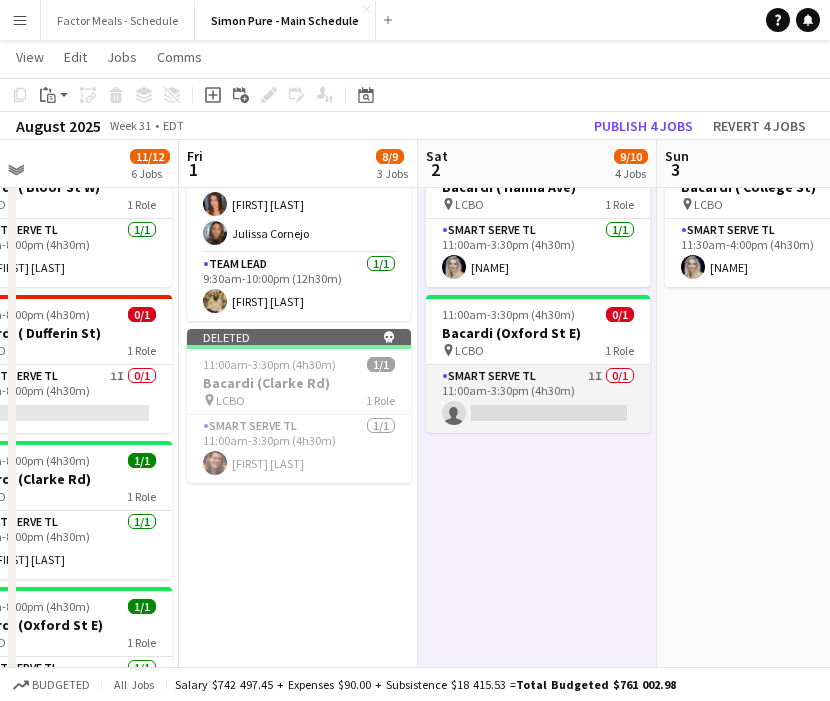 click on "Smart Serve TL   1I   0/1   11:00am-3:30pm (4h30m)
single-neutral-actions" at bounding box center [538, 399] 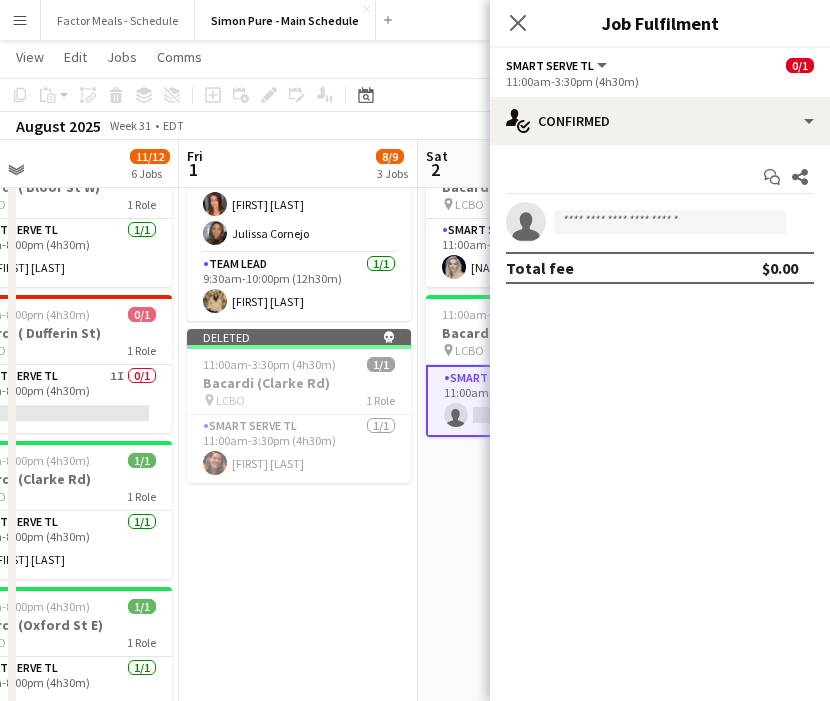 click on "10:30am-10:00pm (11h30m)    4/4   Gatorade x NBO [CITY]
pin
[BUSINESS_NAME]   3 Roles   Paid Backup   1/1   10:30am-1:30pm (3h)
[FIRST] [LAST] [LAST]  Brand Ambassador    2/2   10:30am-10:00pm (11h30m)
[FIRST] [LAST] [LAST]  Team Lead   1/1   10:30am-10:00pm (11h30m)
[FIRST] [LAST]     11:00am-3:30pm (4h30m)    1/1   Bacardi ( [STREET_NAME])
pin
[BUSINESS_NAME]    1 Role   Smart Serve TL   1/1   11:00am-3:30pm (4h30m)
[FIRST] [LAST]     11:00am-3:30pm (4h30m)    0/1   Bacardi ( [STREET_NAME])
pin
[BUSINESS_NAME]    1 Role   Smart Serve TL   1I   0/1" at bounding box center (537, 417) 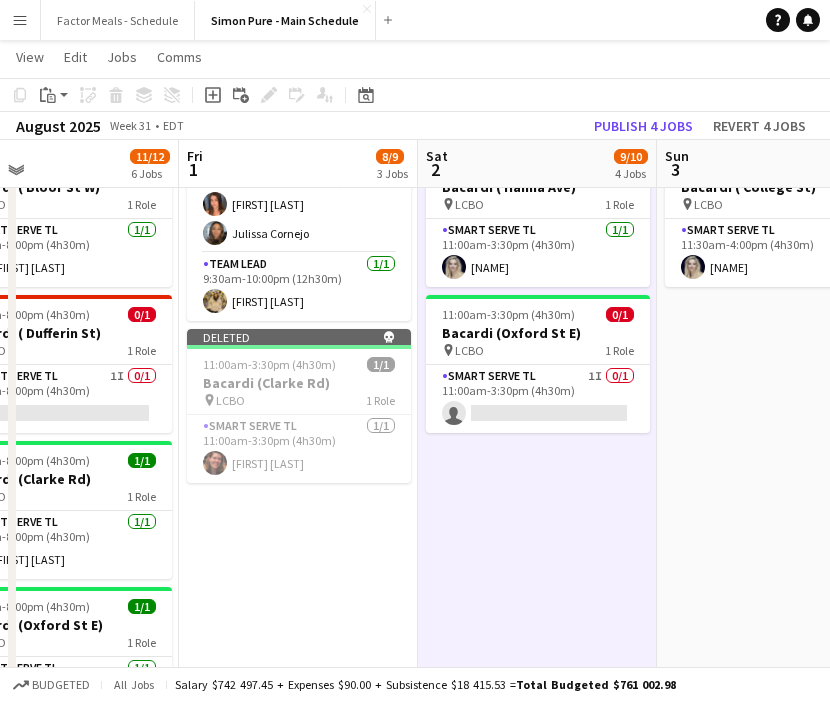 click on "10:30am-10:00pm (11h30m)    4/4   Gatorade x NBO [CITY]
pin
[BUSINESS_NAME]   3 Roles   Paid Backup   1/1   10:30am-1:30pm (3h)
[FIRST] [LAST] [LAST]  Brand Ambassador    2/2   10:30am-10:00pm (11h30m)
[FIRST] [LAST] [LAST]  Team Lead   1/1   10:30am-10:00pm (11h30m)
[FIRST] [LAST]     10:30am-10:00pm (11h30m)    4/4   Gatorade x NBO [CITY]
pin
[BUSINESS_NAME]   3 Roles   Paid Backup   1/1   10:30am-1:30pm (3h)
[FIRST] [LAST]  Brand Ambassador    2/2   10:30am-10:00pm (11h30m)
[LAST] [LAST] [LAST]  Team Lead   1/1   10:30am-10:00pm (11h30m)
[LAST]     11:30am-4:00pm (4h30m)    1/1   Bacardi ( [STREET_NAME])
pin
[BUSINESS_NAME]    1 Role   Smart Serve TL   1/1   11:30am-4:00pm (4h30m)
[FIRST] [LAST]" at bounding box center [776, 417] 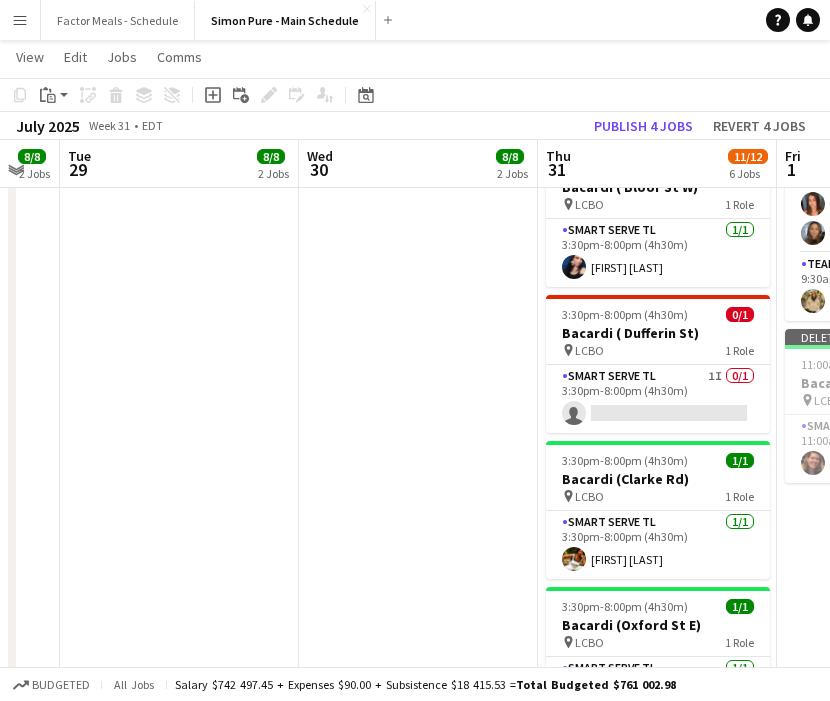 scroll, scrollTop: 0, scrollLeft: 574, axis: horizontal 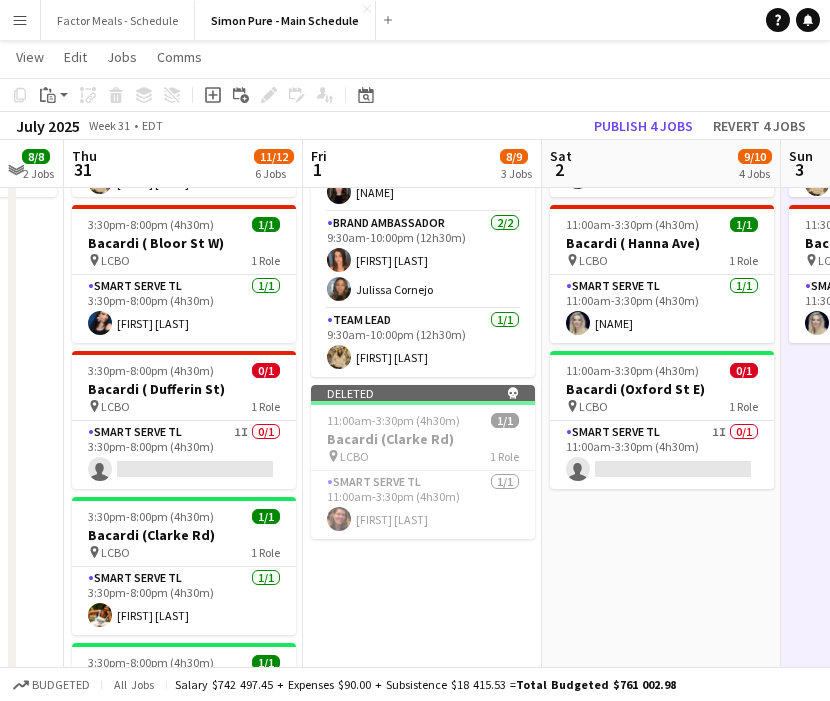 click on "Draft   8:00am-4:00pm (8h)    0/1   Disney's Freakier Friday Movie Premiere   1 Role   Brand Ambassador    0/1   8:00am-4:00pm (8h)
single-neutral-actions
9:30am-10:00pm (12h30m)    4/4   Gatorade x NBO [CITY]
pin
[BUSINESS_NAME]   3 Roles   Paid Backup   1/1   9:30am-12:30pm (3h)
[FIRST] [LAST] [LAST]  Brand Ambassador    2/2   9:30am-10:00pm (12h30m)
[FIRST] [LAST] [LAST]  Team Lead   1/1   9:30am-10:00pm (12h30m)
[FIRST] [LAST]     9:30am-10:00pm (12h30m)    4/4   Gatorade x NBO [CITY]
pin
[BUSINESS_NAME]   3 Roles   Paid Backup   1/1   9:30am-12:30pm (3h)
[FIRST] [LAST]  Brand Ambassador    2/2   9:30am-10:00pm (12h30m)
[LAST] [LAST] [LAST]  Team Lead   1/1   9:30am-10:00pm (12h30m)
[LAST]  Deleted
skull
11:00am-3:30pm (4h30m)    1/1   Bacardi ( [STREET_NAME])
pin
[BUSINESS_NAME]    1/1" at bounding box center (422, 473) 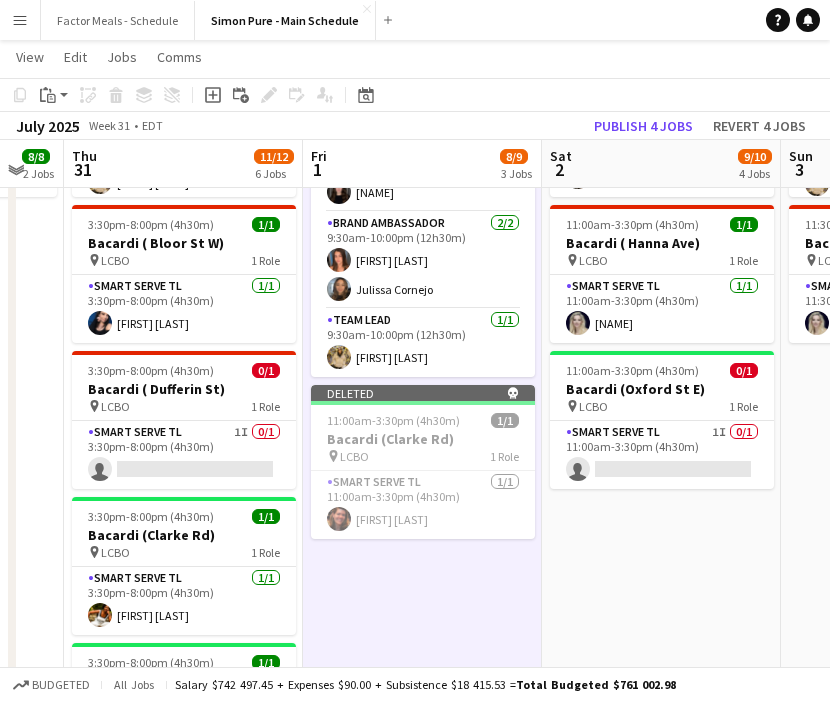 click on "10:30am-10:00pm (11h30m)    4/4   Gatorade x NBO [CITY]
pin
[BUSINESS_NAME]   3 Roles   Paid Backup   1/1   10:30am-1:30pm (3h)
[FIRST] [LAST] [LAST]  Brand Ambassador    2/2   10:30am-10:00pm (11h30m)
[FIRST] [LAST] [LAST]  Team Lead   1/1   10:30am-10:00pm (11h30m)
[FIRST] [LAST]     11:00am-3:30pm (4h30m)    1/1   Bacardi ( [STREET_NAME])
pin
[BUSINESS_NAME]    1 Role   Smart Serve TL   1/1   11:00am-3:30pm (4h30m)
[FIRST] [LAST]     11:00am-3:30pm (4h30m)    0/1   Bacardi ( [STREET_NAME])
pin
[BUSINESS_NAME]    1 Role   Smart Serve TL   1I   0/1" at bounding box center (661, 473) 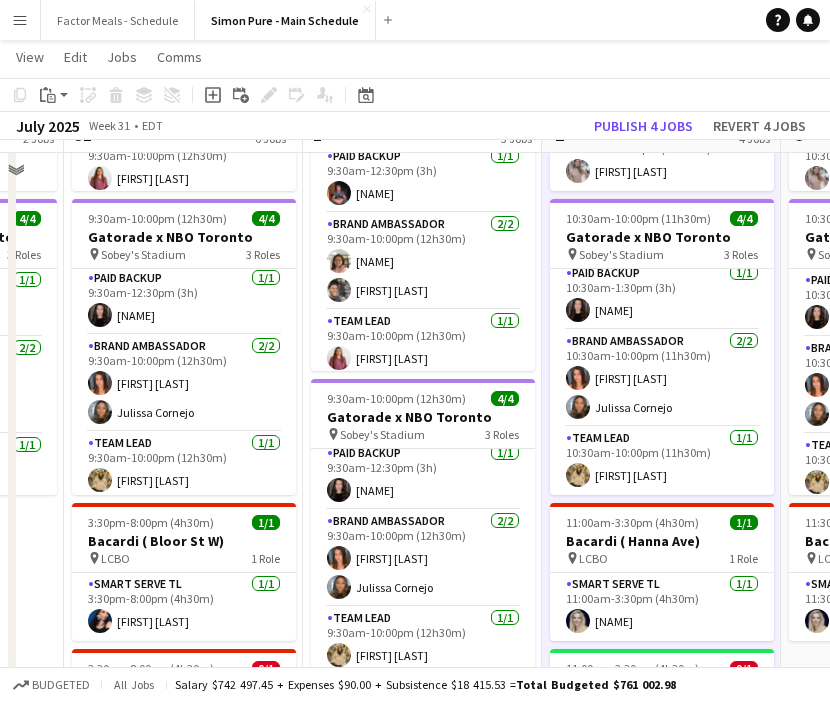 scroll, scrollTop: 232, scrollLeft: 0, axis: vertical 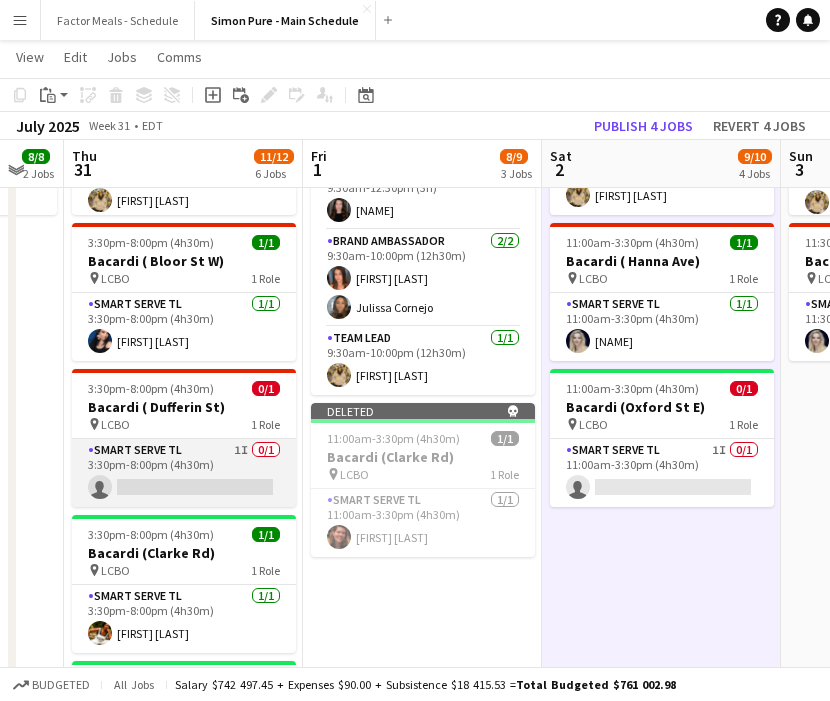 click on "Smart Serve TL   1I   0/1   3:30pm-8:00pm (4h30m)
single-neutral-actions" at bounding box center (184, 473) 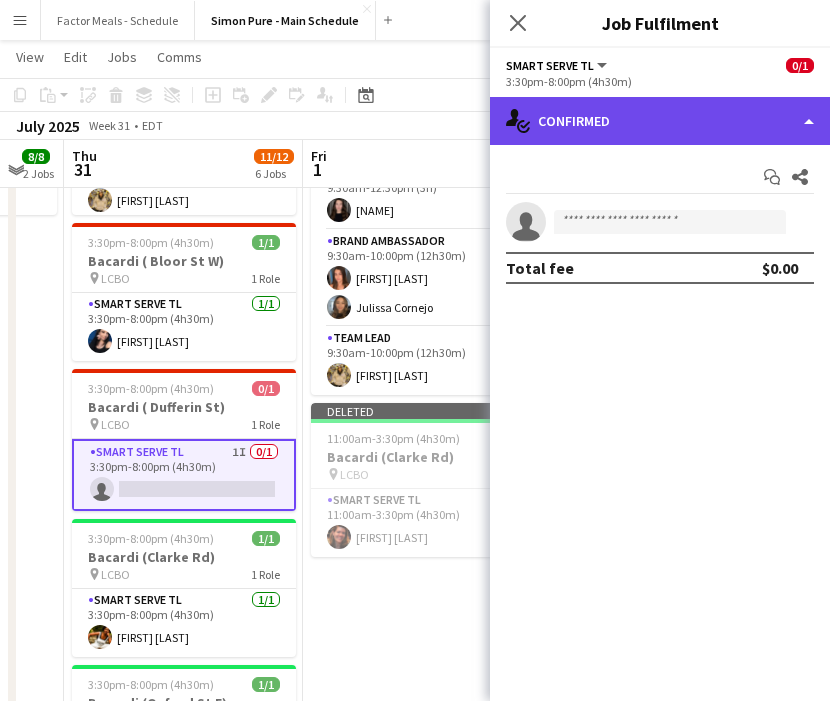 click on "single-neutral-actions-check-2
Confirmed" 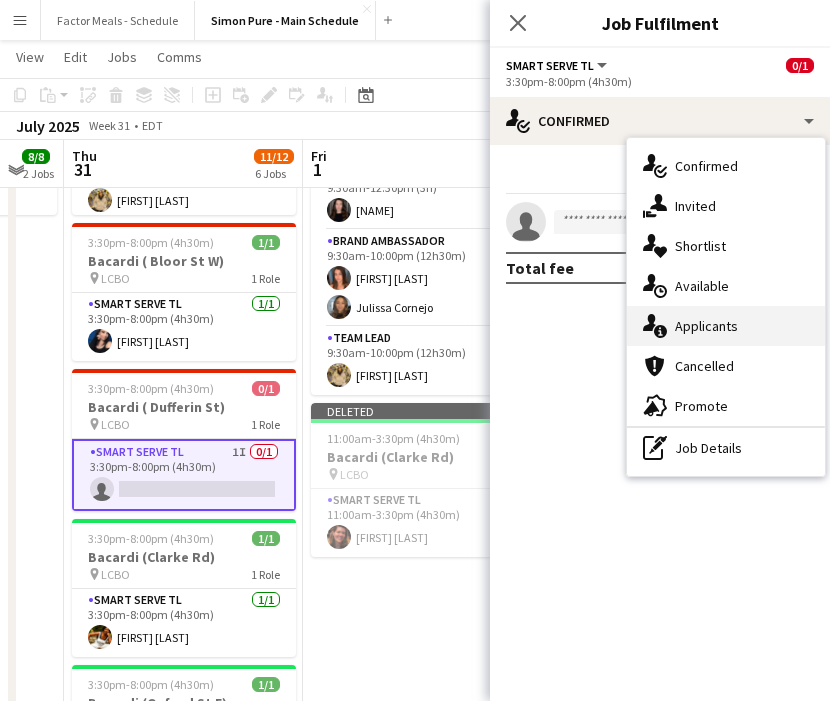 click on "single-neutral-actions-information
Applicants" at bounding box center [726, 326] 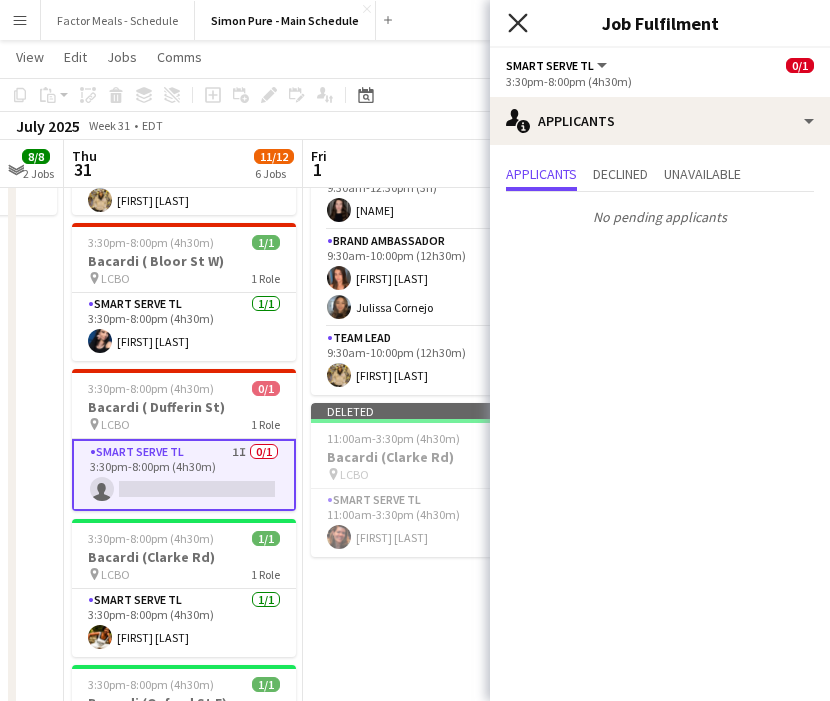 click on "Close pop-in" 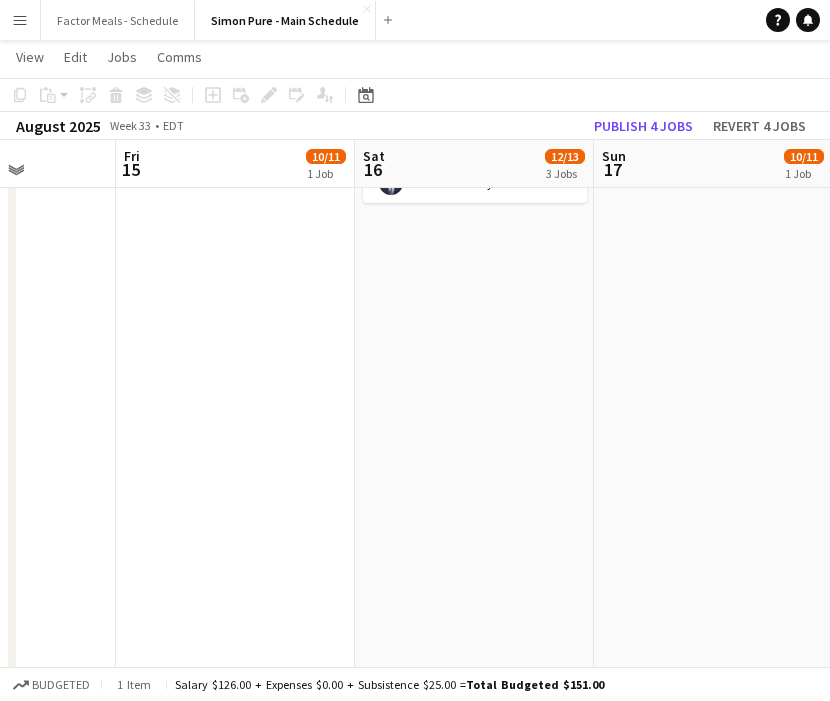 scroll, scrollTop: 0, scrollLeft: 613, axis: horizontal 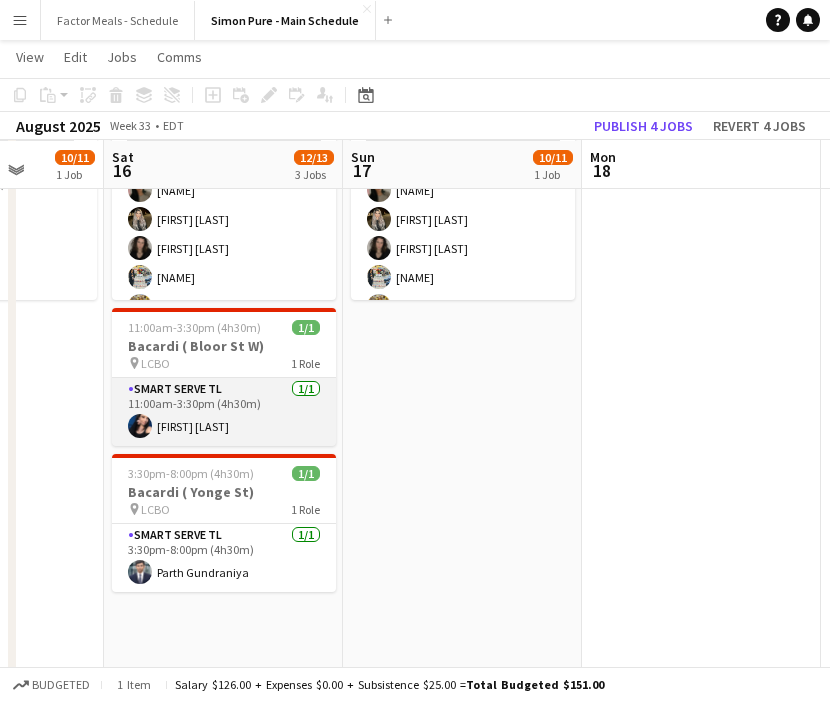 click on "Smart Serve TL   1/1   11:00am-3:30pm (4h30m)
[FIRST] [LAST]" at bounding box center [224, 412] 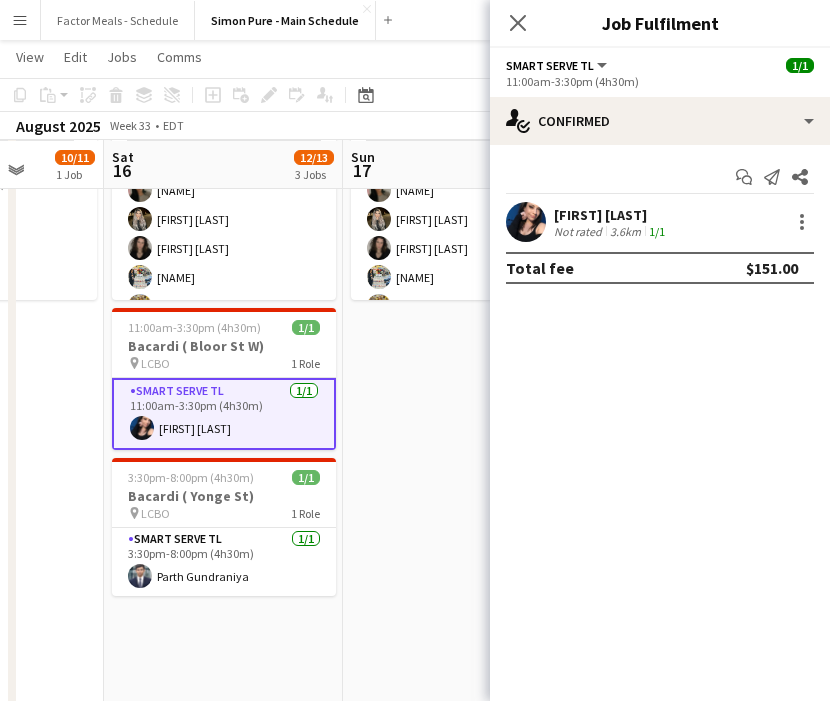 click 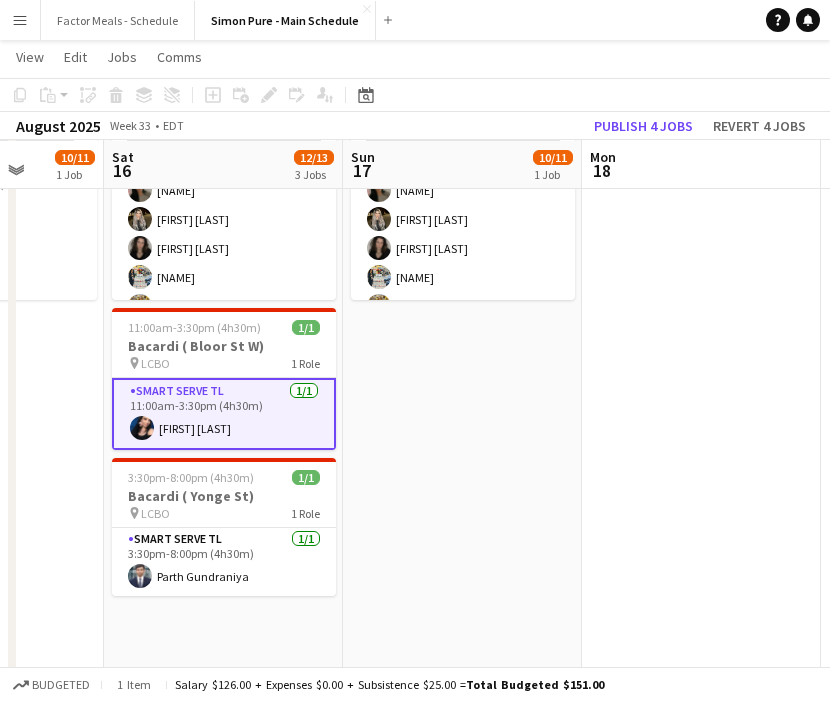 click on "10/11 LEGO X She Built That @ [CITY]
pin
[CITY]   3 Roles   Paid Backup   10A   0/1   9:30am-12:30pm (3h)
single-neutral-actions
Brand Ambassador    9/9   9:30am-10:30pm (13h)
[FIRST] [LAST] [LAST] [LAST] [LAST] [LAST] [LAST] [LAST] [LAST] [LAST]  Team Lead   1/1   9:30am-10:30pm (13h)
[LAST] [LAST]" at bounding box center [462, 880] 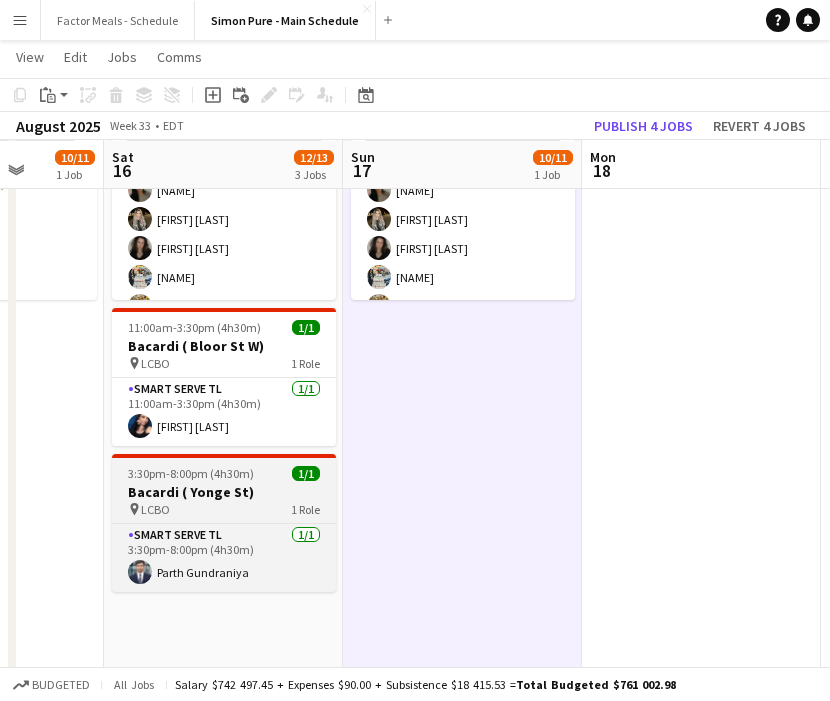 click on "Bacardi ( Yonge St)" at bounding box center (224, 492) 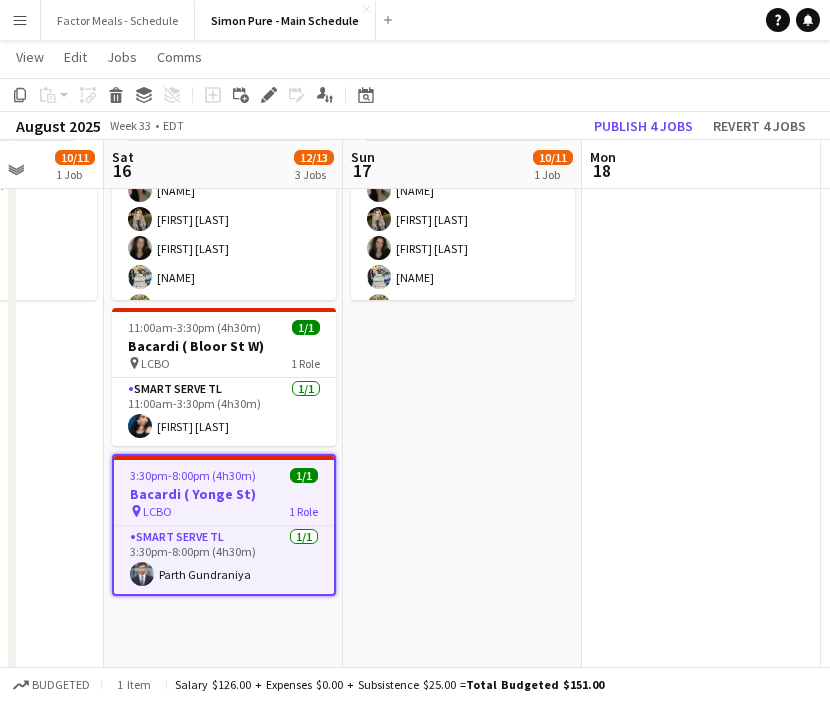 click on "pin
LCBO    1 Role" at bounding box center [224, 511] 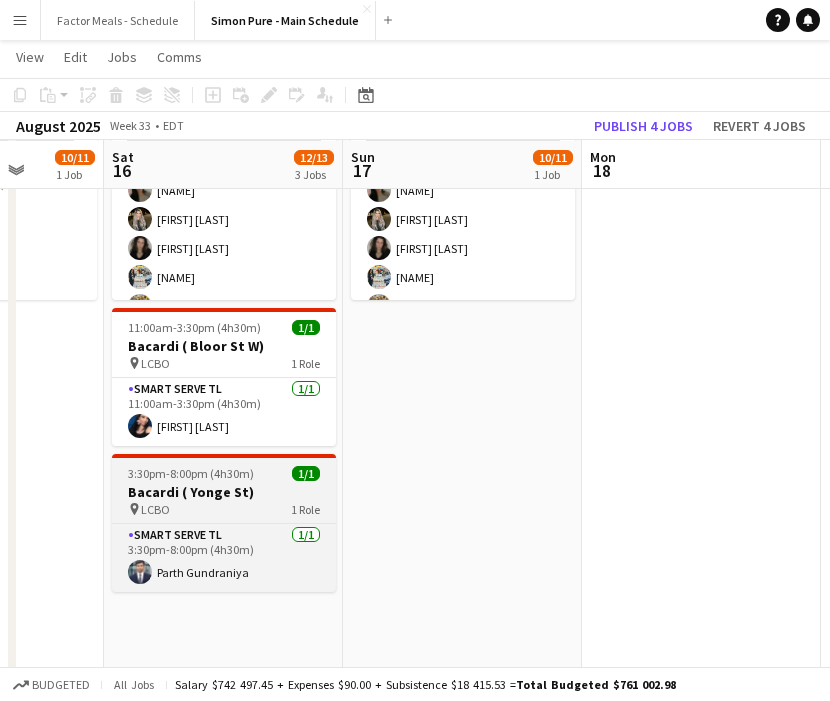 click on "pin
LCBO    1 Role" at bounding box center (224, 509) 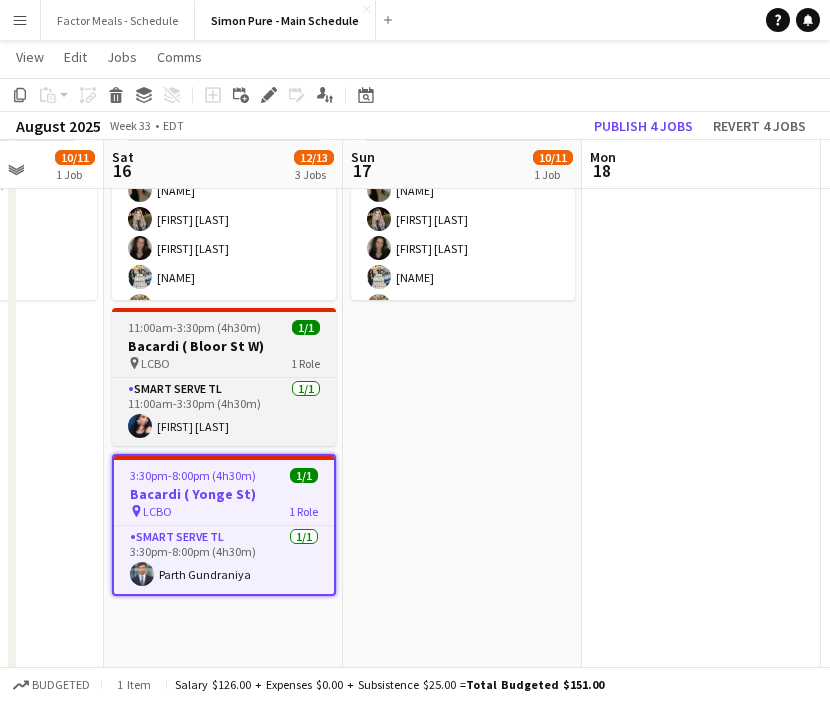 click on "Bacardi ( Bloor St W)" at bounding box center (224, 346) 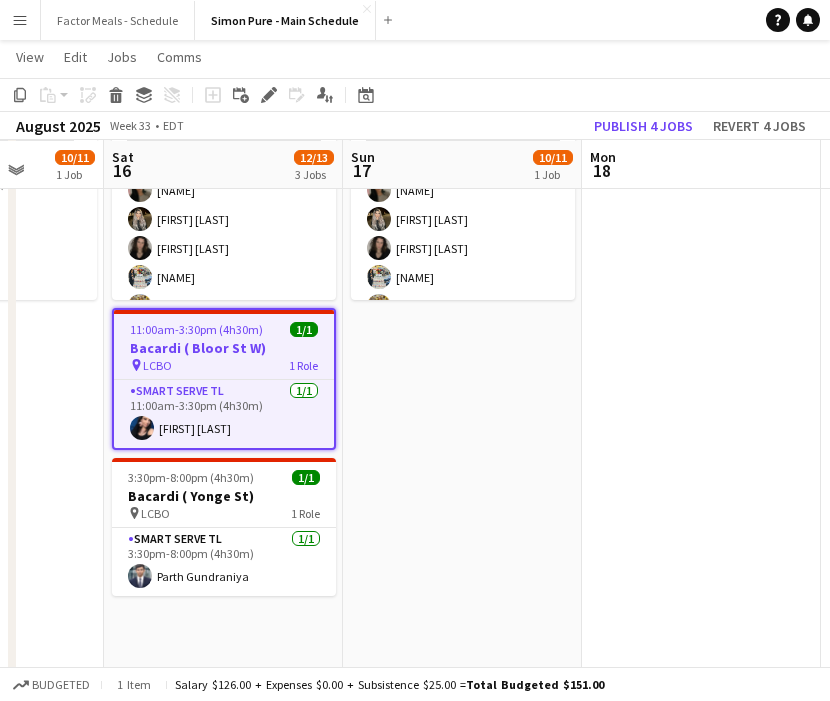 click on "10/11 LEGO X She Built That @ [CITY]
pin
[CITY]   3 Roles   Paid Backup   10A   0/1   9:30am-12:30pm (3h)
single-neutral-actions
Brand Ambassador    9/9   9:30am-10:30pm (13h)
[FIRST] [LAST] [LAST] [LAST] [LAST] [LAST] [LAST] [LAST] [LAST] [LAST]  Team Lead   1/1   9:30am-10:30pm (13h)
[LAST] [LAST]" at bounding box center (462, 880) 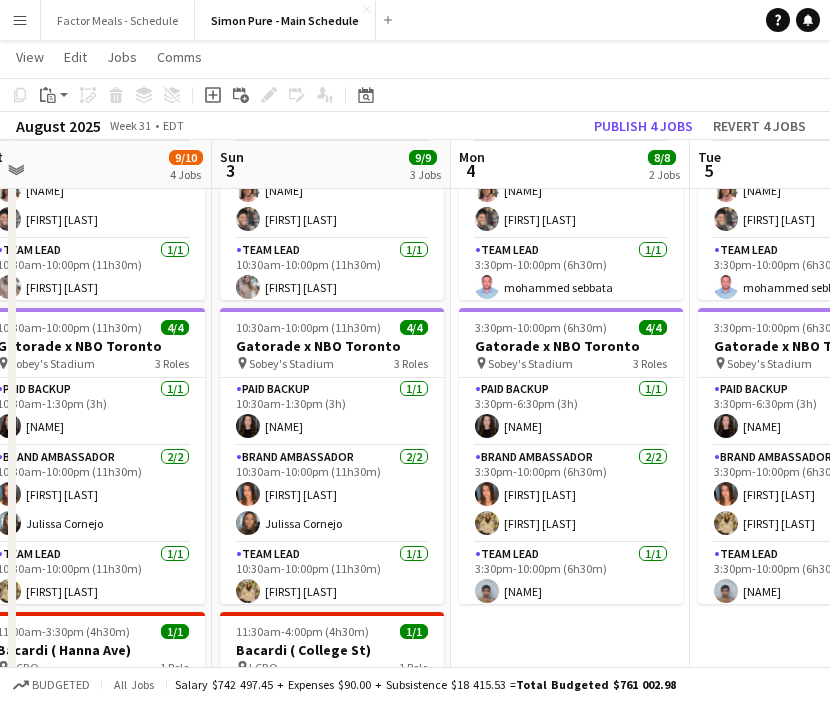 scroll, scrollTop: 0, scrollLeft: 487, axis: horizontal 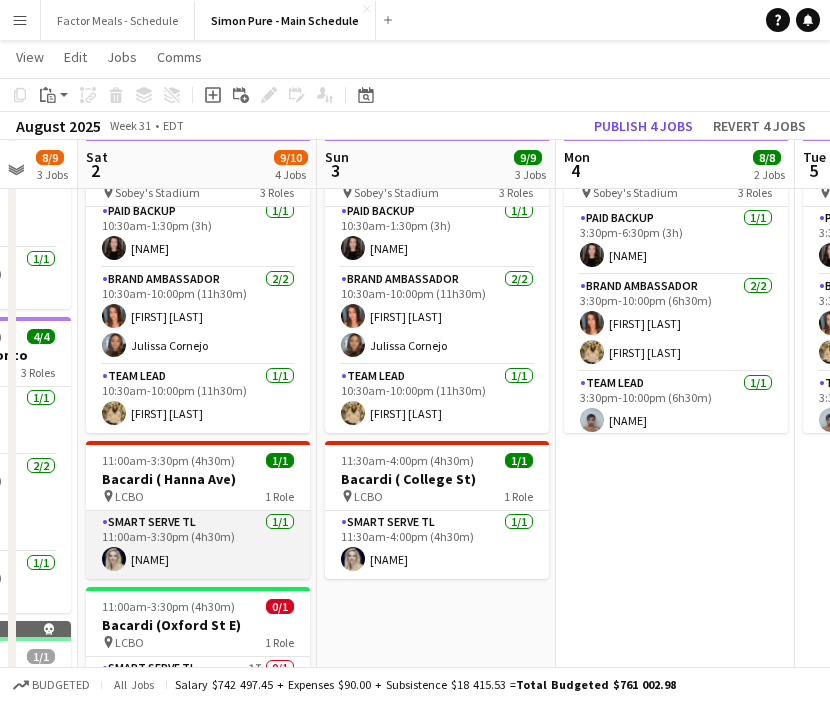 click on "Smart Serve TL   1/1   11:00am-3:30pm (4h30m)
[FIRST] [LAST]" at bounding box center (198, 545) 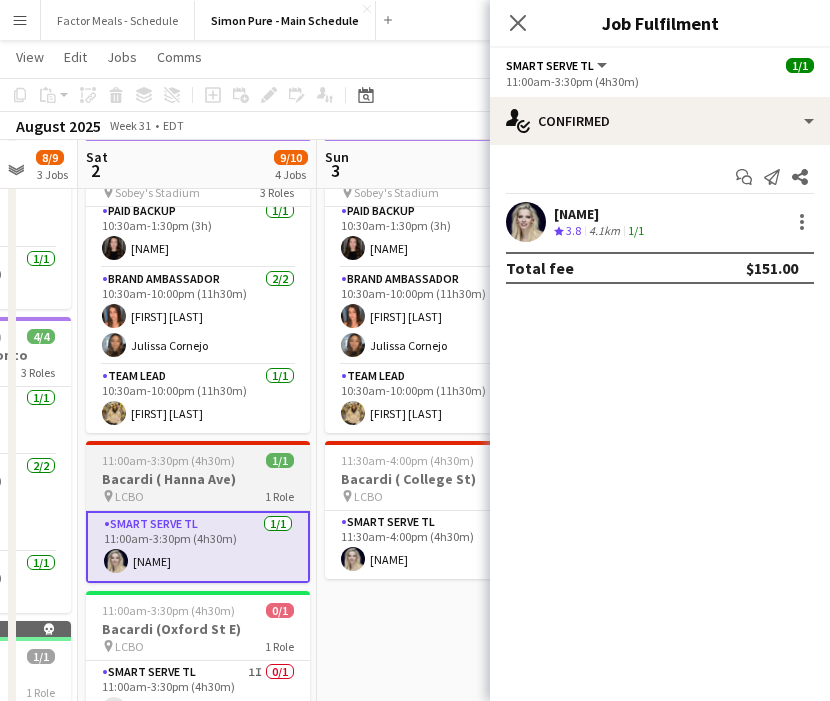 click on "Bacardi ( Hanna Ave)" at bounding box center [198, 479] 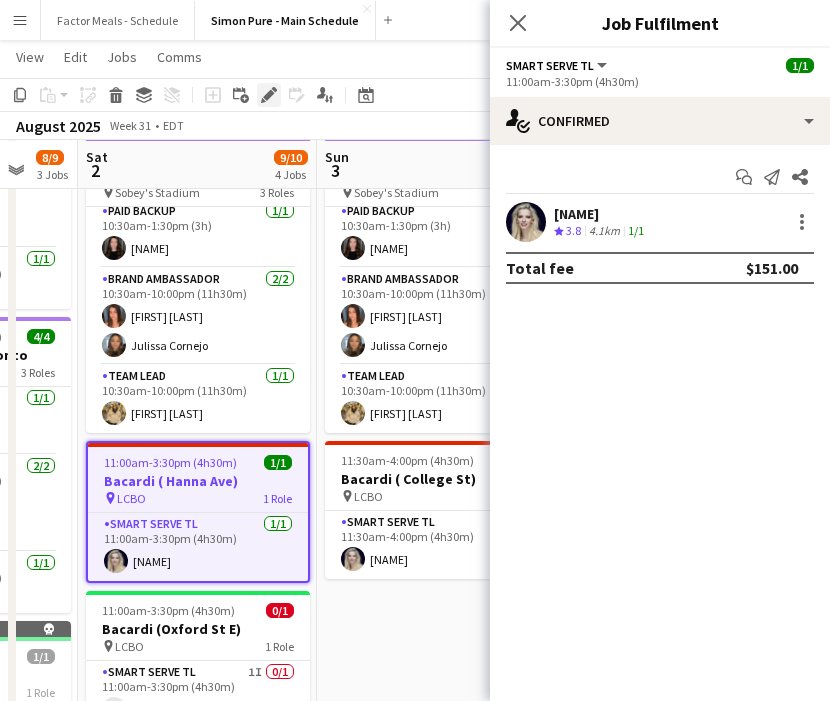 click 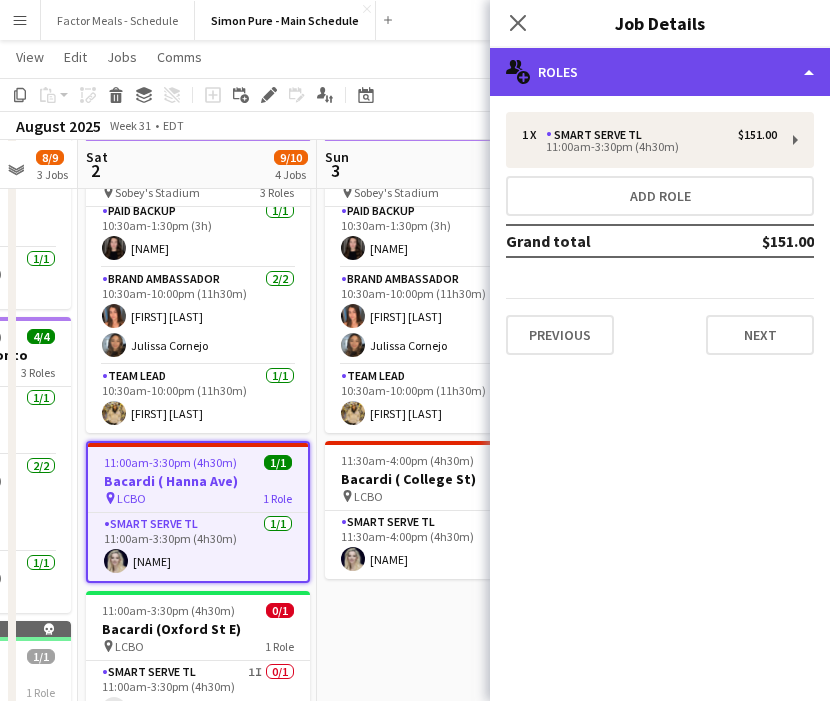 click on "multiple-users-add
Roles" 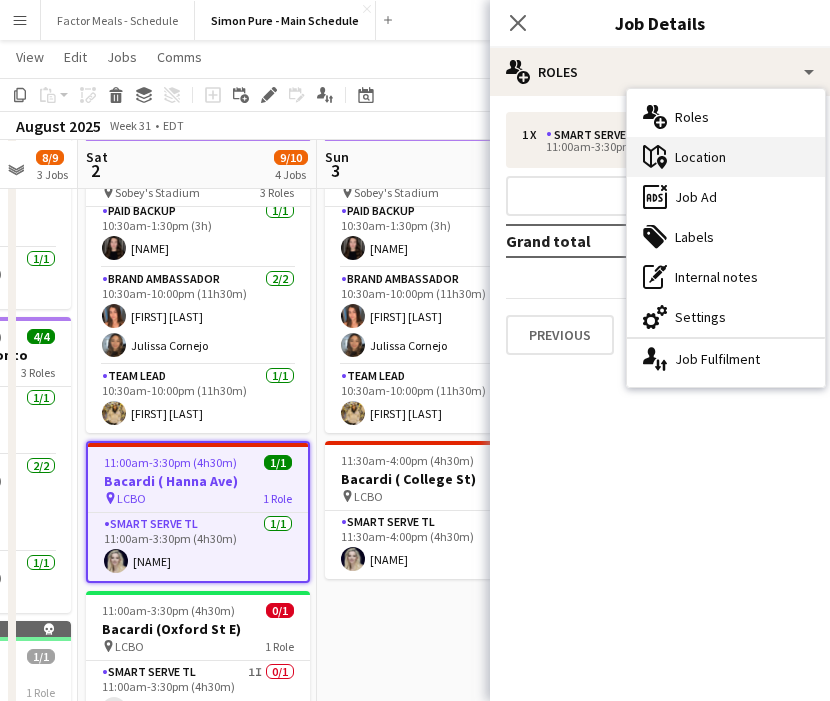 click on "maps-pin-1
Location" at bounding box center [726, 157] 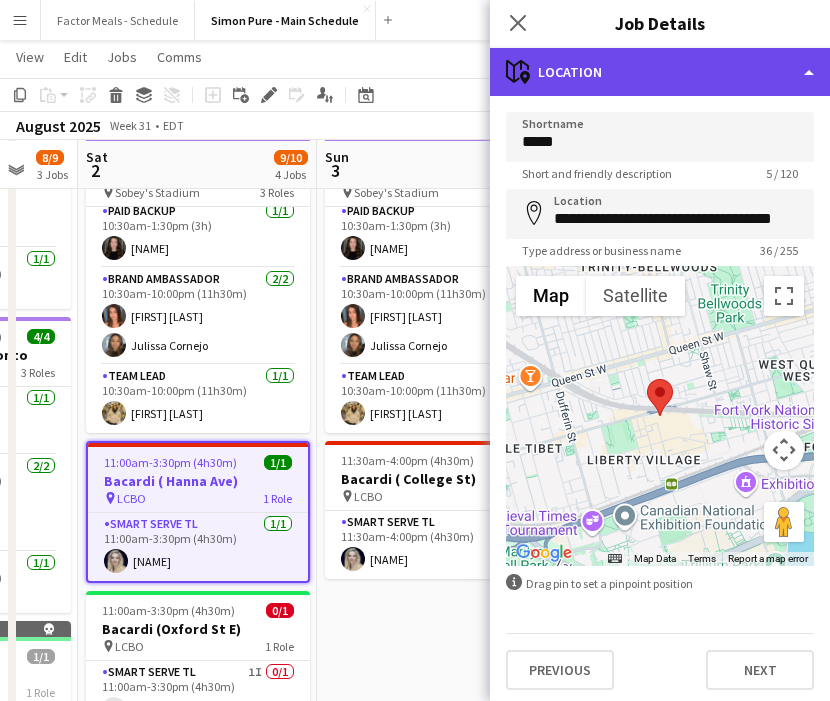 click on "maps-pin-1
Location" 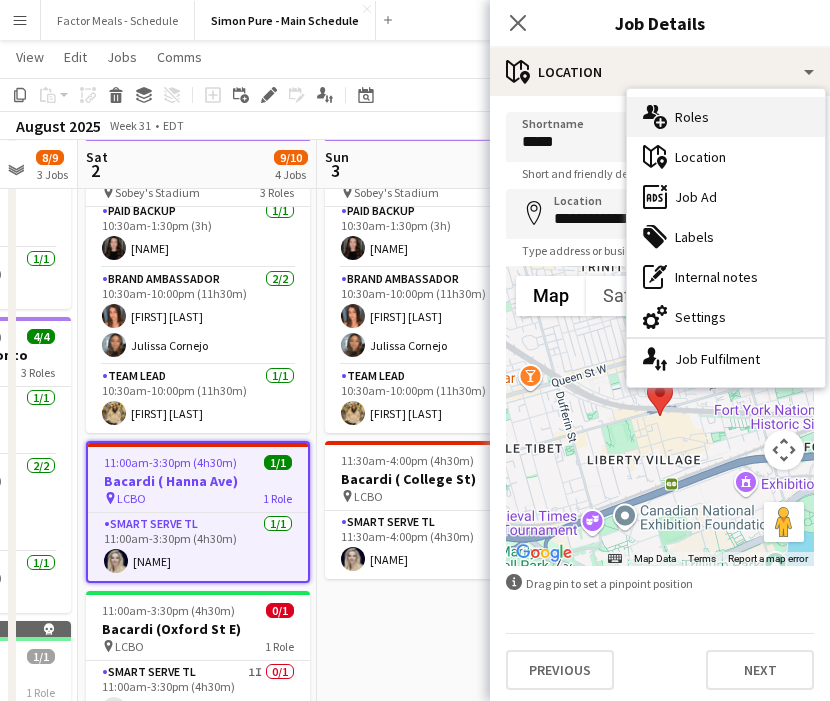 click on "multiple-users-add
Roles" at bounding box center (726, 117) 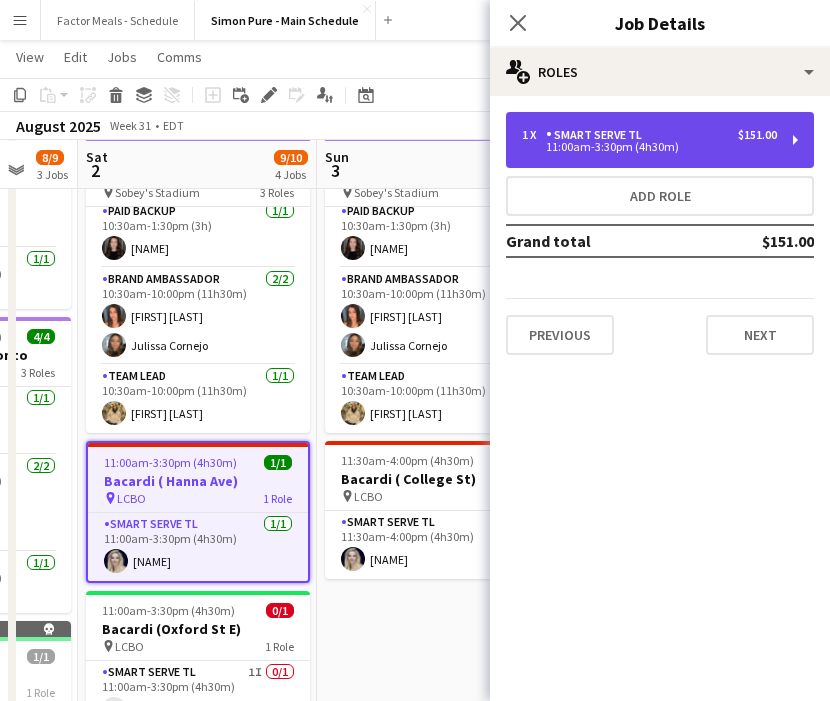 click on "Smart Serve TL" at bounding box center [598, 135] 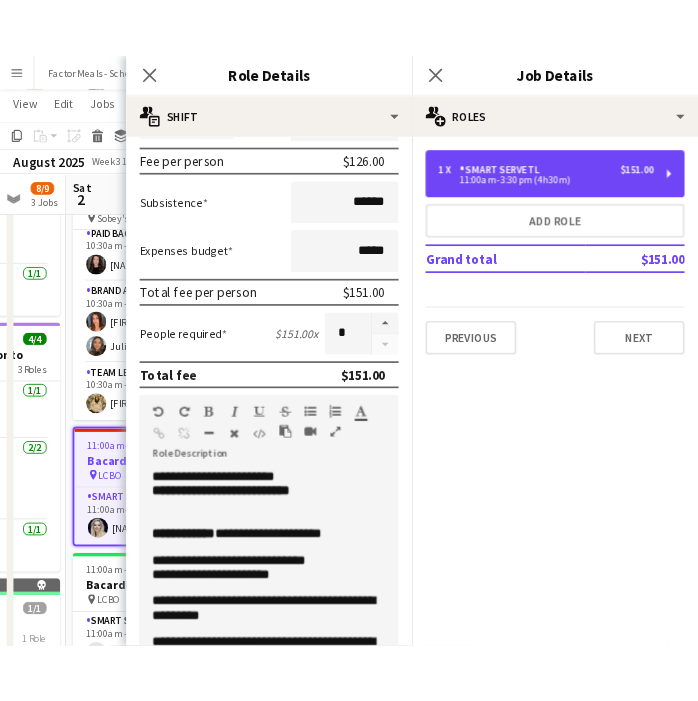 scroll, scrollTop: 353, scrollLeft: 0, axis: vertical 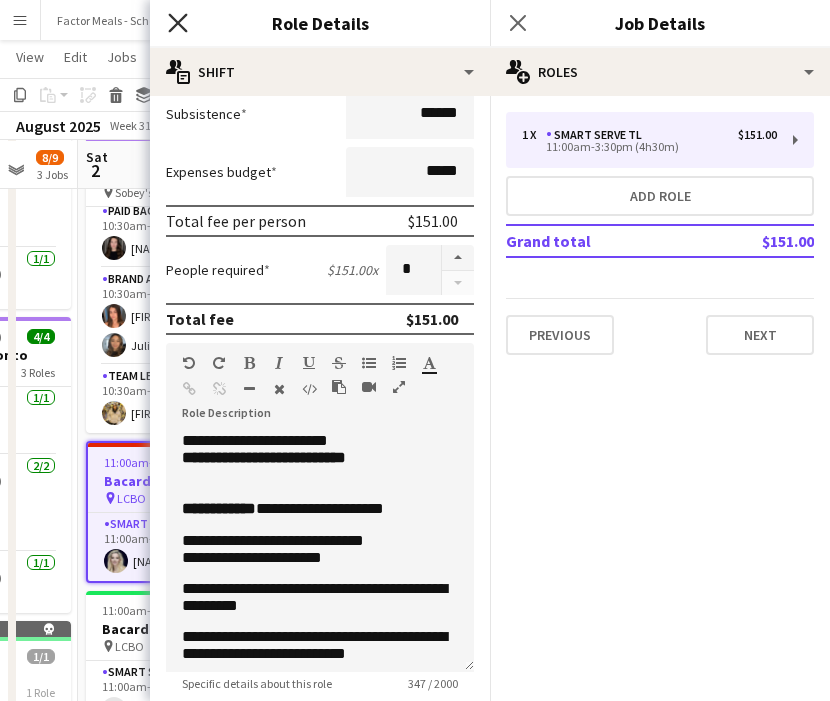 click on "Close pop-in" 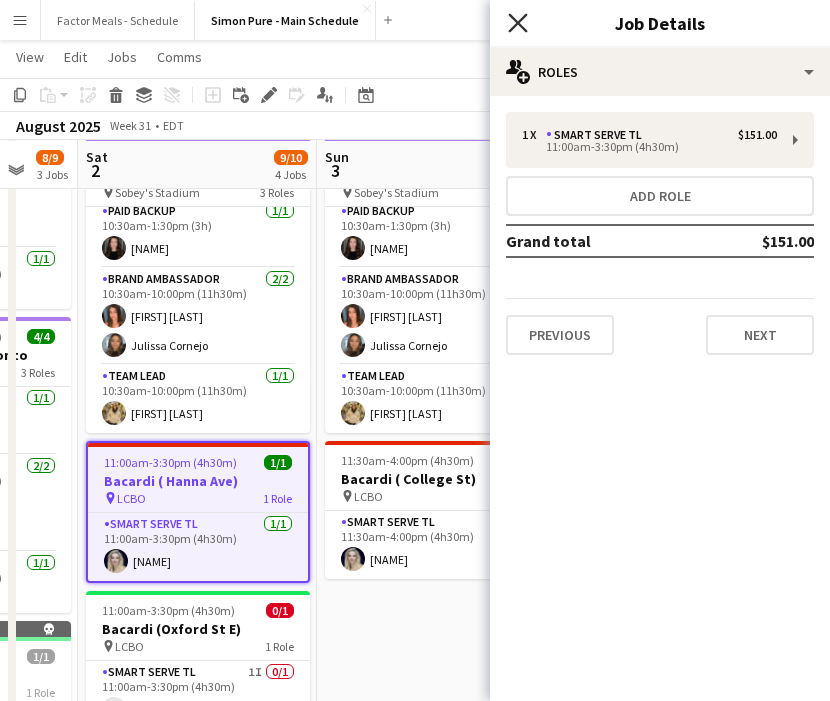 click on "Close pop-in" 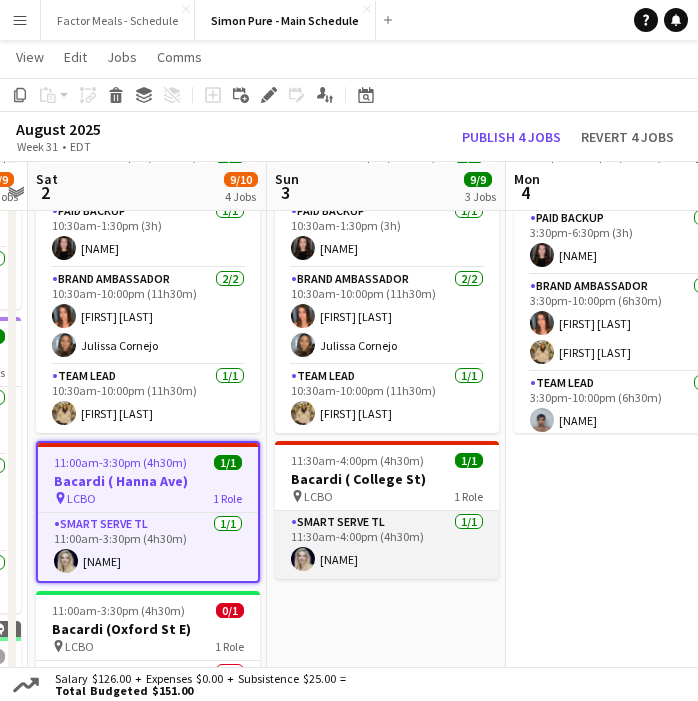 scroll, scrollTop: 0, scrollLeft: 437, axis: horizontal 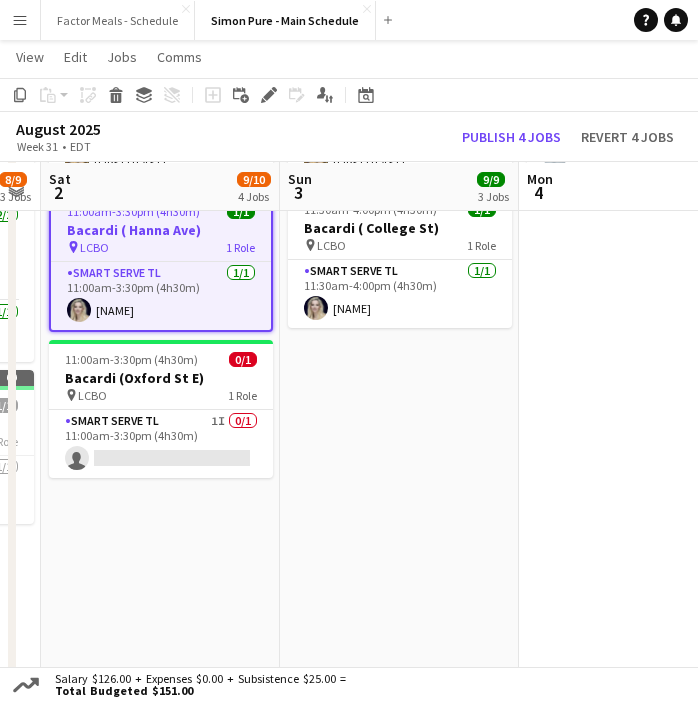 click on "10:30am-10:00pm (11h30m)    4/4   Gatorade x NBO [CITY]
pin
[BUSINESS_NAME]   3 Roles   Paid Backup   1/1   10:30am-1:30pm (3h)
[FIRST] [LAST] [LAST]  Brand Ambassador    2/2   10:30am-10:00pm (11h30m)
[FIRST] [LAST] [LAST]  Team Lead   1/1   10:30am-10:00pm (11h30m)
[FIRST] [LAST]     11:00am-3:30pm (4h30m)    1/1   Bacardi ( [STREET_NAME])
pin
[BUSINESS_NAME]    1 Role   Smart Serve TL   1/1   11:00am-3:30pm (4h30m)
[FIRST] [LAST]     11:00am-3:30pm (4h30m)    0/1   Bacardi ( [STREET_NAME])
pin
[BUSINESS_NAME]    1 Role   Smart Serve TL   1I   0/1" at bounding box center [160, 458] 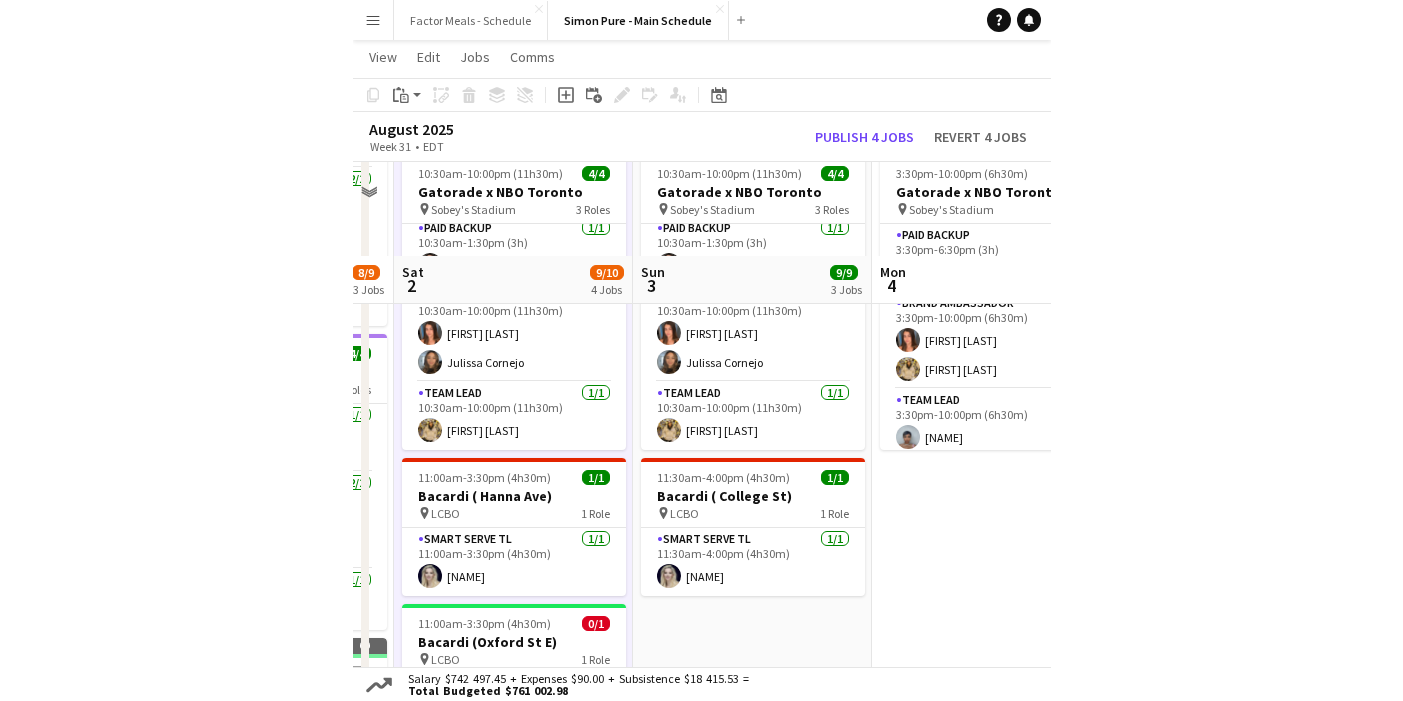 scroll, scrollTop: 348, scrollLeft: 0, axis: vertical 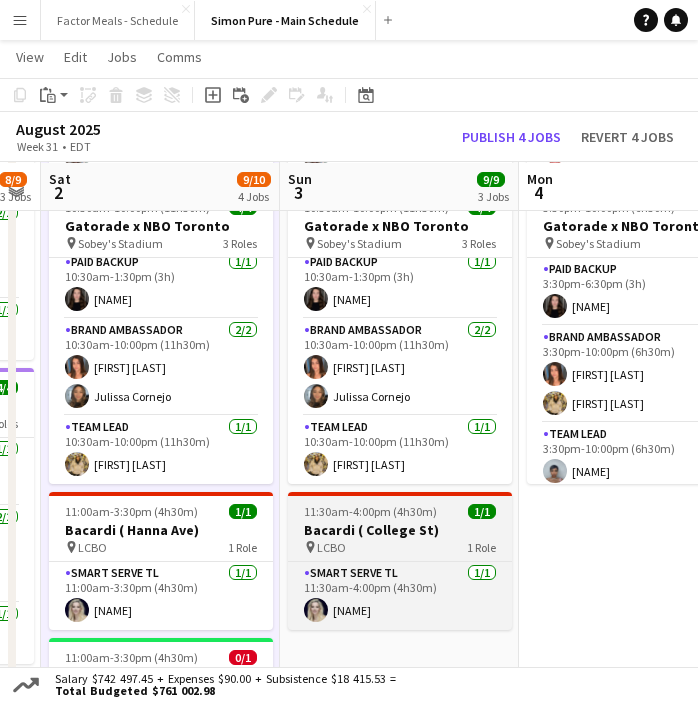 click on "pin
LCBO    1 Role" at bounding box center (400, 547) 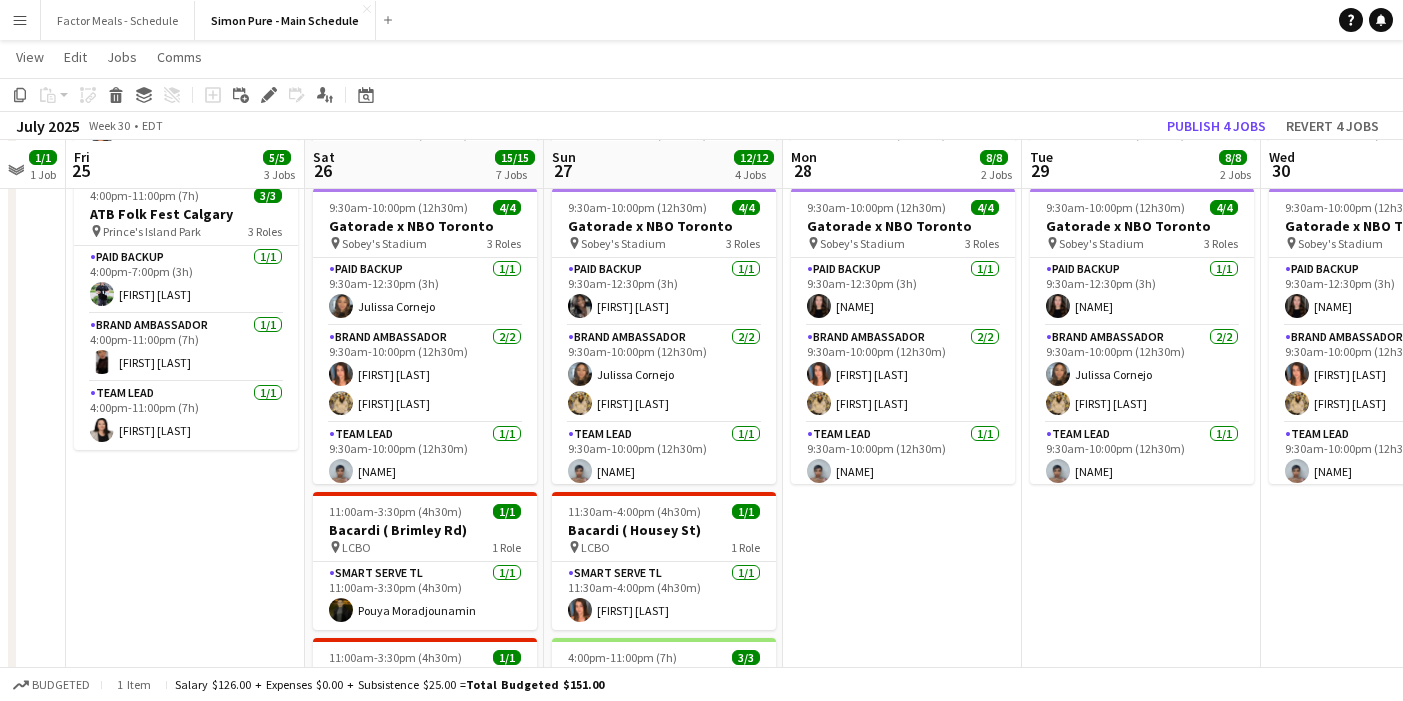 scroll, scrollTop: 0, scrollLeft: 566, axis: horizontal 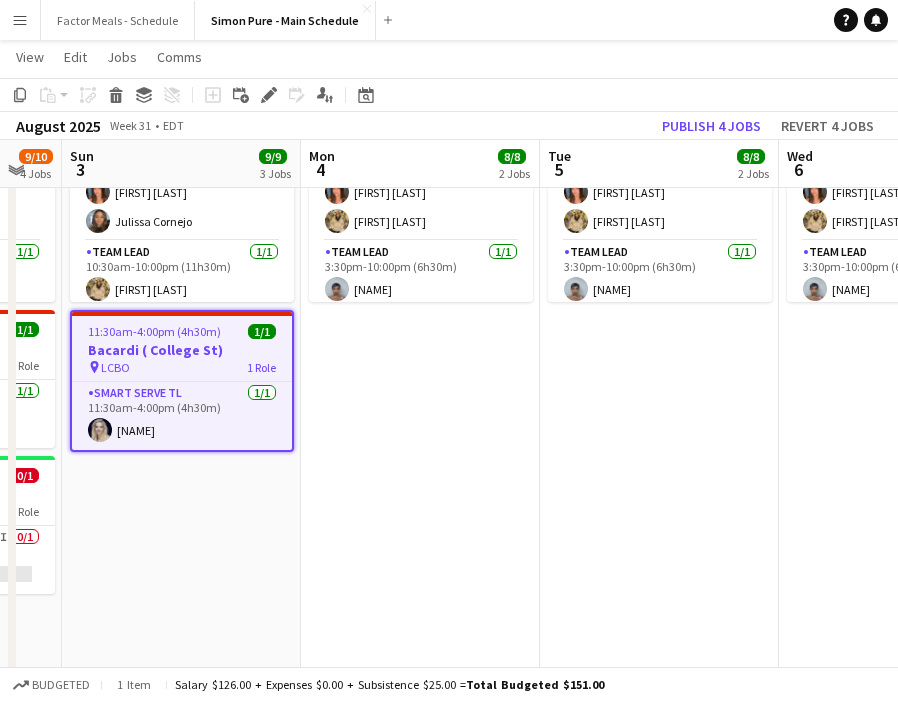 click on "3:30pm-10:00pm (6h30m)    4/4   Gatorade x NBO Montreal
pin
IGA Stadium   3 Roles   Paid Backup   1/1   3:30pm-6:30pm (3h)
[NAME]  Brand Ambassador    2/2   3:30pm-10:00pm (6h30m)
[NAME] [NAME] [NAME]  Team Lead   1/1   3:30pm-10:00pm (6h30m)
[NAME]     3:30pm-10:00pm (6h30m)    4/4   Gatorade x NBO Toronto
pin
Sobey's Stadium   3 Roles   Paid Backup   1/1   3:30pm-6:30pm (3h)
[NAME]  Brand Ambassador    2/2   3:30pm-10:00pm (6h30m)
[NAME] [NAME] [NAME]  Team Lead   1/1   3:30pm-10:00pm (6h30m)
[NAME]" at bounding box center (420, 578) 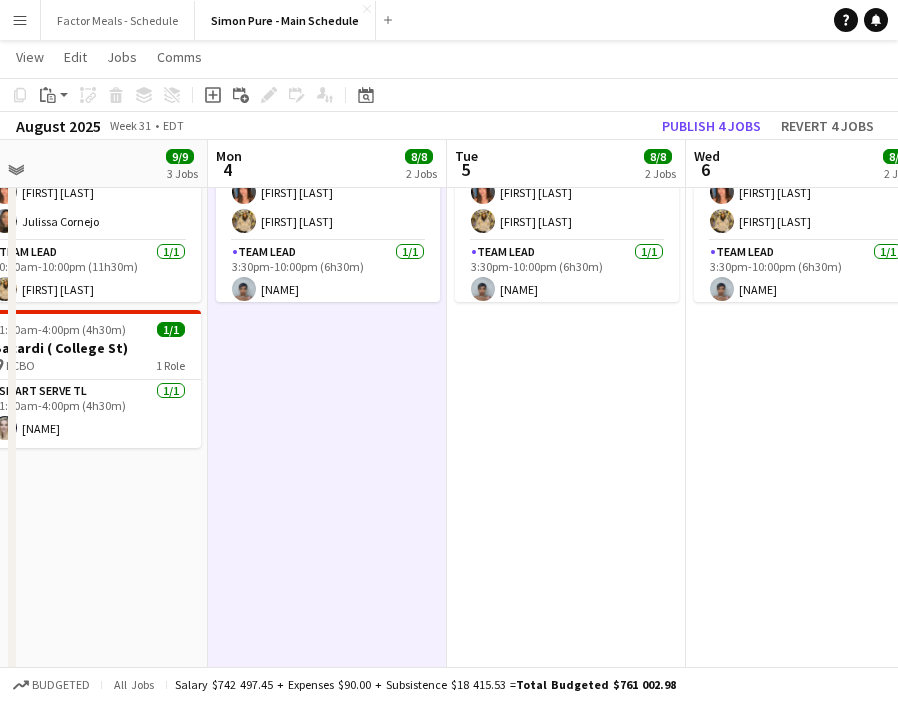 scroll, scrollTop: 0, scrollLeft: 820, axis: horizontal 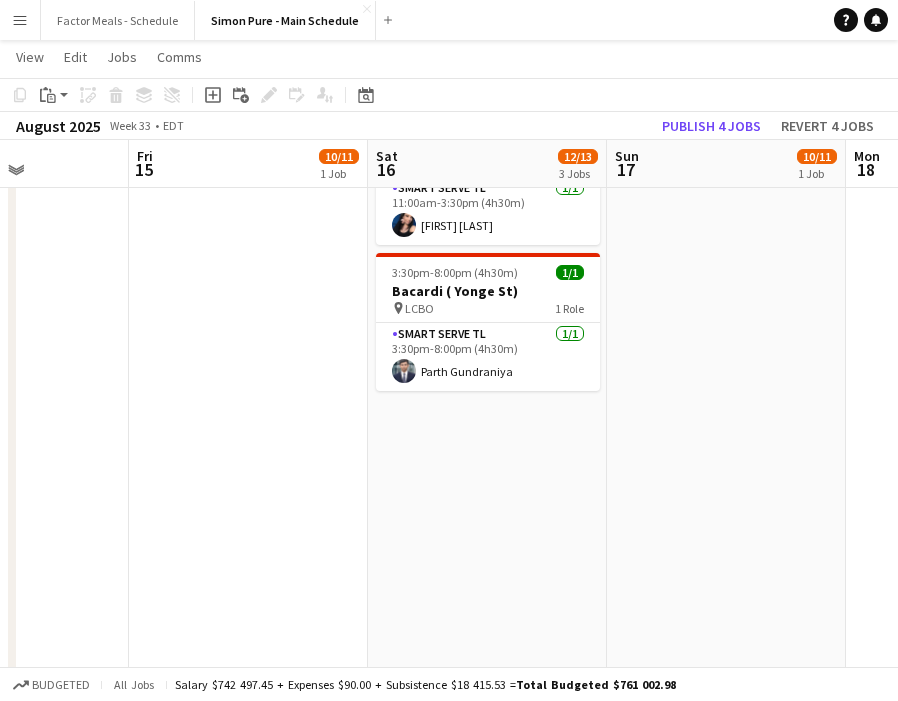 click on "9:30am-10:30pm (13h)    10/11   LEGO X She Built That @ CNE
pin
CNE   3 Roles   Paid Backup   10A   0/1   9:30am-12:30pm (3h)
single-neutral-actions
Brand Ambassador    9/9   9:30am-10:30pm (13h)
[NAME] [NAME] [NAME] [NAME] [NAME] [NAME] [NAME] [NAME] [NAME]  Team Lead   1/1   9:30am-10:30pm (13h)
[NAME]     11:00am-3:30pm (4h30m)    1/1   Bacardi ( Bloor St W)
pin
LCBO    1 Role   Smart Serve TL   1/1   11:00am-3:30pm (4h30m)
[NAME]     3:30pm-8:00pm (4h30m)    1/1   Bacardi ( Yonge St)
pin
LCBO    1 Role   Smart Serve TL   1/1   3:30pm-8:00pm (4h30m)
[NAME]" at bounding box center (487, 679) 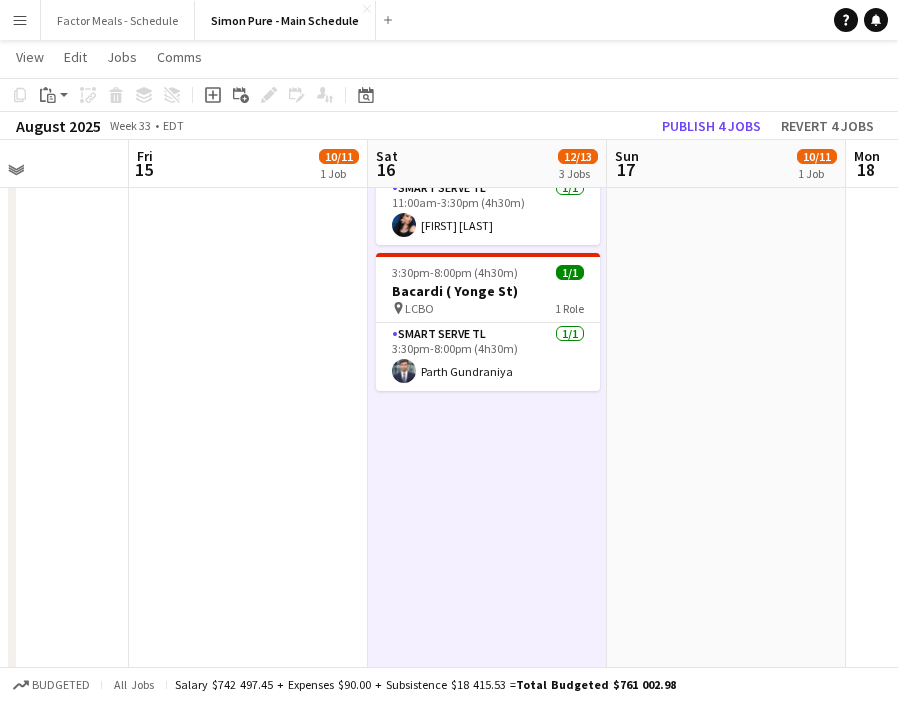 click on "9:30am-10:30pm (13h)    10/11   LEGO X She Built That @ CNE
pin
CNE   3 Roles   Paid Backup   10A   0/1   9:30am-12:30pm (3h)
single-neutral-actions
Brand Ambassador    9/9   9:30am-10:30pm (13h)
[NAME] [NAME] [NAME] [NAME] [NAME] [NAME] [NAME] [NAME] [NAME]  Team Lead   1/1   9:30am-10:30pm (13h)
[NAME]     11:00am-3:30pm (4h30m)    1/1   Bacardi ( Bloor St W)
pin
LCBO    1 Role   Smart Serve TL   1/1   11:00am-3:30pm (4h30m)
[NAME]     3:30pm-8:00pm (4h30m)    1/1   Bacardi ( Yonge St)
pin
LCBO    1 Role   Smart Serve TL   1/1   3:30pm-8:00pm (4h30m)
[NAME]" at bounding box center (487, 679) 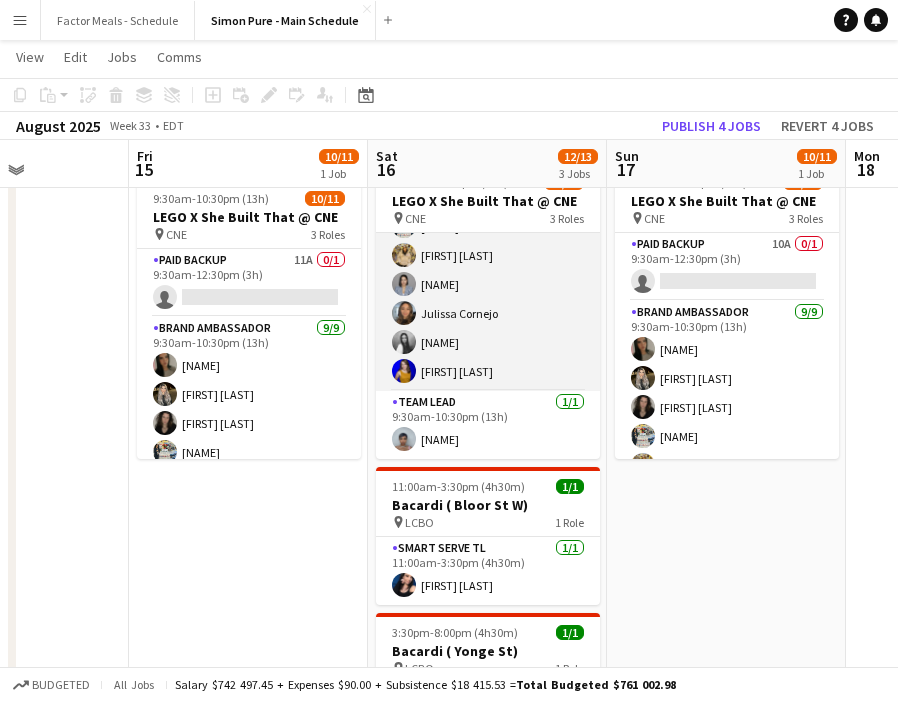 scroll, scrollTop: 73, scrollLeft: 0, axis: vertical 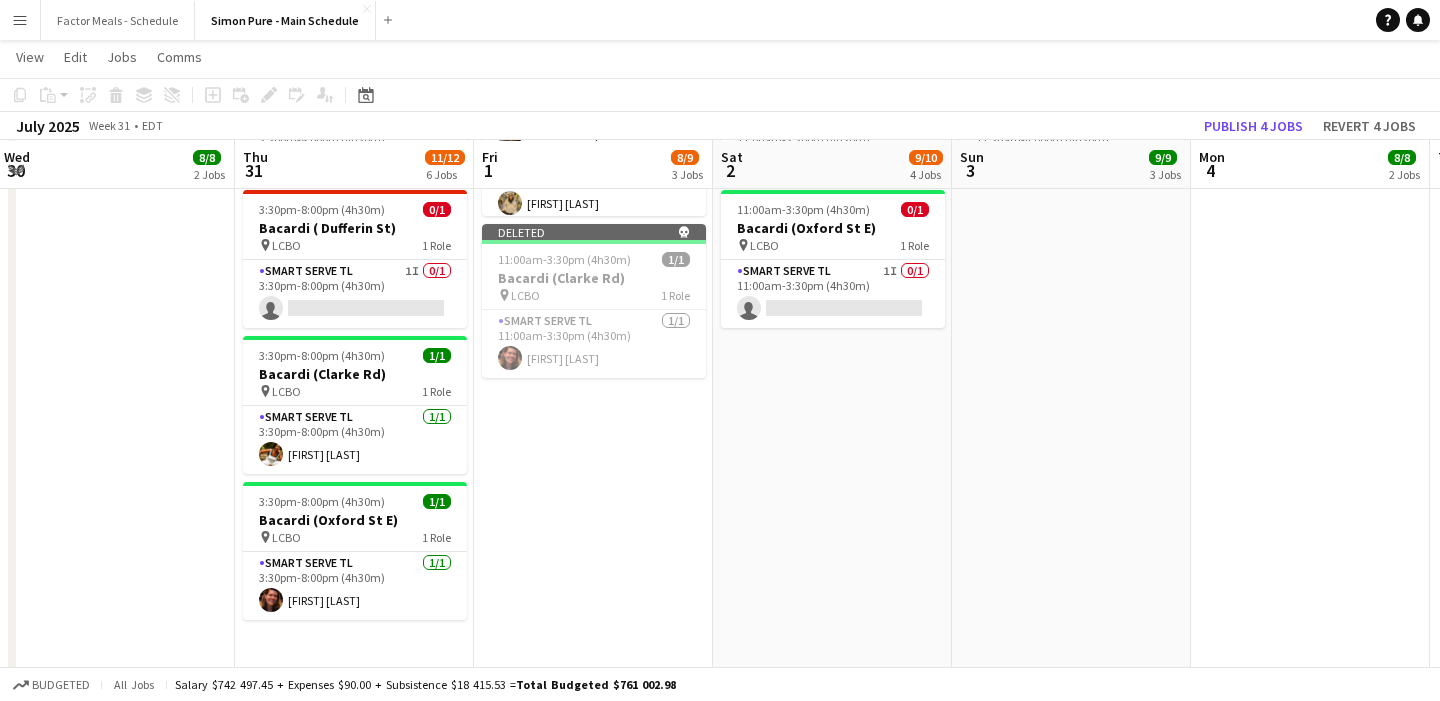 click on "10:30am-10:00pm (11h30m)    4/4   Gatorade x NBO [CITY]
pin
[BUSINESS_NAME]   3 Roles   Paid Backup   1/1   10:30am-1:30pm (3h)
[FIRST] [LAST] [LAST]  Brand Ambassador    2/2   10:30am-10:00pm (11h30m)
[FIRST] [LAST] [LAST]  Team Lead   1/1   10:30am-10:00pm (11h30m)
[FIRST] [LAST]     11:00am-3:30pm (4h30m)    1/1   Bacardi ( [STREET_NAME])
pin
[BUSINESS_NAME]    1 Role   Smart Serve TL   1/1   11:00am-3:30pm (4h30m)
[FIRST] [LAST]     11:00am-3:30pm (4h30m)    0/1   Bacardi ( [STREET_NAME])
pin
[BUSINESS_NAME]    1 Role   Smart Serve TL   1I   0/1" at bounding box center [832, 312] 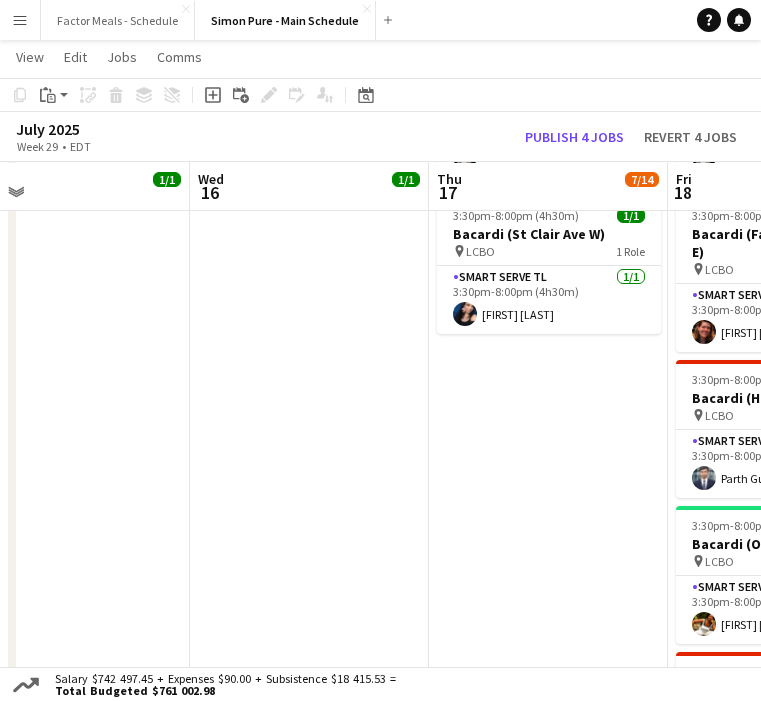 scroll, scrollTop: 0, scrollLeft: 559, axis: horizontal 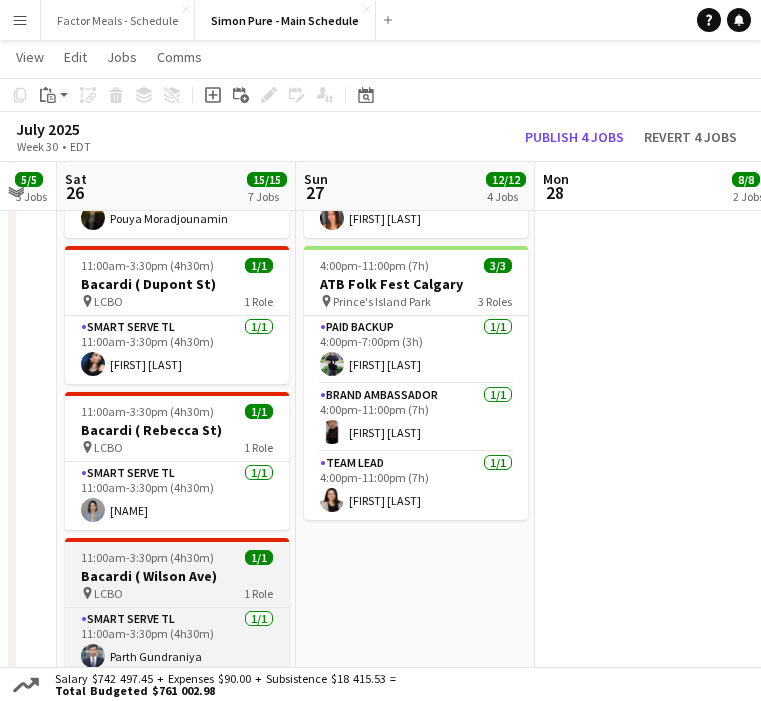 click on "Bacardi ( Wilson Ave)" at bounding box center [177, 576] 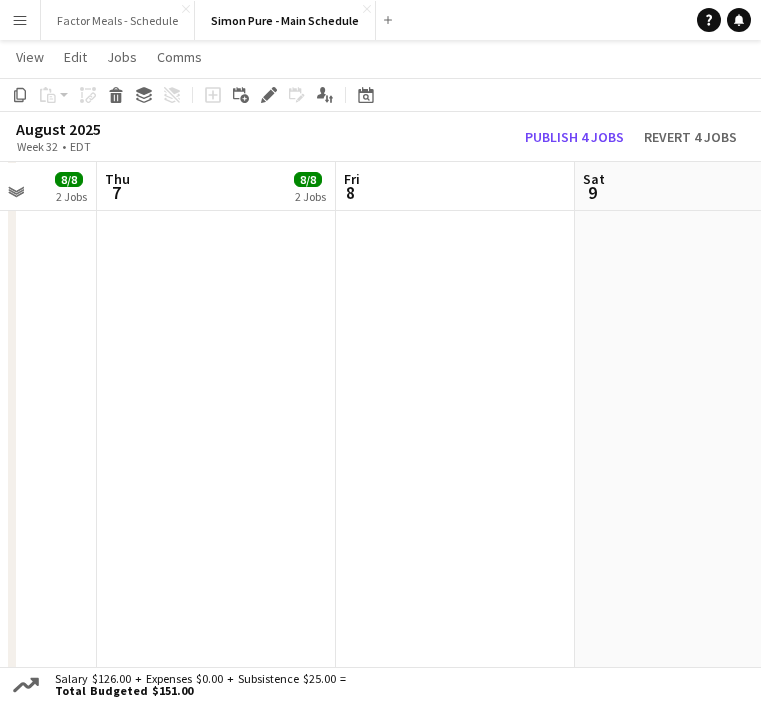 scroll, scrollTop: 0, scrollLeft: 619, axis: horizontal 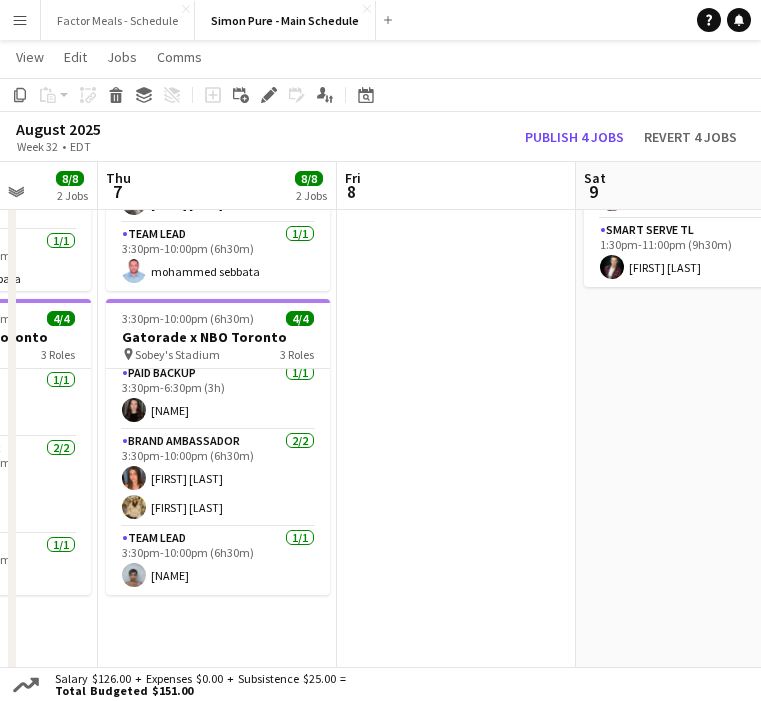 click on "3:30pm-10:00pm (6h30m)    4/4   Gatorade x NBO Montreal
pin
IGA Stadium   3 Roles   Paid Backup   1/1   3:30pm-6:30pm (3h)
[NAME]  Brand Ambassador    2/2   3:30pm-10:00pm (6h30m)
[NAME] [NAME] [NAME]  Team Lead   1/1   3:30pm-10:00pm (6h30m)
[NAME]     3:30pm-10:00pm (6h30m)    4/4   Gatorade x NBO Toronto
pin
Sobey's Stadium   3 Roles   Paid Backup   1/1   3:30pm-6:30pm (3h)
[NAME]  Brand Ambassador    2/2   3:30pm-10:00pm (6h30m)
[NAME] [NAME] [NAME]  Team Lead   1/1   3:30pm-10:00pm (6h30m)
[NAME]" at bounding box center (217, 871) 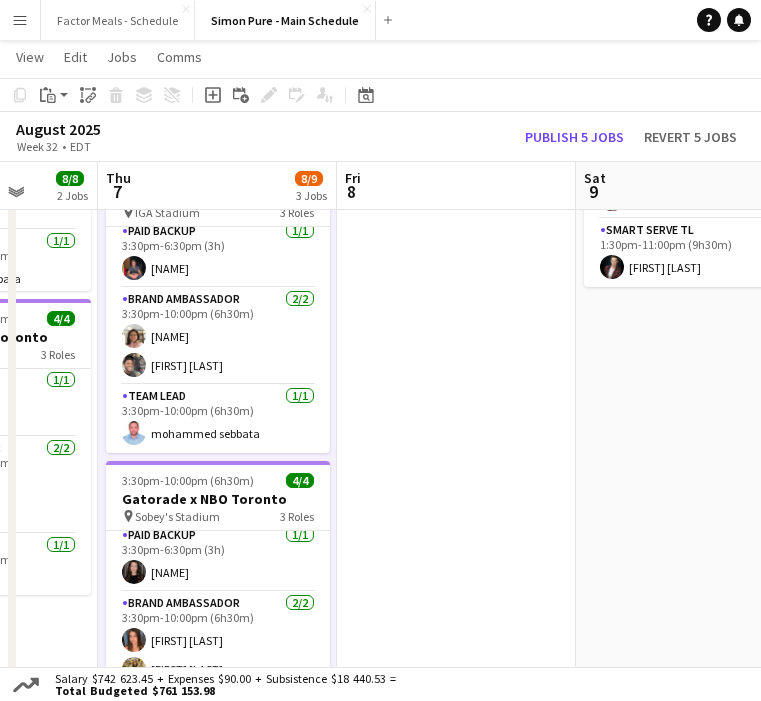 click at bounding box center [456, 871] 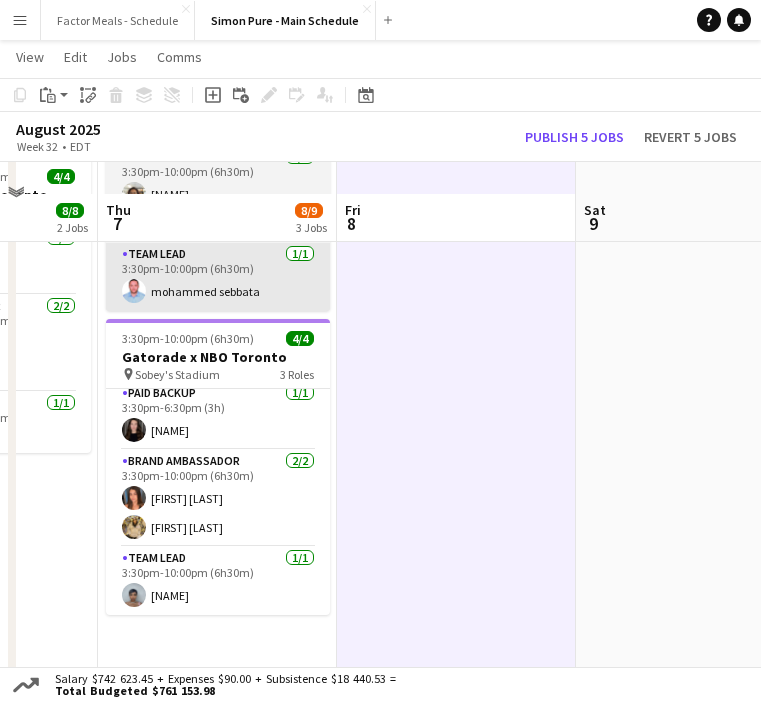 scroll, scrollTop: 242, scrollLeft: 0, axis: vertical 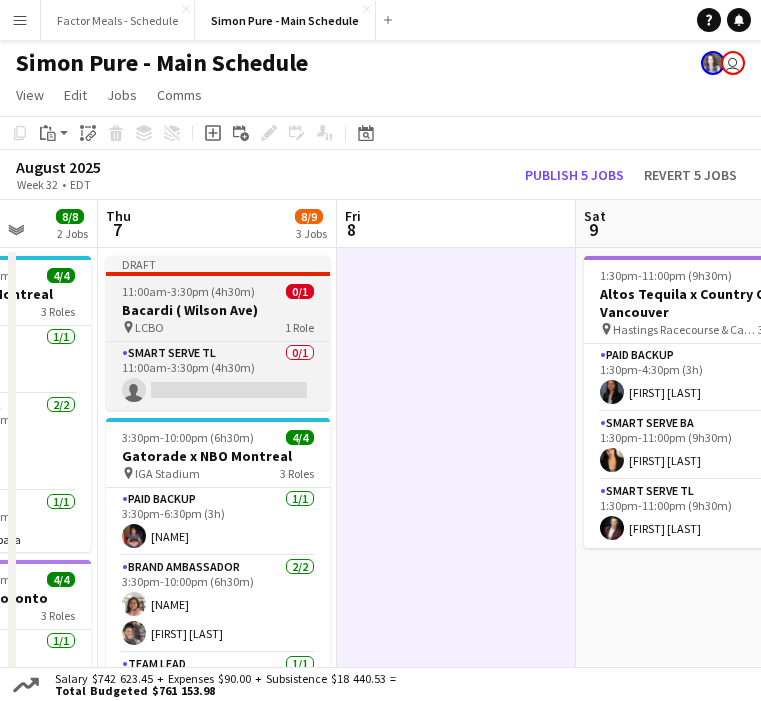 click on "Bacardi ( Wilson Ave)" at bounding box center [218, 310] 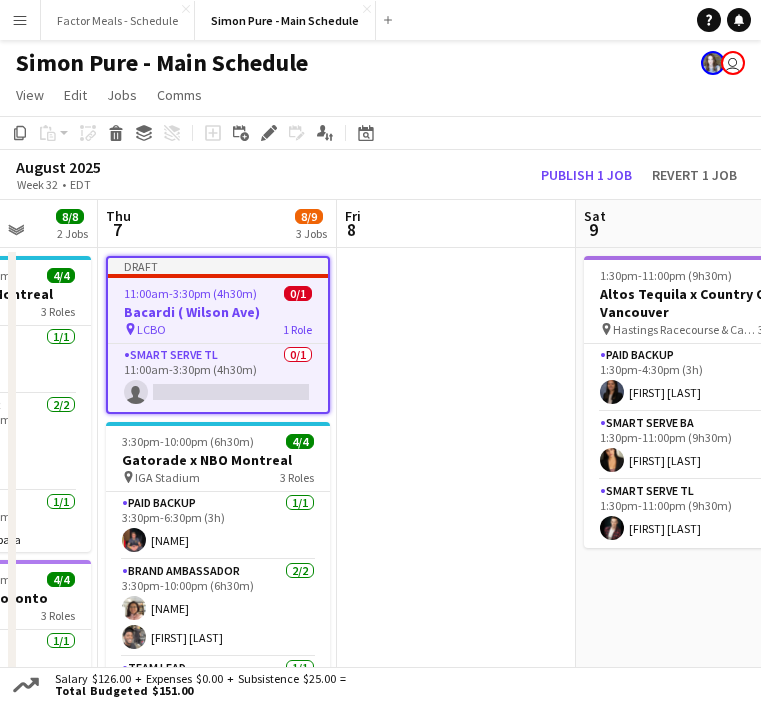 click on "Bacardi ( Wilson Ave)" at bounding box center [218, 312] 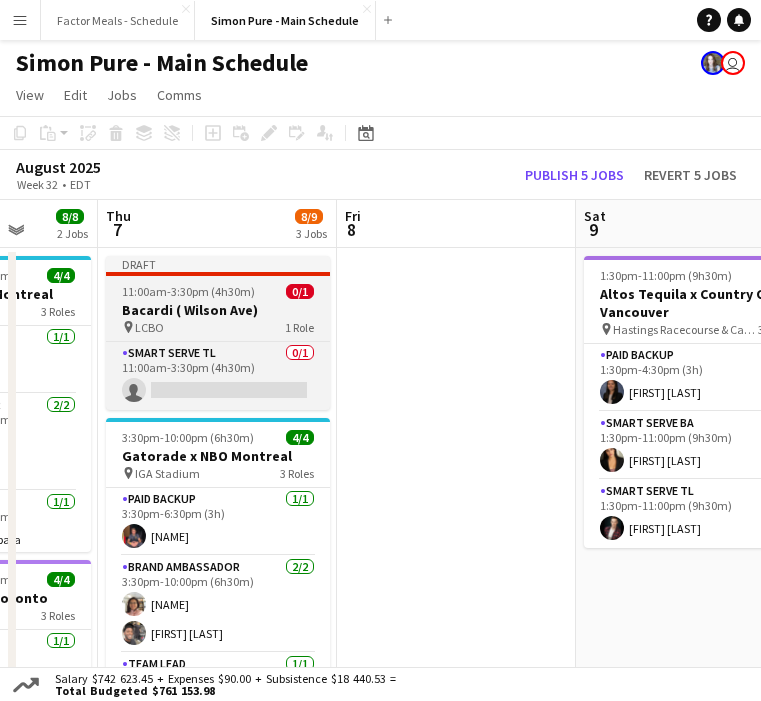 click on "Bacardi ( Wilson Ave)" at bounding box center [218, 310] 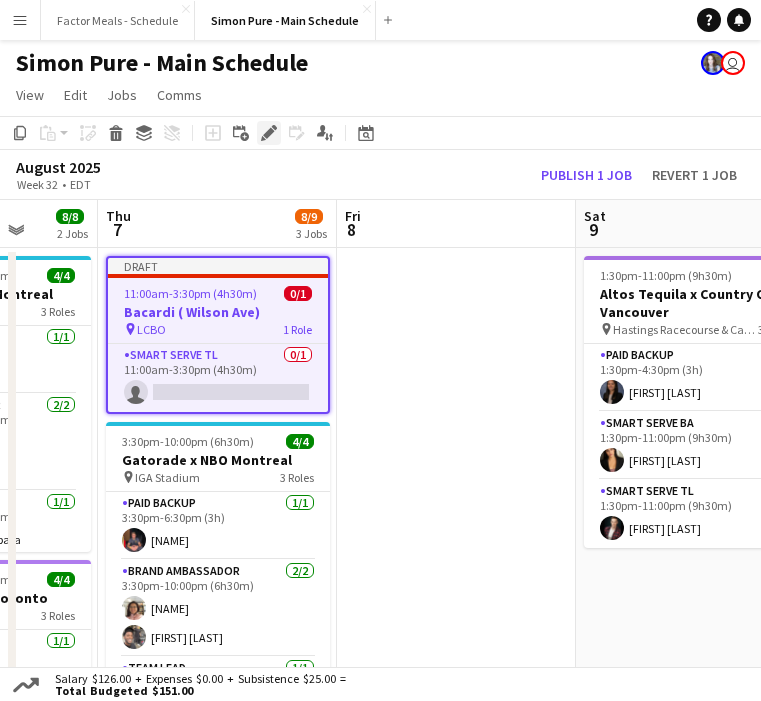click 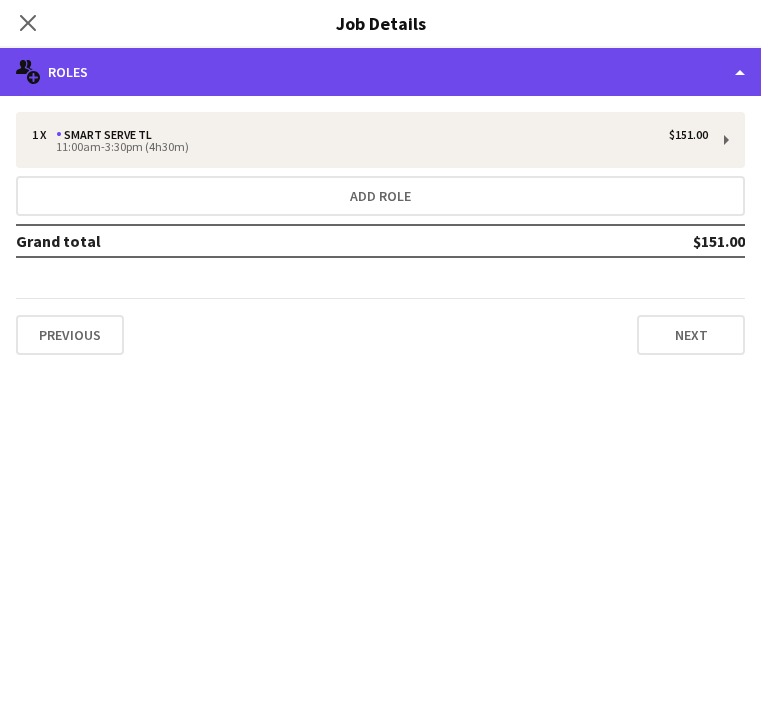 click on "multiple-users-add
Roles" 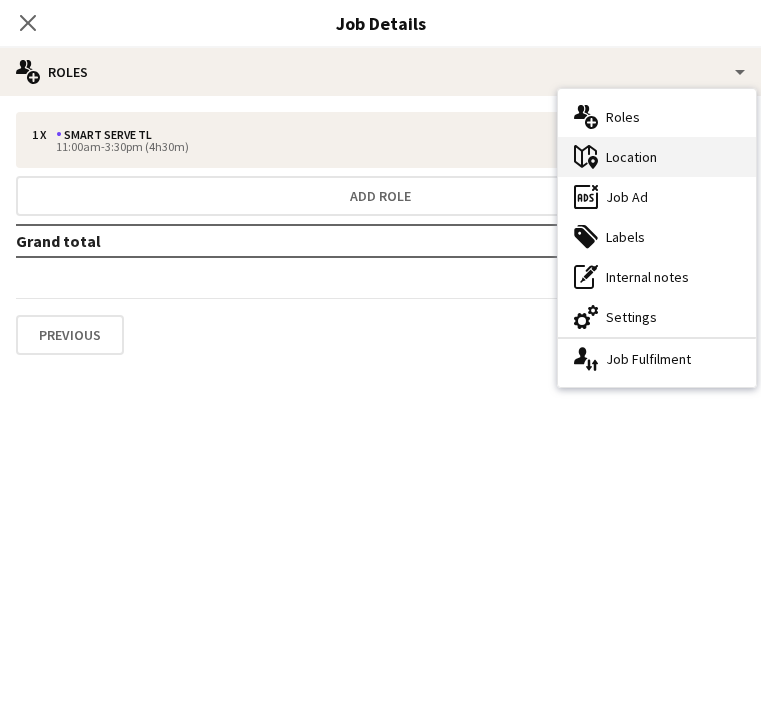 click on "maps-pin-1
Location" at bounding box center (657, 157) 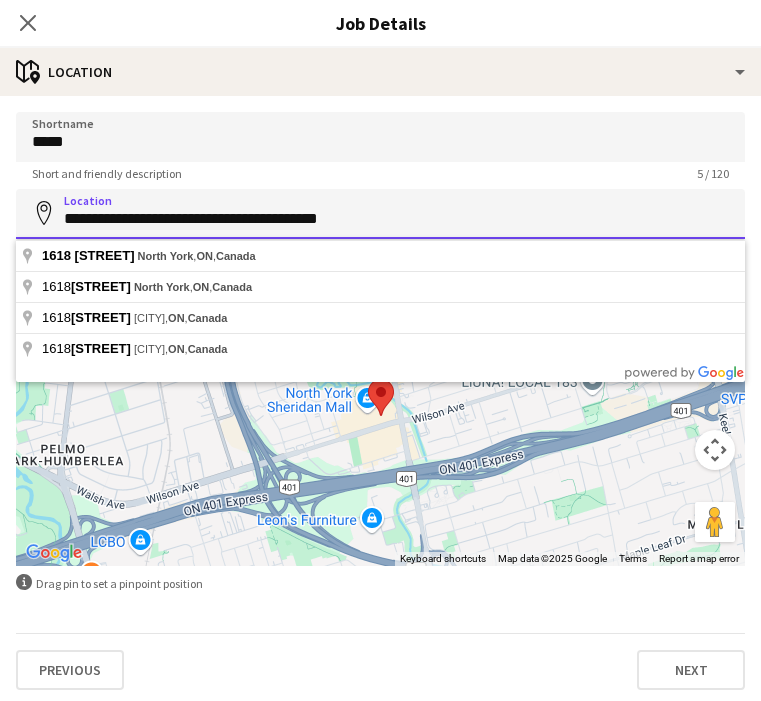 drag, startPoint x: 376, startPoint y: 225, endPoint x: 69, endPoint y: 222, distance: 307.01465 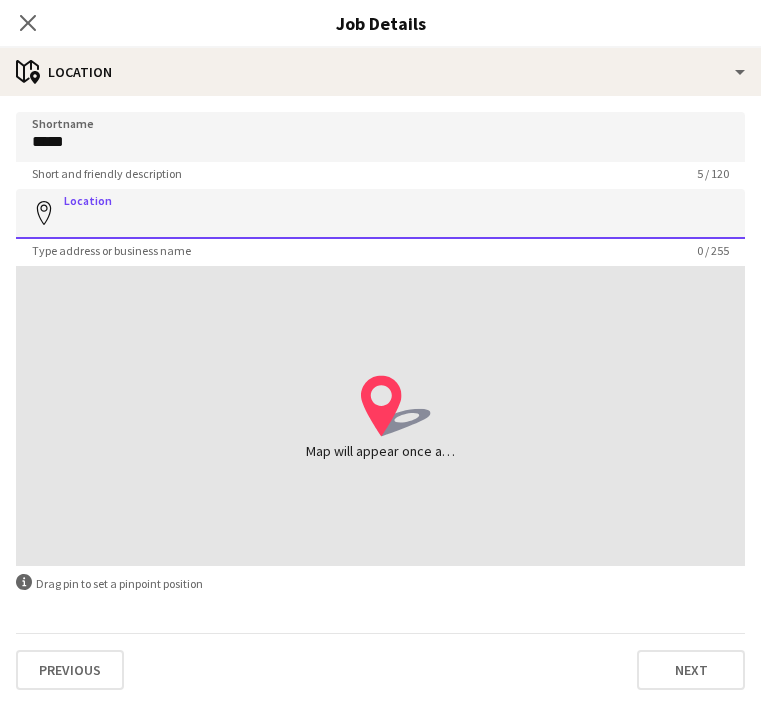 paste on "**********" 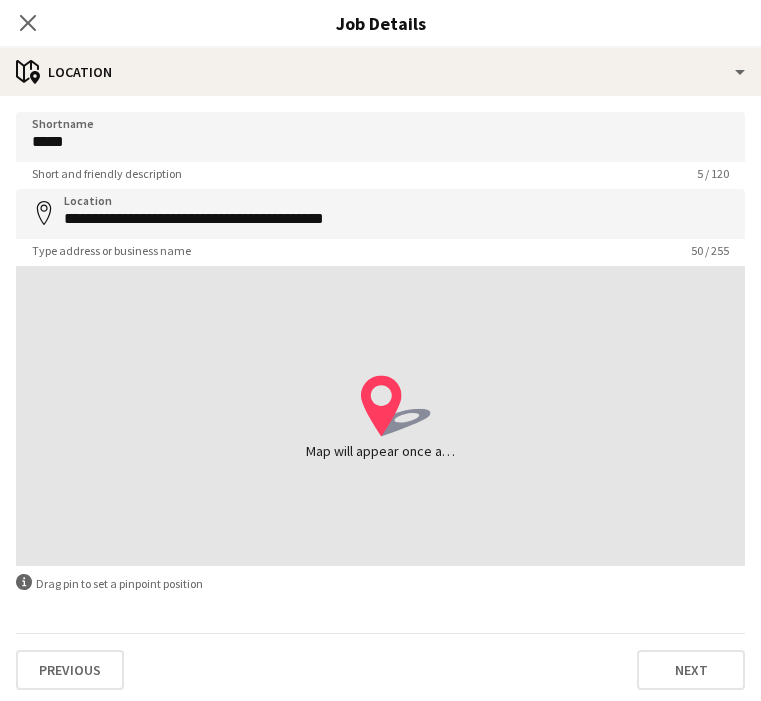 type on "**********" 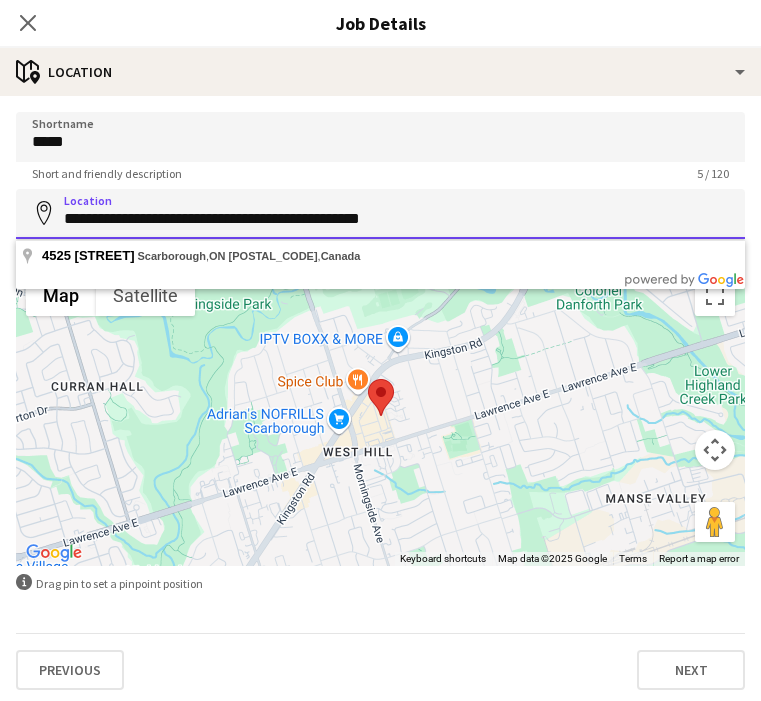 drag, startPoint x: 181, startPoint y: 220, endPoint x: 100, endPoint y: 221, distance: 81.00617 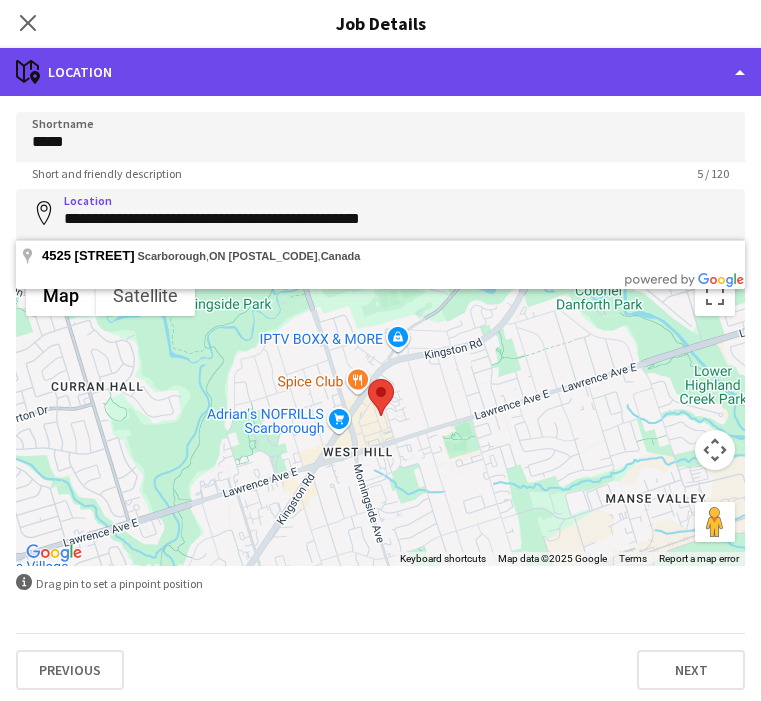 click on "maps-pin-1
Location" 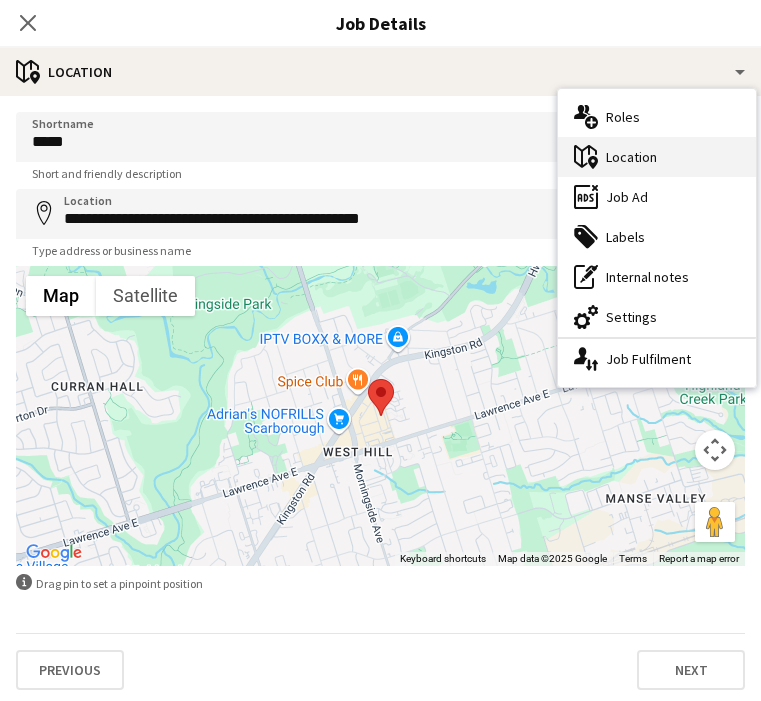 click on "maps-pin-1
Location" at bounding box center [657, 157] 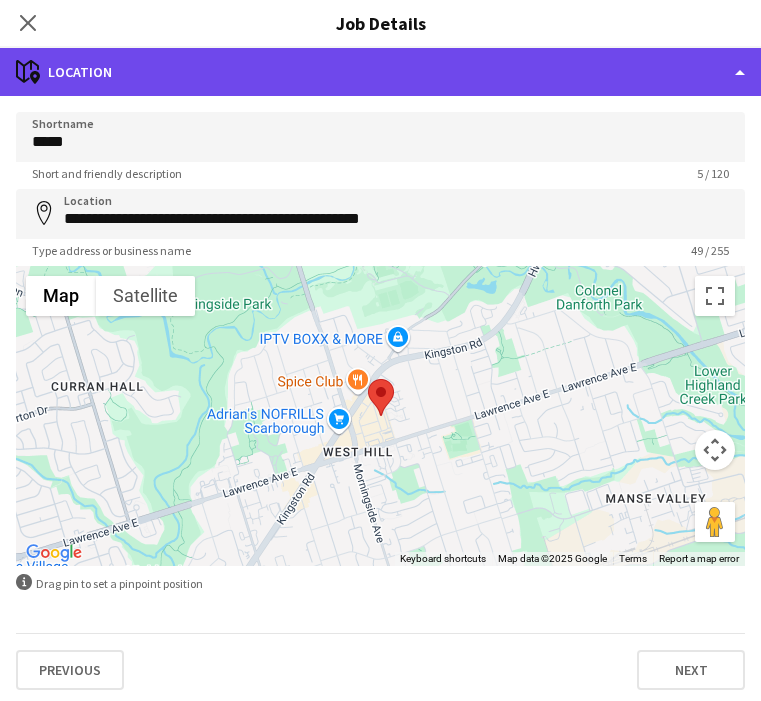 click on "maps-pin-1
Location" 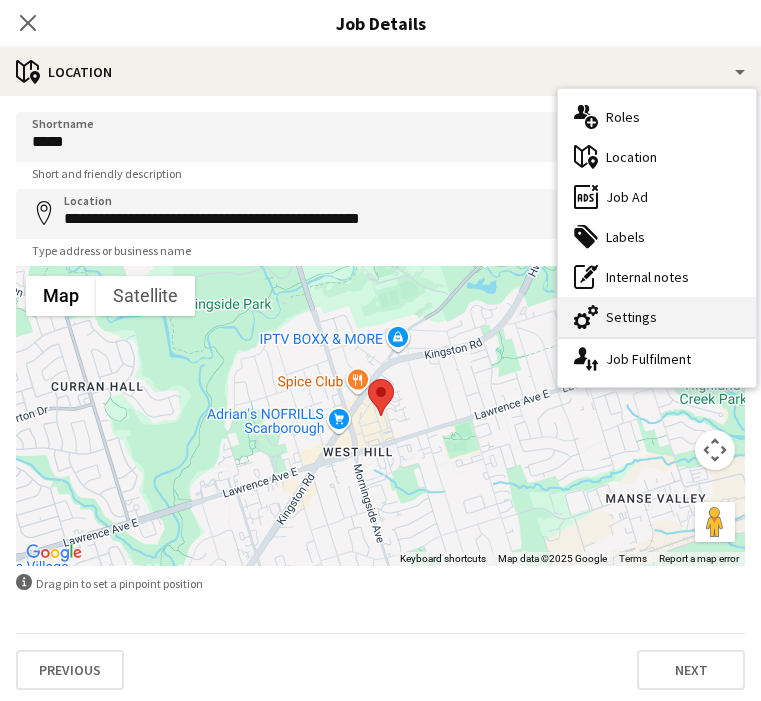 click on "cog-double-3
Settings" at bounding box center [657, 317] 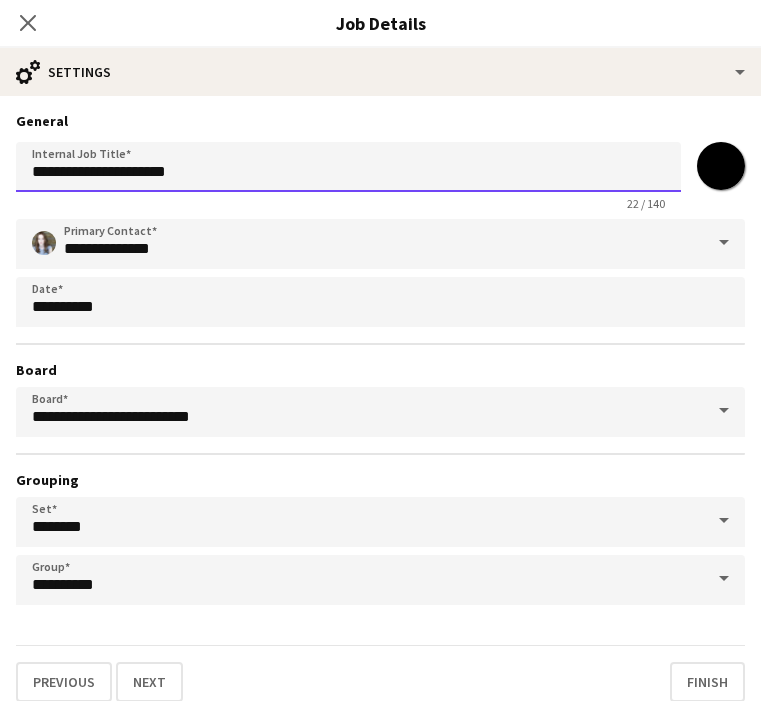 click on "**********" at bounding box center (348, 167) 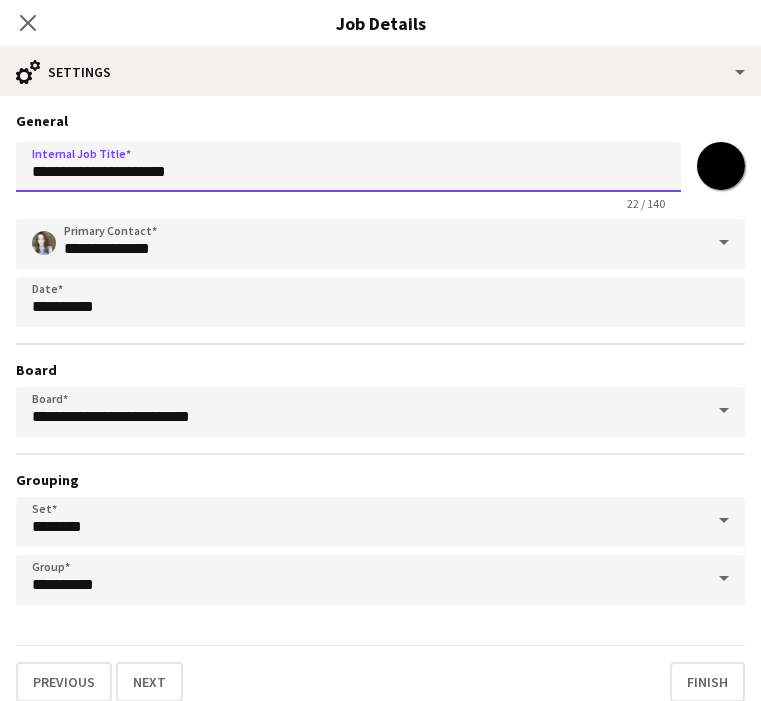 drag, startPoint x: 165, startPoint y: 175, endPoint x: 95, endPoint y: 172, distance: 70.064255 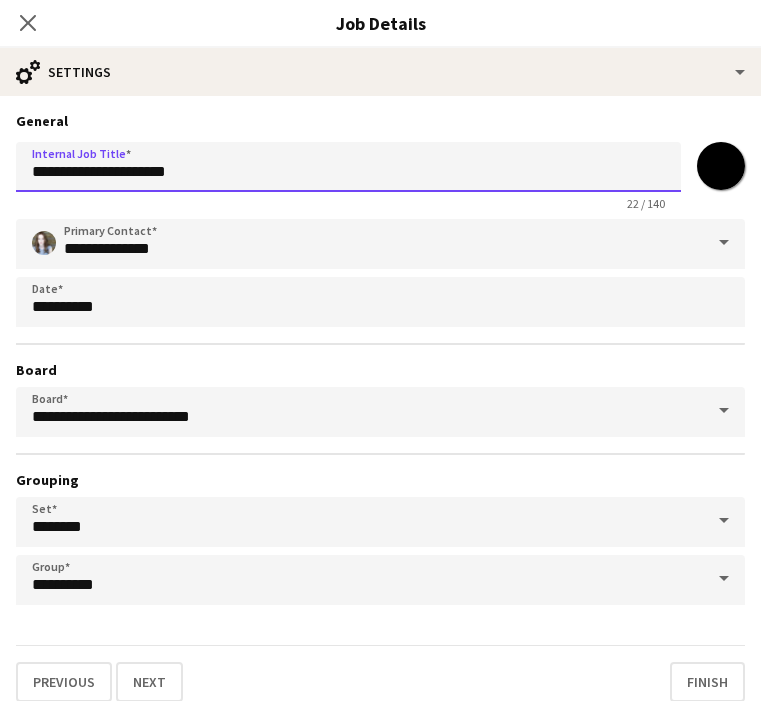 click on "**********" at bounding box center [348, 167] 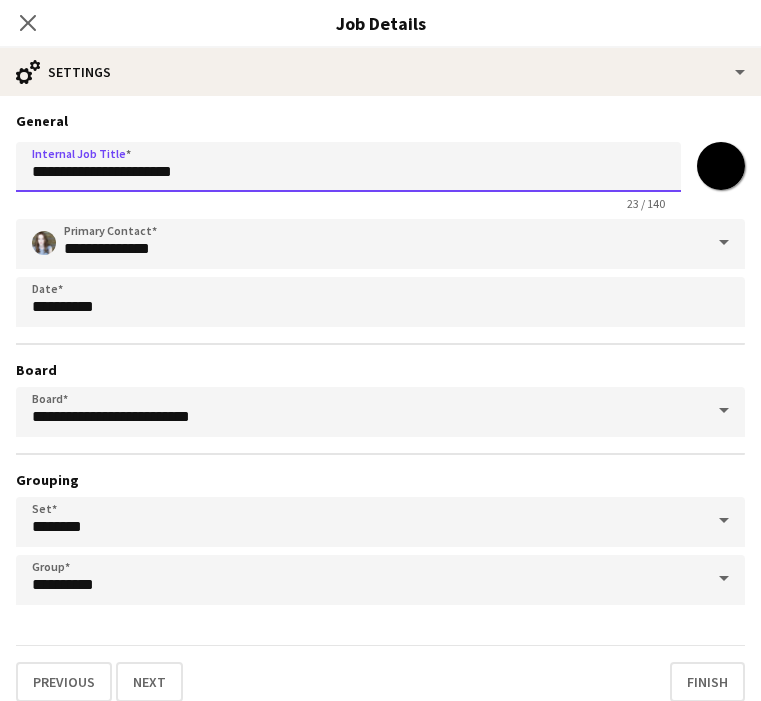 type on "**********" 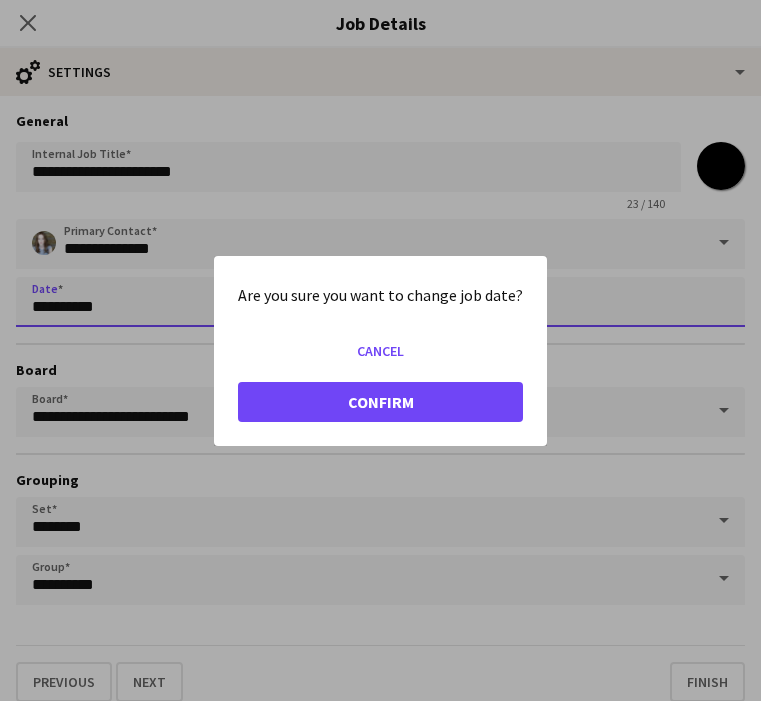 click on "Menu
Boards
Boards   Boards   All jobs   Status
Workforce
Workforce   My Workforce   Recruiting
Comms
Comms
Pay
Pay   Approvals   Payments   Reports   Invoices
Platform Settings
Platform Settings   App settings   Your settings   Profiles
Training Academy
Training Academy
Knowledge Base
Knowledge Base
Product Updates
Product Updates   Log Out   Privacy   Factor Meals - Schedule
Close
Simon Pure - Main Schedule
Close
Add
Help
Notifications
Simon Pure - Main Schedule
user
View  Month view" at bounding box center (380, 1071) 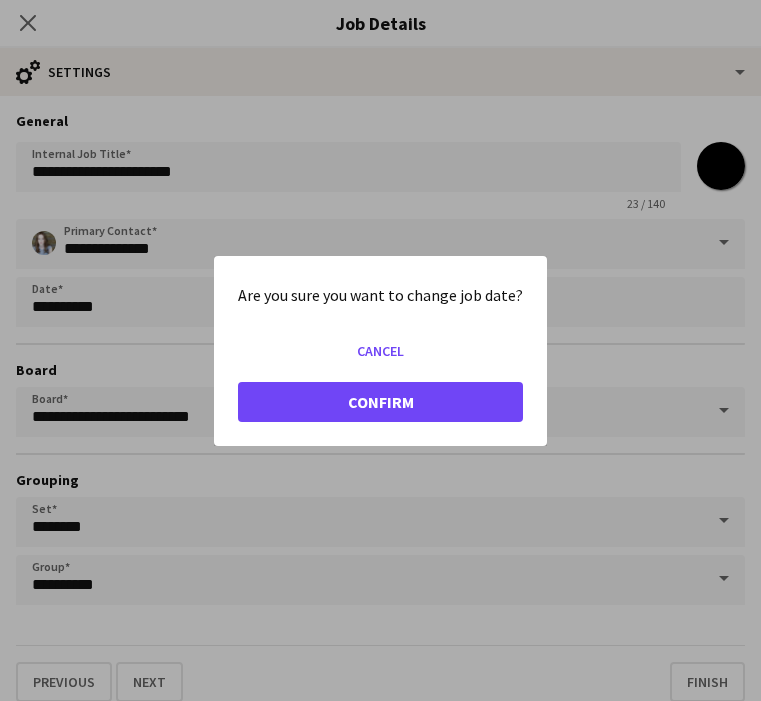 click at bounding box center (380, 350) 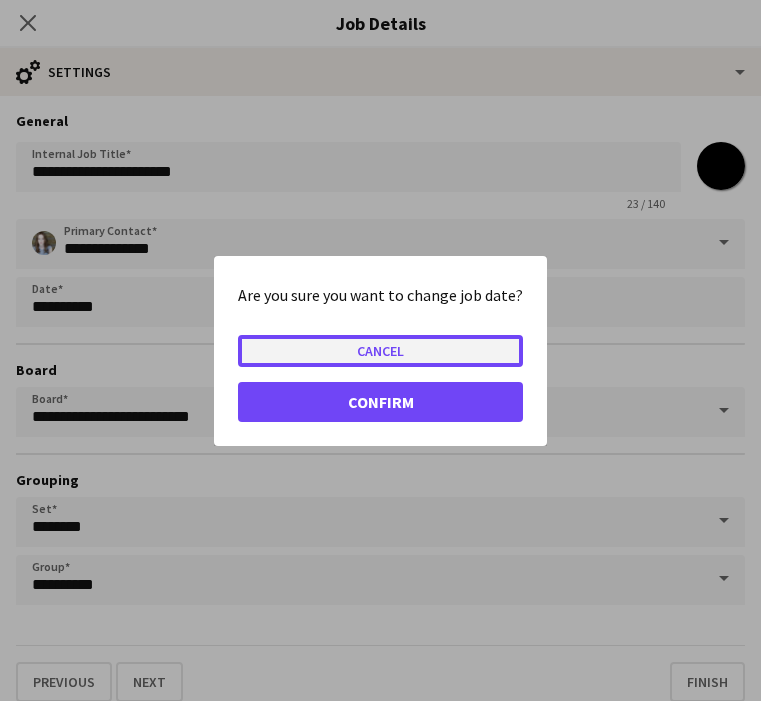 click on "Cancel" 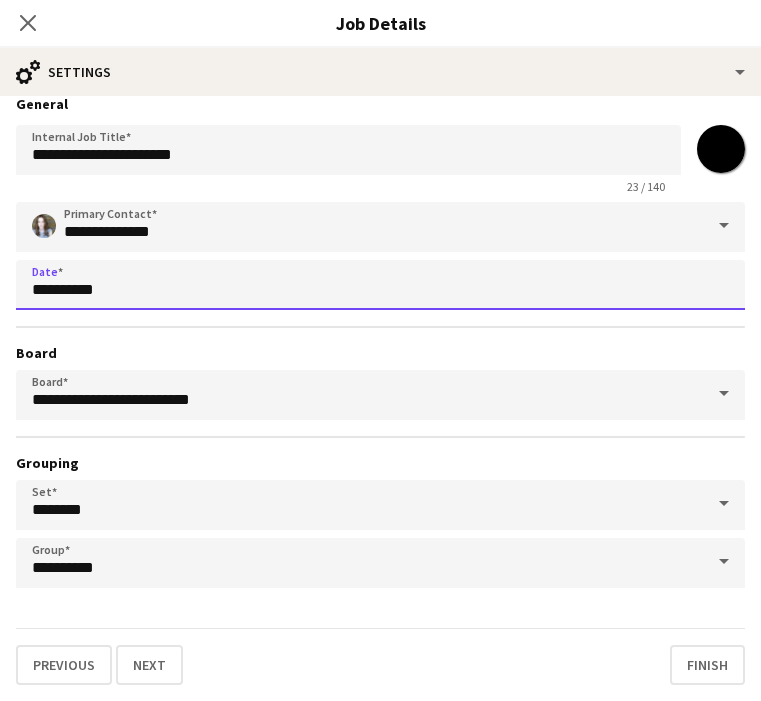 scroll, scrollTop: 0, scrollLeft: 0, axis: both 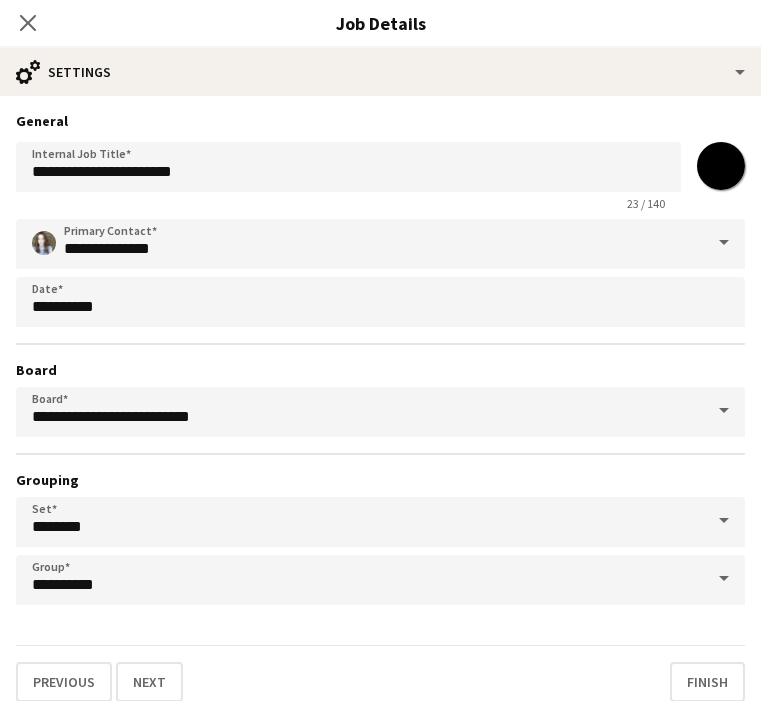 click on "**********" at bounding box center [380, 172] 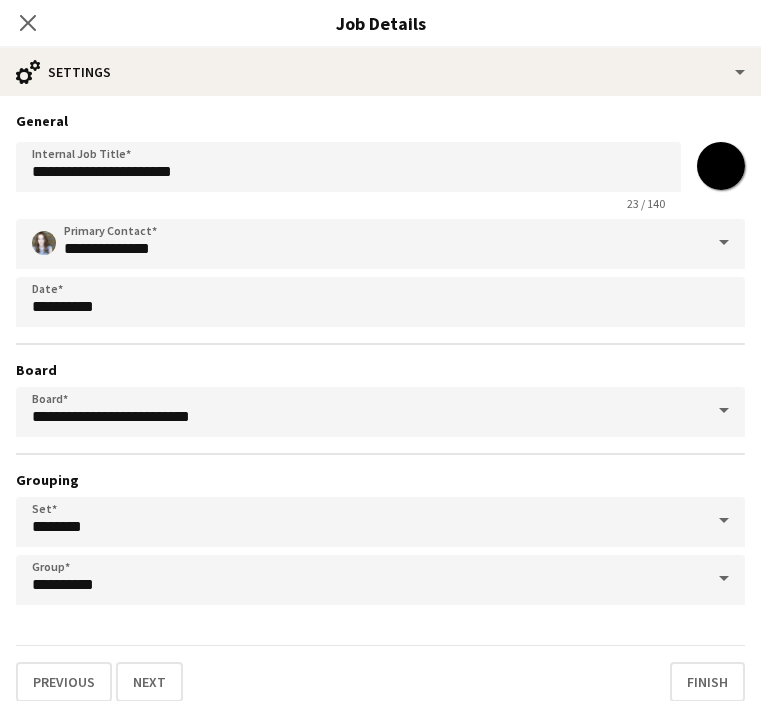 click on "*******" at bounding box center [721, 166] 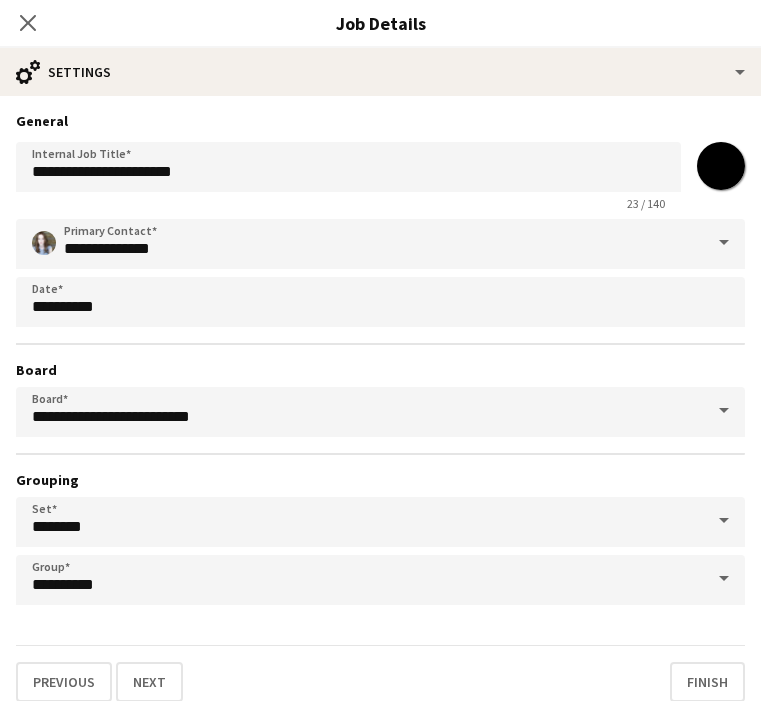type on "*******" 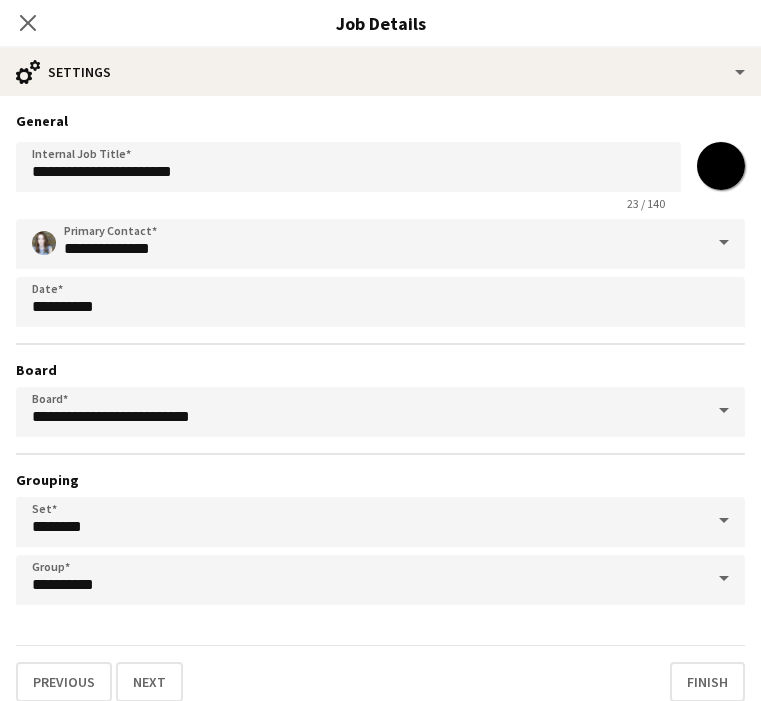 click on "General" at bounding box center [380, 121] 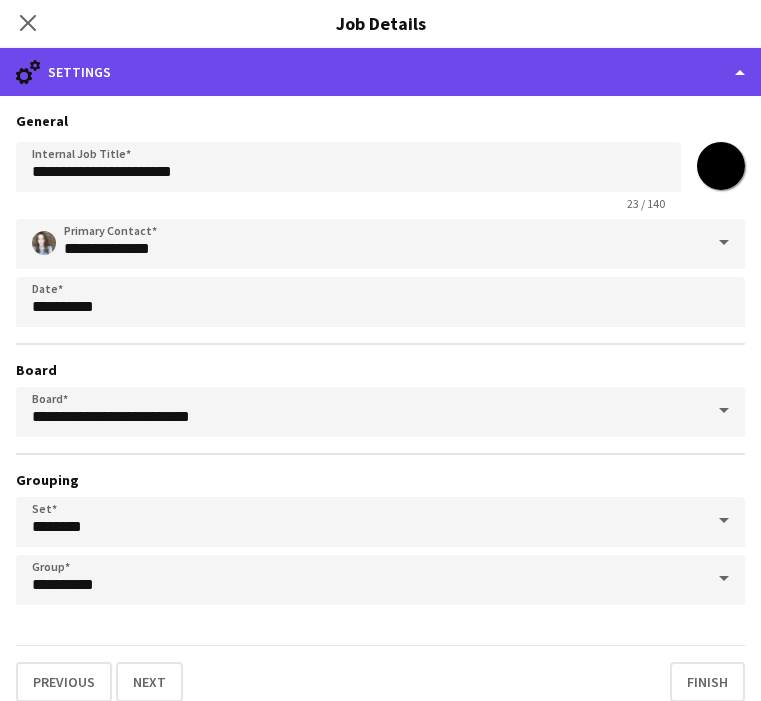 click on "cog-double-3
Settings" 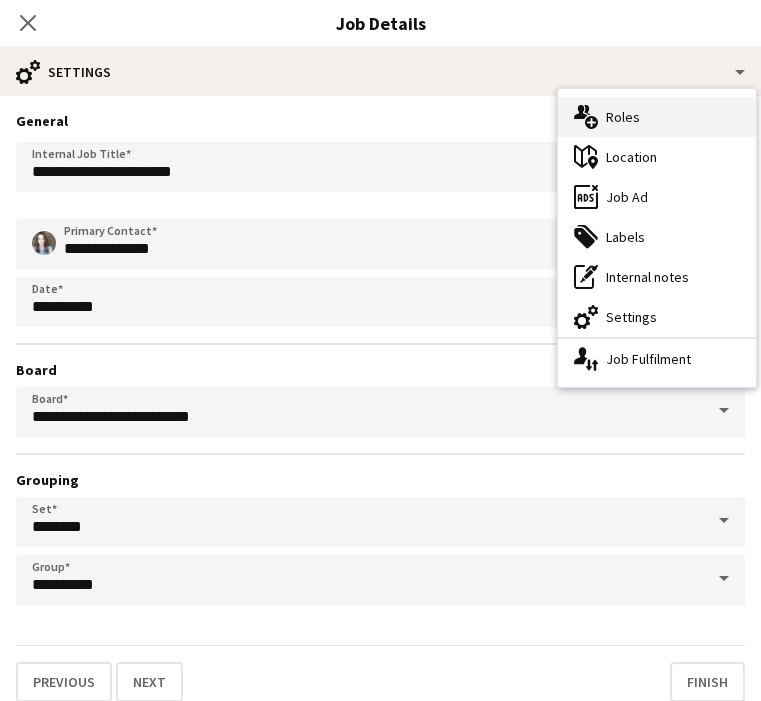 click on "multiple-users-add
Roles" at bounding box center (657, 117) 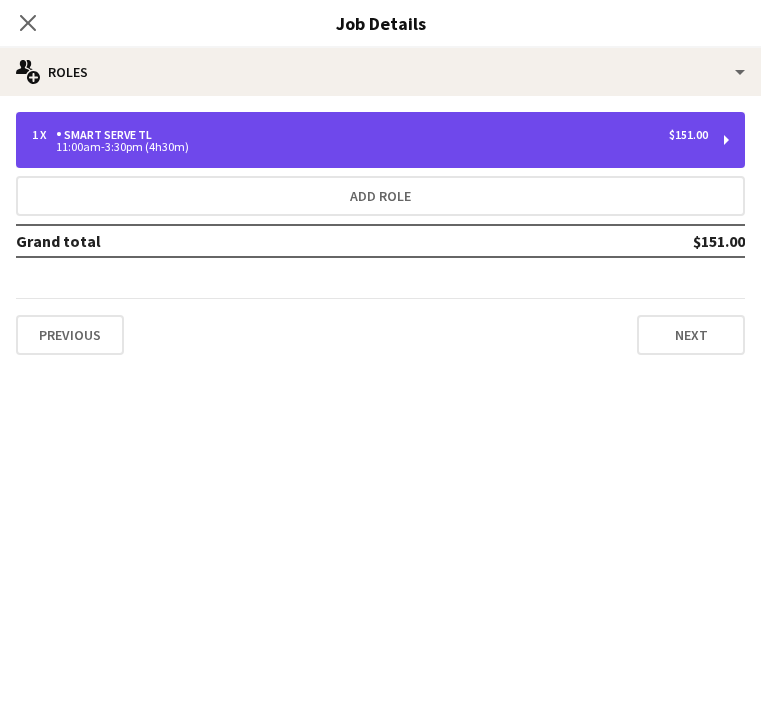 click on "11:00am-3:30pm (4h30m)" at bounding box center (370, 147) 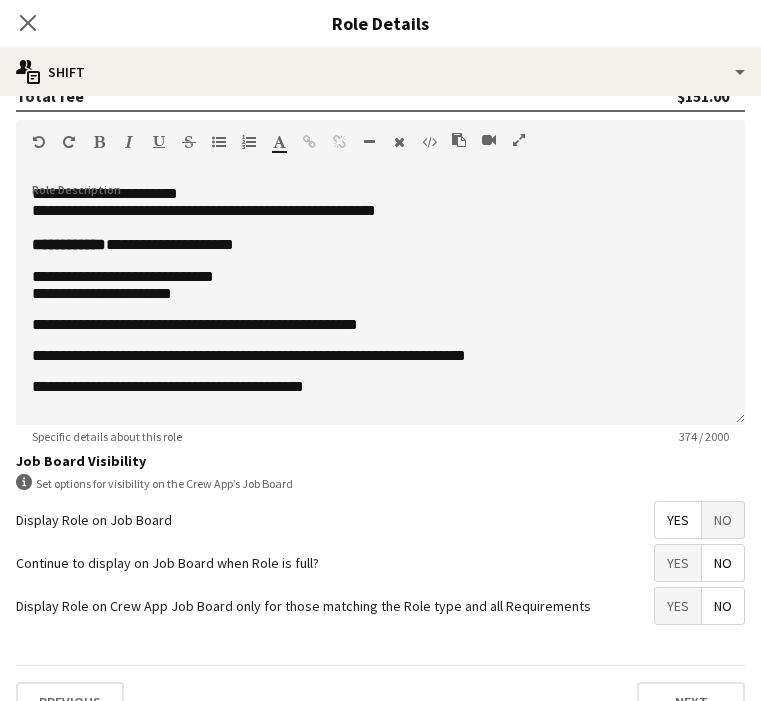 scroll, scrollTop: 575, scrollLeft: 0, axis: vertical 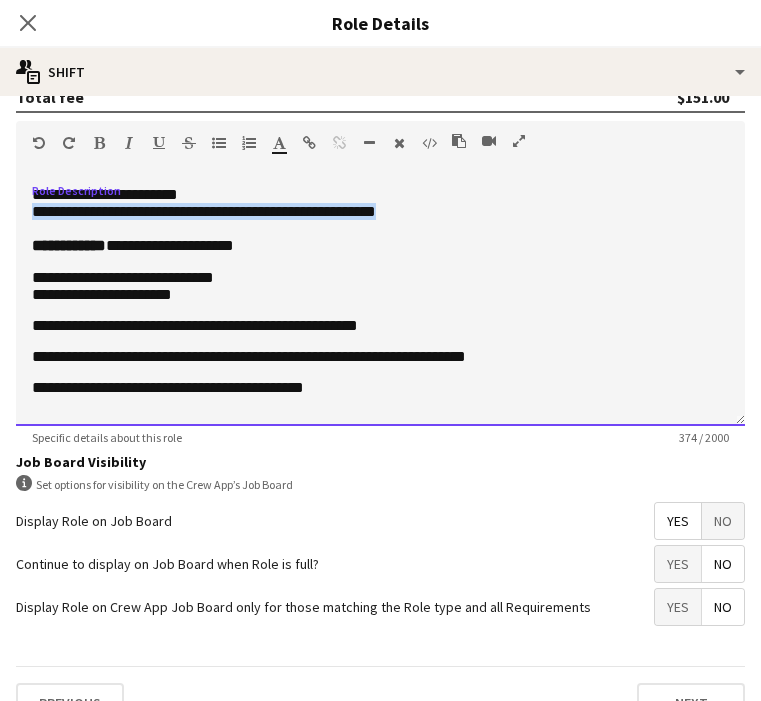 drag, startPoint x: 466, startPoint y: 214, endPoint x: 8, endPoint y: 218, distance: 458.01746 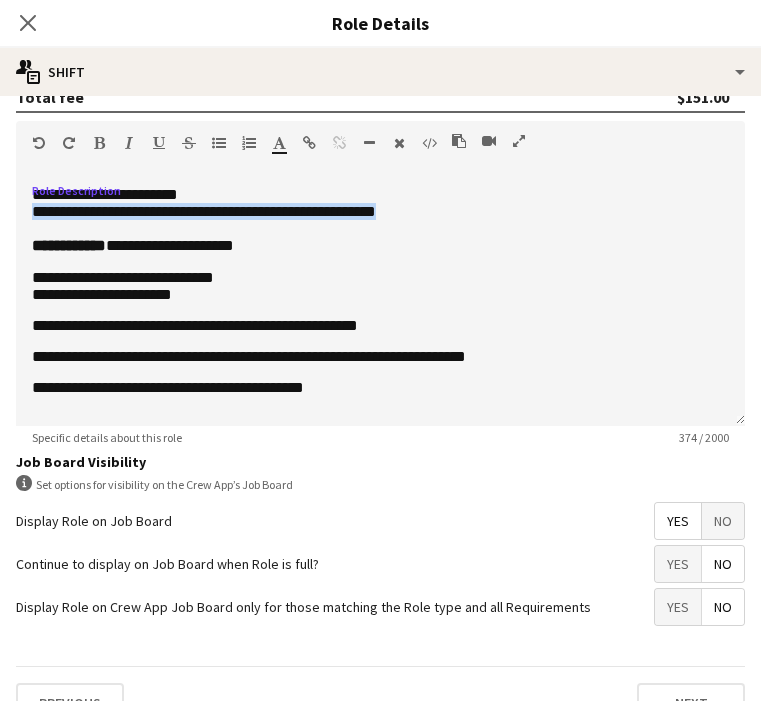 click at bounding box center [99, 143] 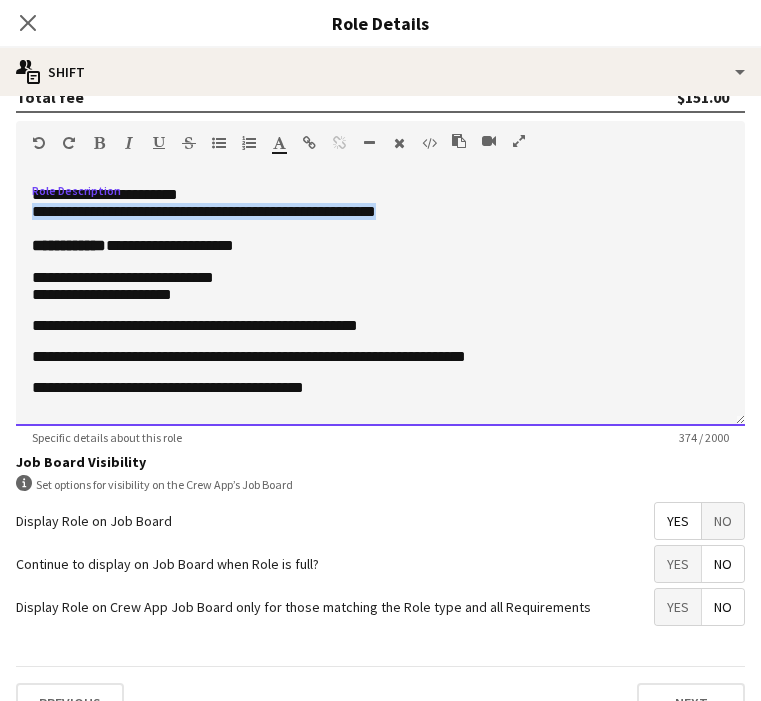 type 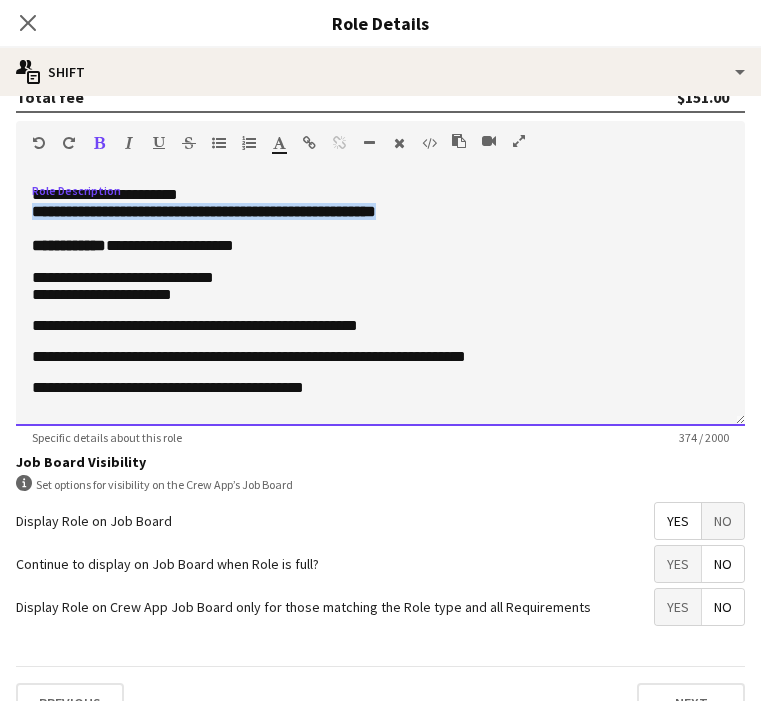 scroll, scrollTop: 0, scrollLeft: 0, axis: both 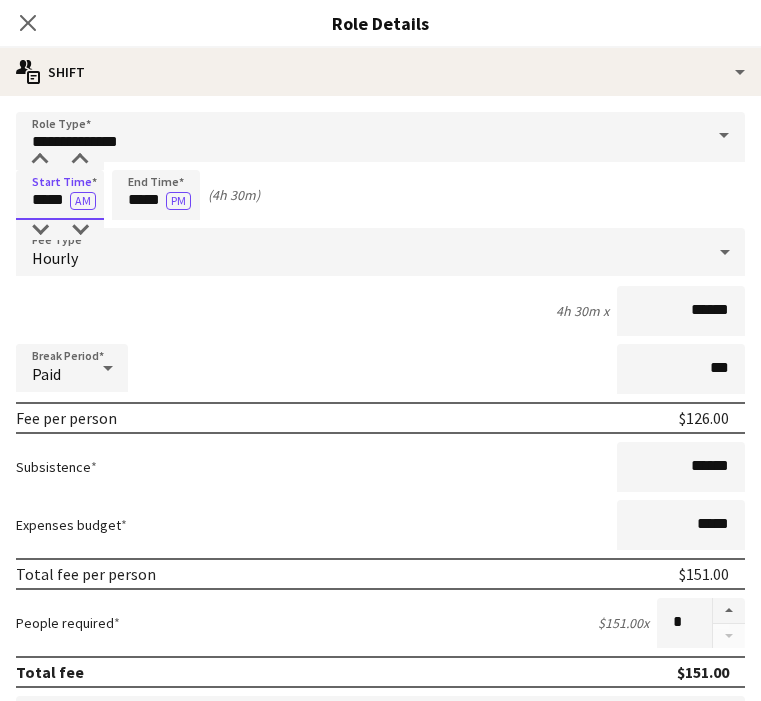 click on "*****" at bounding box center [60, 195] 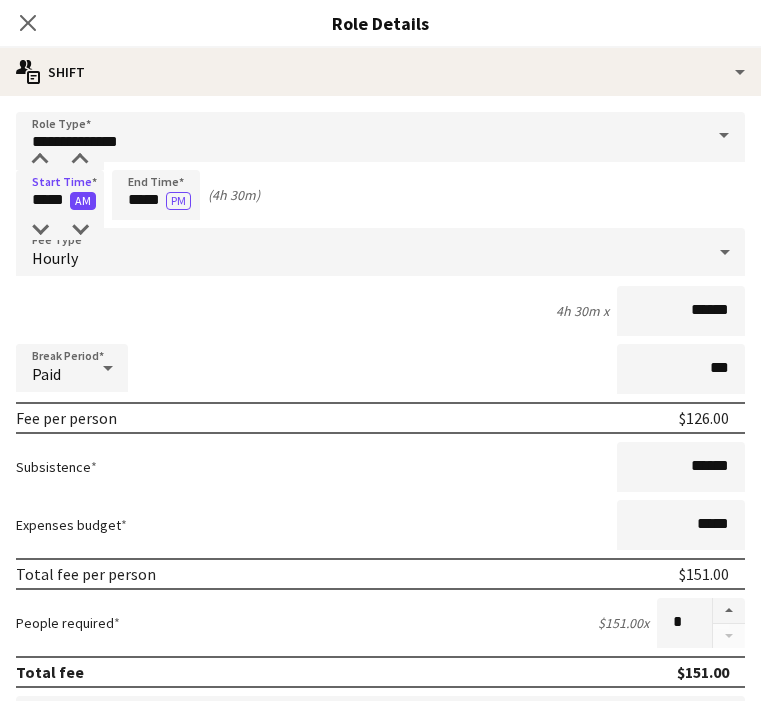 click on "AM" at bounding box center (83, 201) 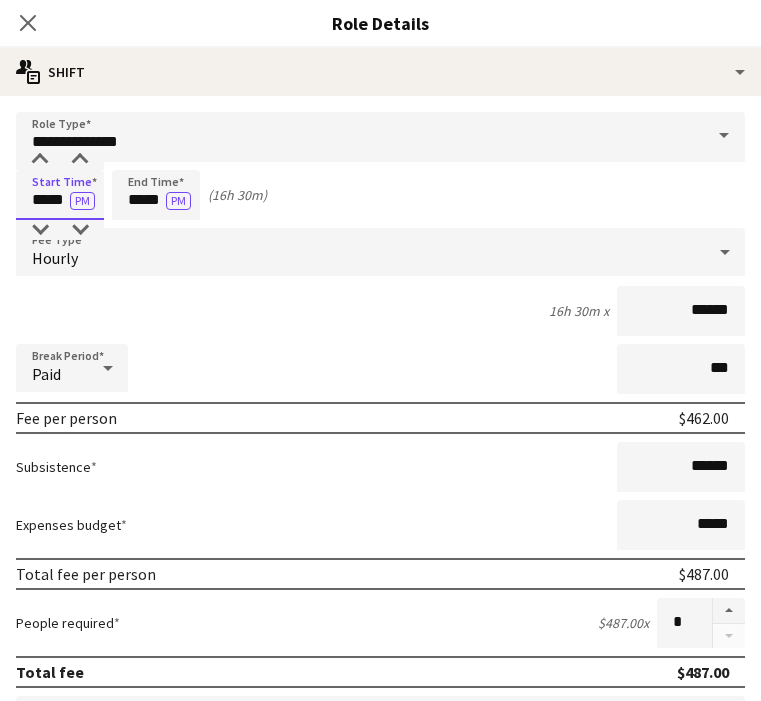 drag, startPoint x: 68, startPoint y: 200, endPoint x: 4, endPoint y: 200, distance: 64 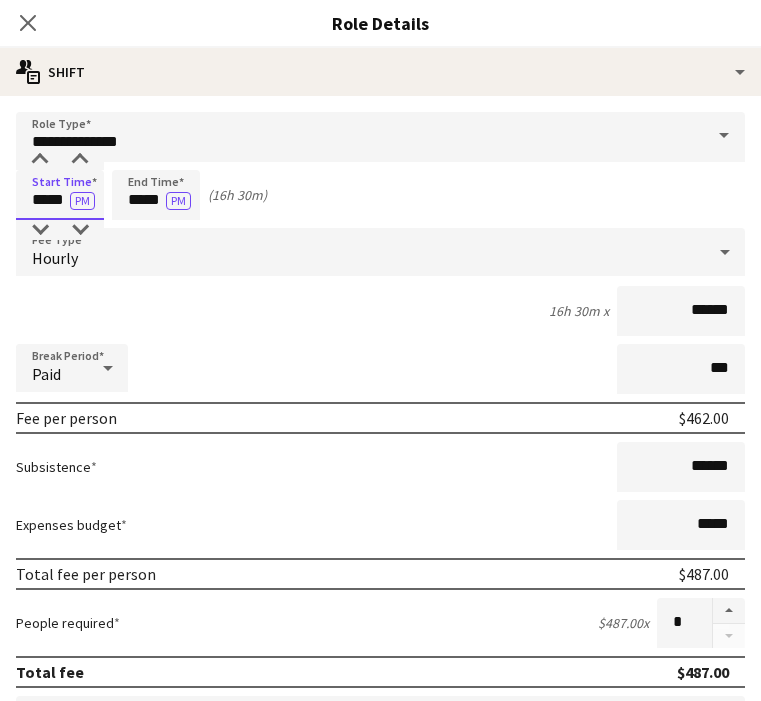 click on "**********" at bounding box center [380, 713] 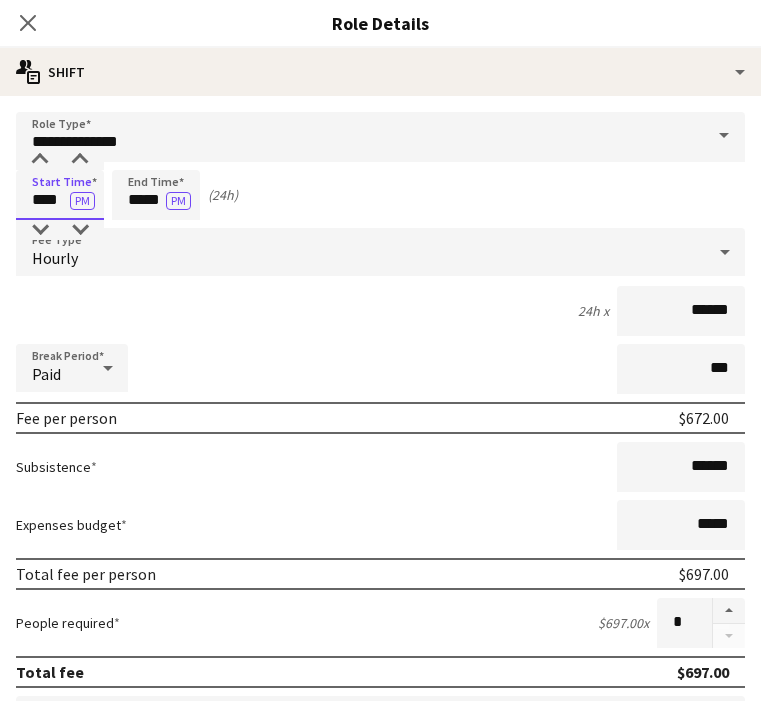 type on "****" 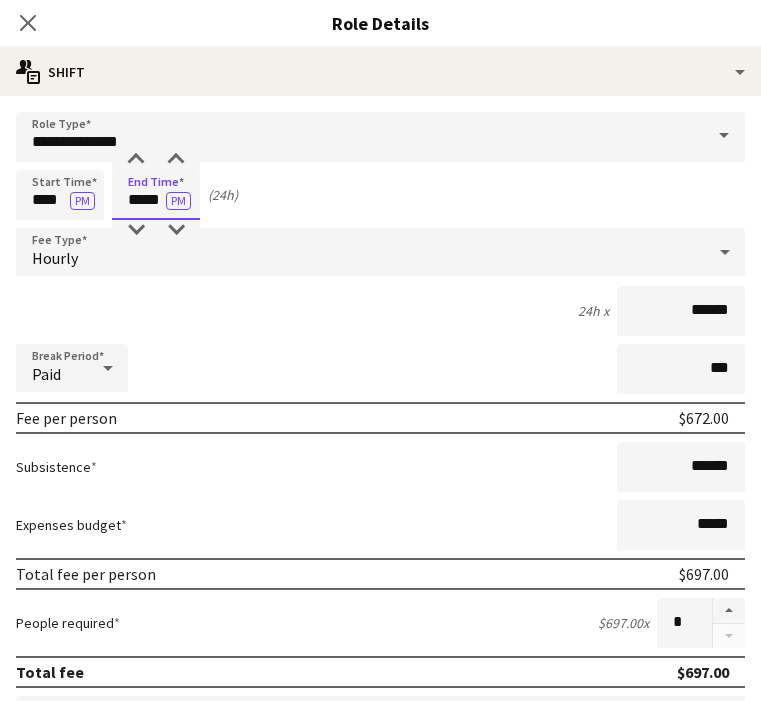 drag, startPoint x: 162, startPoint y: 200, endPoint x: 114, endPoint y: 200, distance: 48 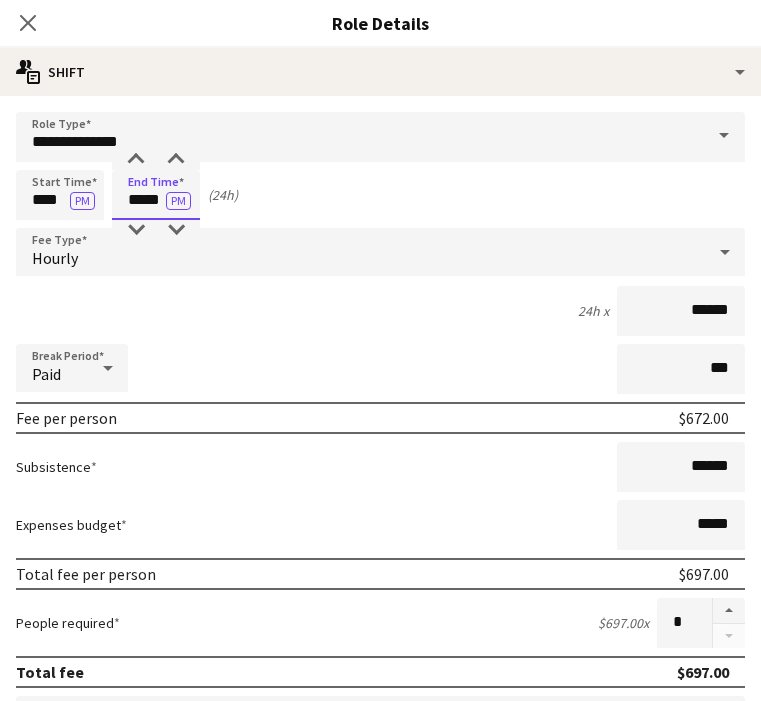 click on "*****" at bounding box center (156, 195) 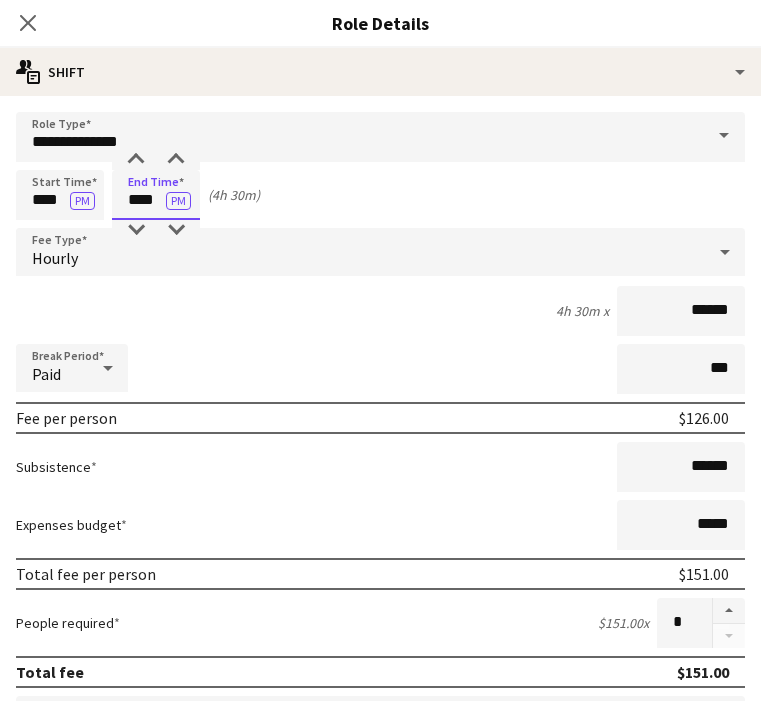 type on "****" 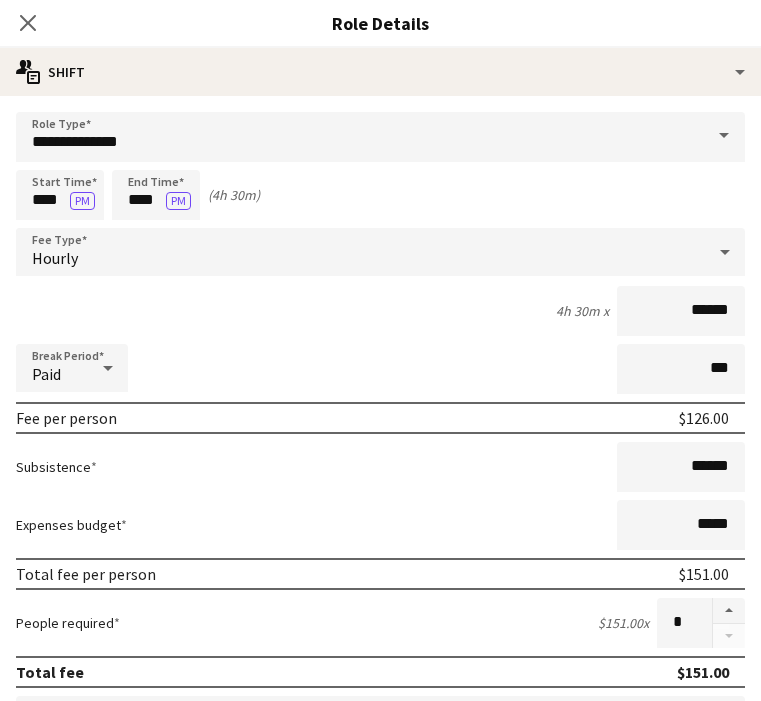 click on "4h 30m x  ******" at bounding box center [380, 311] 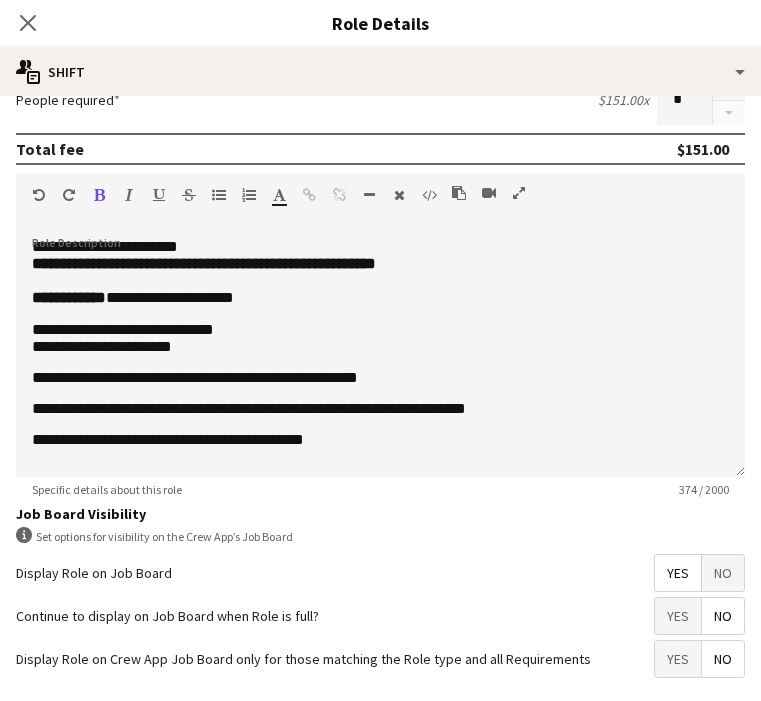 scroll, scrollTop: 613, scrollLeft: 0, axis: vertical 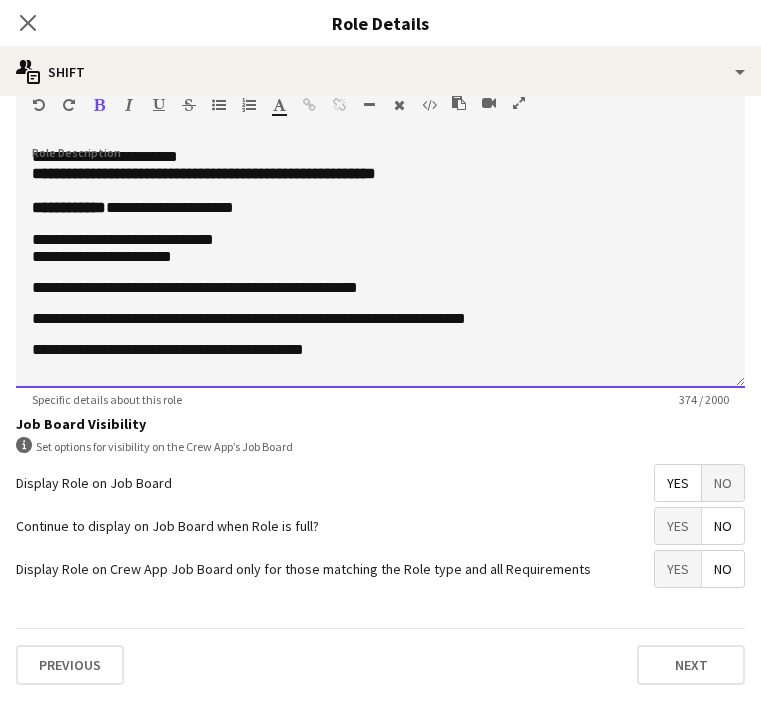 click on "**********" at bounding box center (249, 318) 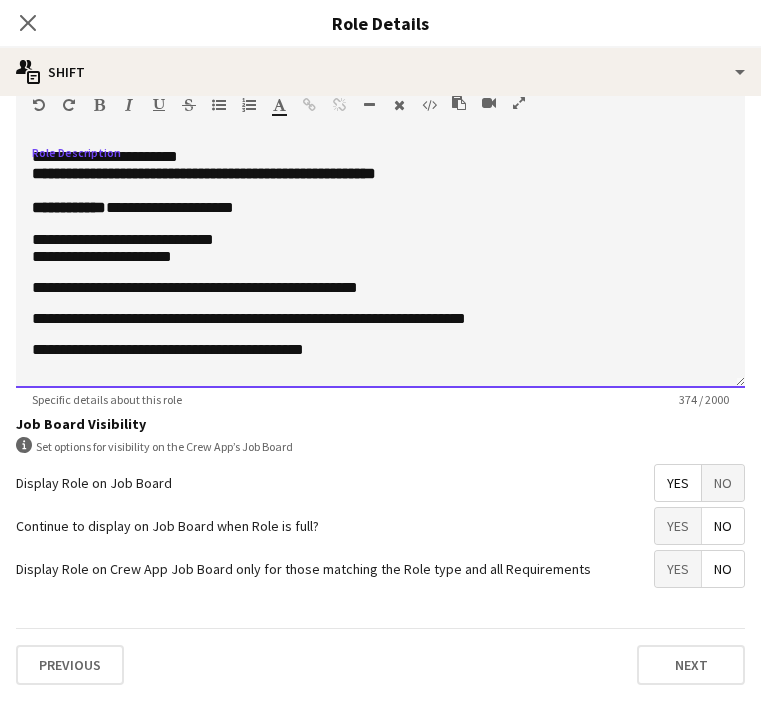 click on "**********" at bounding box center (380, 318) 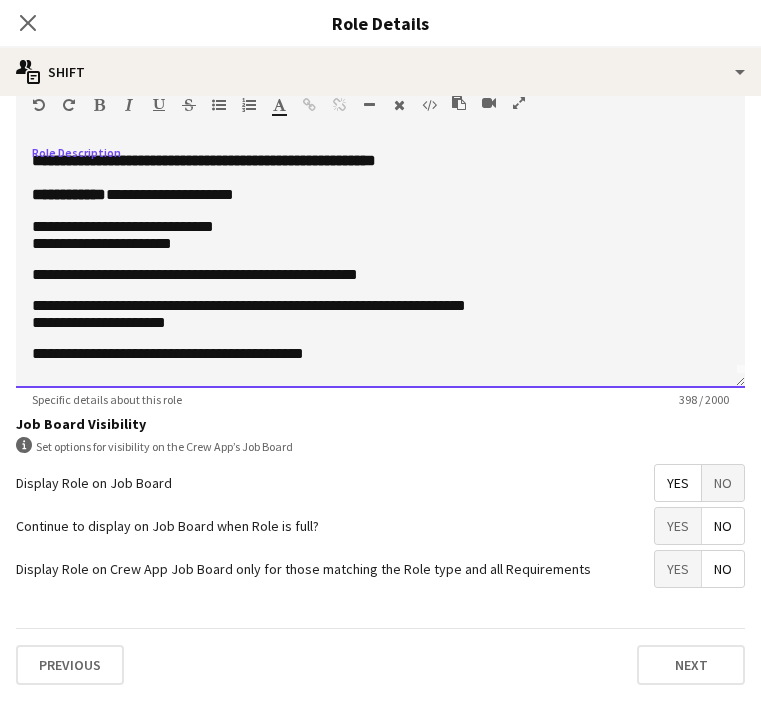 click on "**********" at bounding box center (99, 322) 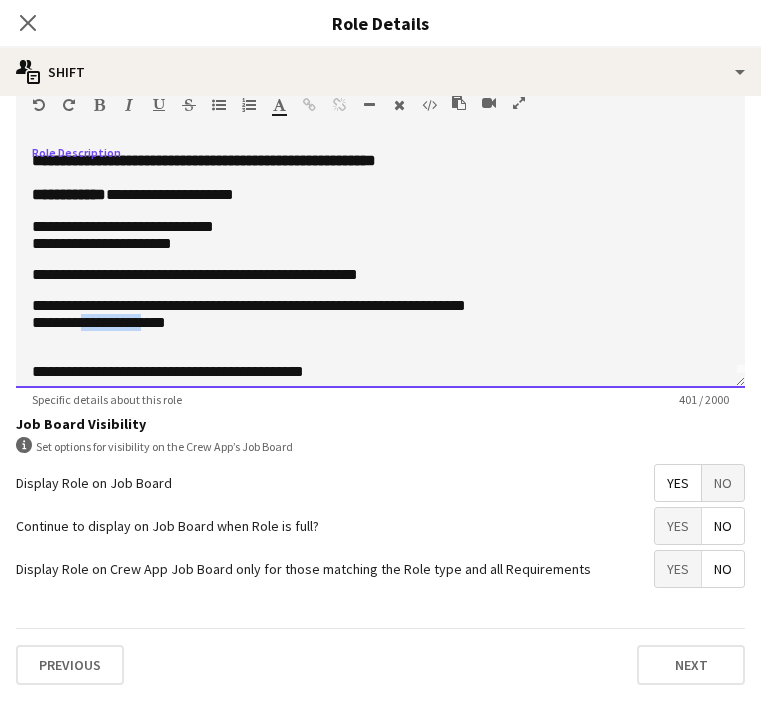 drag, startPoint x: 162, startPoint y: 336, endPoint x: 100, endPoint y: 338, distance: 62.03225 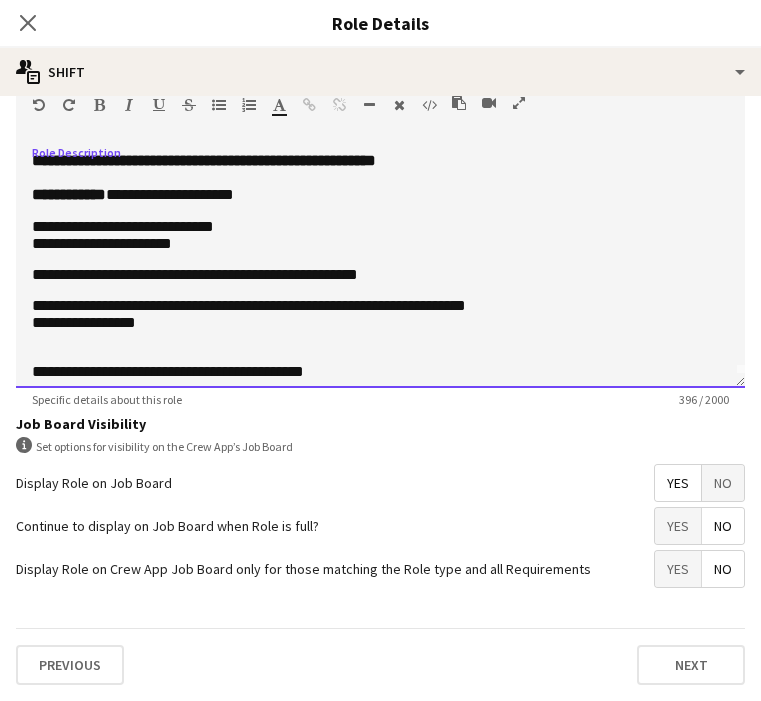 click on "**********" at bounding box center (380, 322) 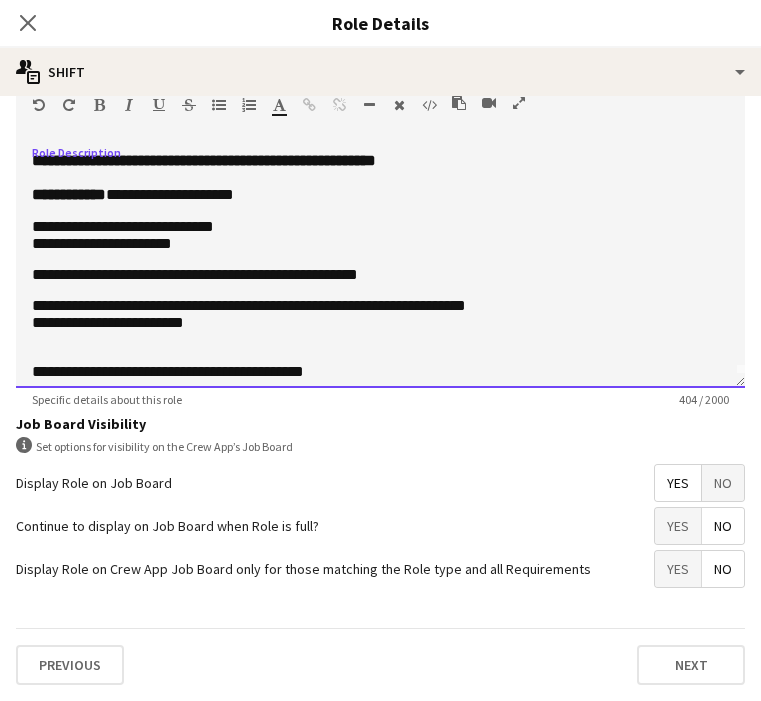 click on "**********" at bounding box center [380, 322] 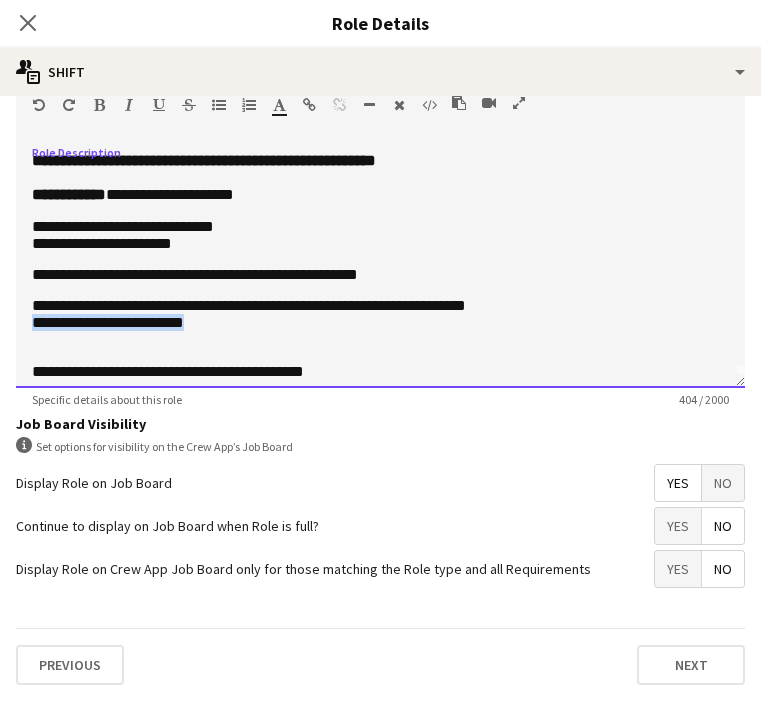 drag, startPoint x: 241, startPoint y: 339, endPoint x: 25, endPoint y: 330, distance: 216.18742 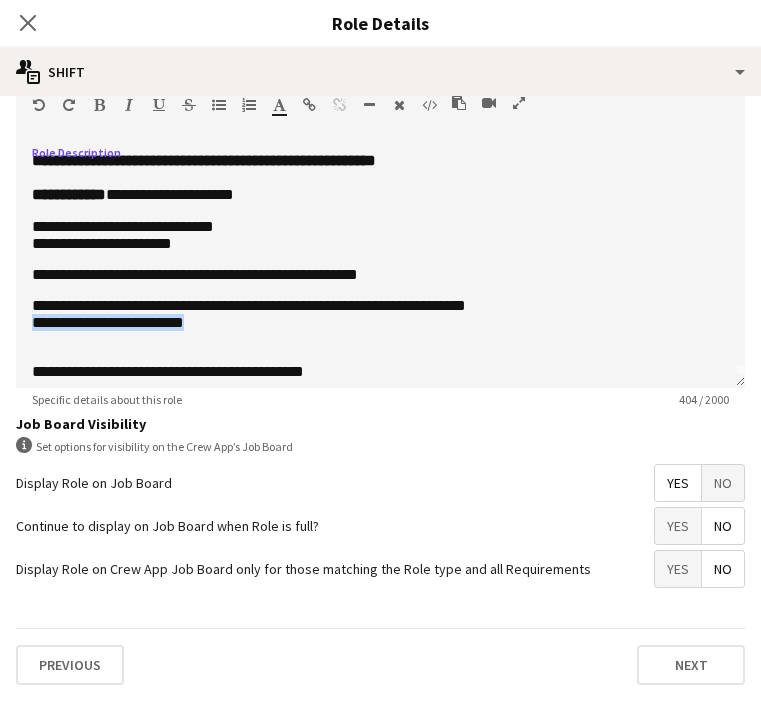 click at bounding box center (99, 105) 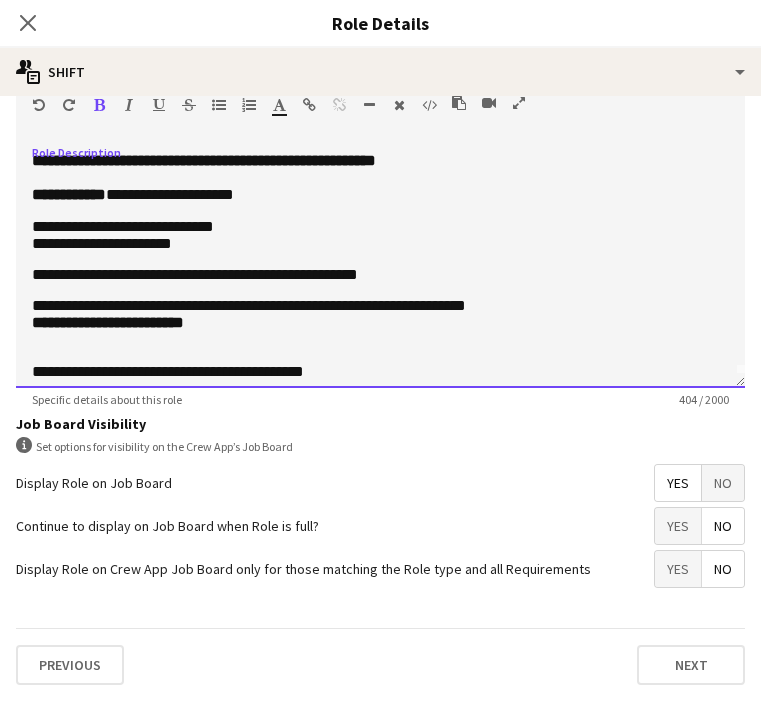 click on "**********" at bounding box center [380, 322] 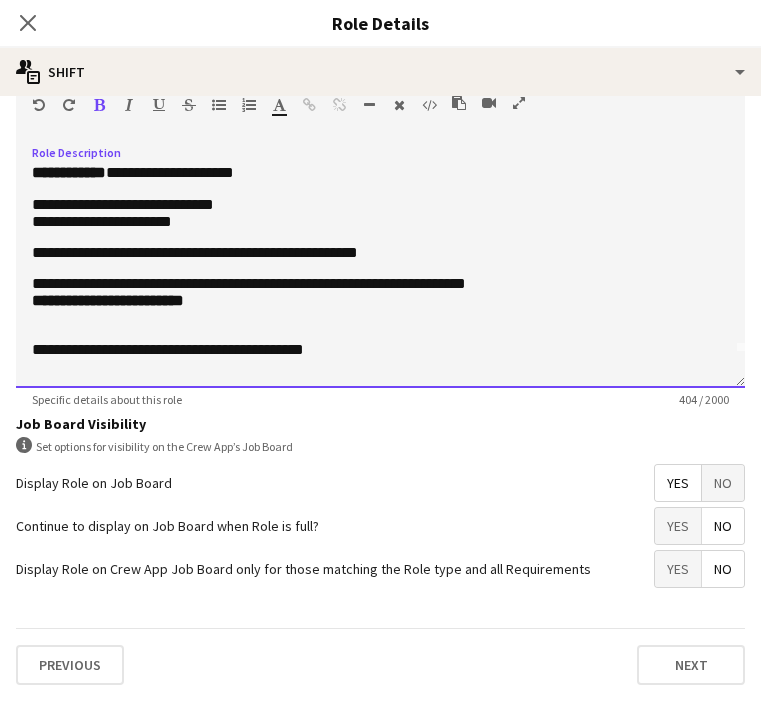 scroll, scrollTop: 0, scrollLeft: 0, axis: both 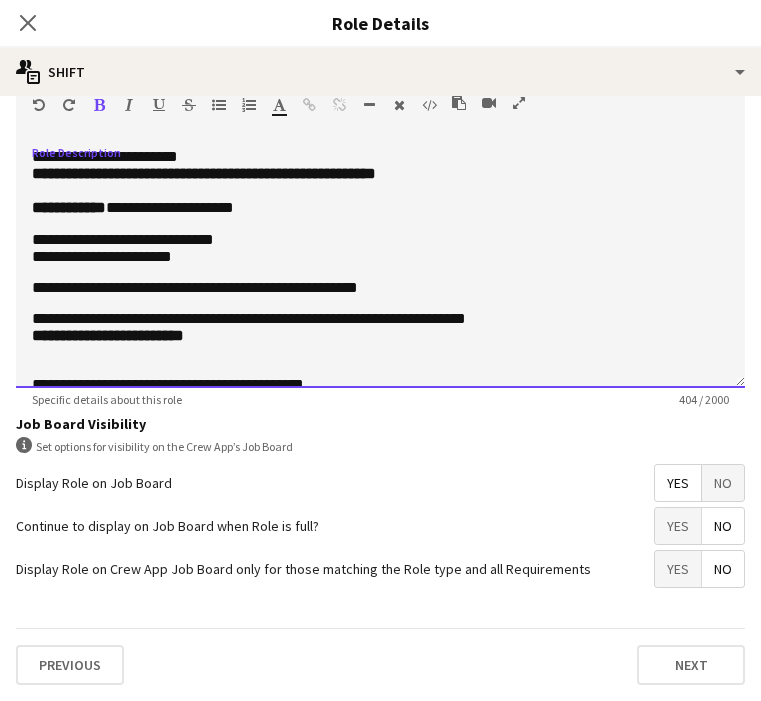 click on "**********" at bounding box center (380, 256) 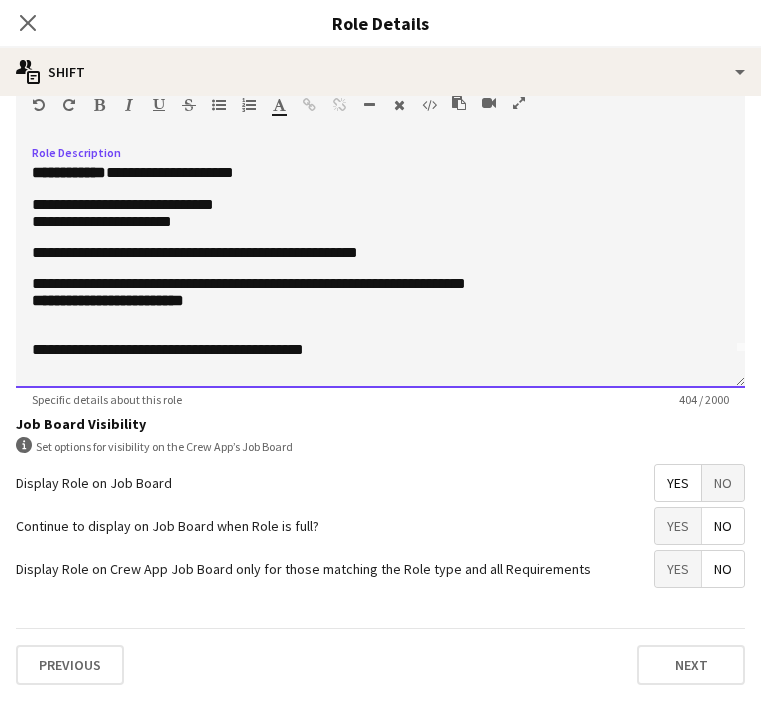 scroll, scrollTop: 0, scrollLeft: 0, axis: both 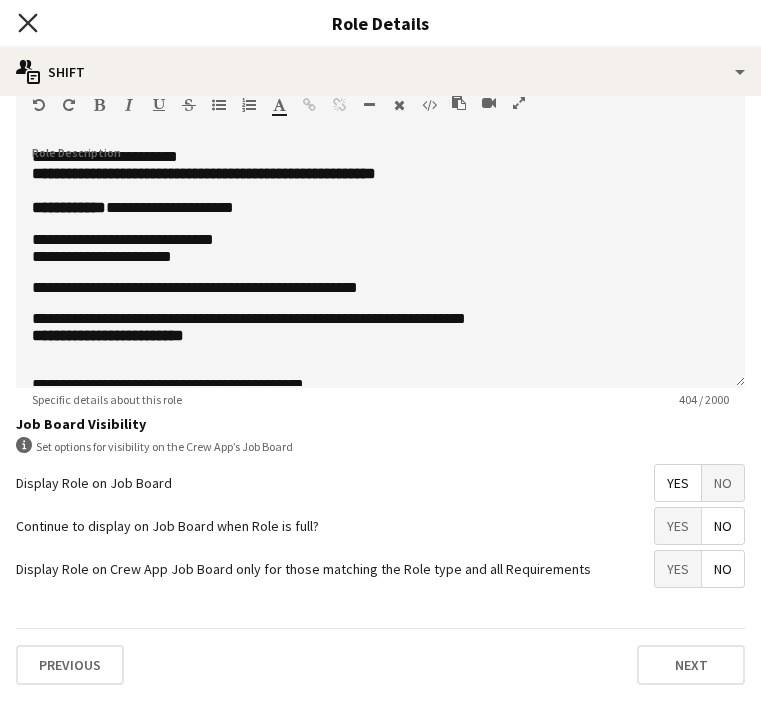 click 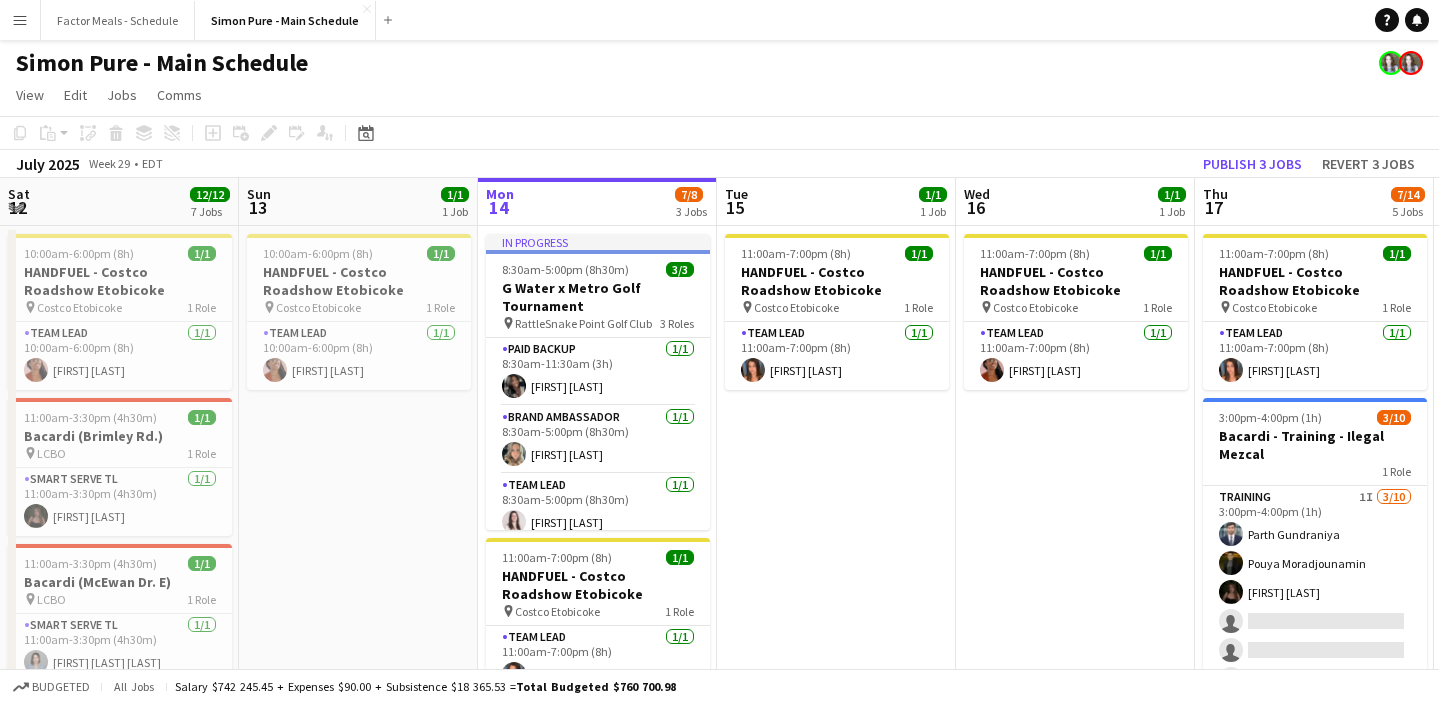 scroll, scrollTop: 0, scrollLeft: 0, axis: both 